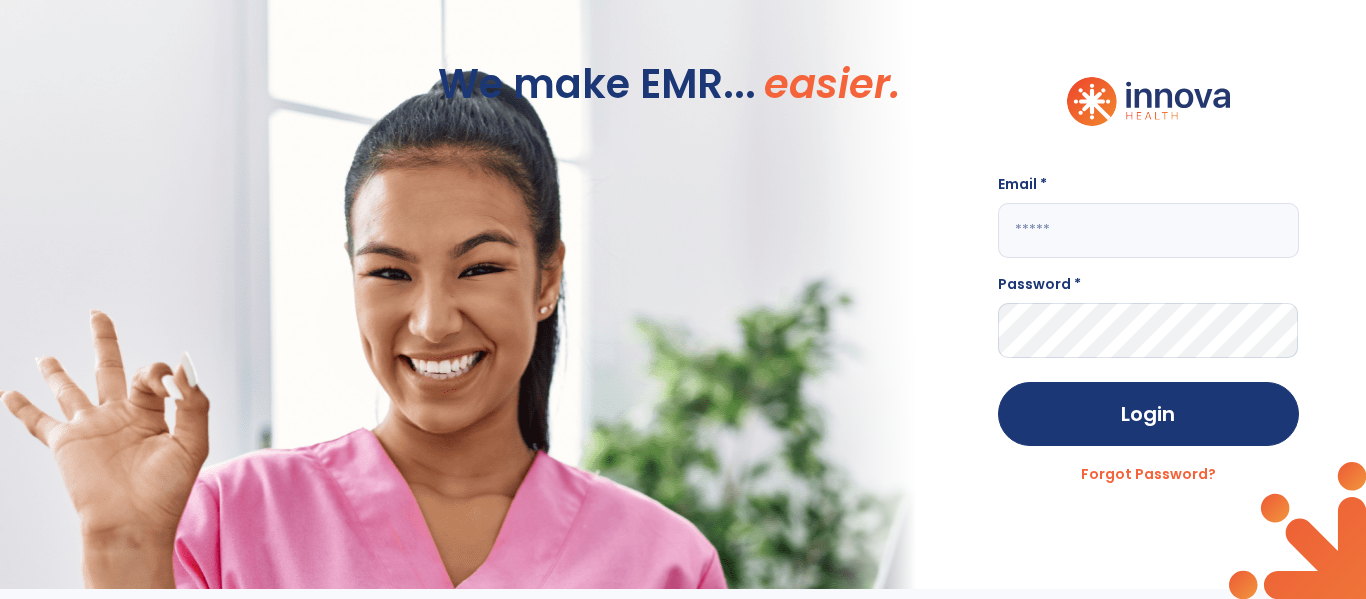 scroll, scrollTop: 0, scrollLeft: 0, axis: both 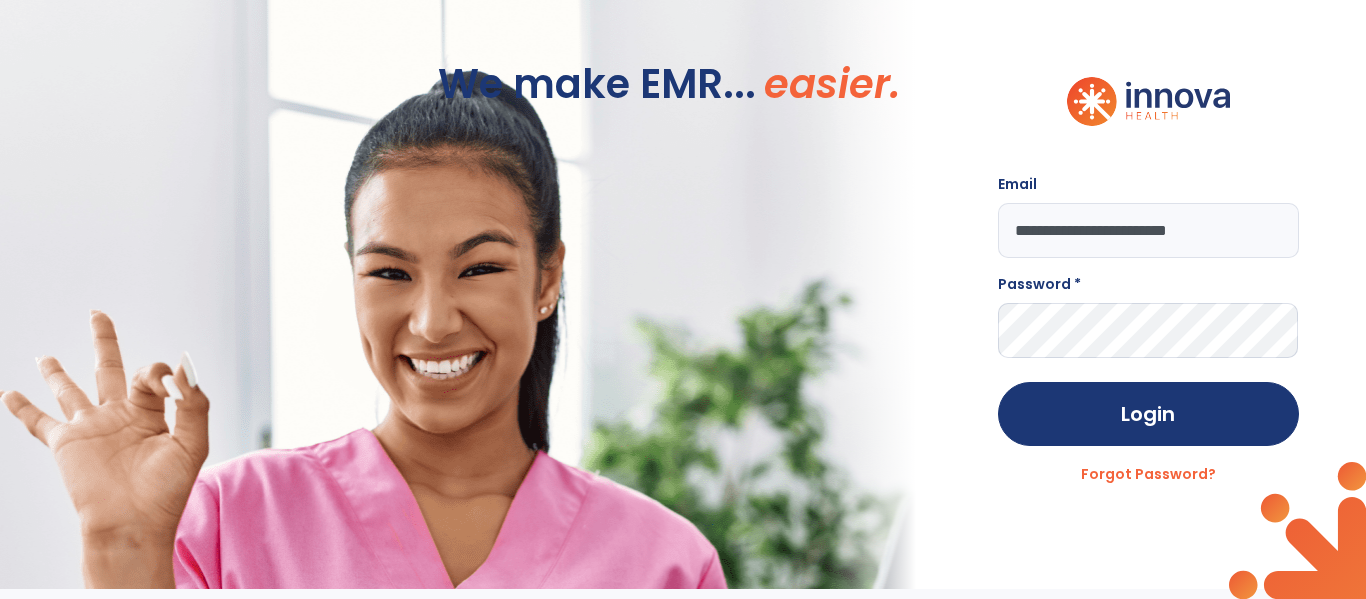 type on "**********" 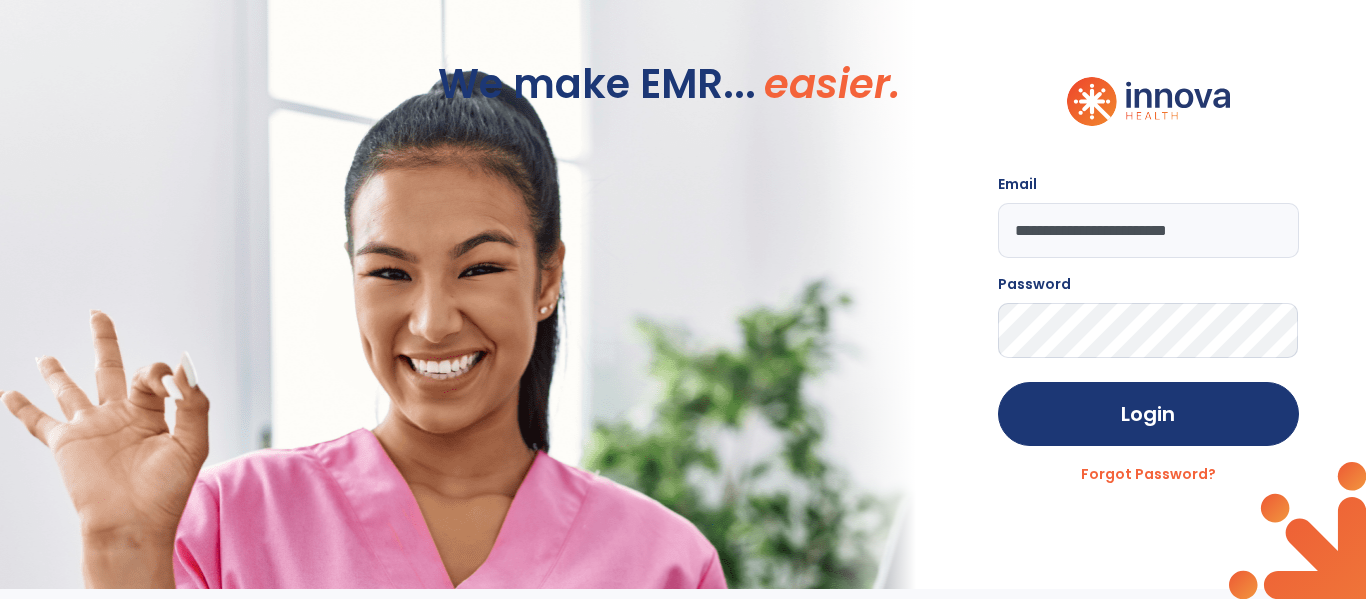click on "Login" 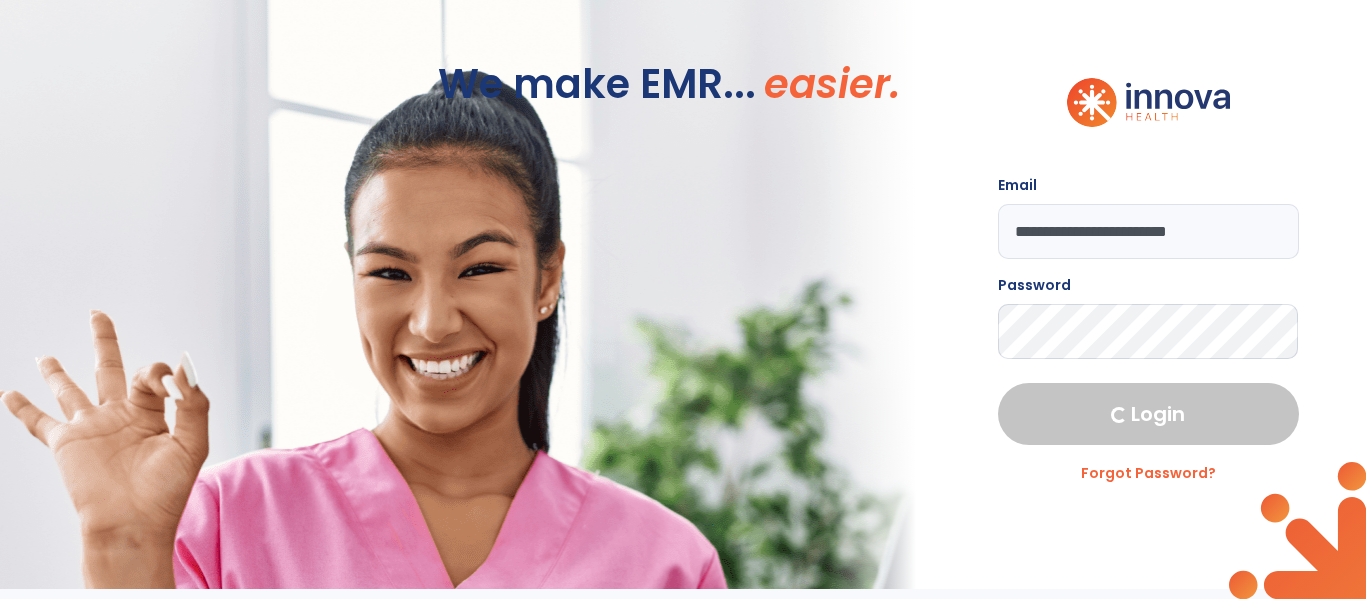 select on "****" 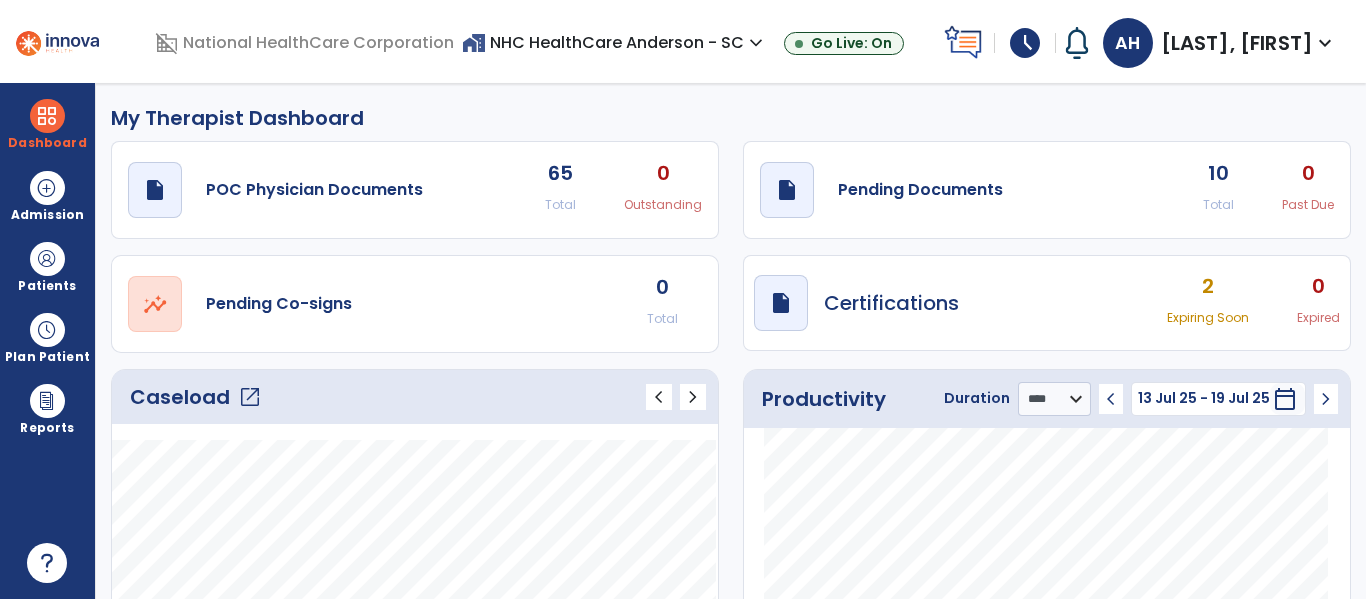 click on "Caseload   open_in_new" 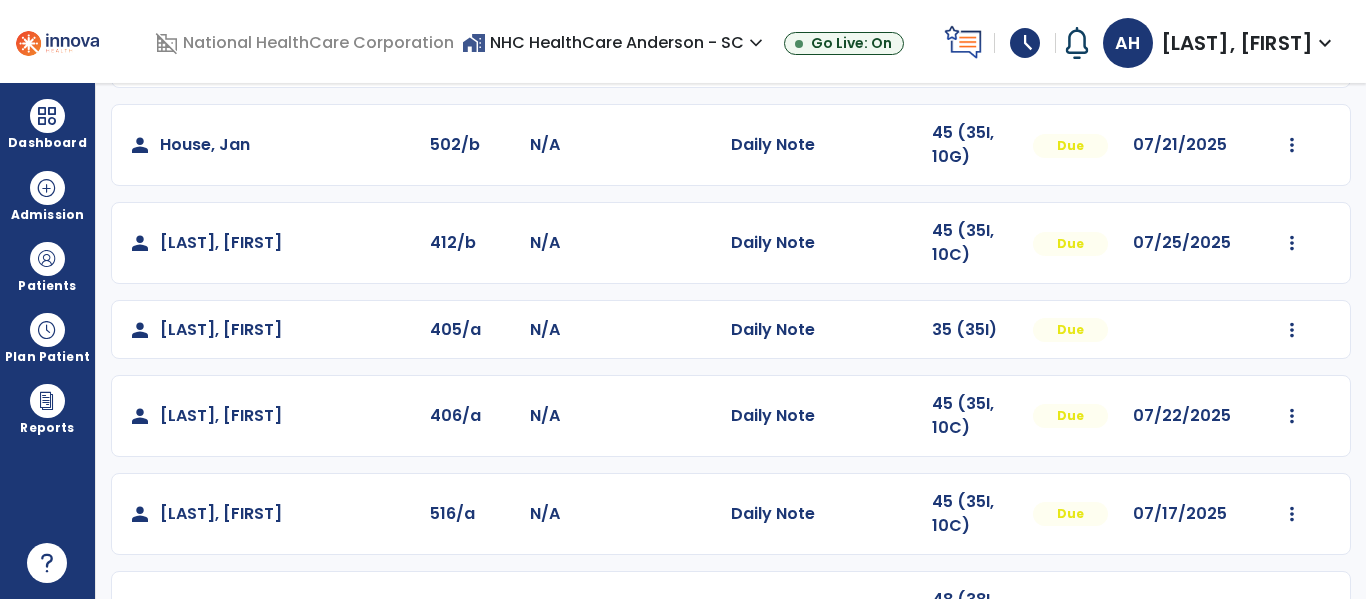 scroll, scrollTop: 577, scrollLeft: 0, axis: vertical 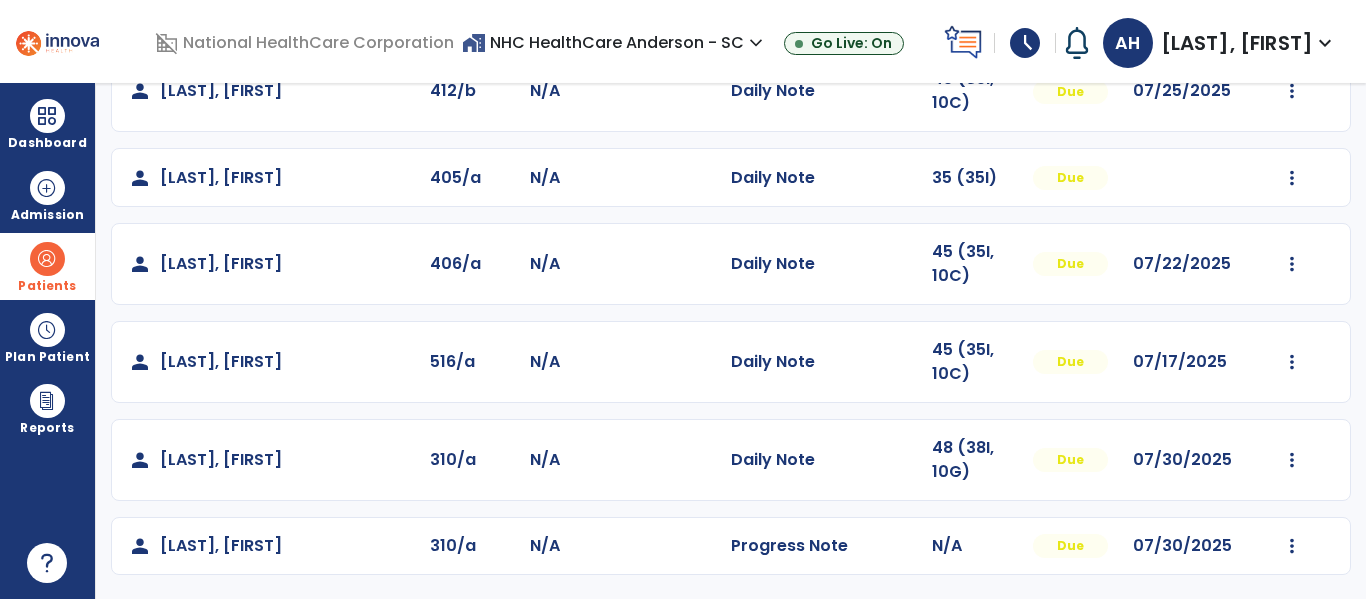 click at bounding box center (47, 259) 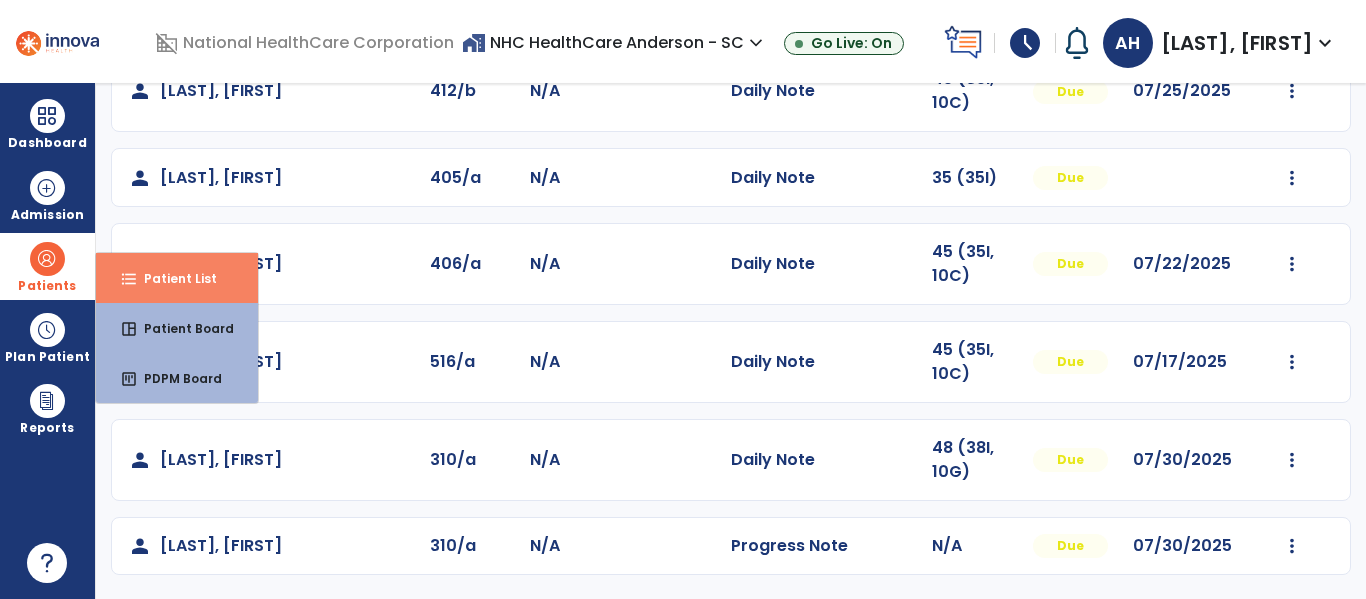 click on "format_list_bulleted  Patient List" at bounding box center (177, 278) 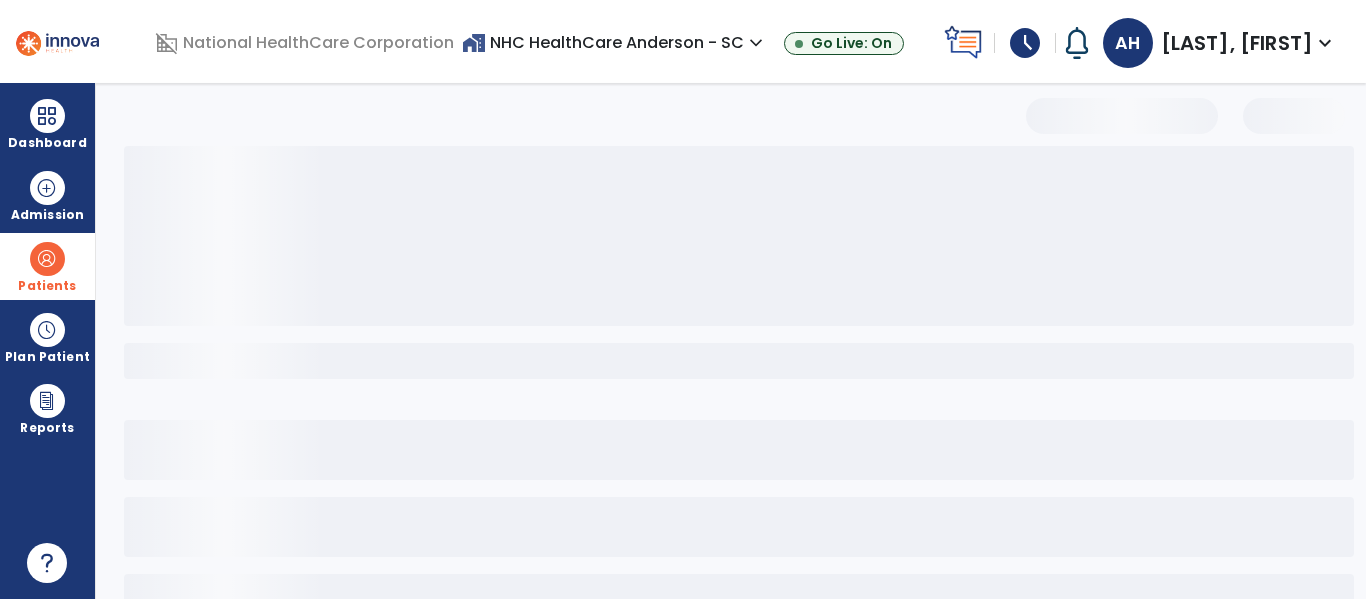 scroll, scrollTop: 144, scrollLeft: 0, axis: vertical 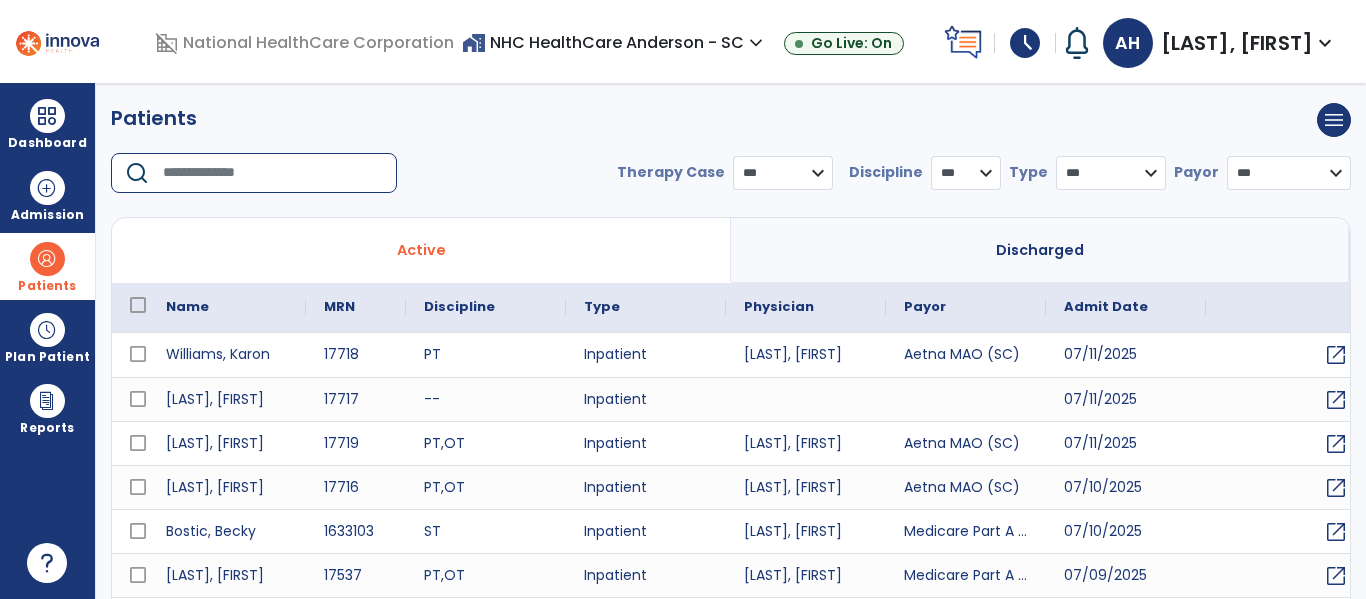 click at bounding box center [273, 173] 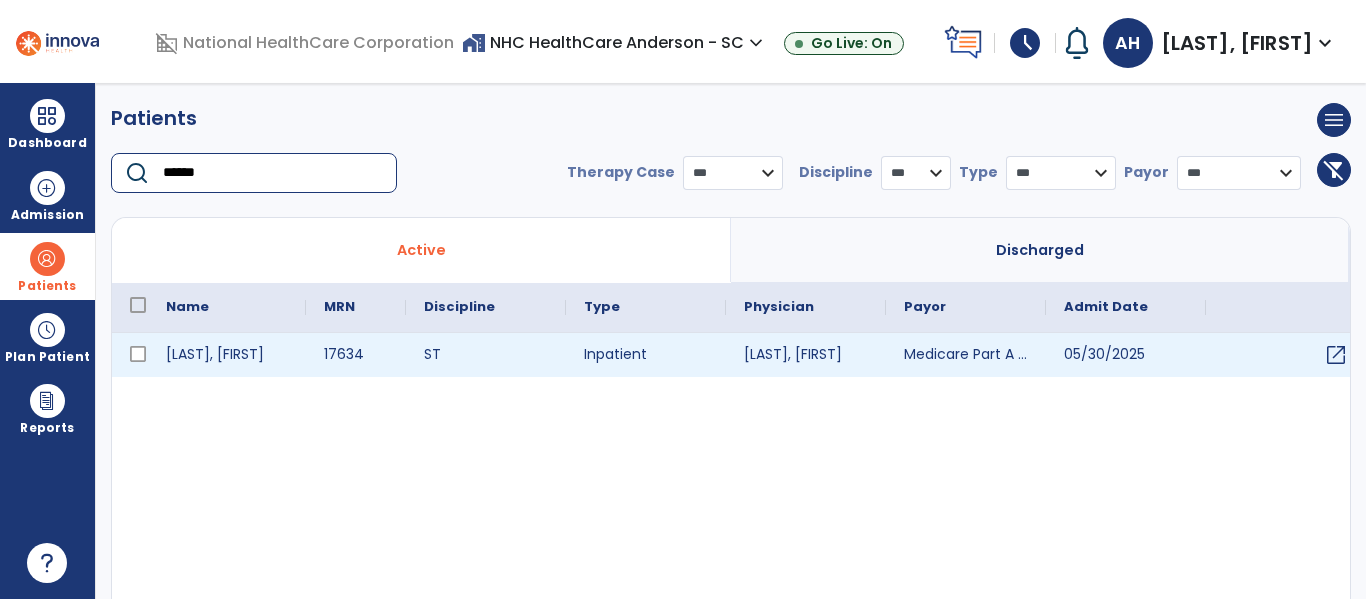 type on "******" 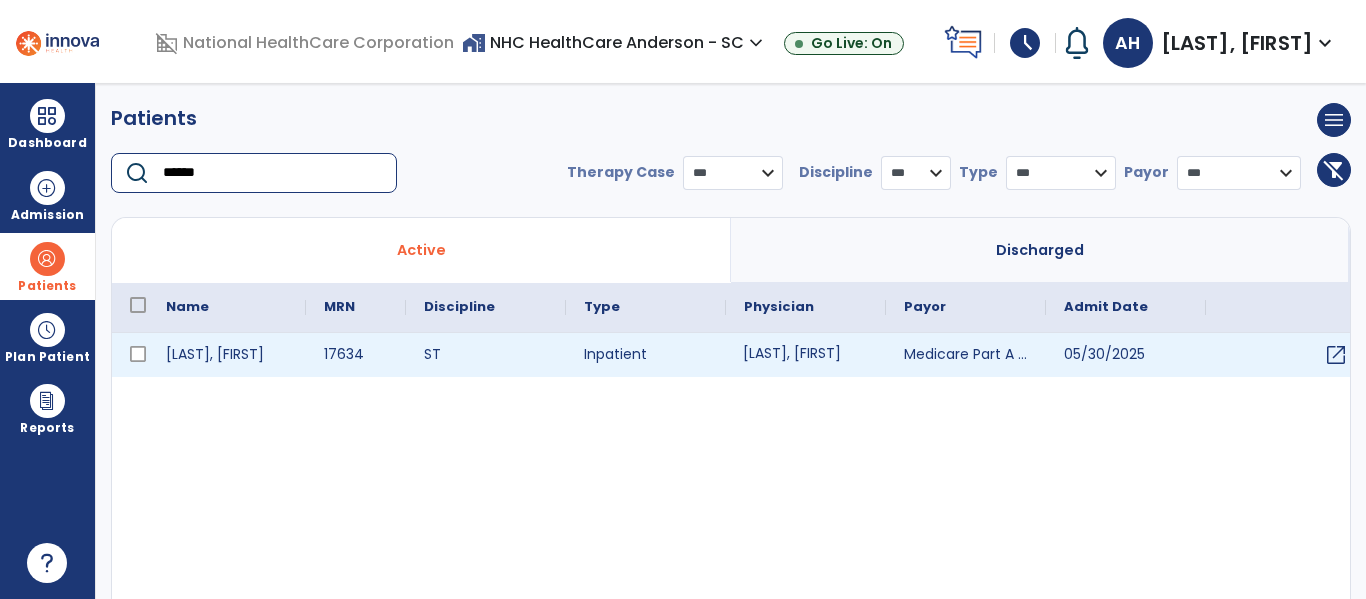 click on "[LAST], [FIRST]" at bounding box center [806, 355] 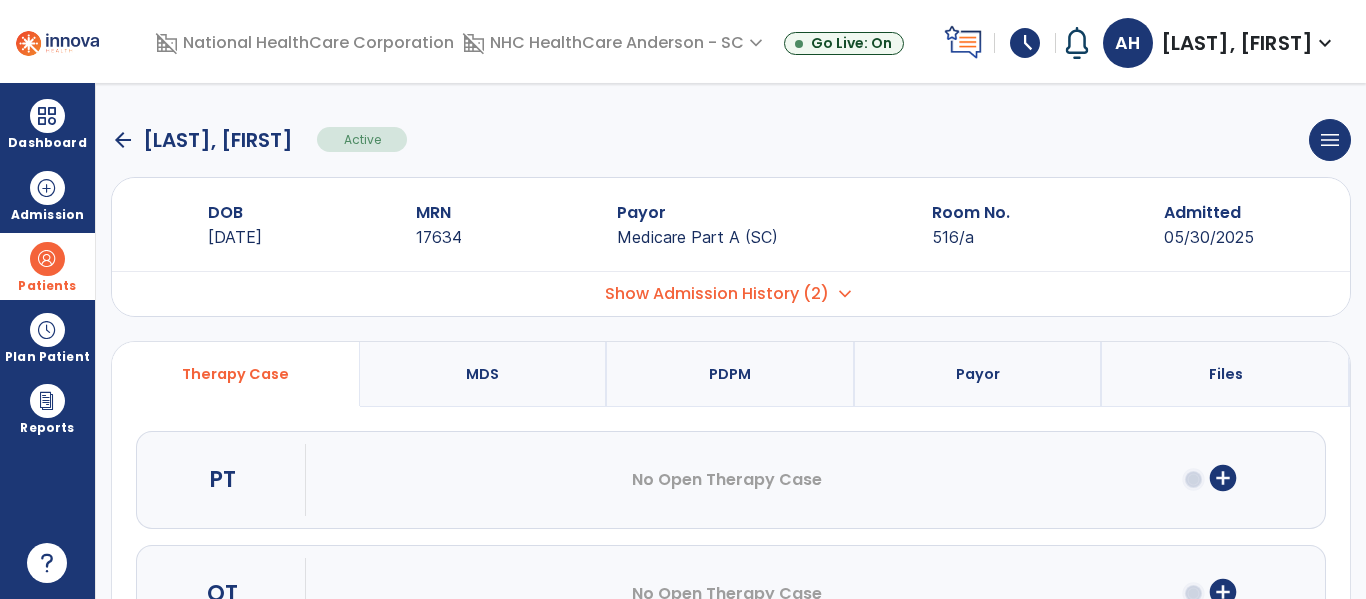 click on "menu   Edit Admission   View OBRA Report   Discharge Patient" 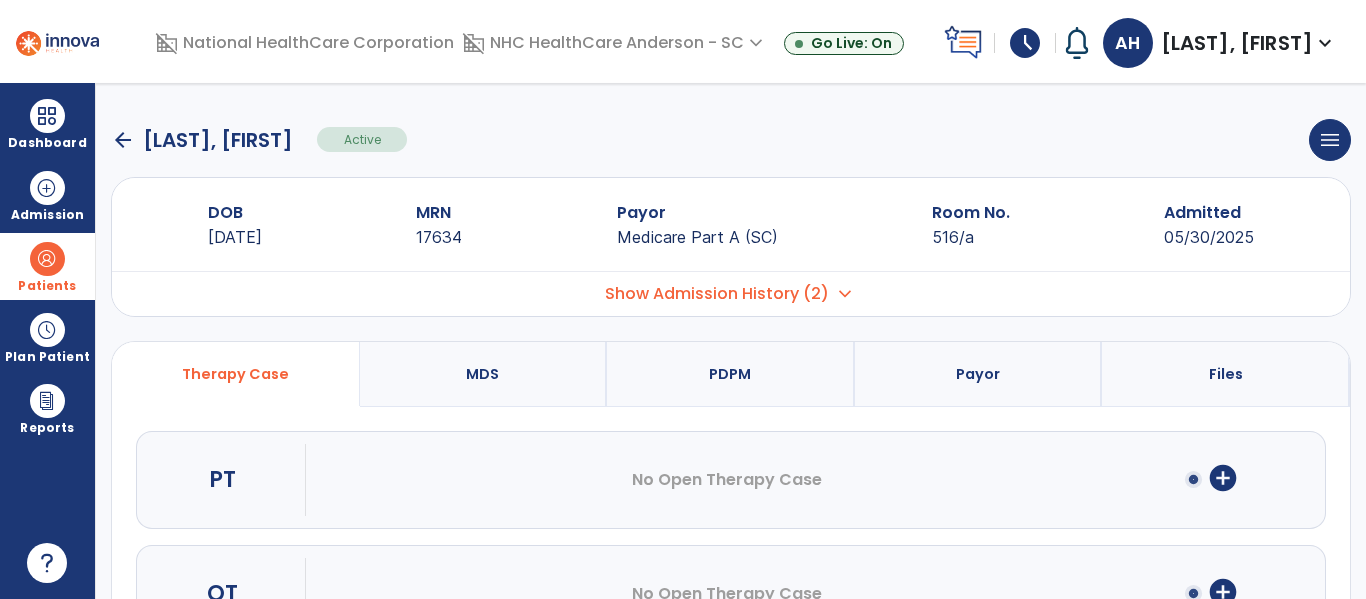scroll, scrollTop: 207, scrollLeft: 0, axis: vertical 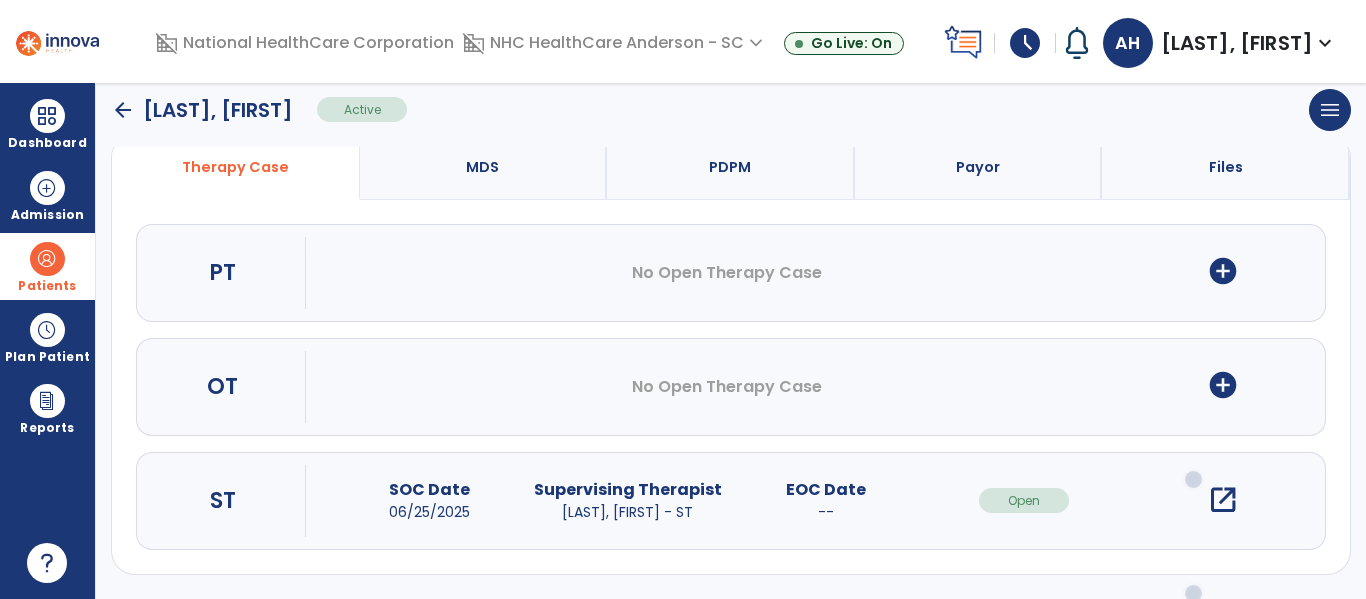click 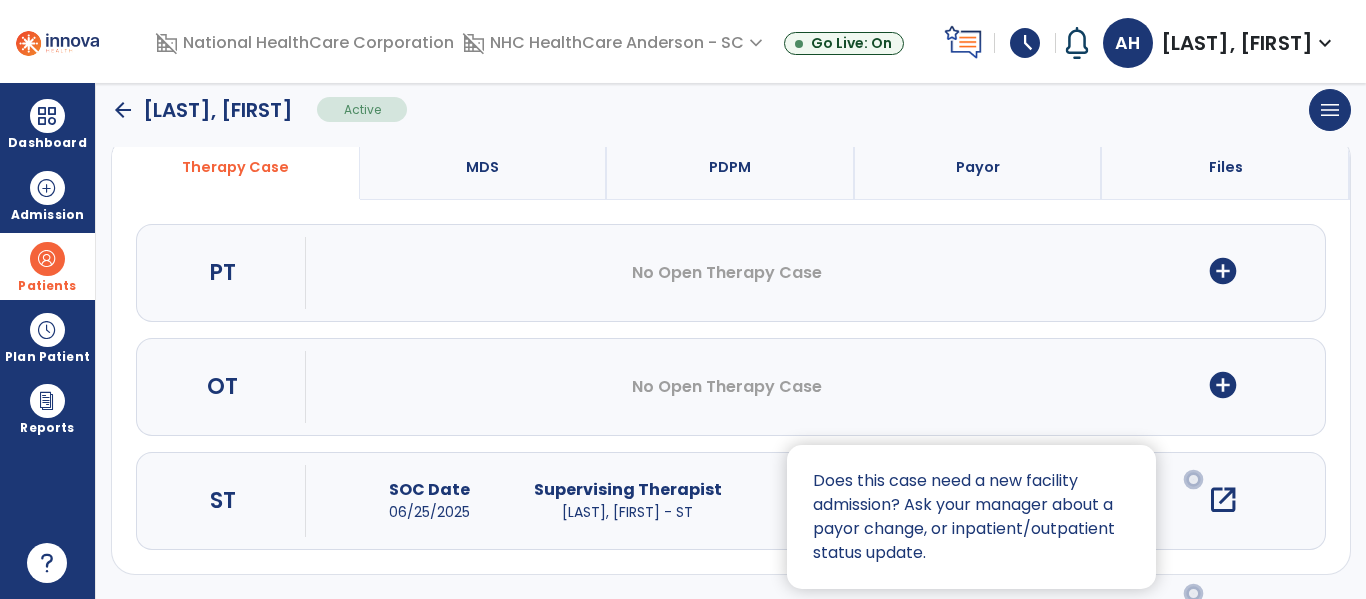 click at bounding box center (683, 299) 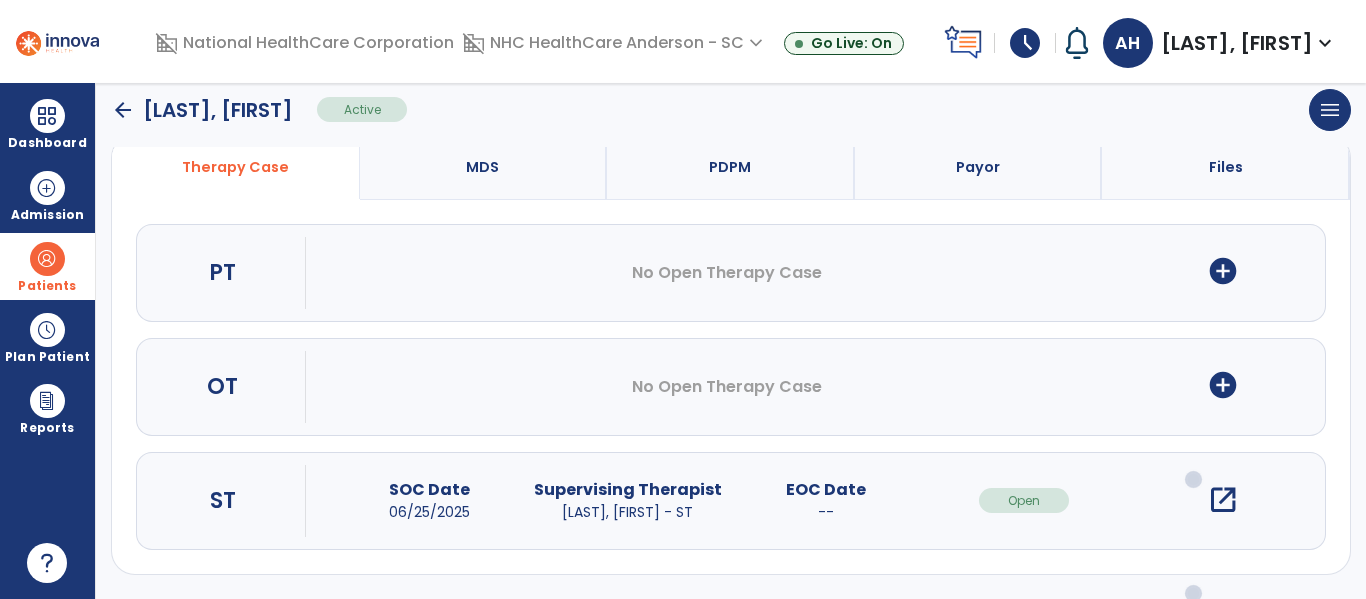 click on "open_in_new" at bounding box center (1223, 500) 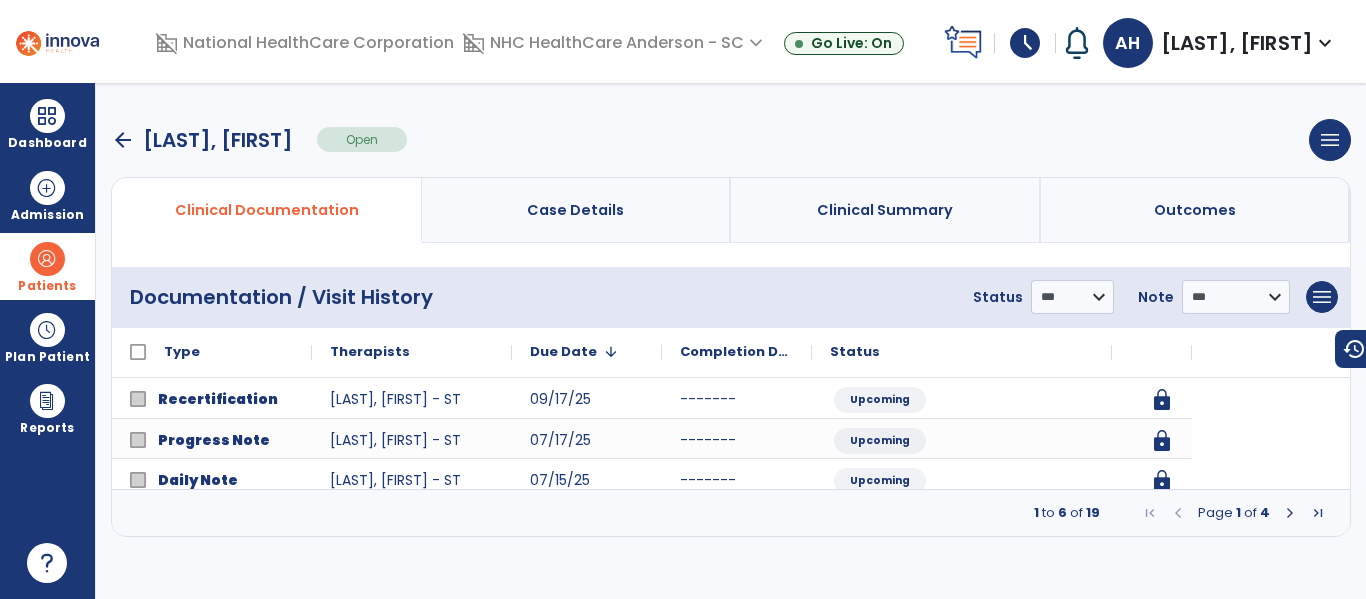 scroll, scrollTop: 0, scrollLeft: 0, axis: both 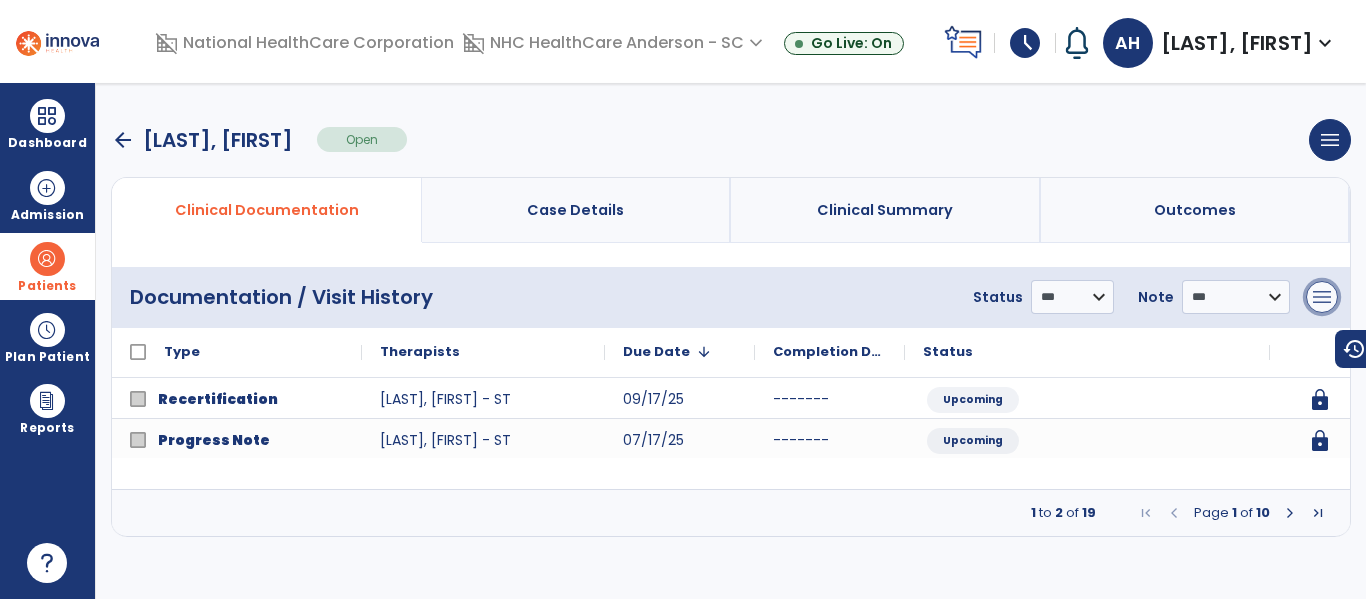 click on "menu" at bounding box center [1322, 297] 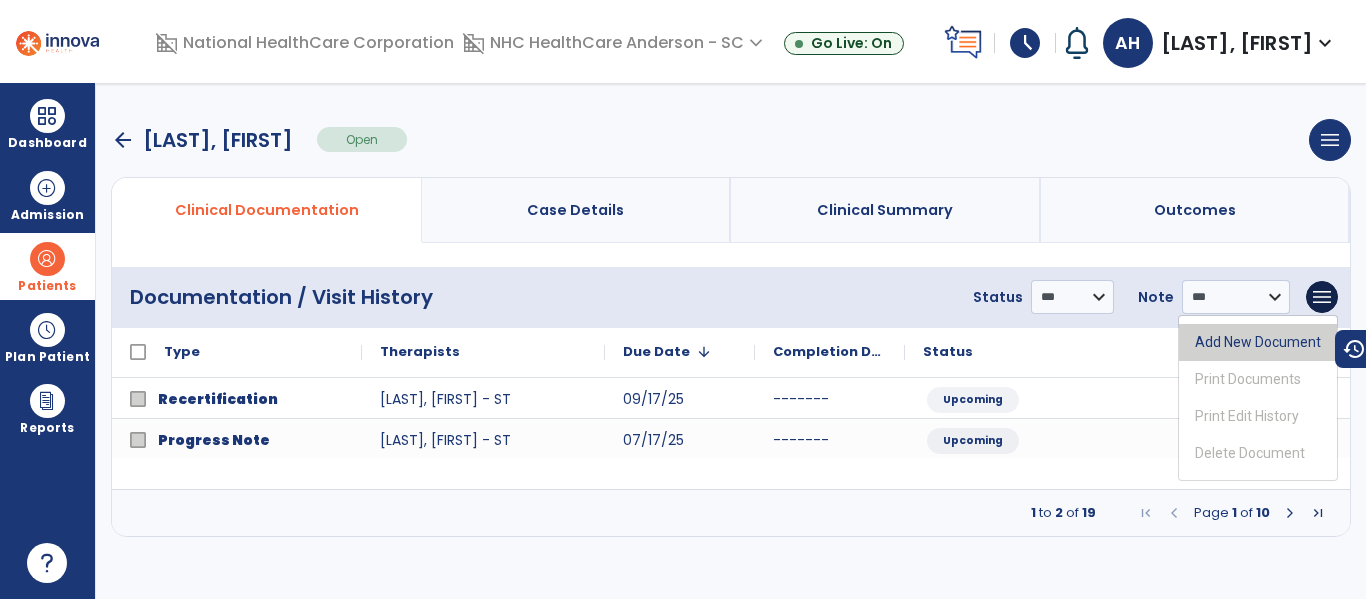click on "Add New Document" at bounding box center (1258, 342) 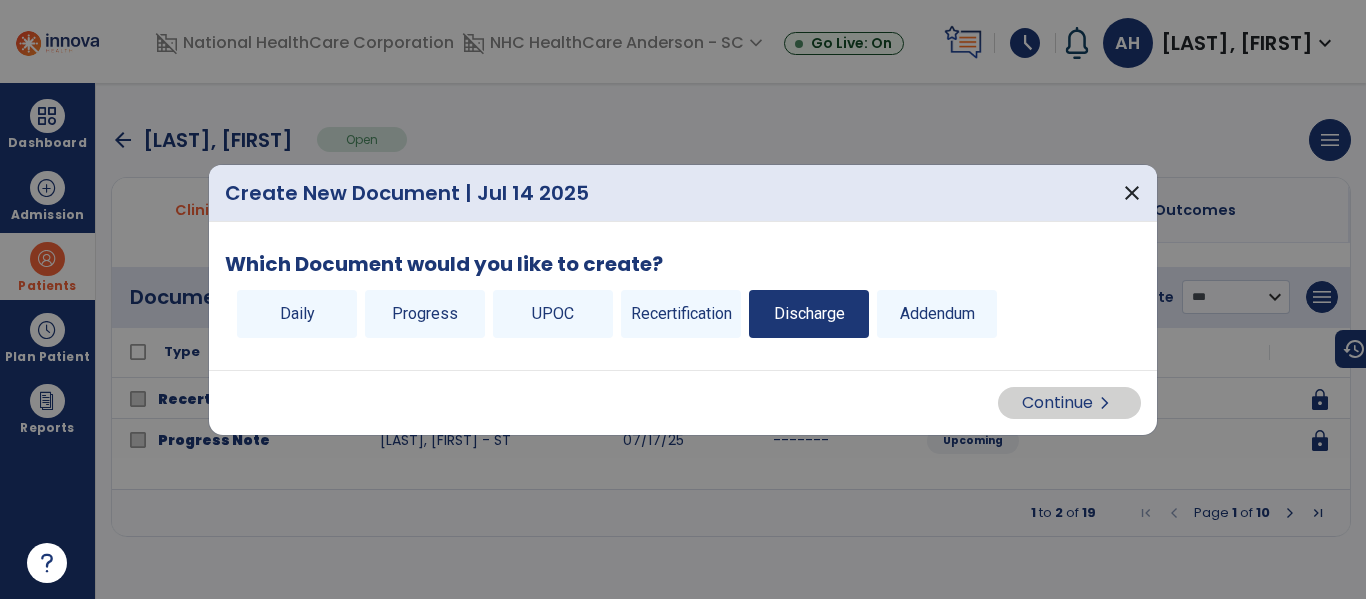 click on "Discharge" at bounding box center [809, 314] 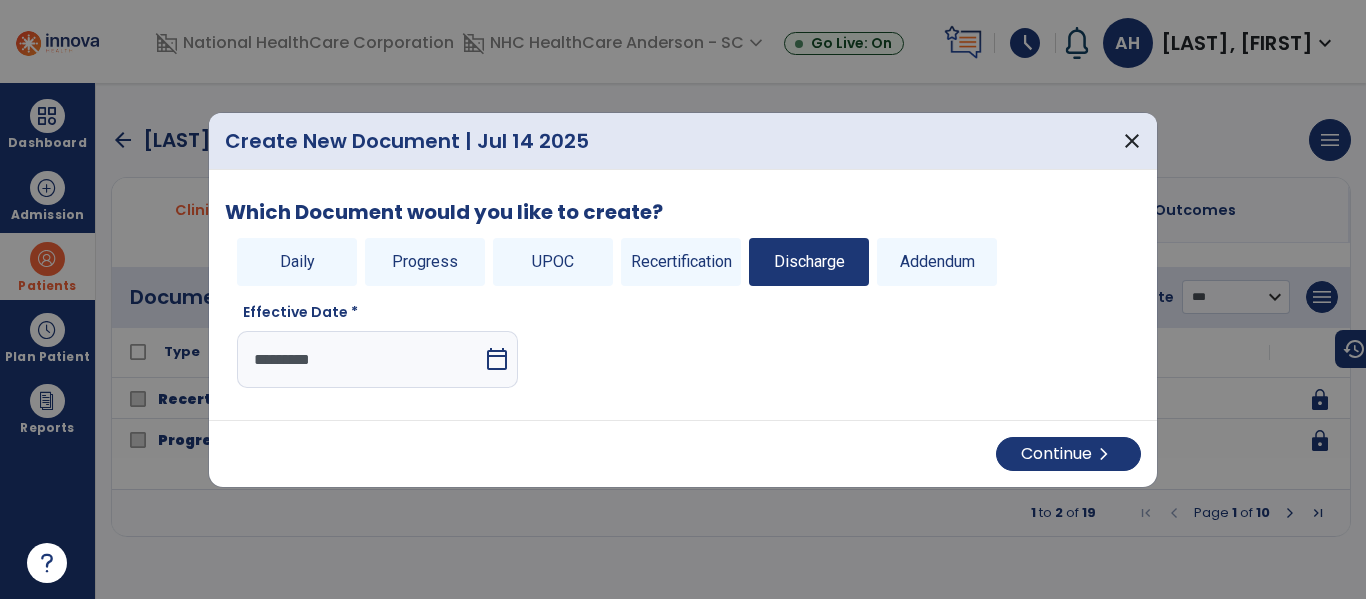 click on "Continue   chevron_right" at bounding box center (683, 453) 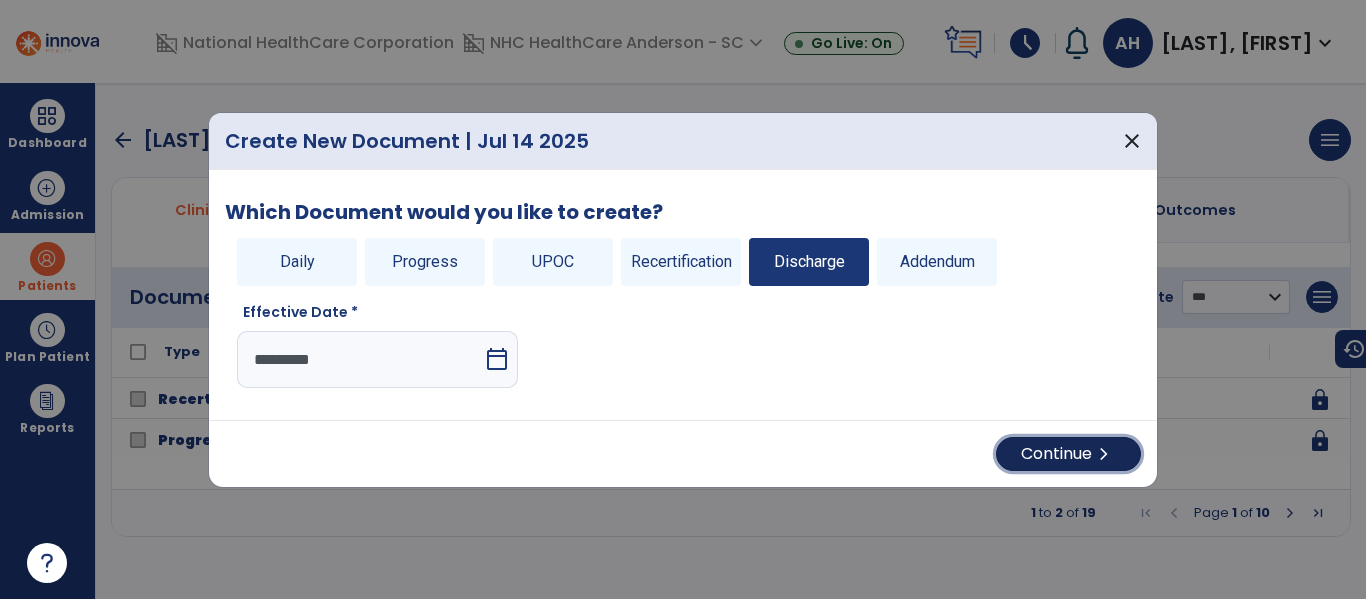 click on "Continue   chevron_right" at bounding box center [1068, 454] 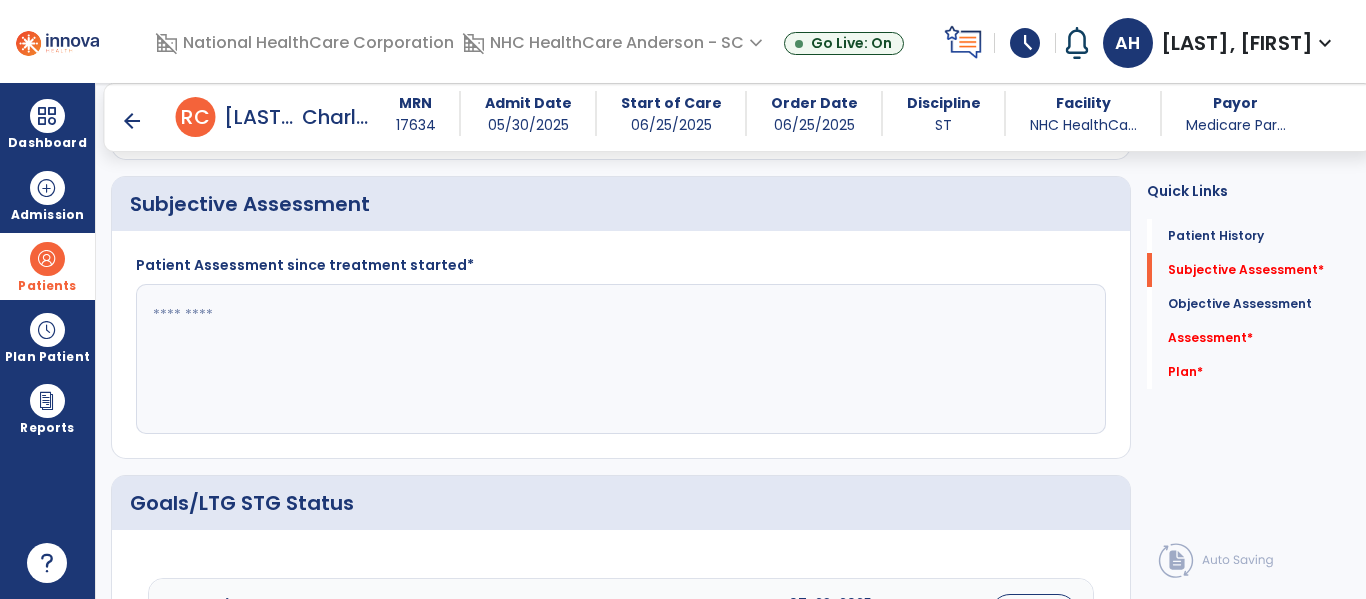 scroll, scrollTop: 477, scrollLeft: 0, axis: vertical 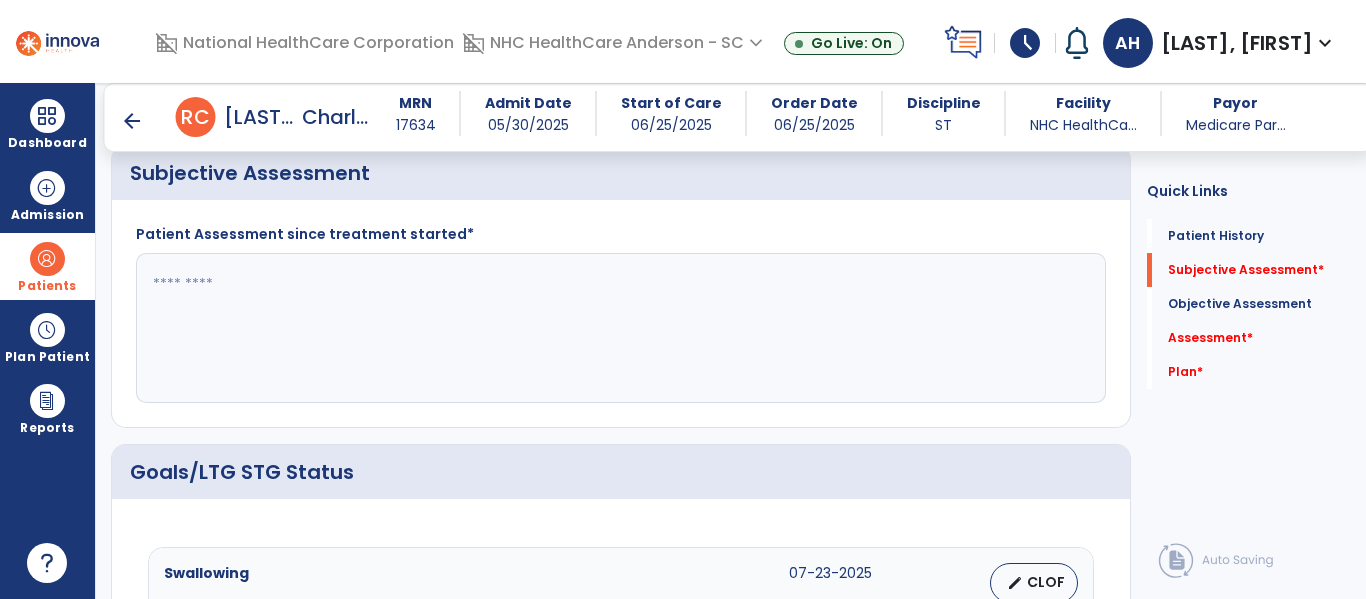 click 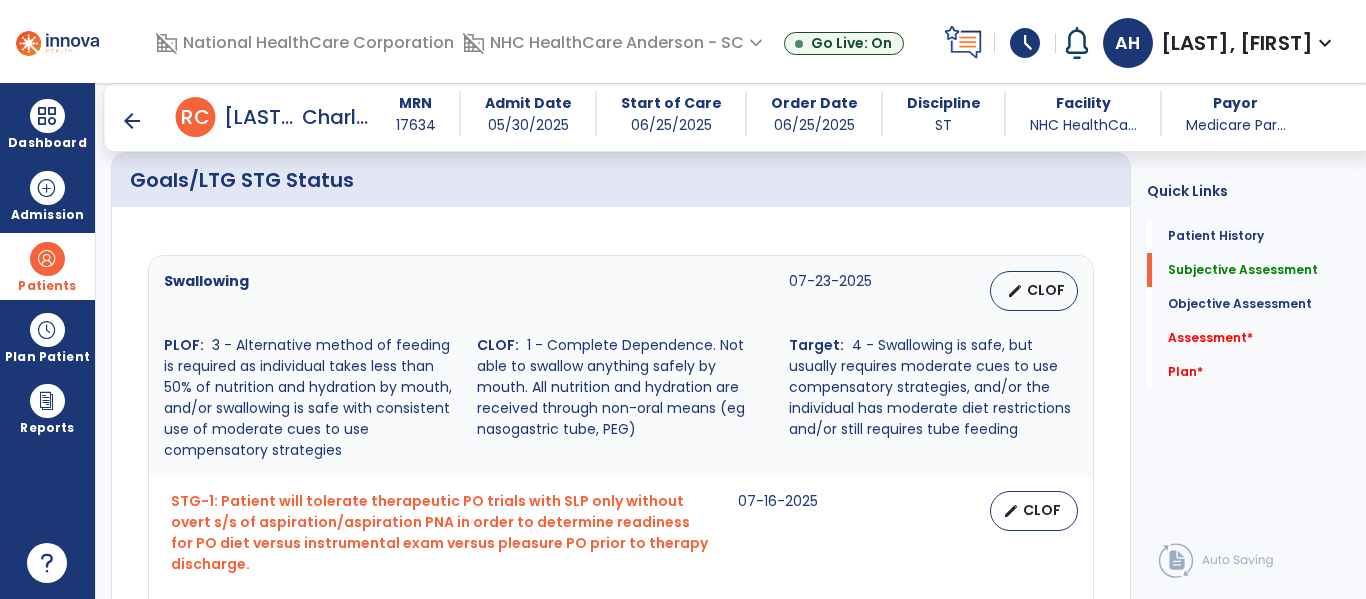 scroll, scrollTop: 775, scrollLeft: 0, axis: vertical 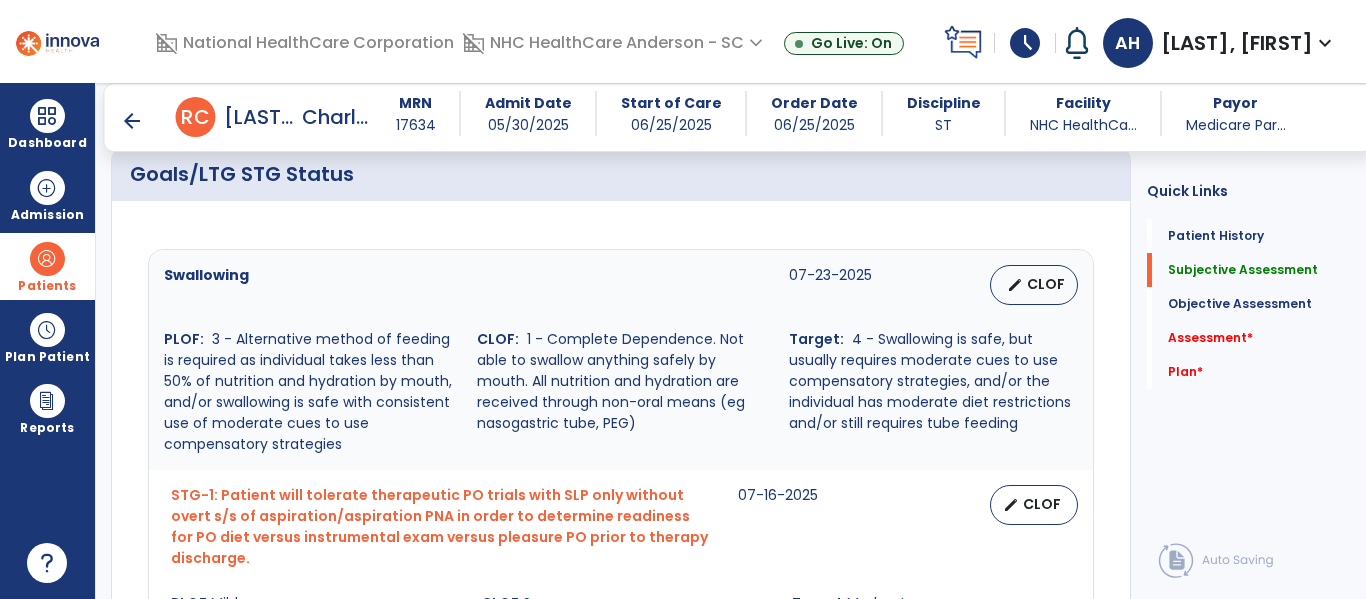 type on "**********" 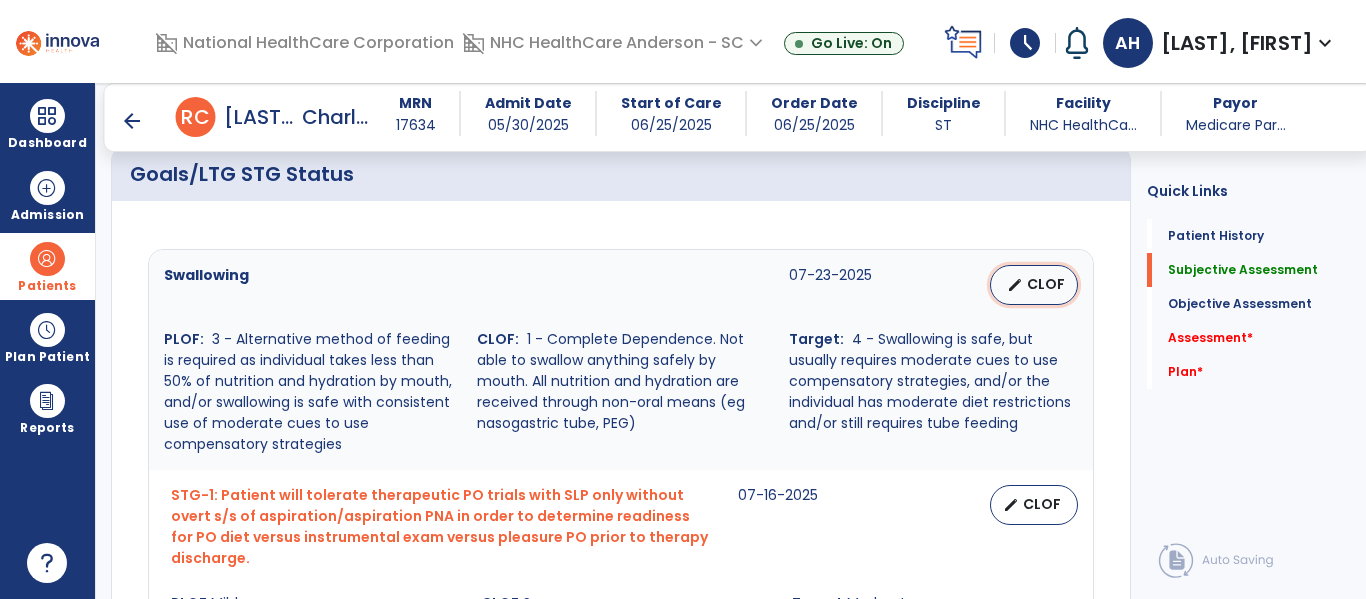 click on "edit" at bounding box center [1015, 285] 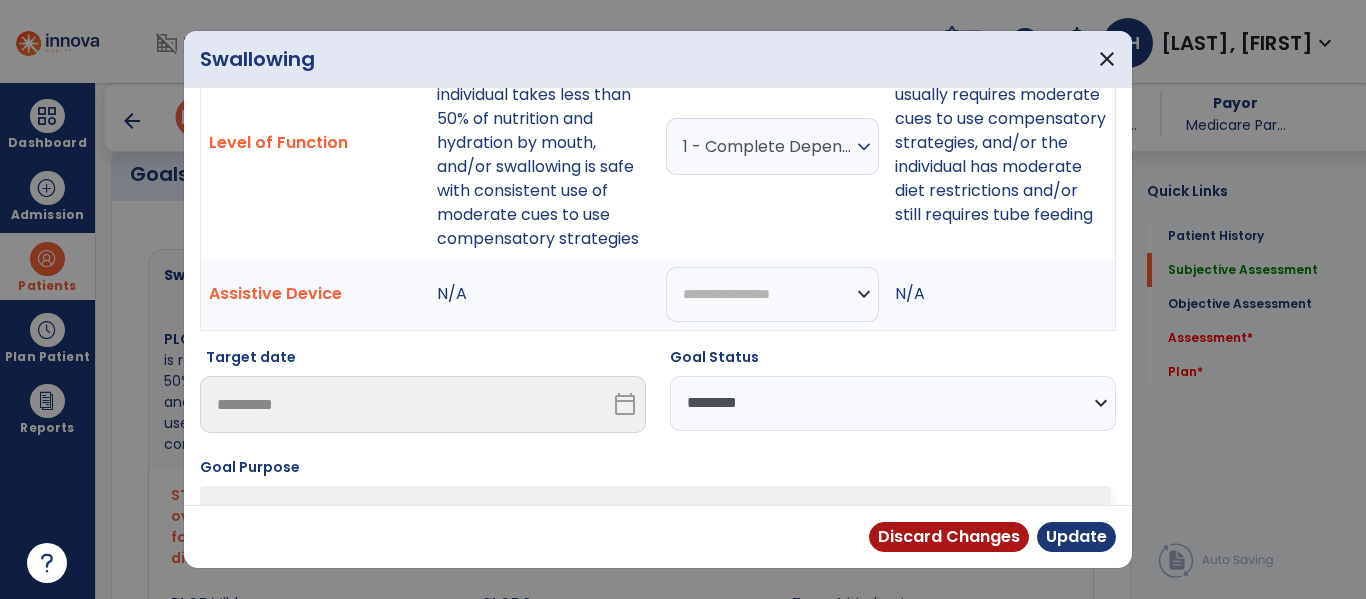 scroll, scrollTop: 133, scrollLeft: 0, axis: vertical 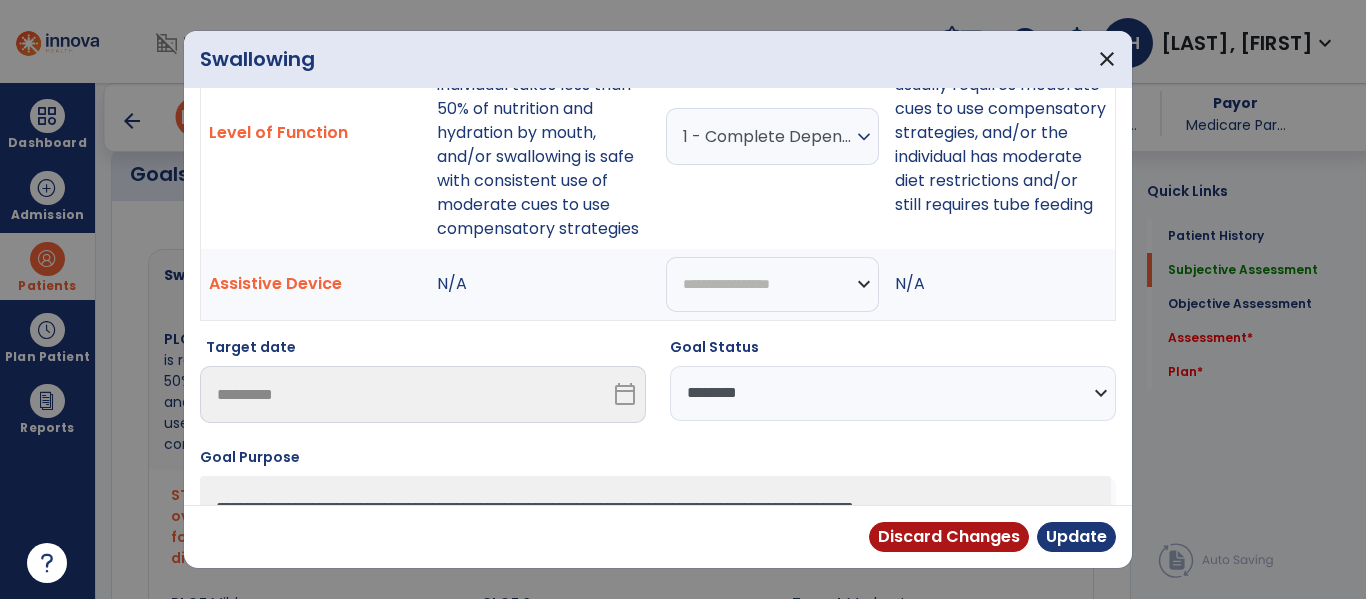 click on "**********" at bounding box center [893, 393] 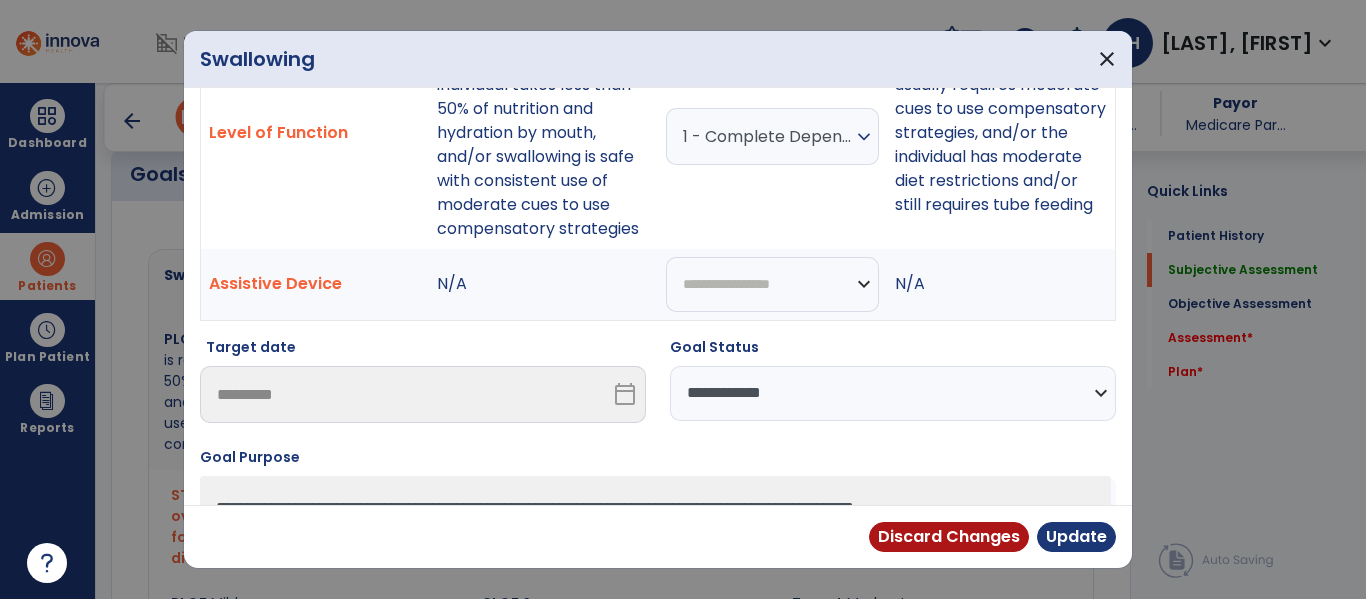 click on "**********" at bounding box center [893, 393] 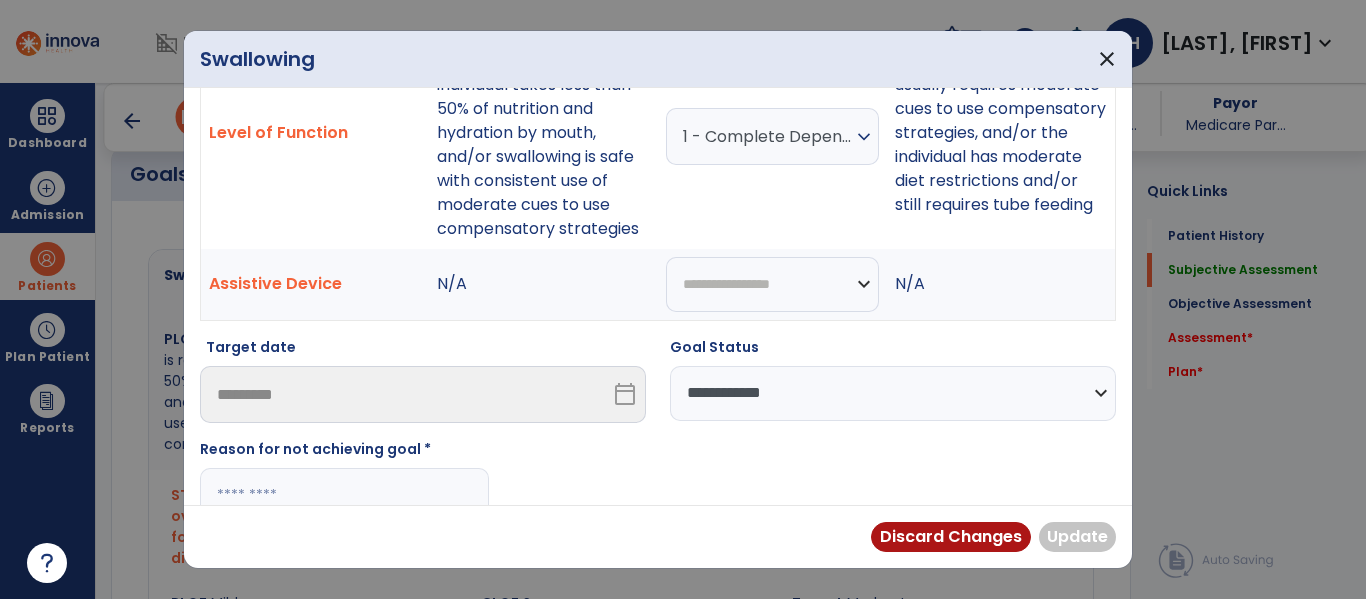 click at bounding box center (344, 495) 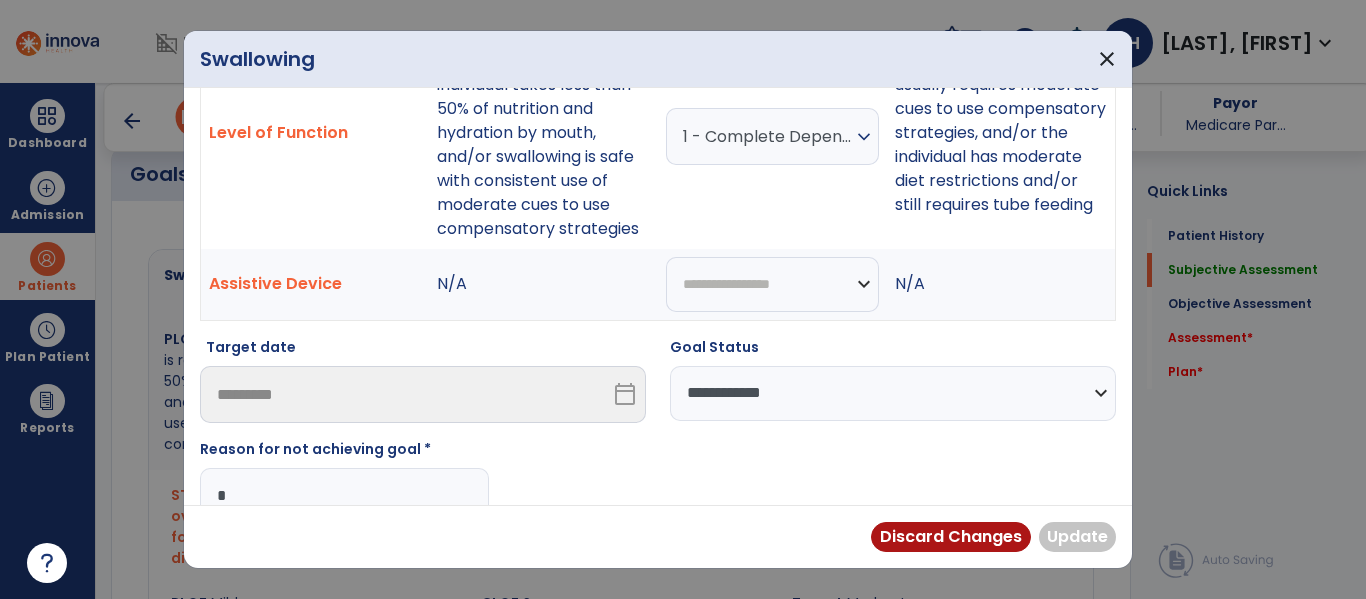 scroll, scrollTop: 135, scrollLeft: 0, axis: vertical 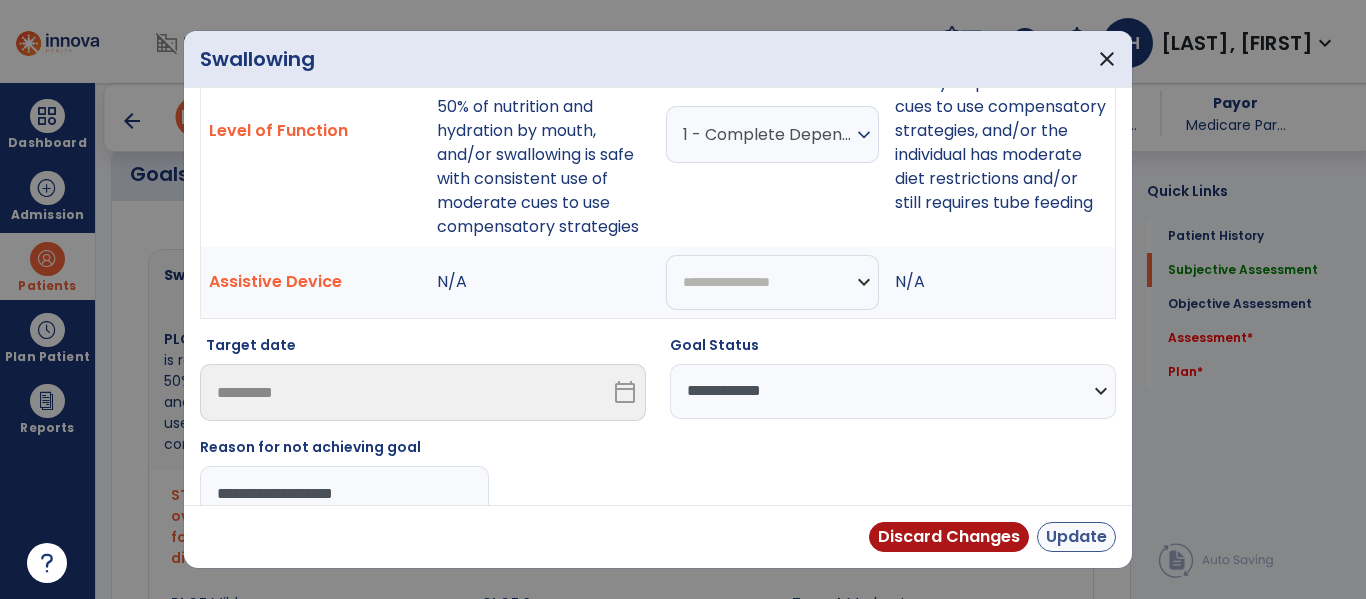 type on "**********" 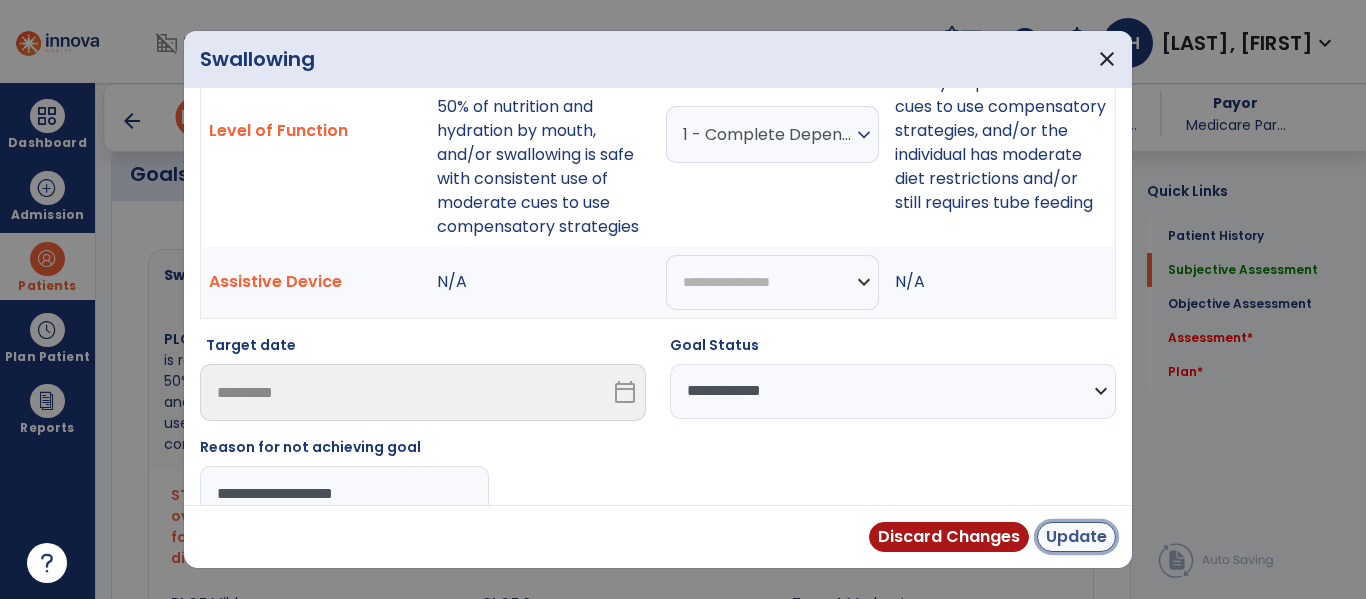 click on "Update" at bounding box center (1076, 537) 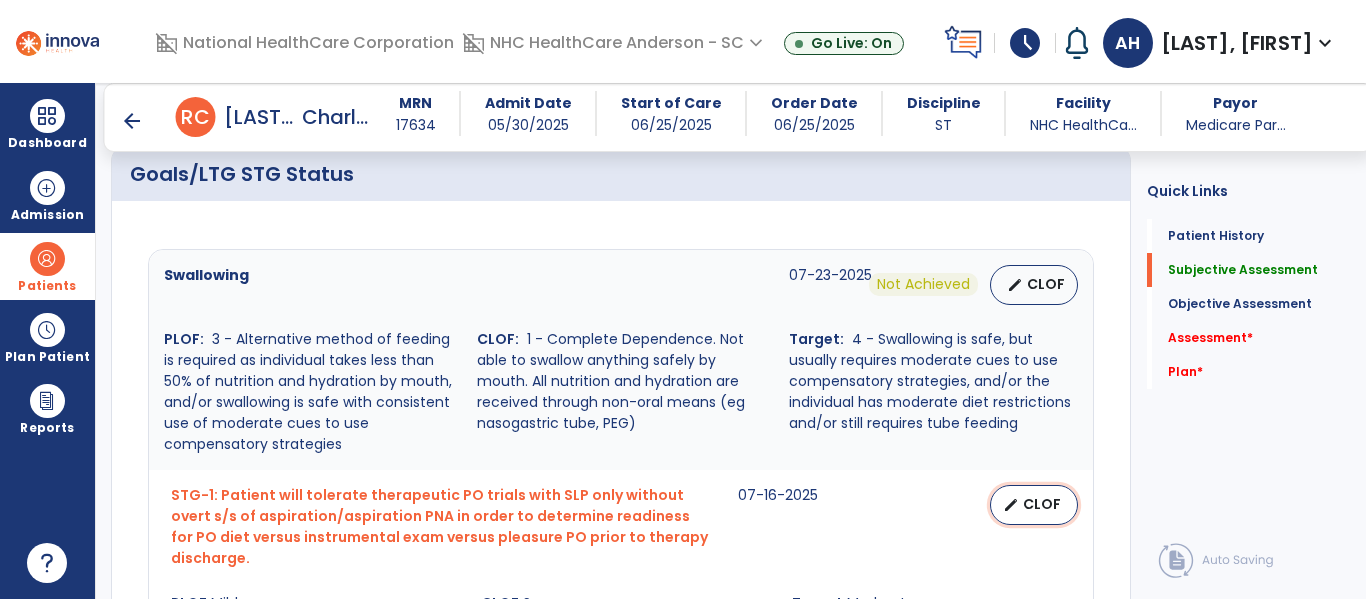 click on "CLOF" at bounding box center [1042, 504] 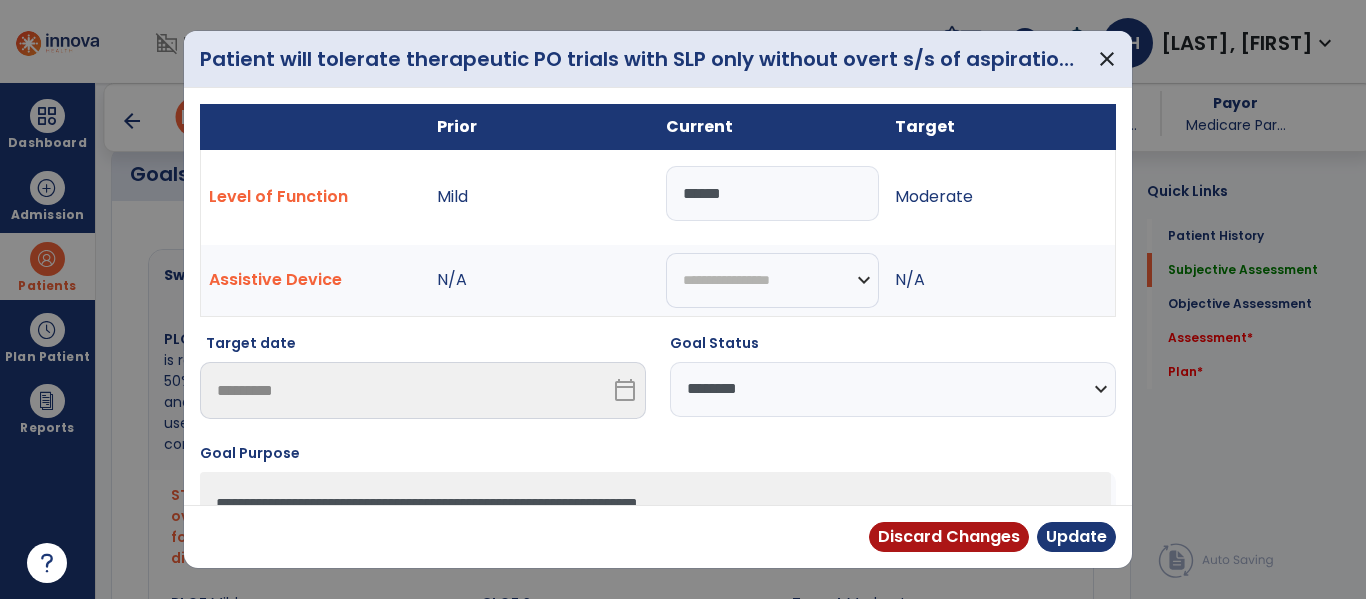 click on "**********" at bounding box center [893, 389] 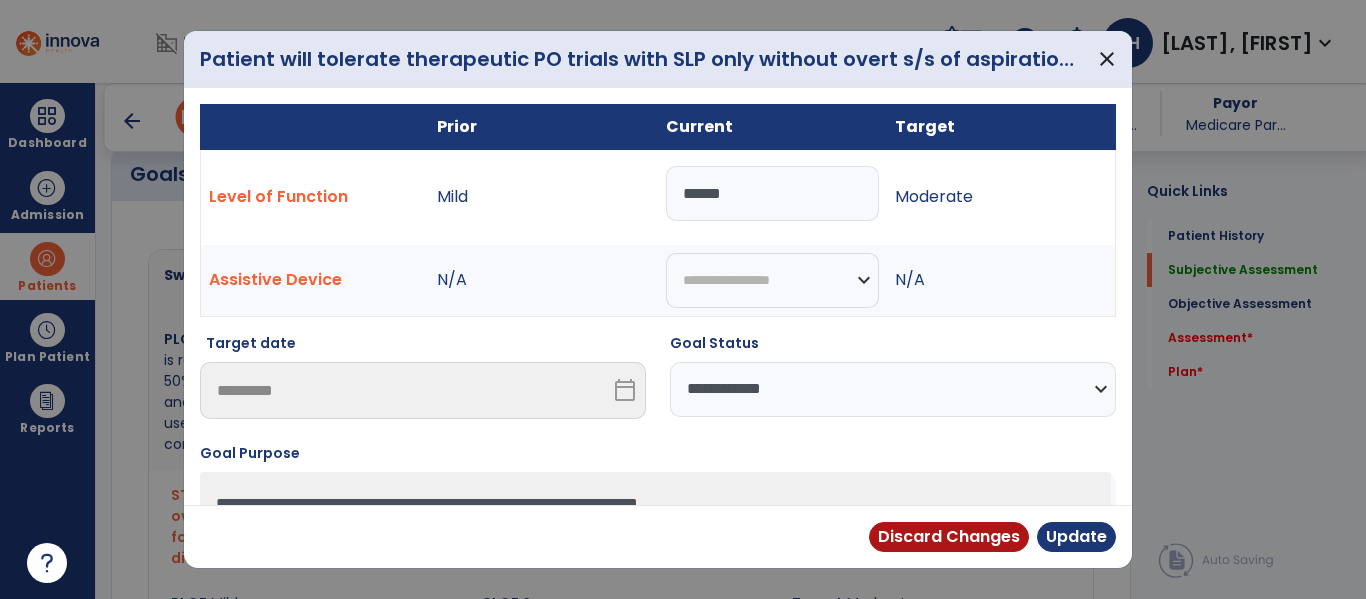 click on "**********" at bounding box center [893, 389] 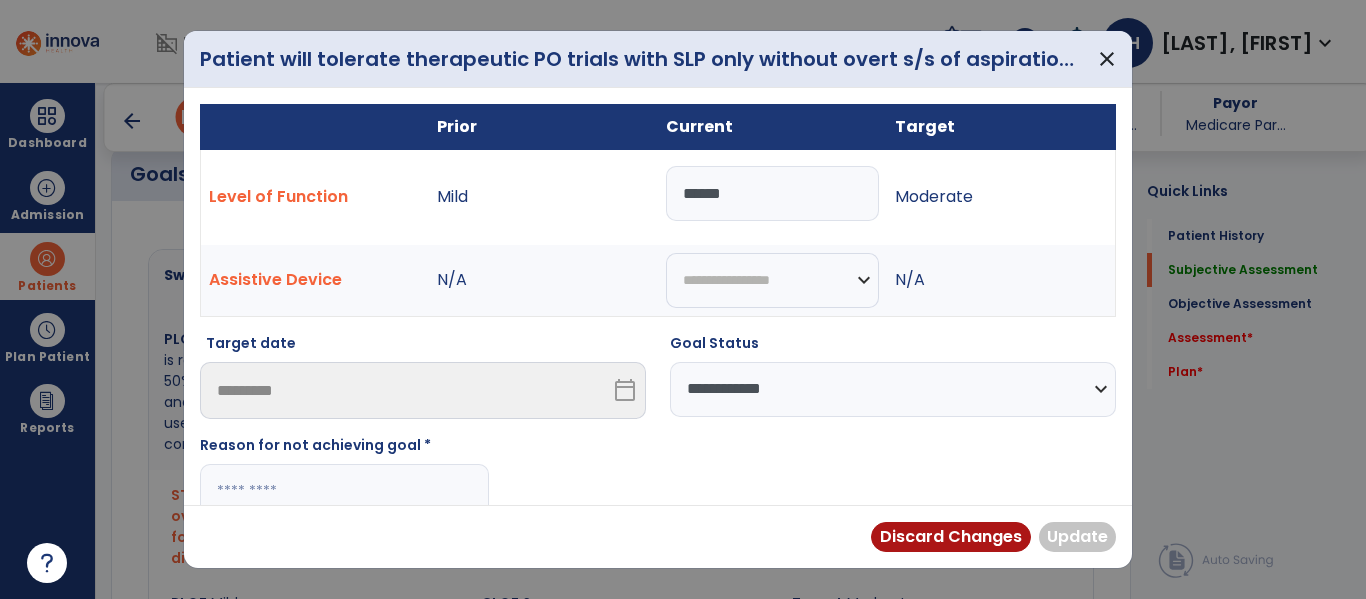 click at bounding box center [344, 491] 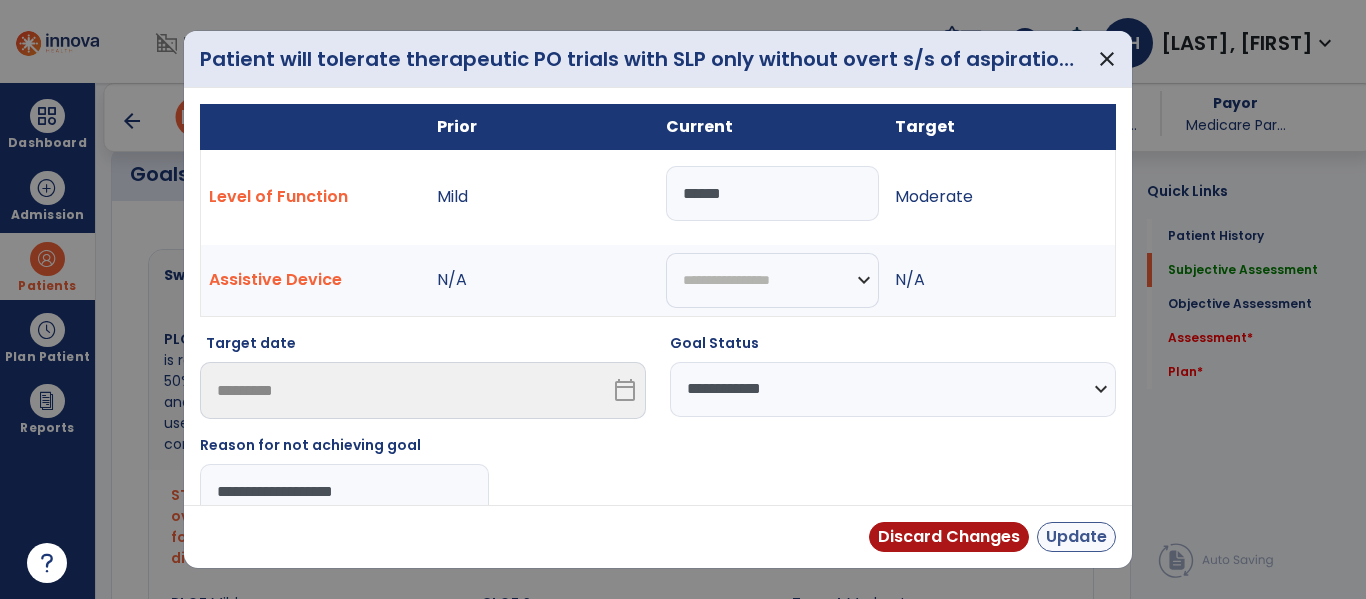 type on "**********" 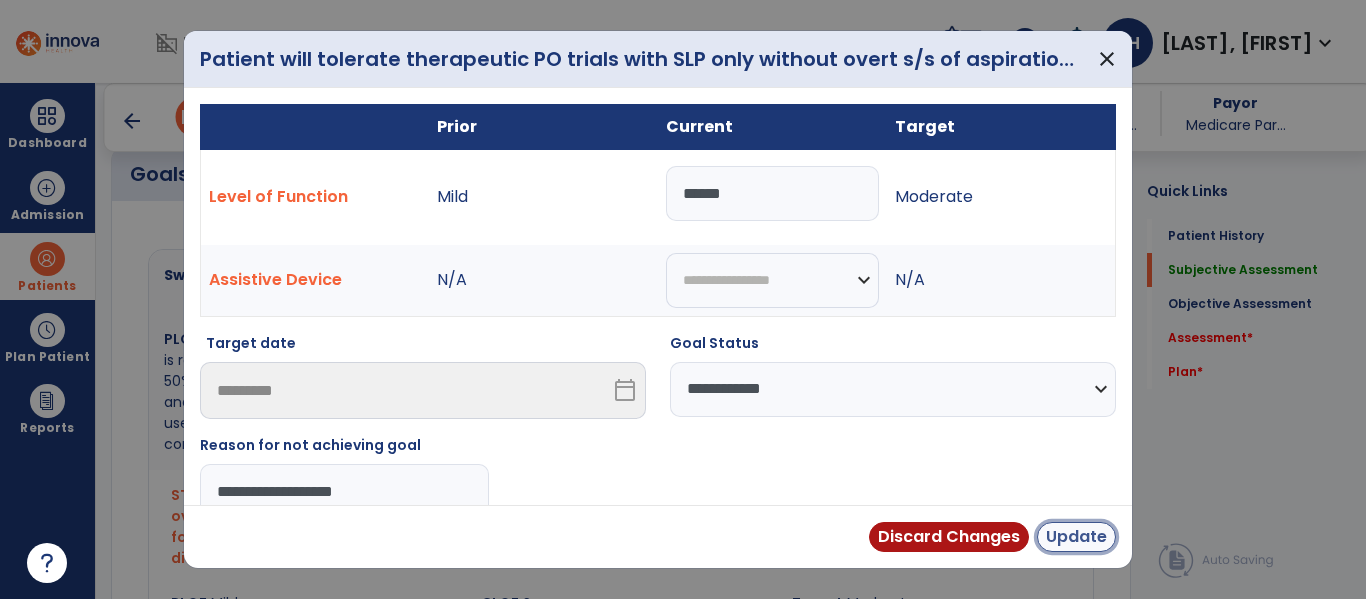 click on "Update" at bounding box center (1076, 537) 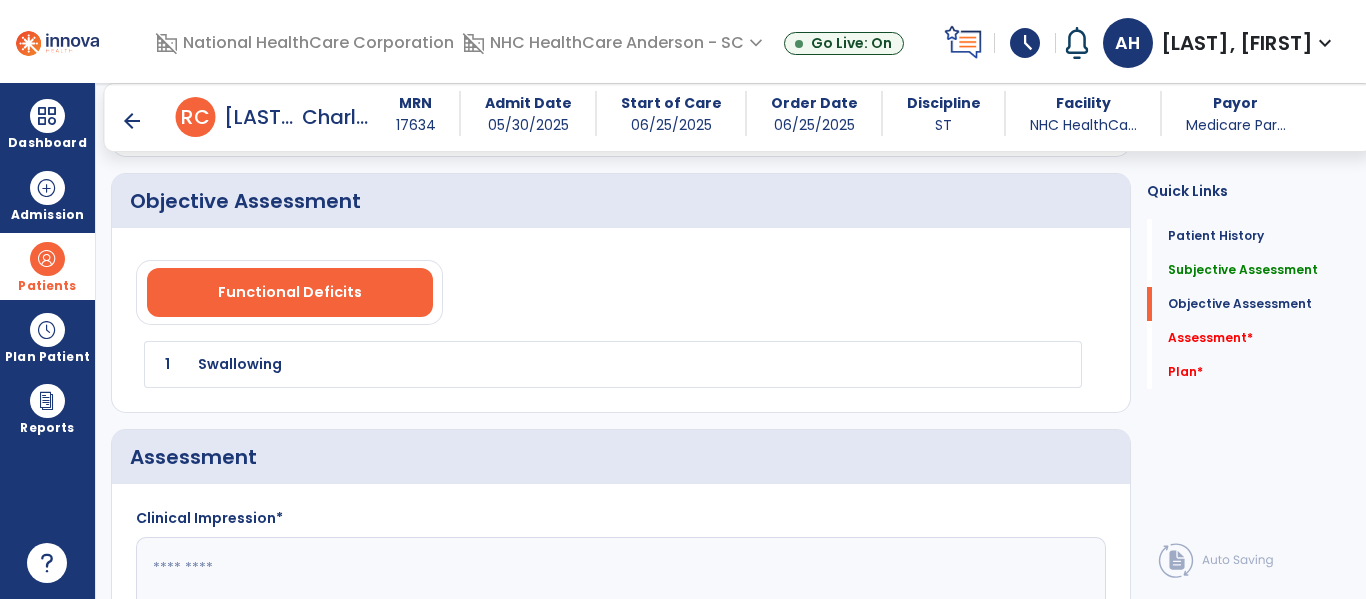 scroll, scrollTop: 1341, scrollLeft: 0, axis: vertical 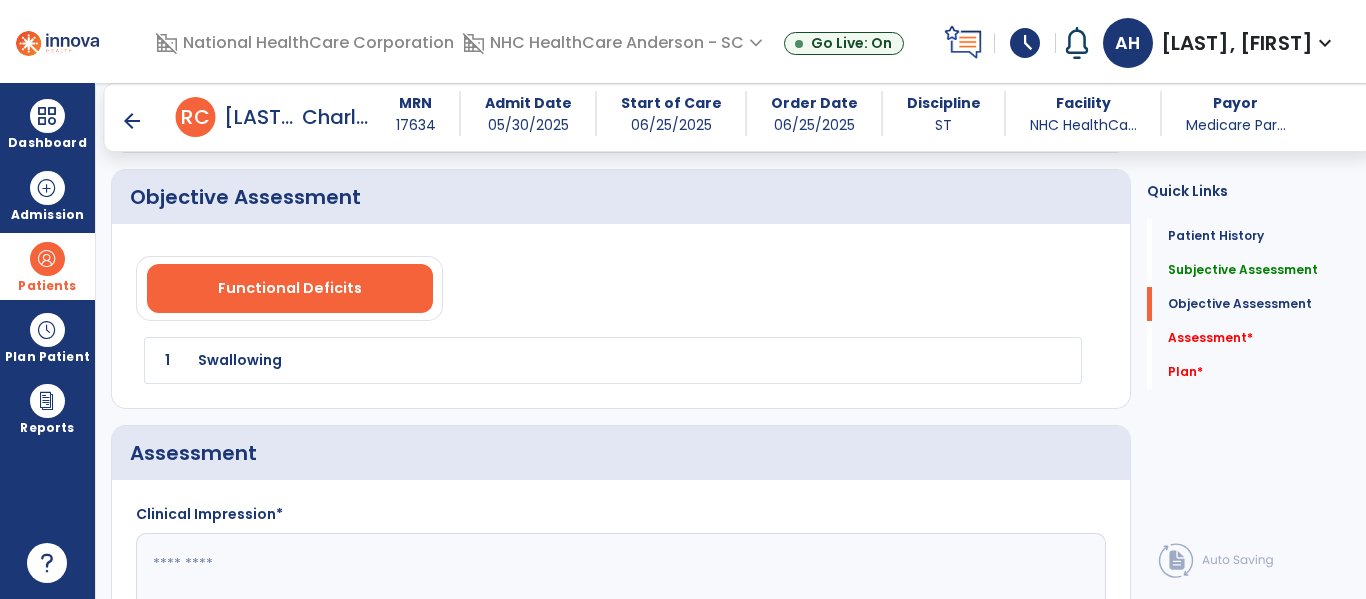 click on "Swallowing" at bounding box center (240, 360) 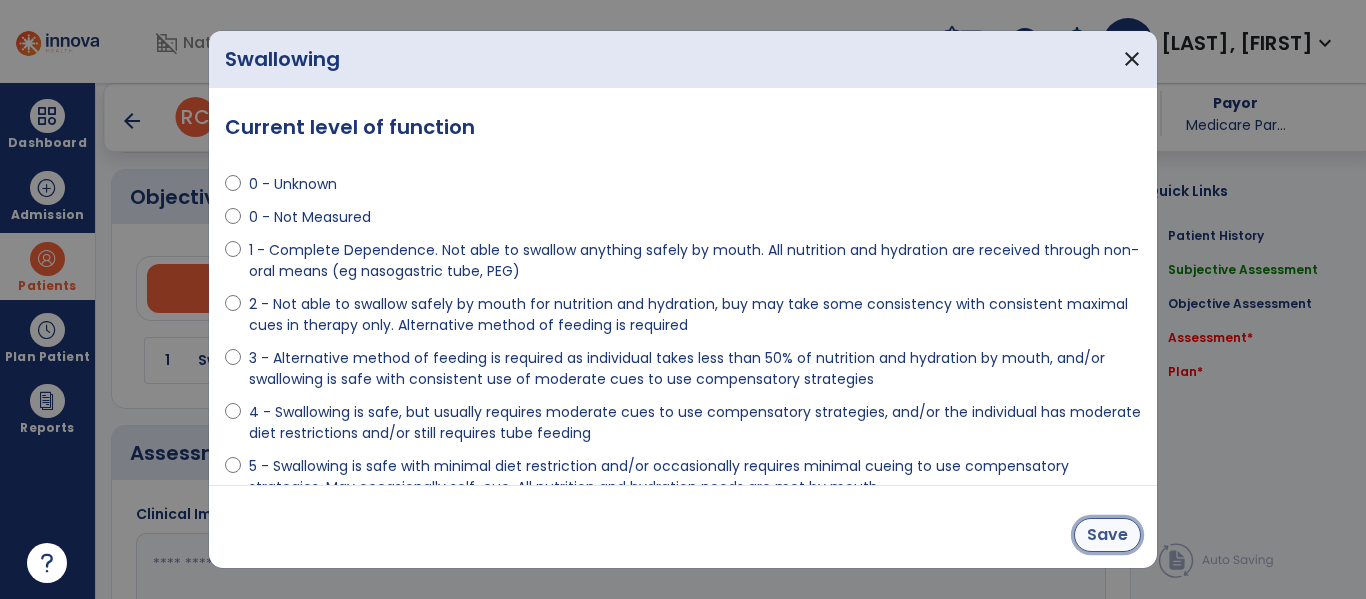 click on "Save" at bounding box center (1107, 535) 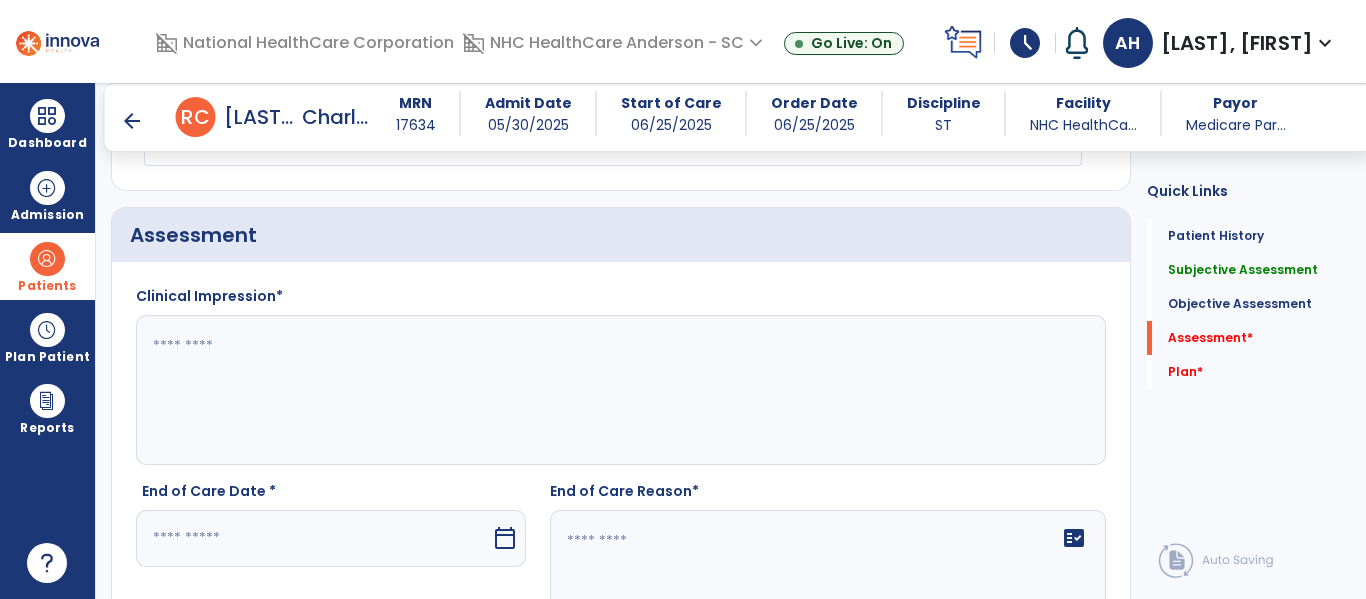 scroll, scrollTop: 1565, scrollLeft: 0, axis: vertical 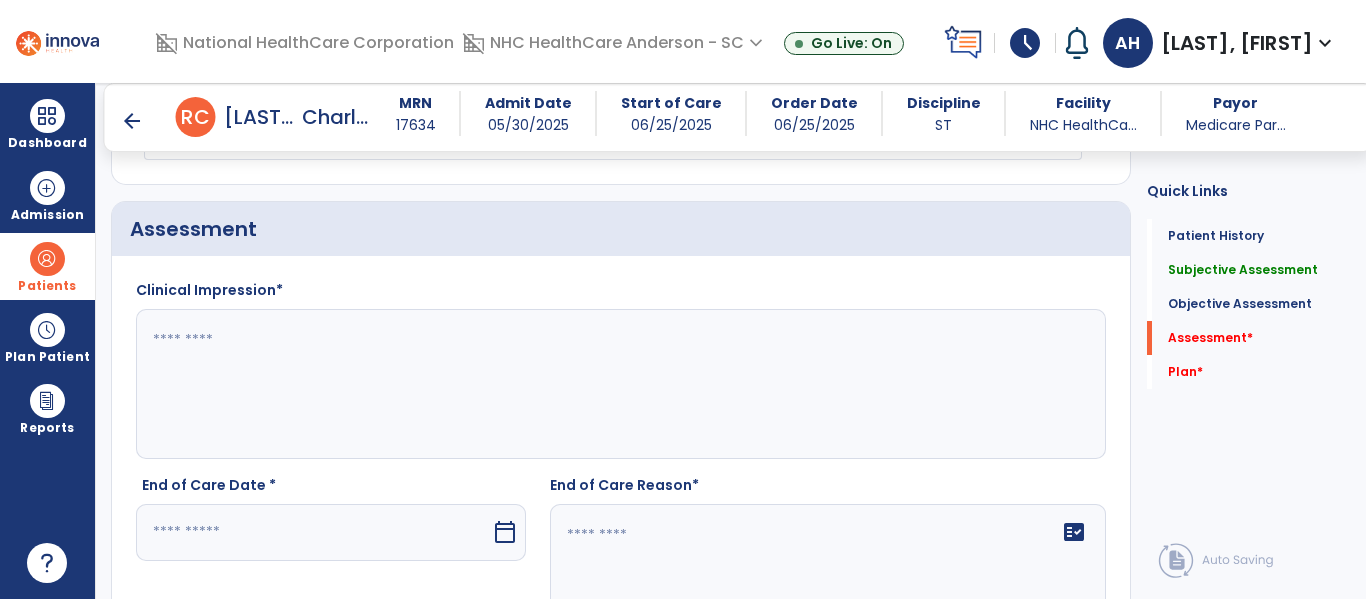 click 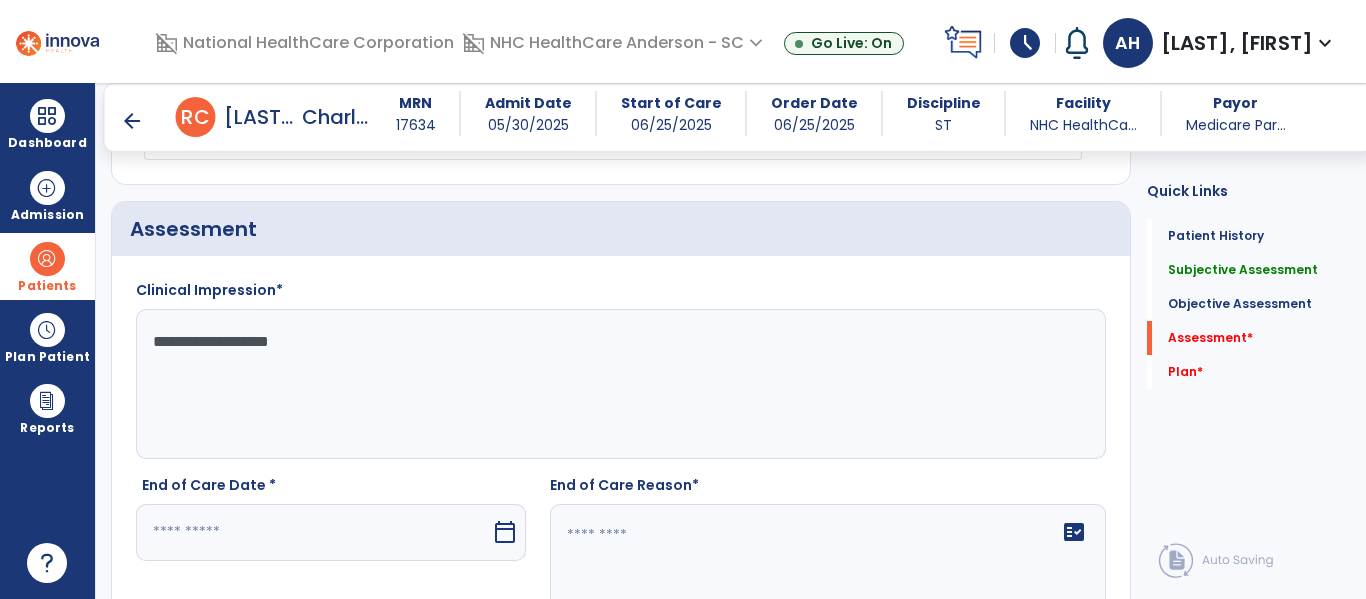 type on "**********" 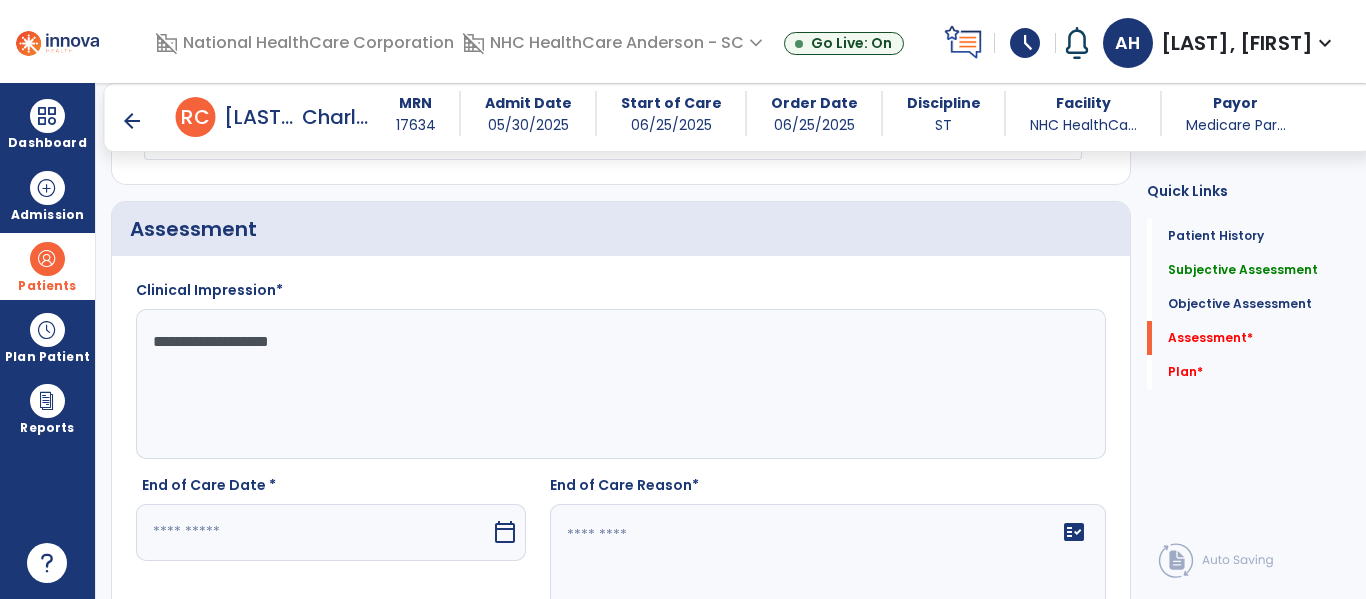 click at bounding box center [313, 532] 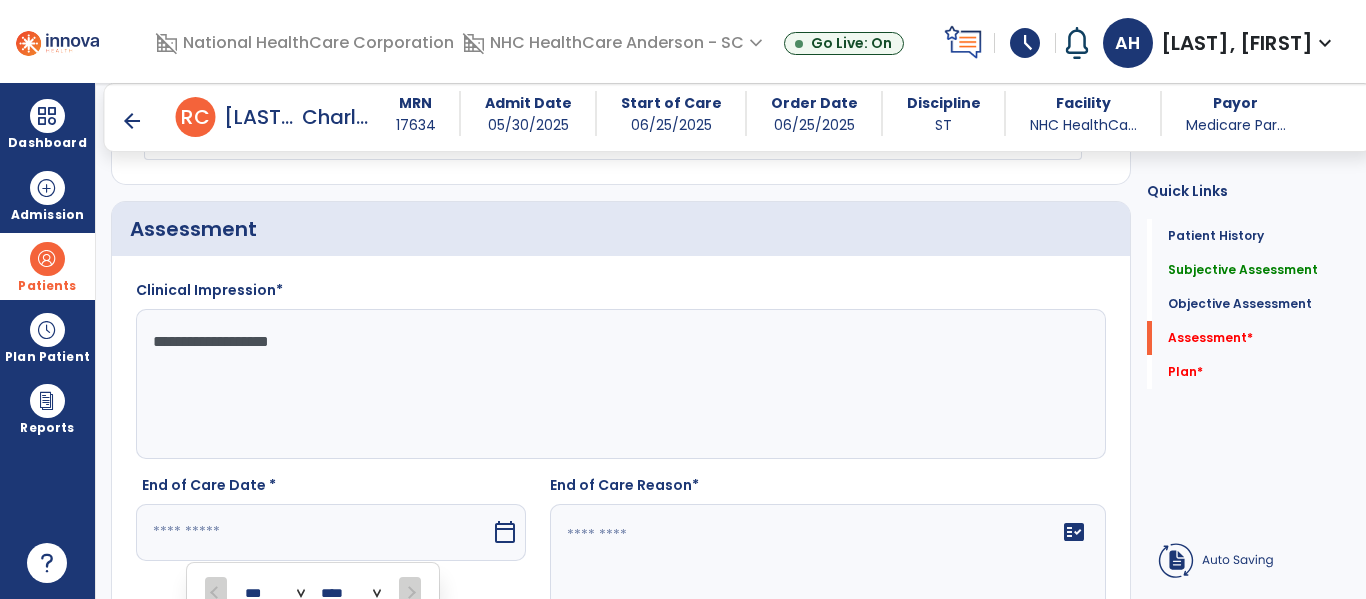 scroll, scrollTop: 1934, scrollLeft: 0, axis: vertical 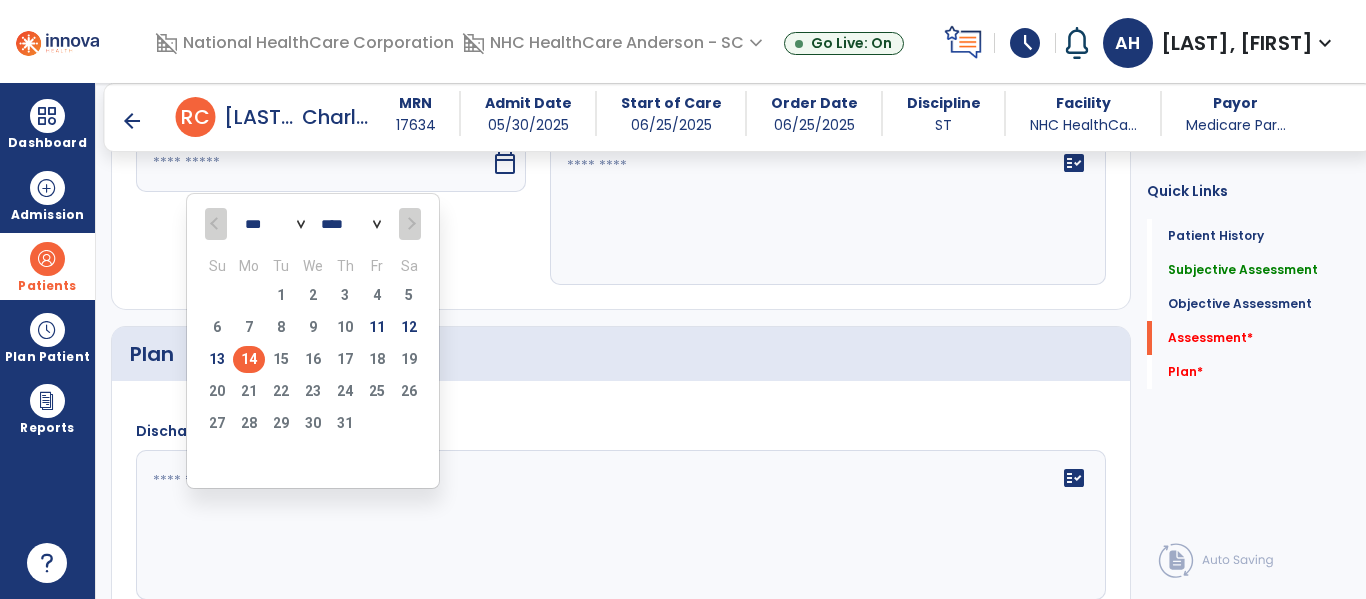 click on "14" at bounding box center (249, 359) 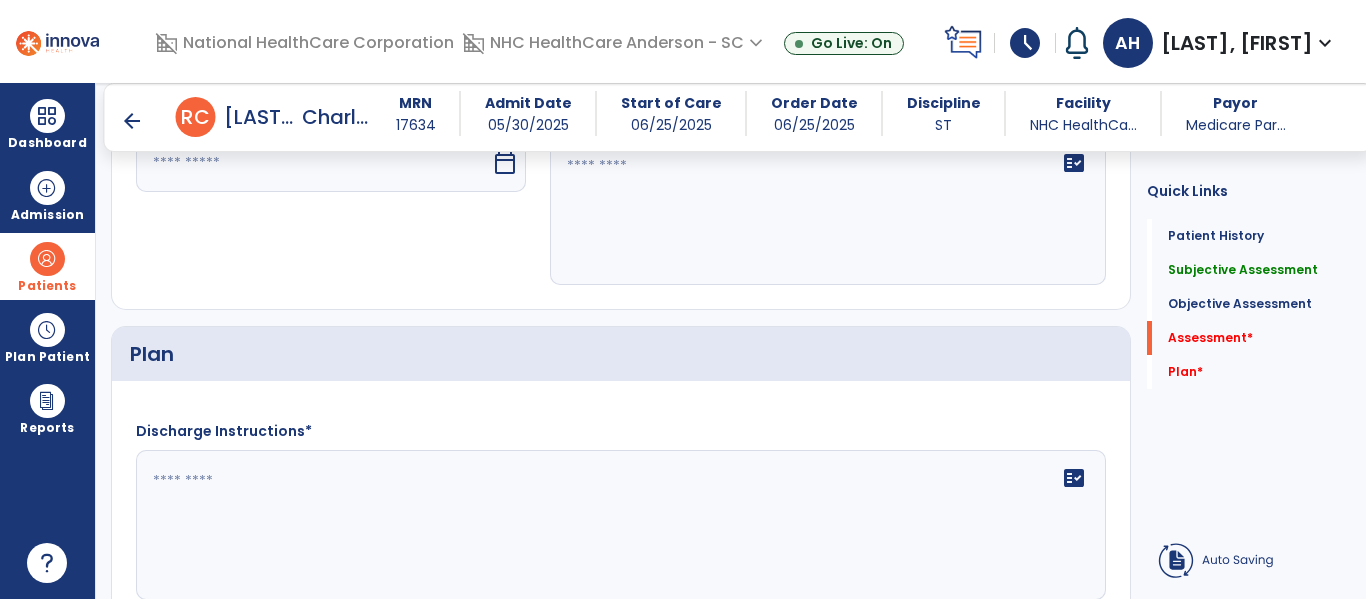 type on "*********" 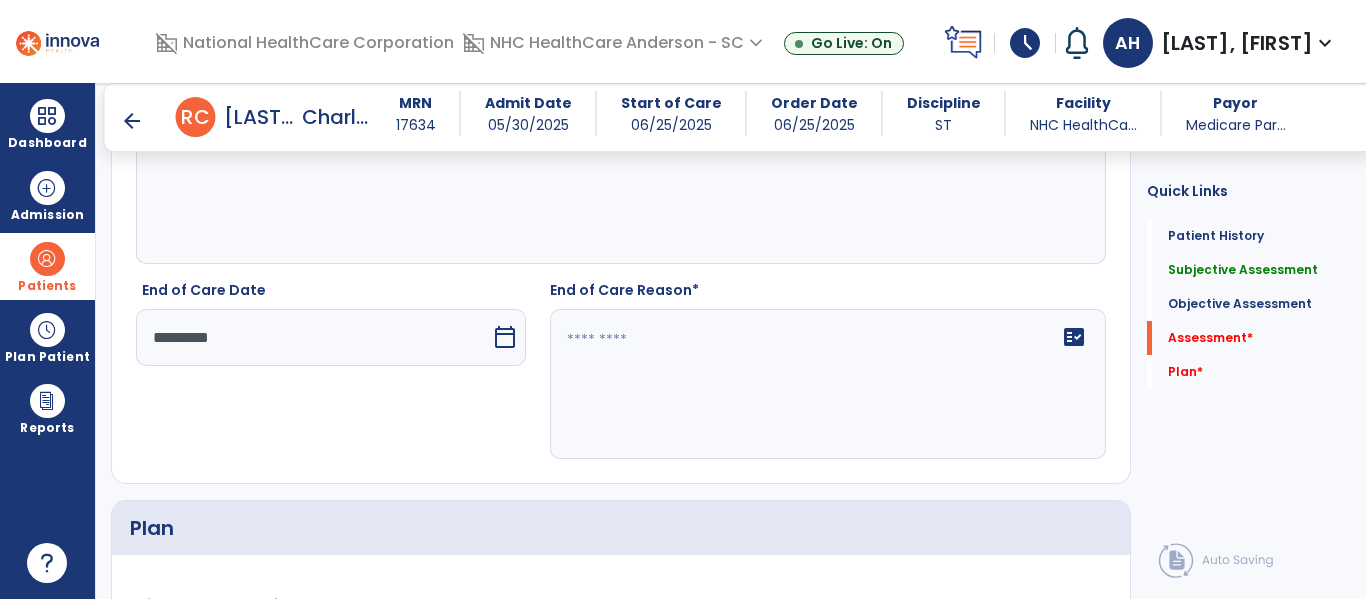 scroll, scrollTop: 1766, scrollLeft: 0, axis: vertical 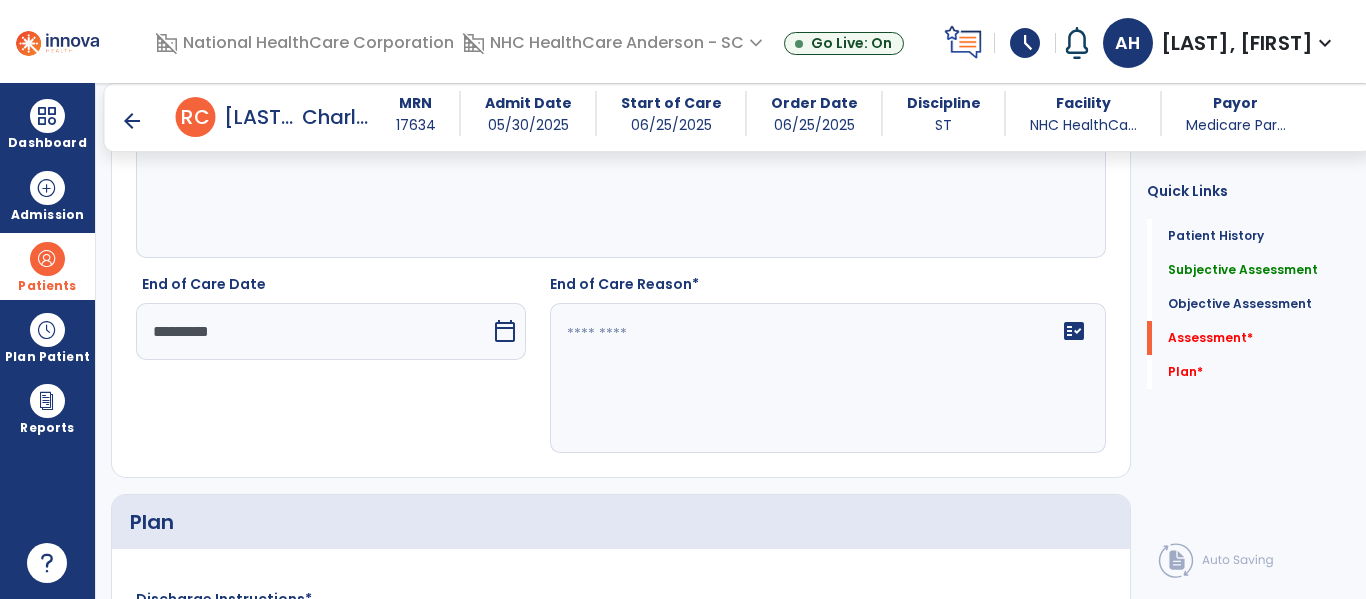 click 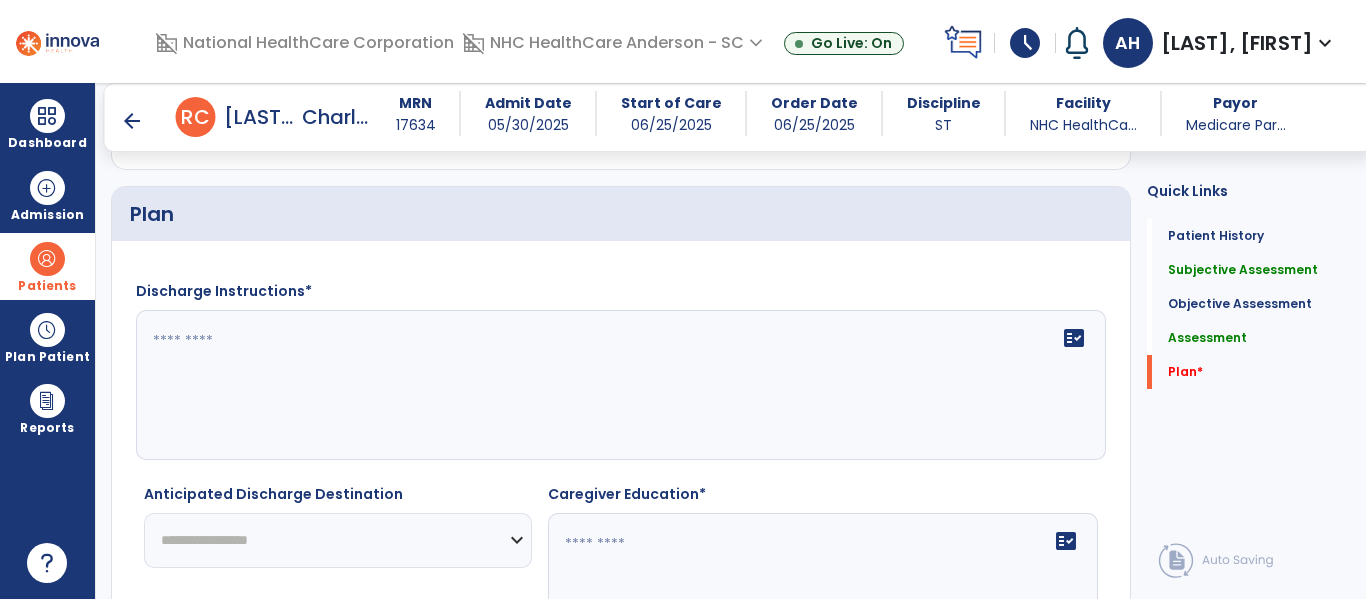 scroll, scrollTop: 2100, scrollLeft: 0, axis: vertical 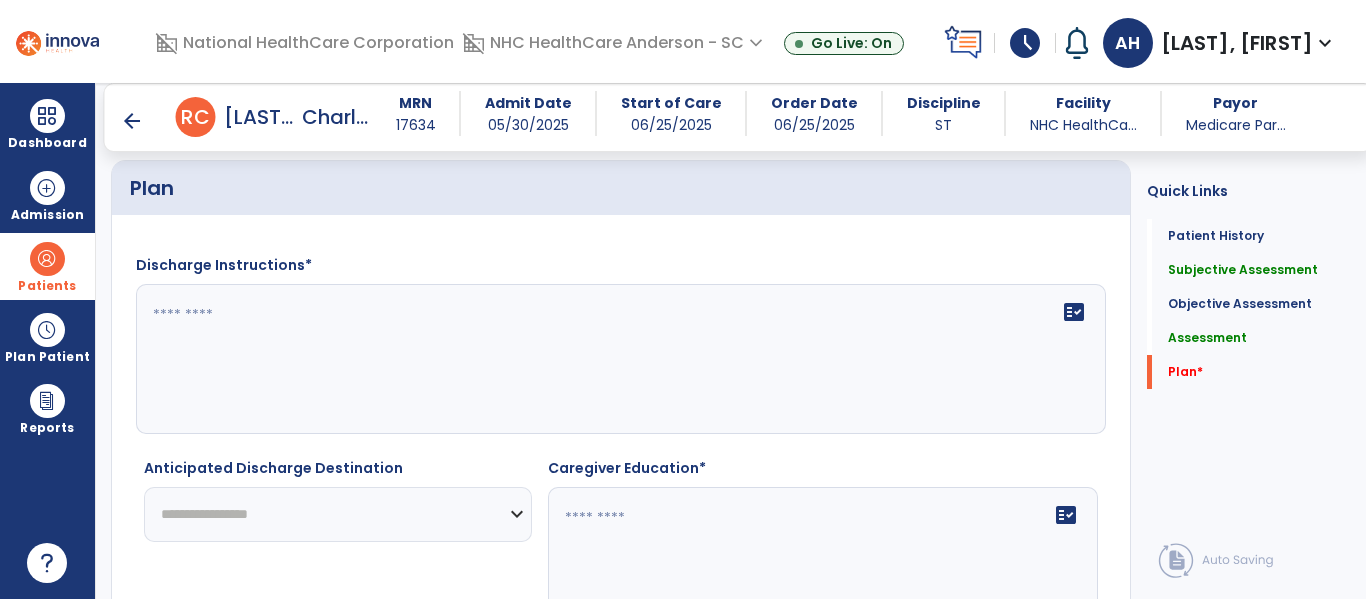 type on "**********" 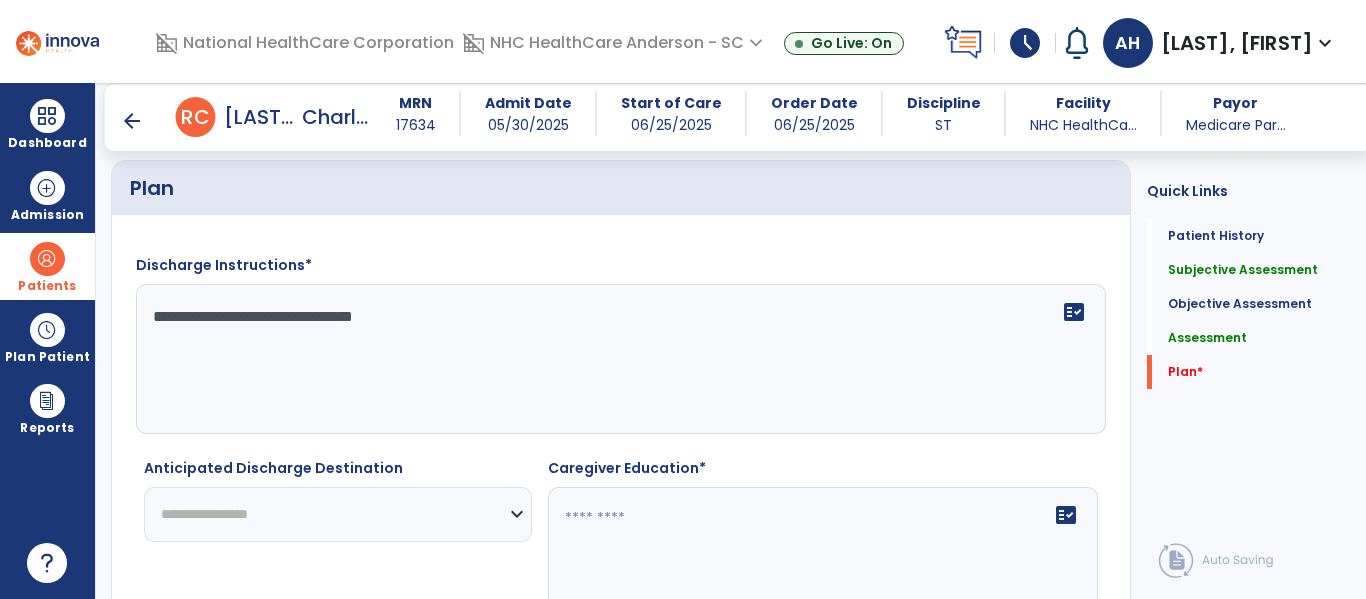 type on "**********" 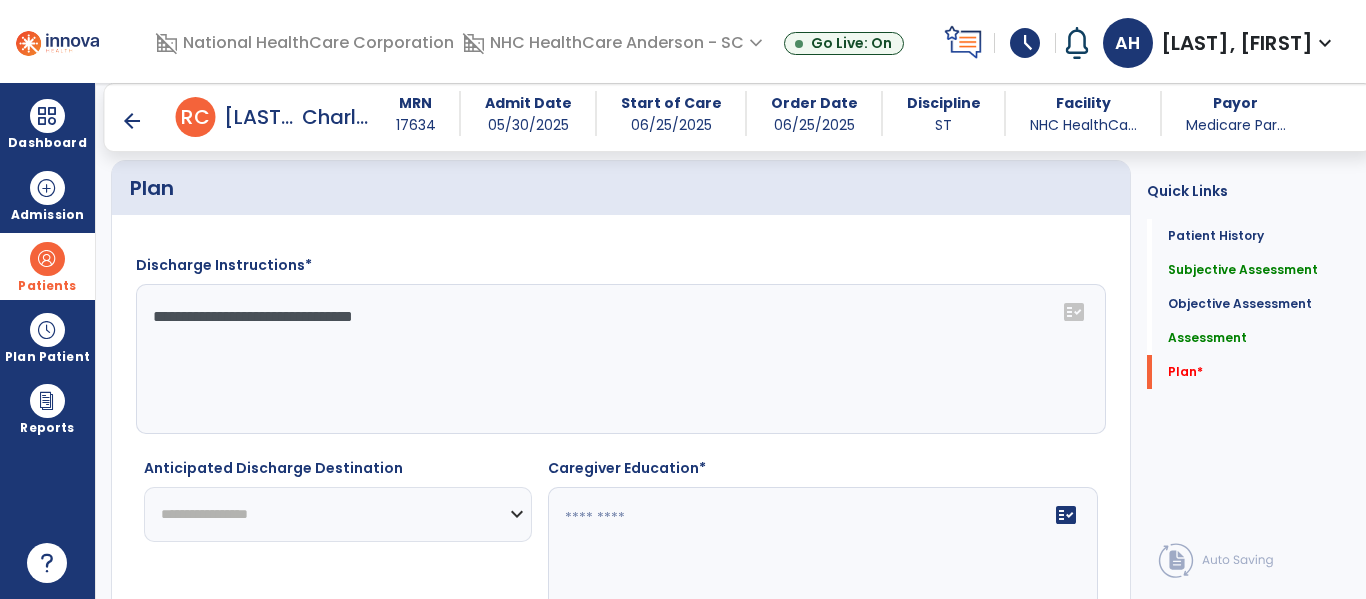 select on "********" 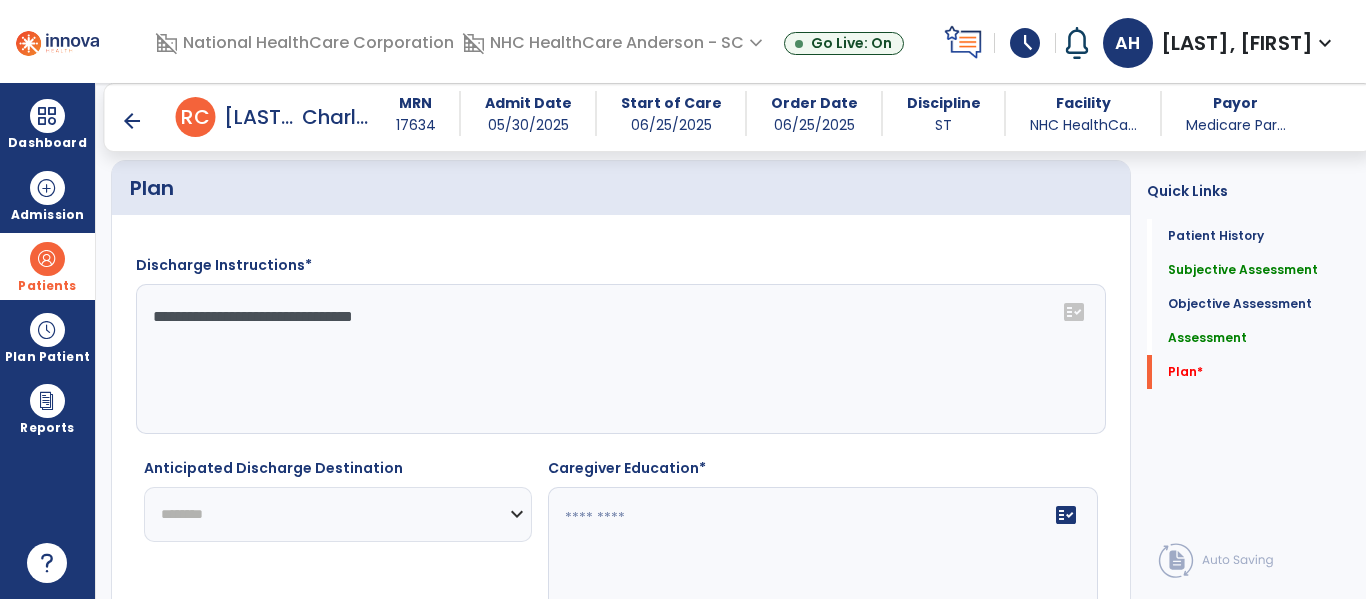 click on "**********" 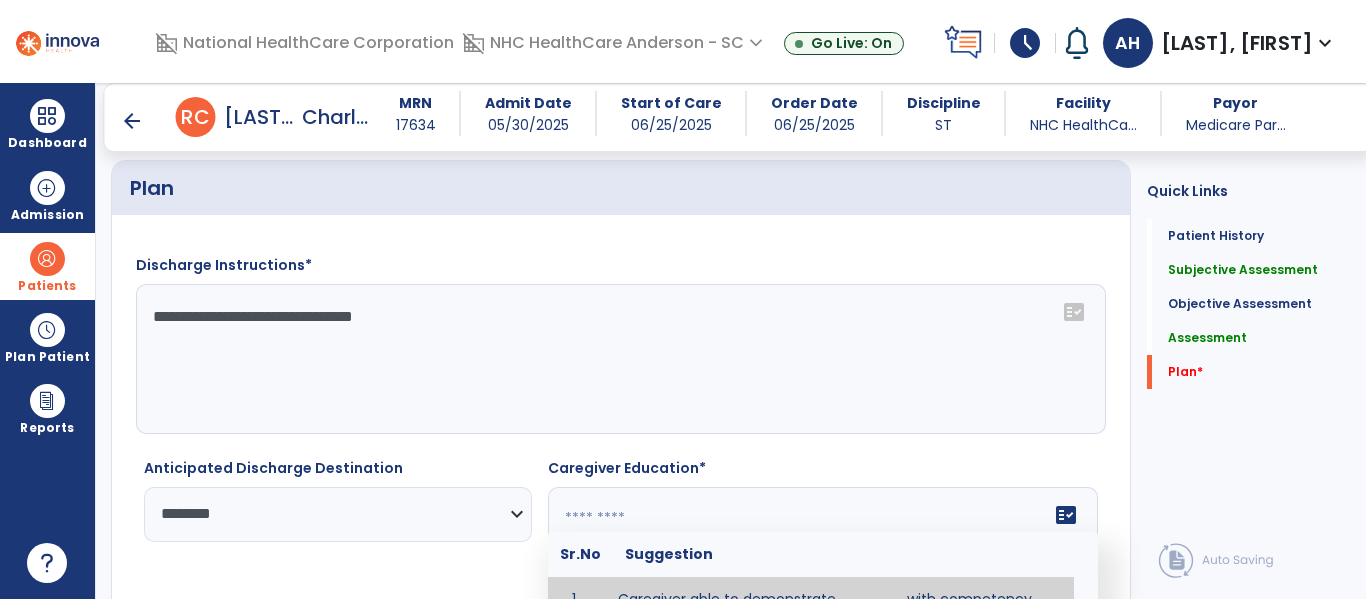 click 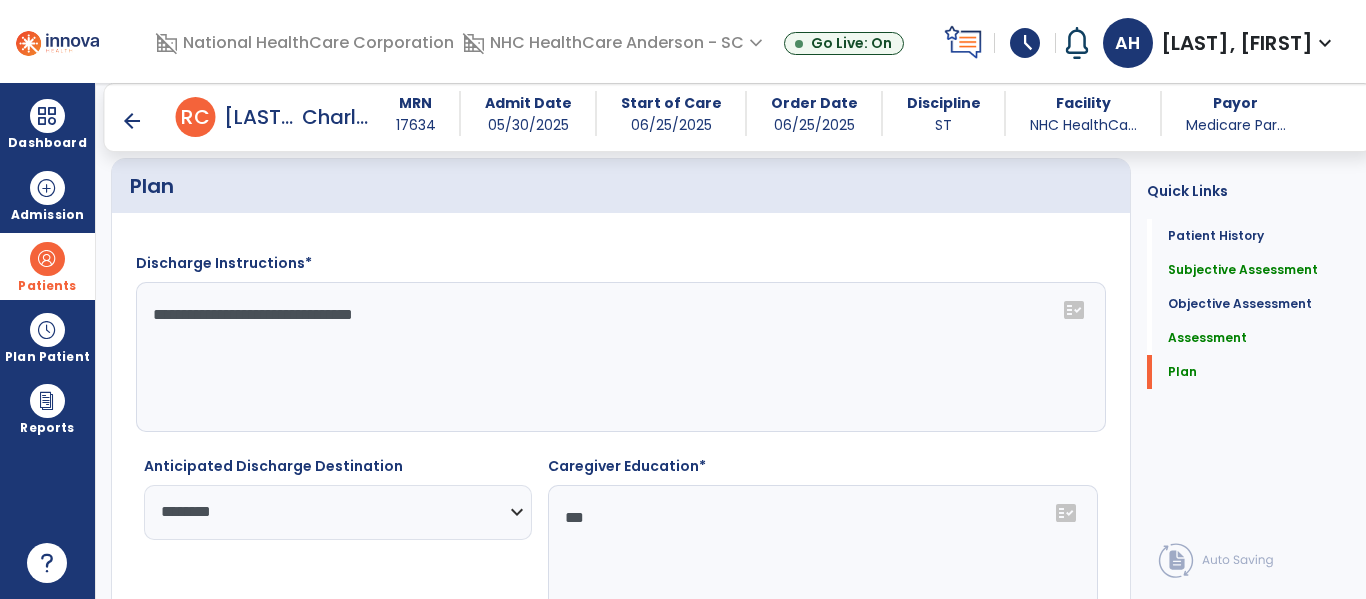 scroll, scrollTop: 2224, scrollLeft: 0, axis: vertical 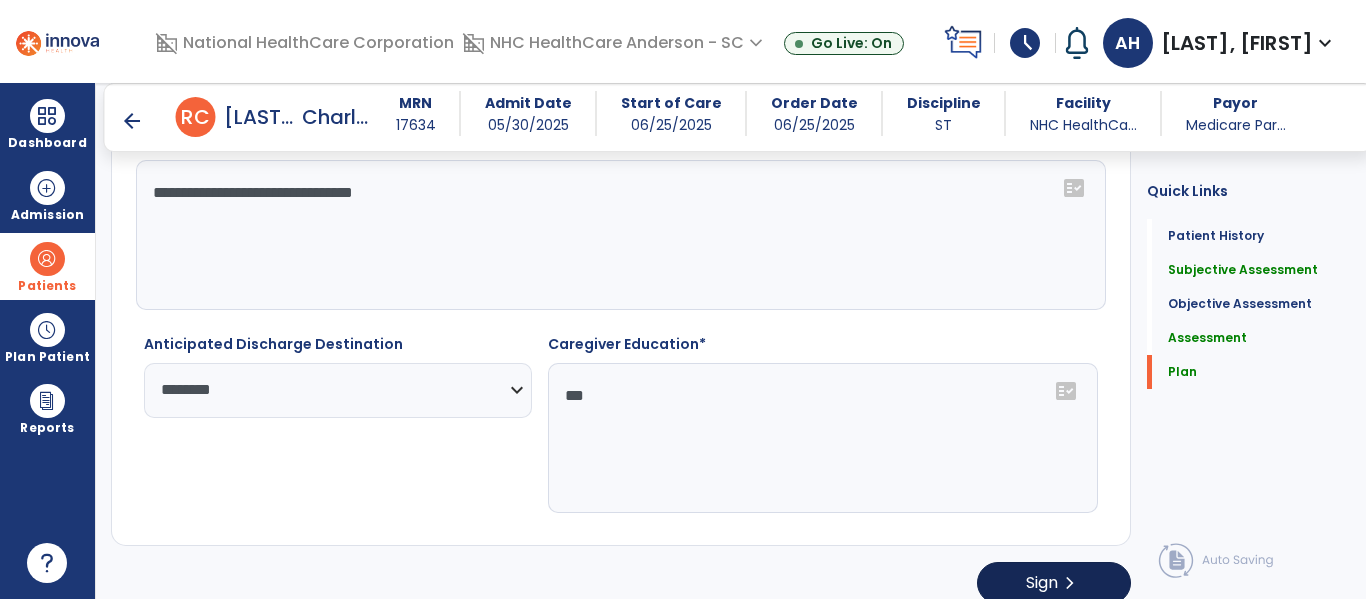 type on "***" 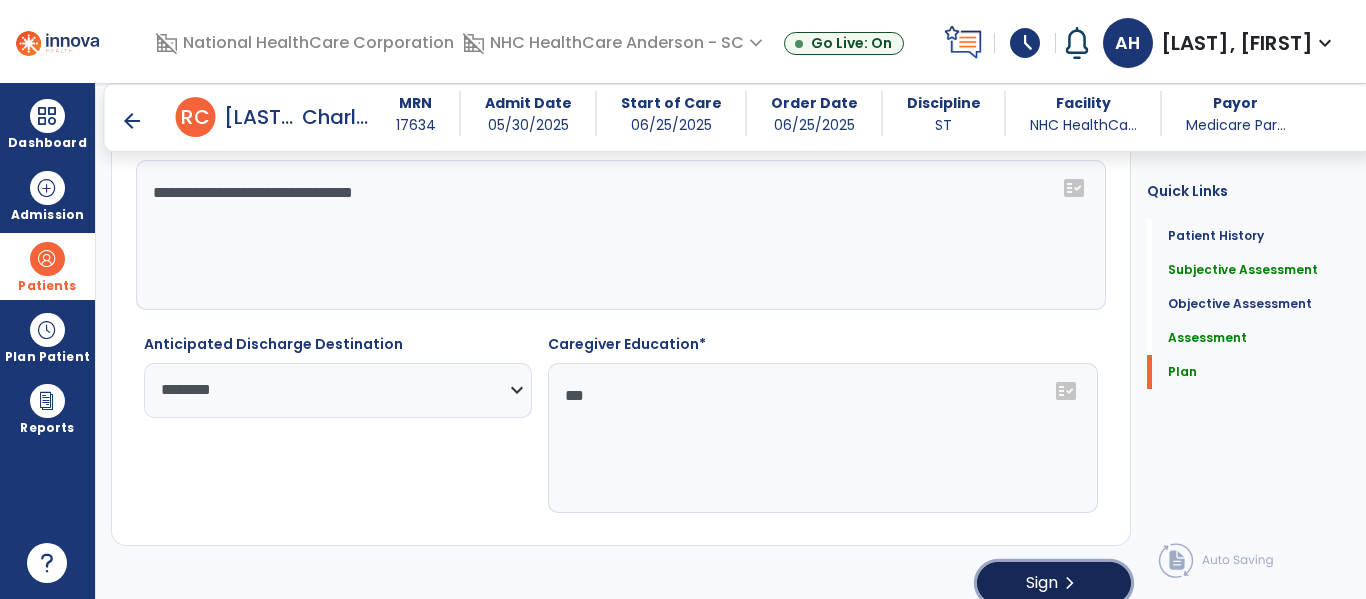 click on "Sign  chevron_right" 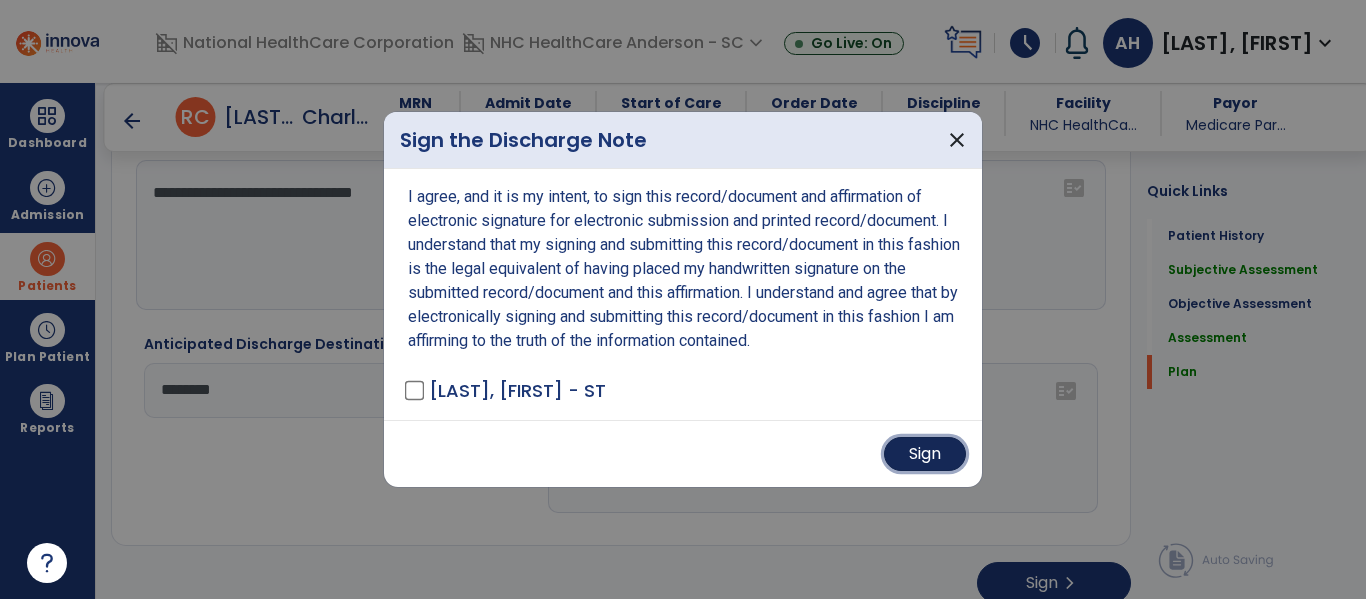 click on "Sign" at bounding box center (925, 454) 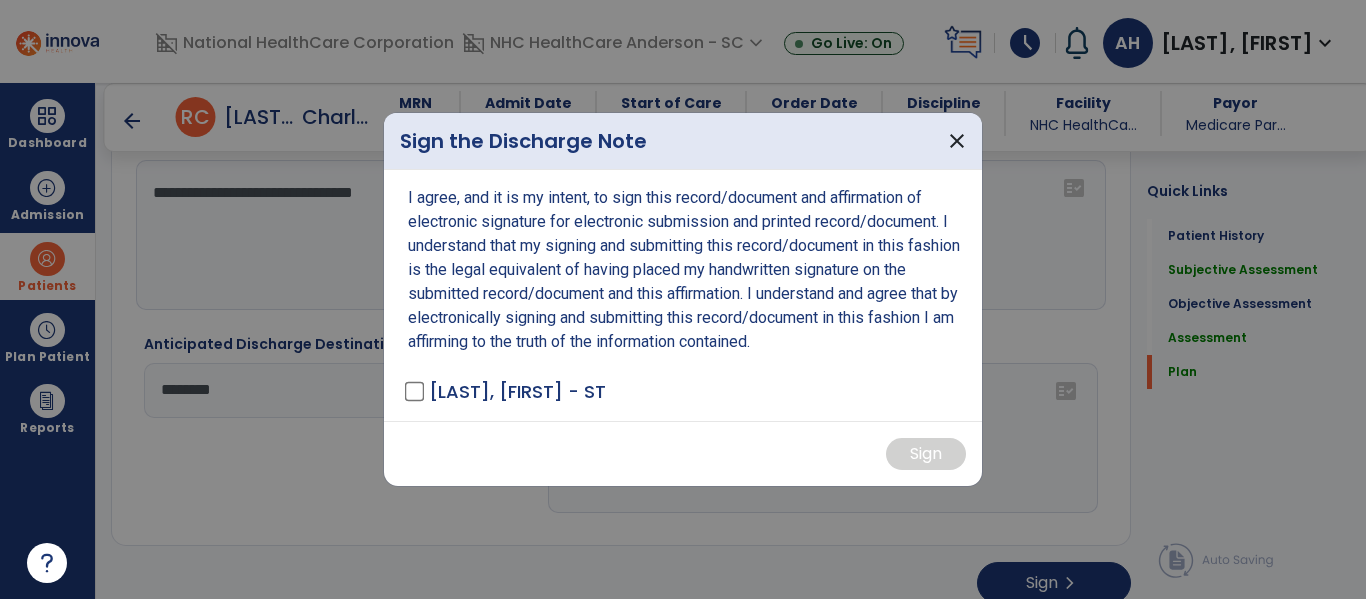 scroll, scrollTop: 0, scrollLeft: 0, axis: both 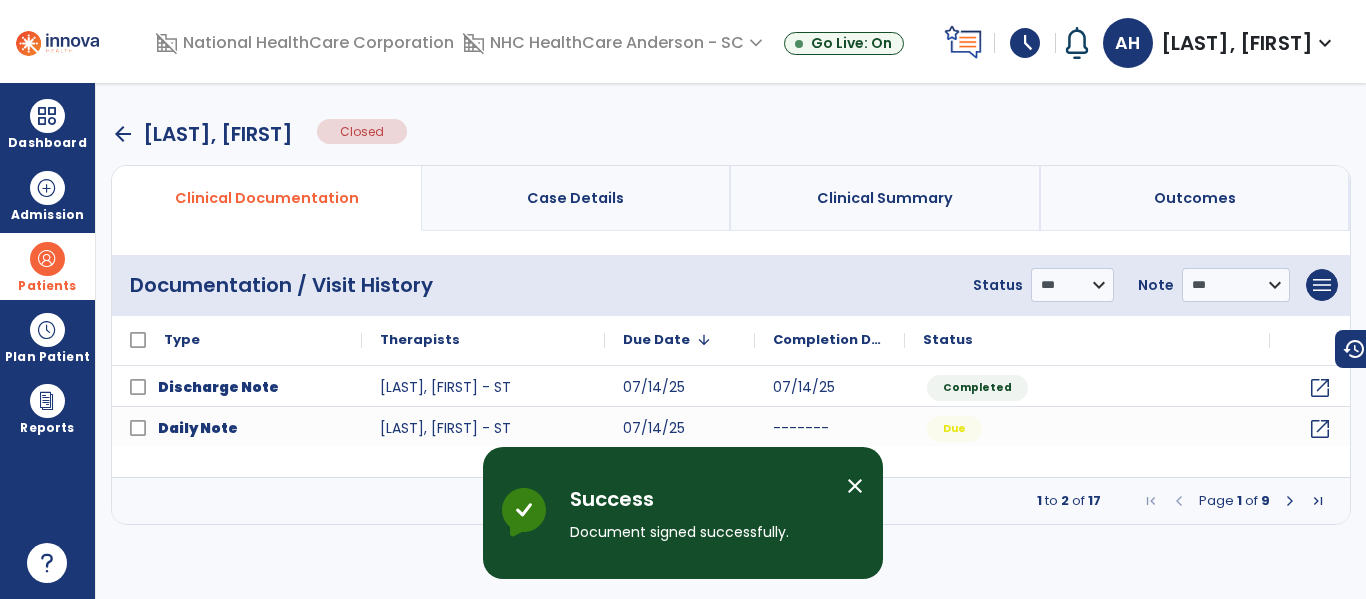 click on "close" at bounding box center (855, 486) 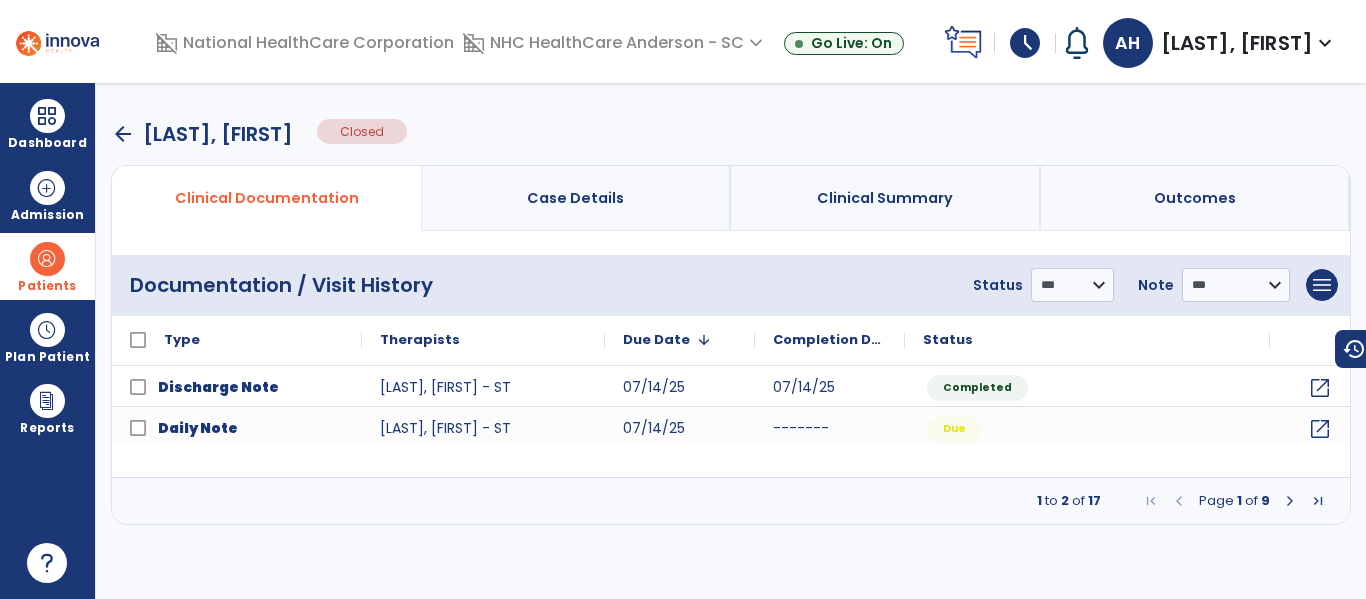 click on "arrow_back" at bounding box center [123, 134] 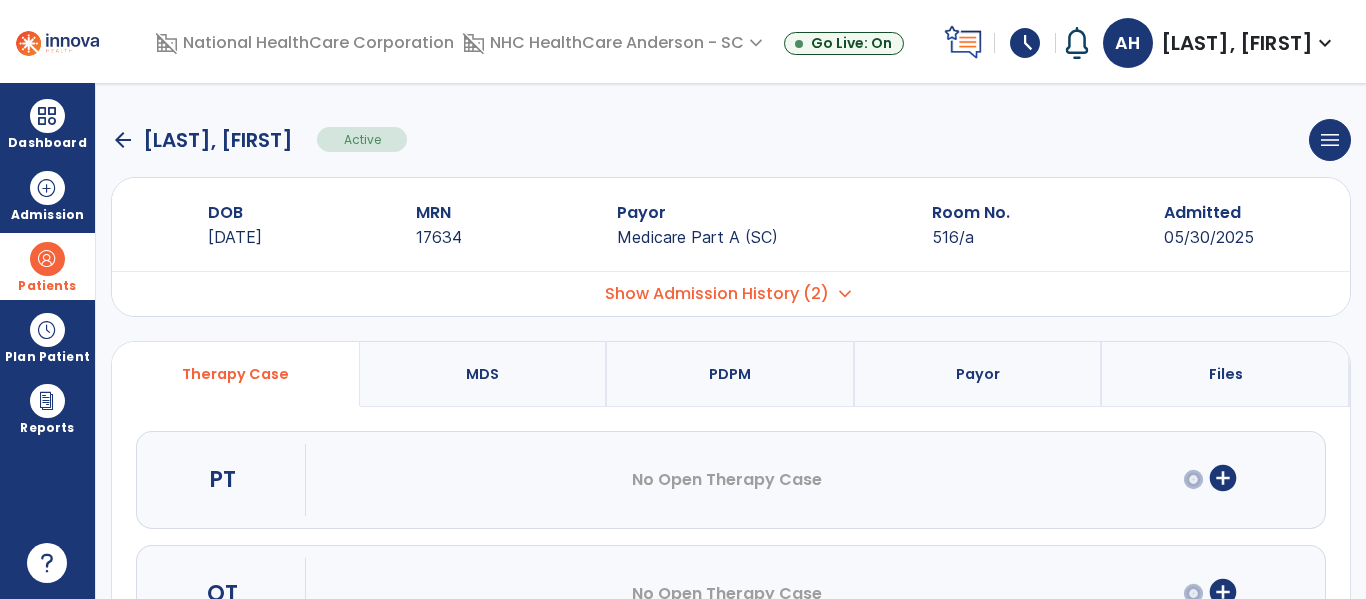 click on "arrow_back" 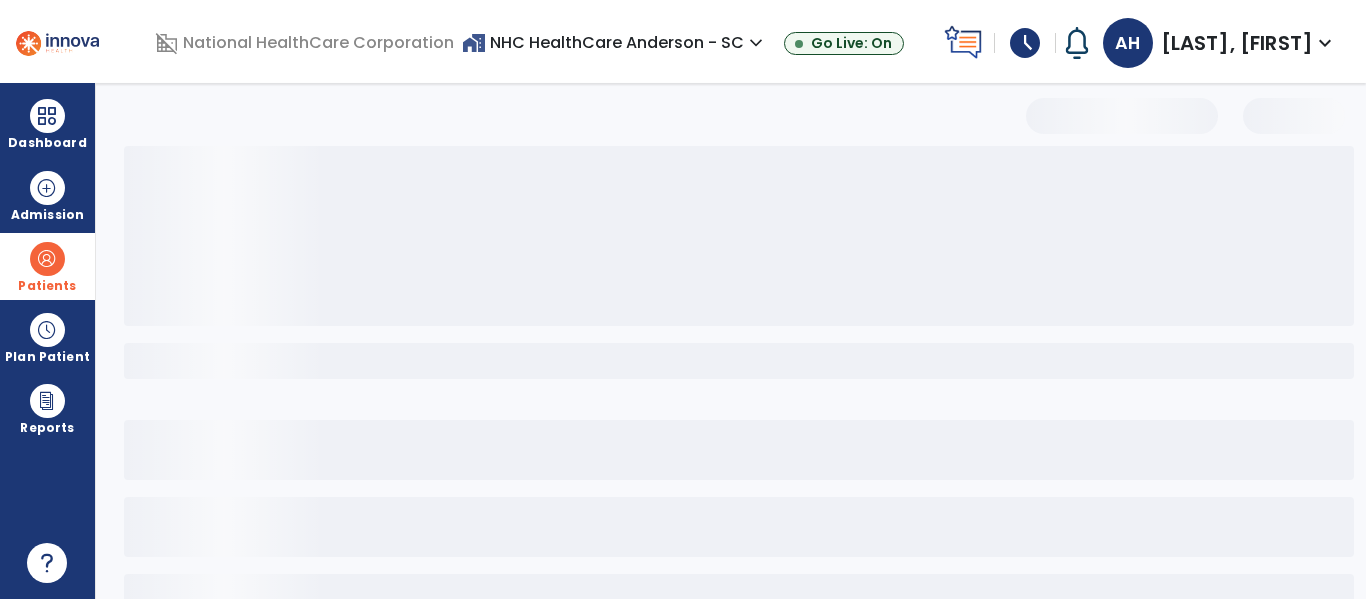 select on "***" 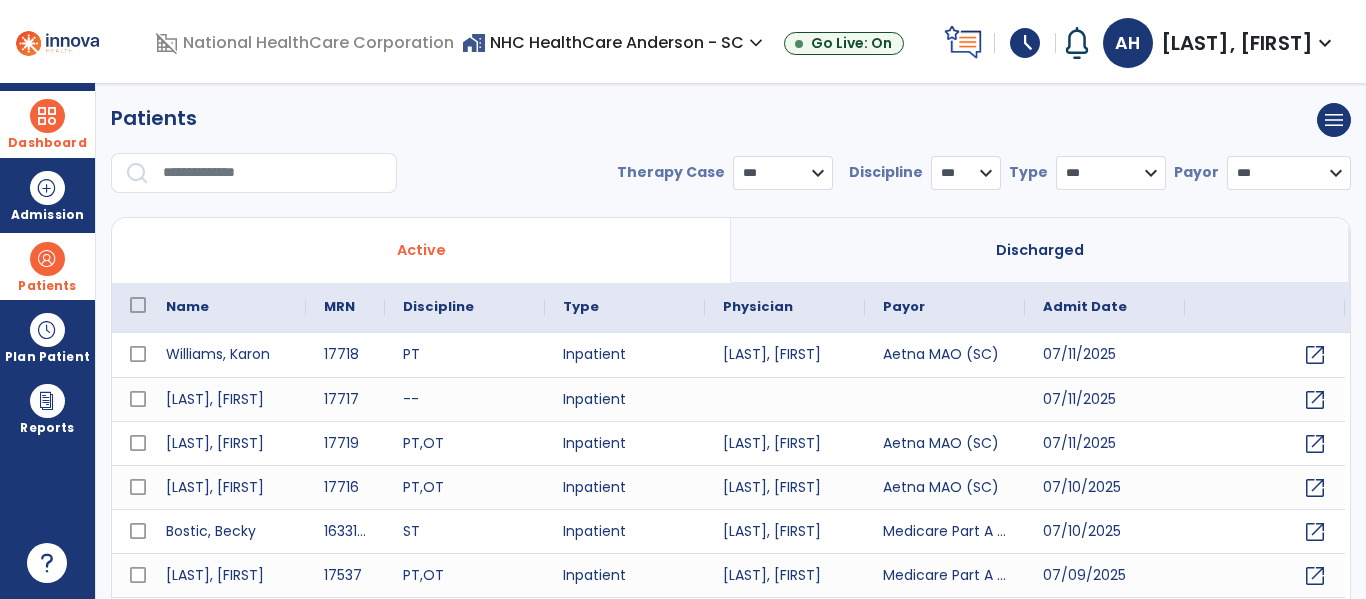 click on "Dashboard" at bounding box center [47, 124] 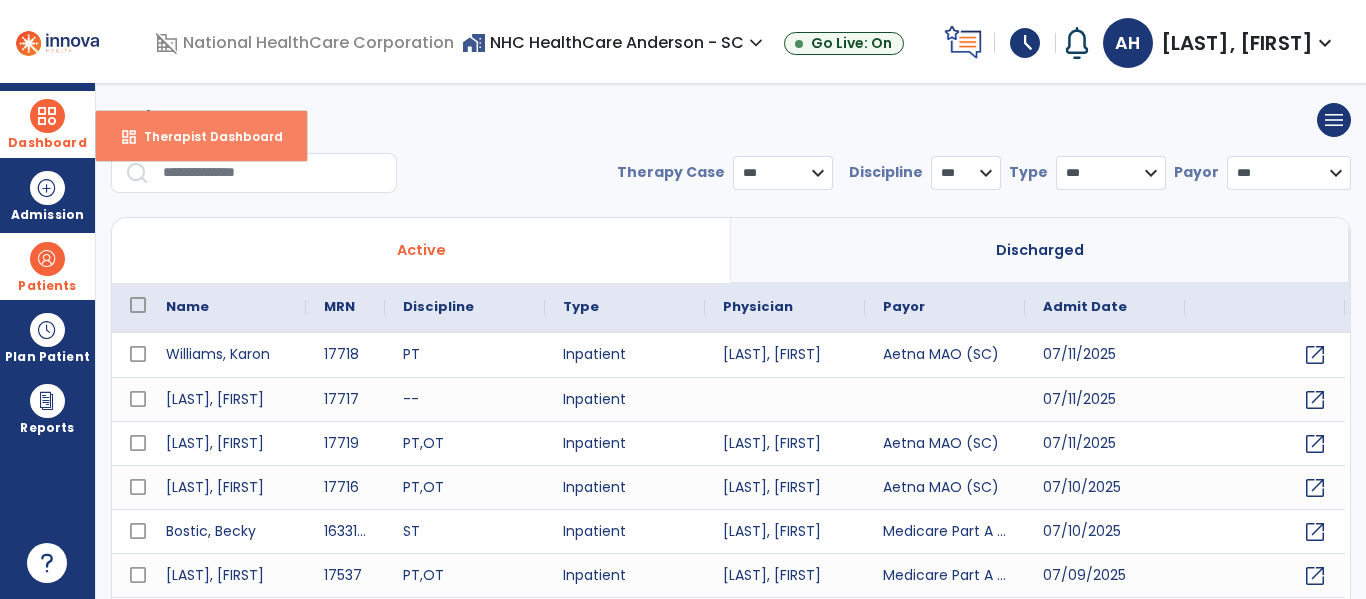 click on "dashboard  Therapist Dashboard" at bounding box center (201, 136) 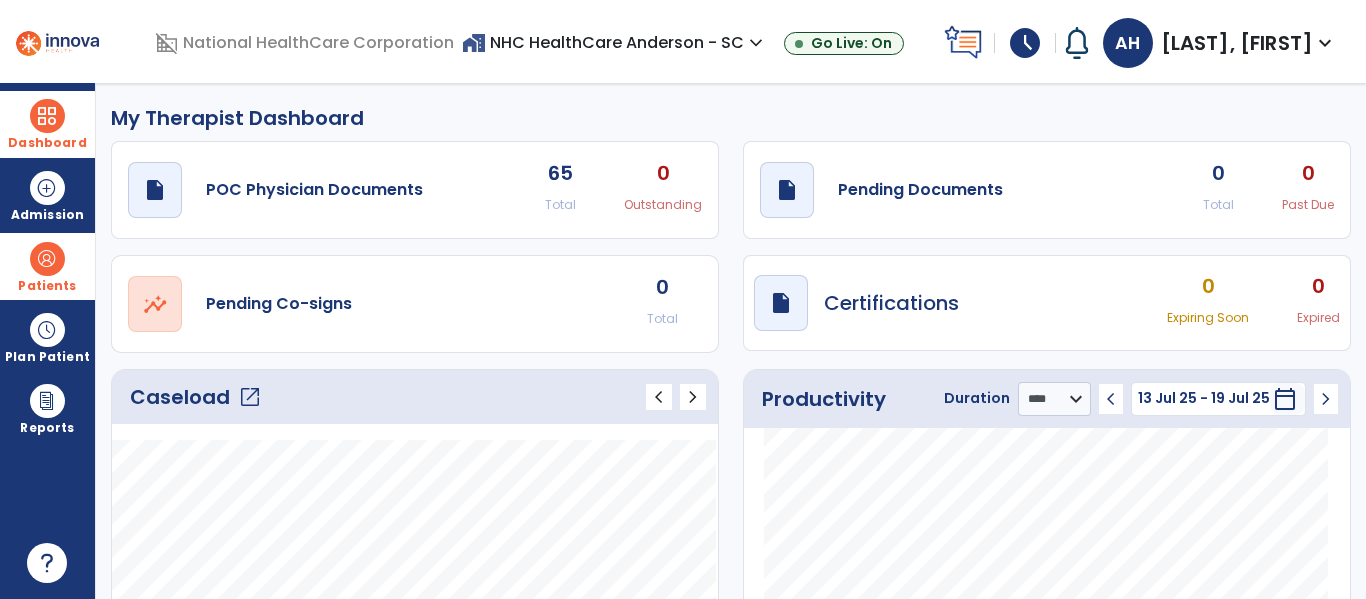 click on "Caseload   open_in_new" 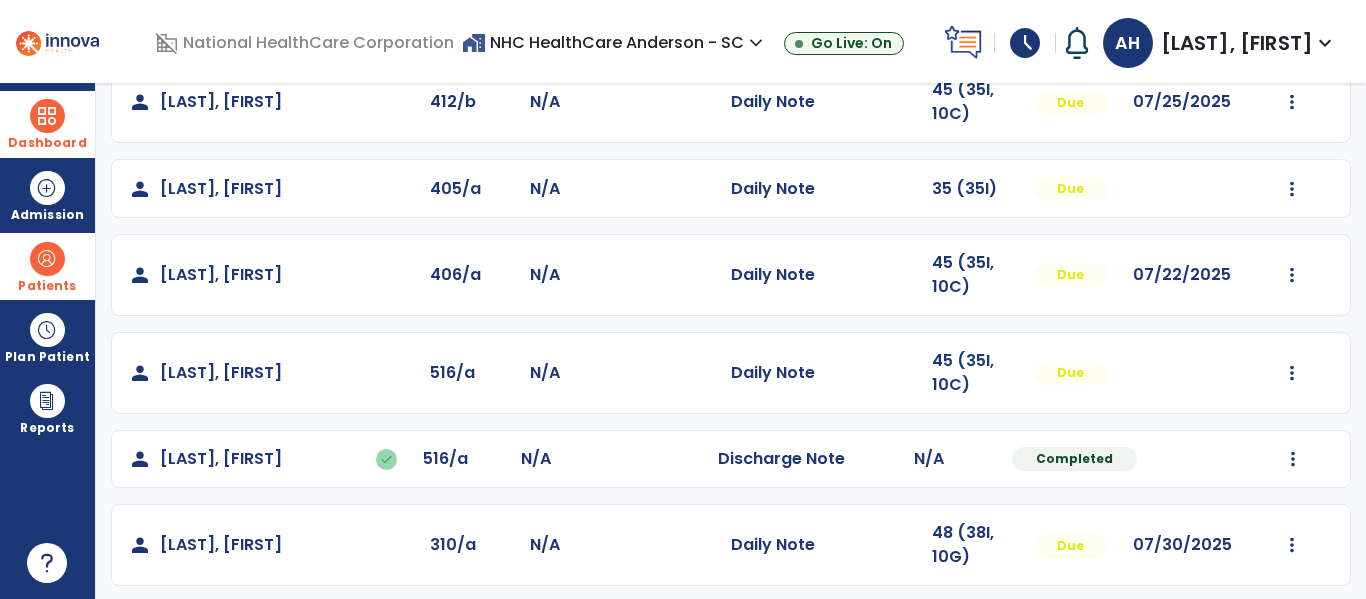 scroll, scrollTop: 652, scrollLeft: 0, axis: vertical 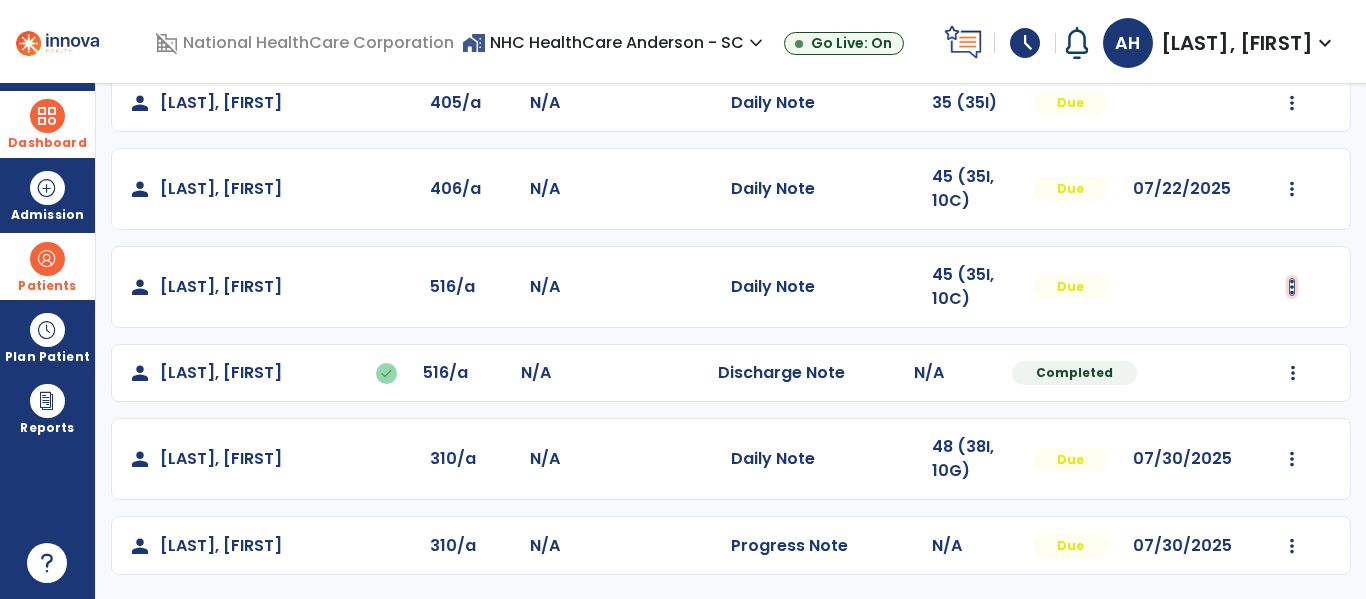 click at bounding box center [1292, -352] 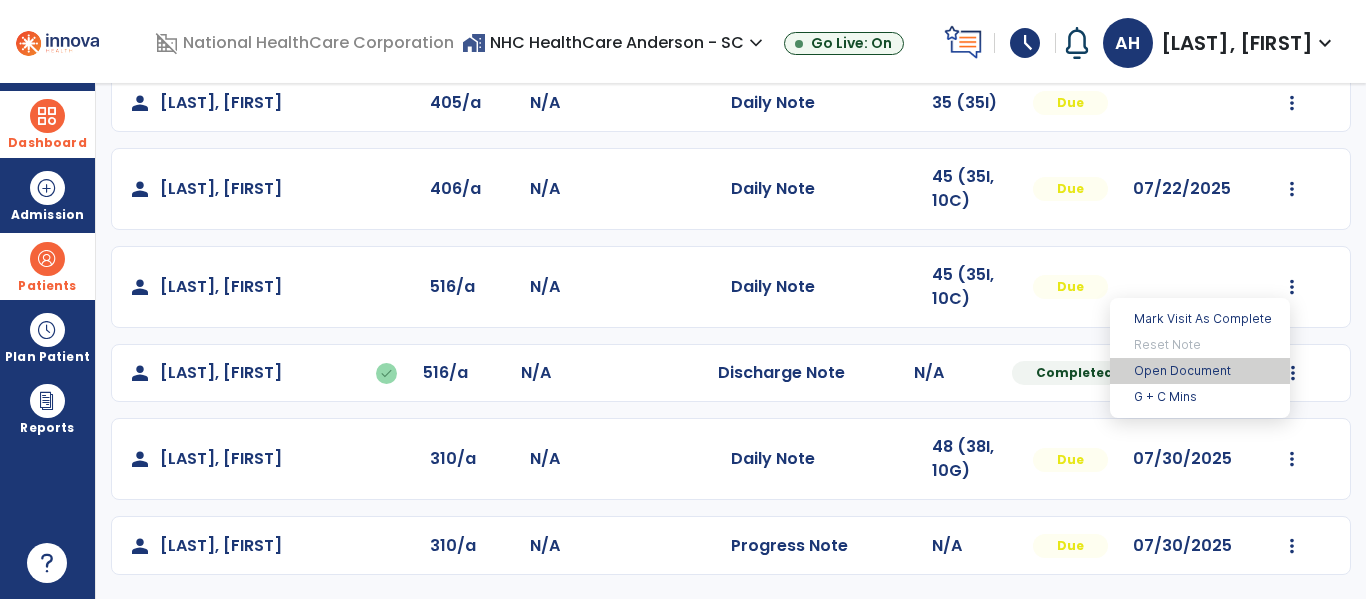 click on "Open Document" at bounding box center [1200, 371] 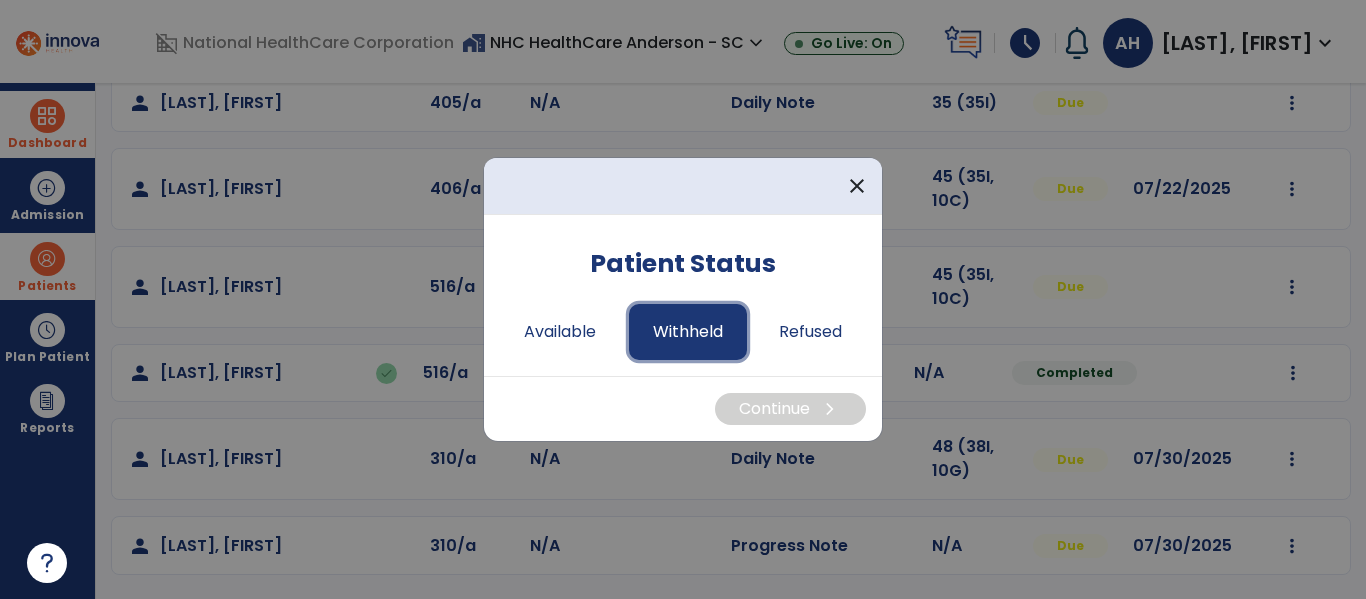 click on "Withheld" at bounding box center (688, 332) 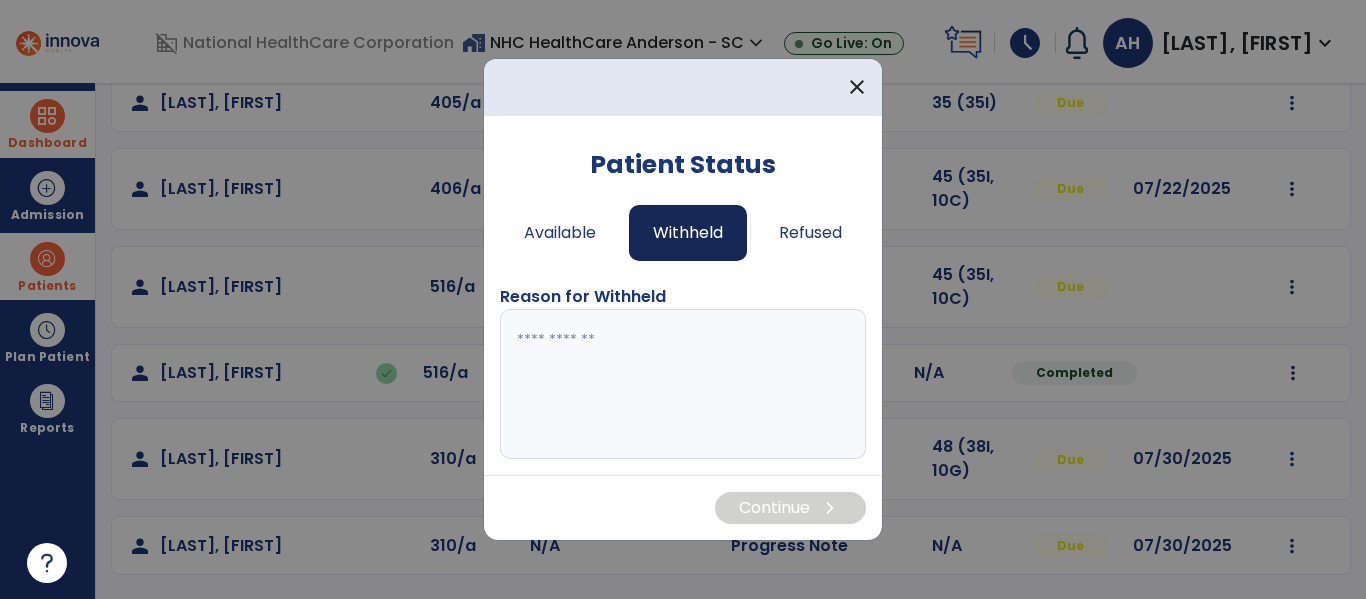 click at bounding box center (683, 384) 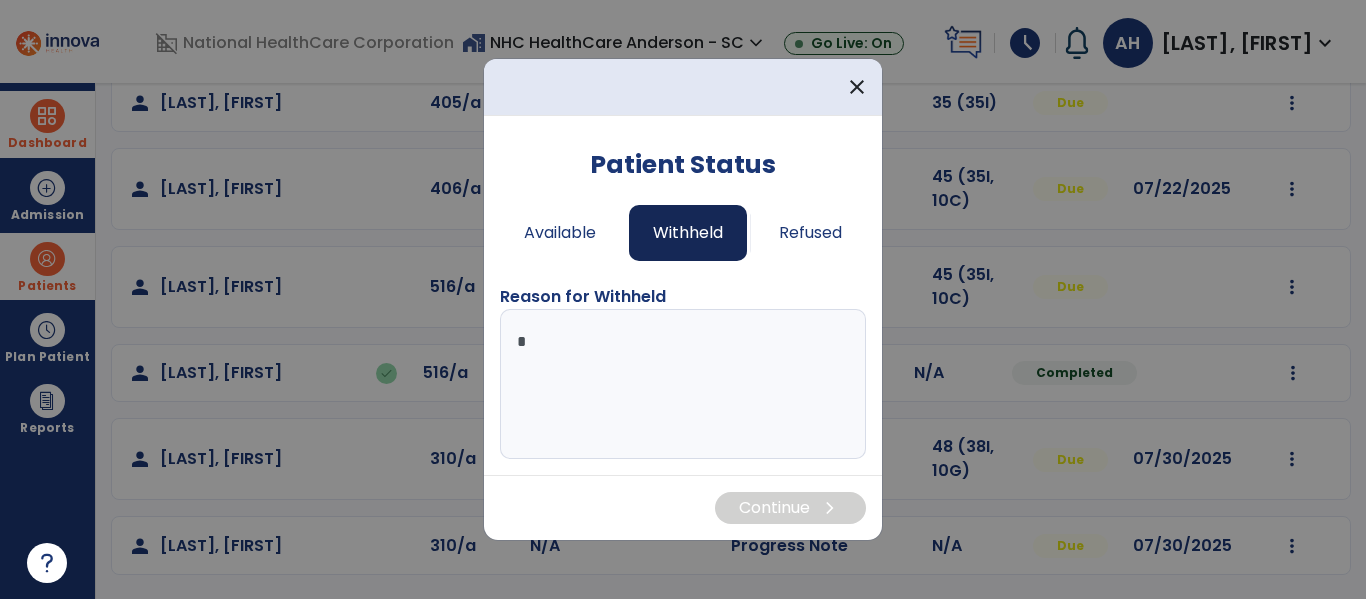 click at bounding box center (683, 384) 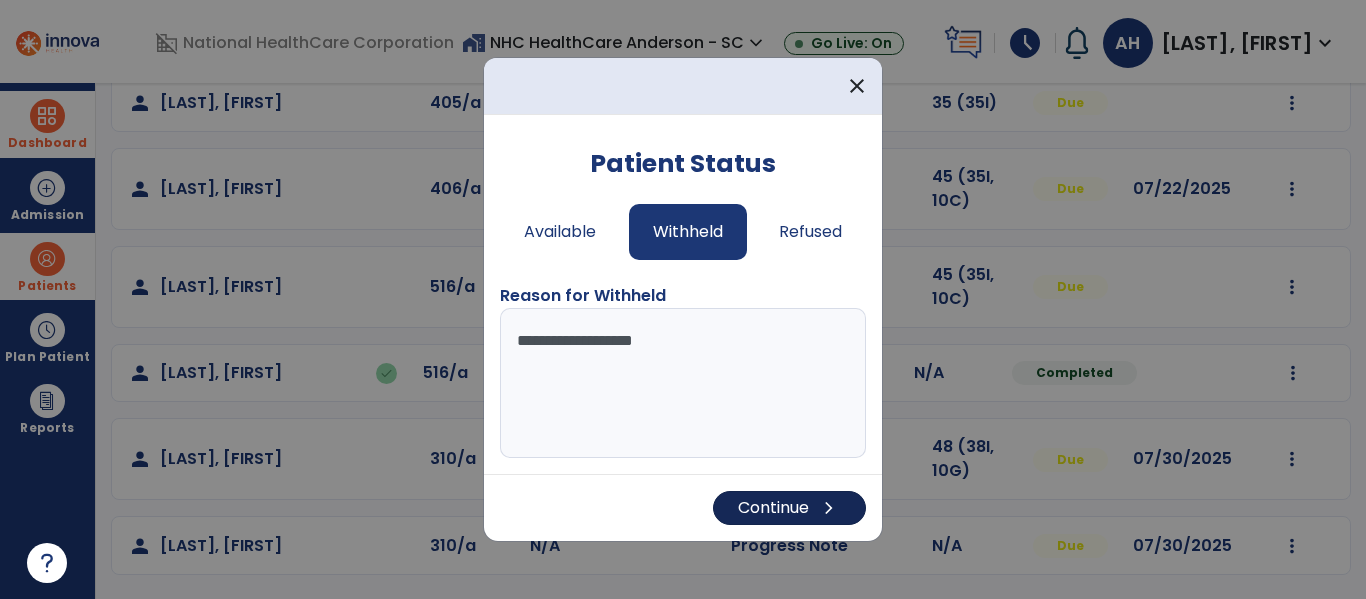 type on "**********" 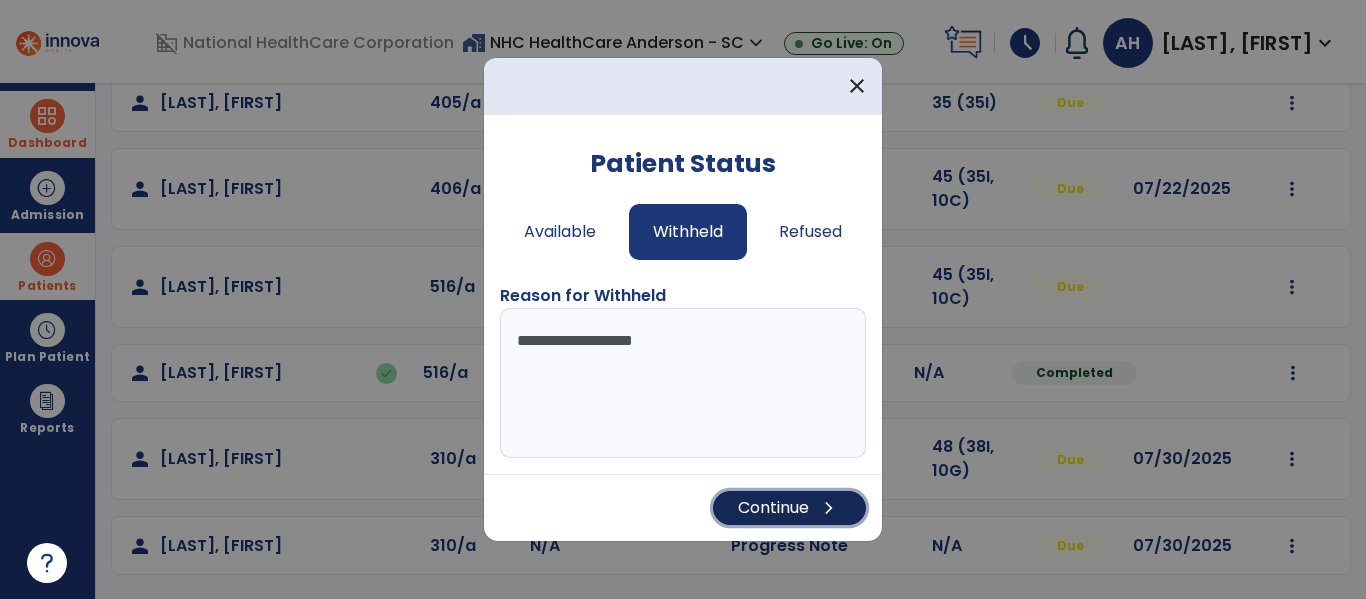 click on "Continue   chevron_right" at bounding box center [789, 508] 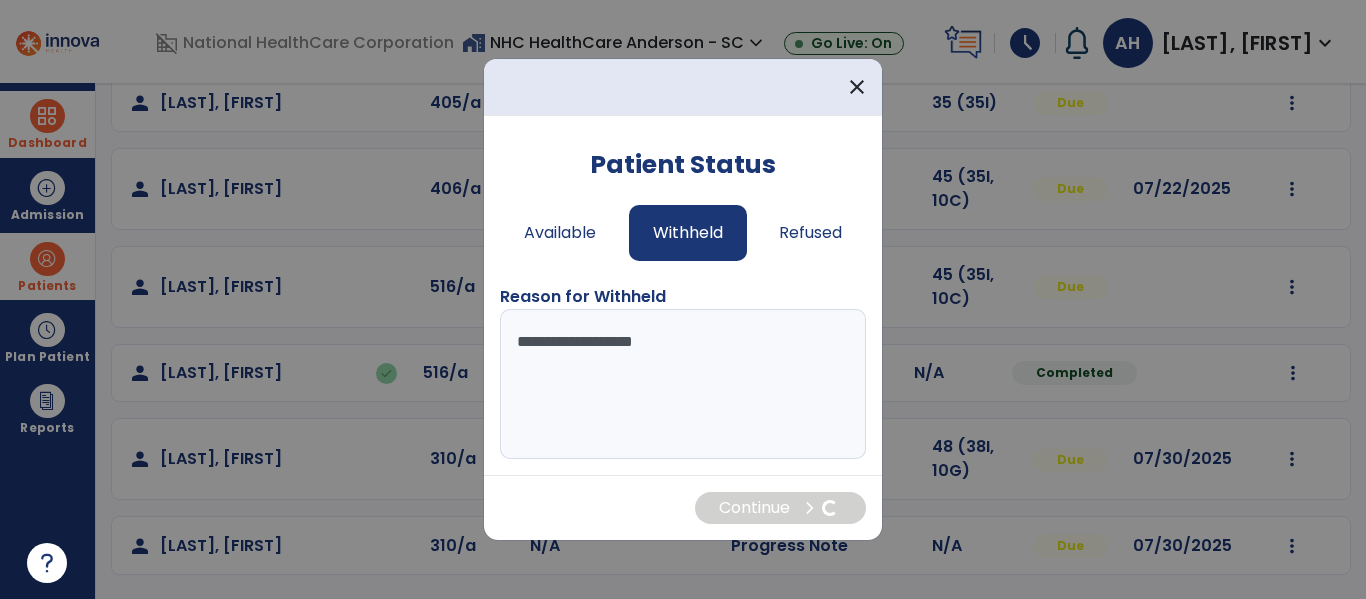scroll, scrollTop: 68, scrollLeft: 0, axis: vertical 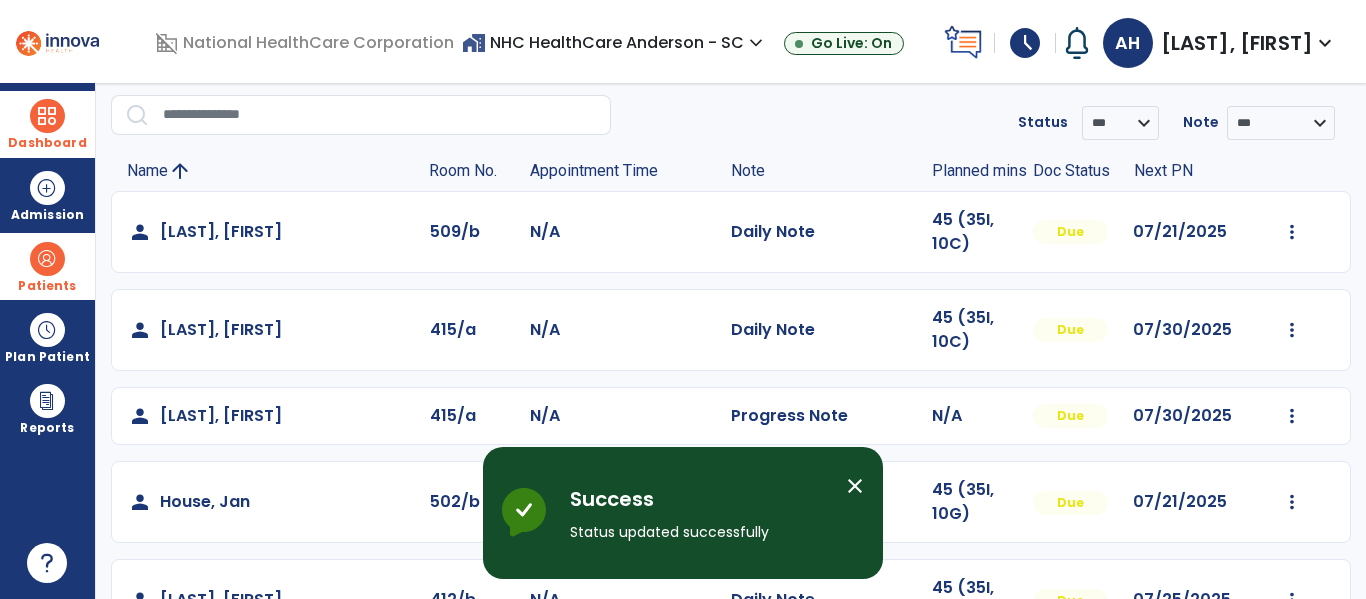 click on "close" at bounding box center (855, 486) 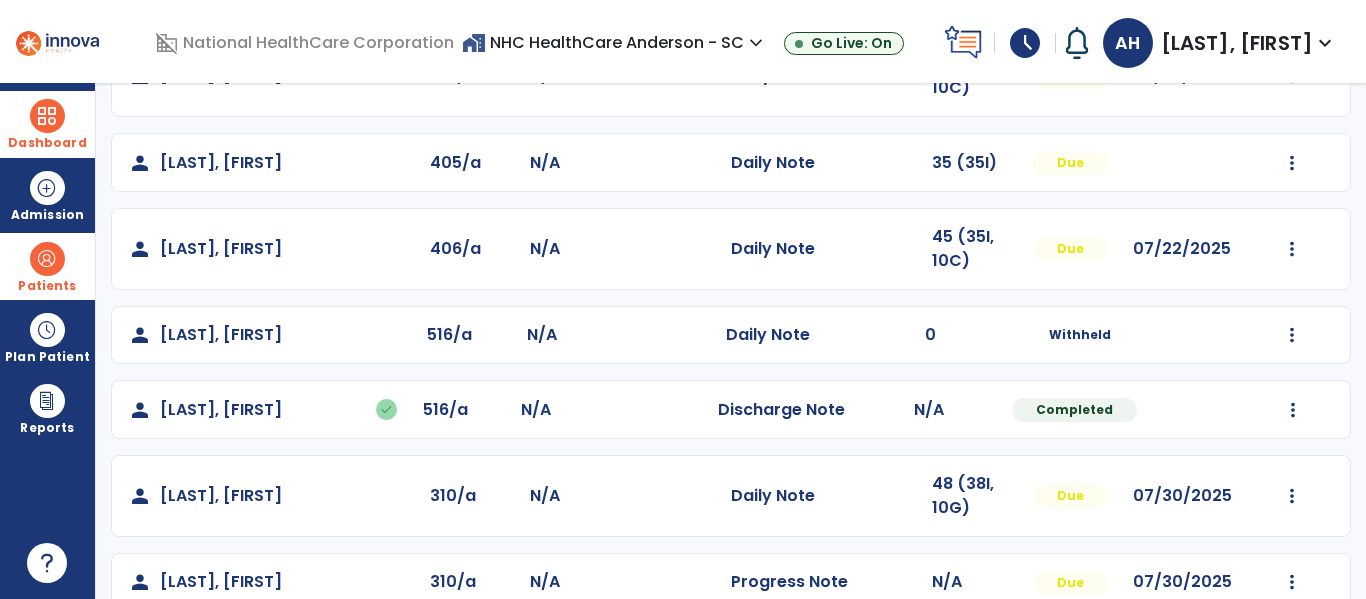 scroll, scrollTop: 629, scrollLeft: 0, axis: vertical 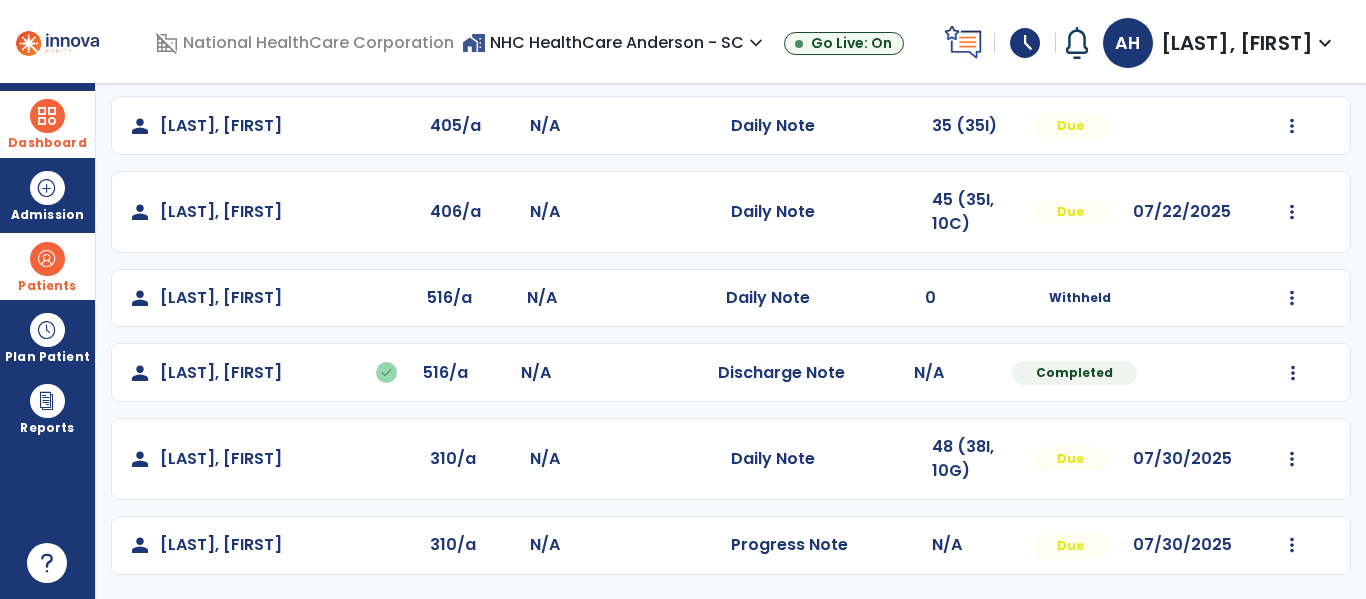 click at bounding box center (47, 259) 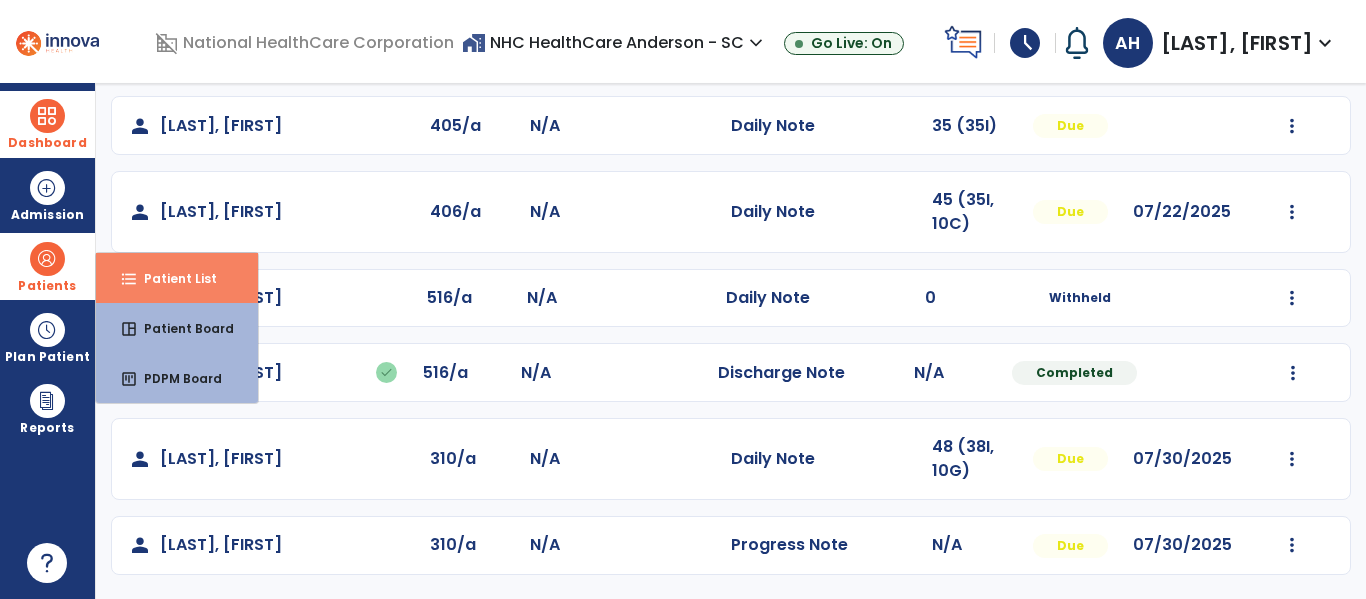 click on "format_list_bulleted  Patient List" at bounding box center [177, 278] 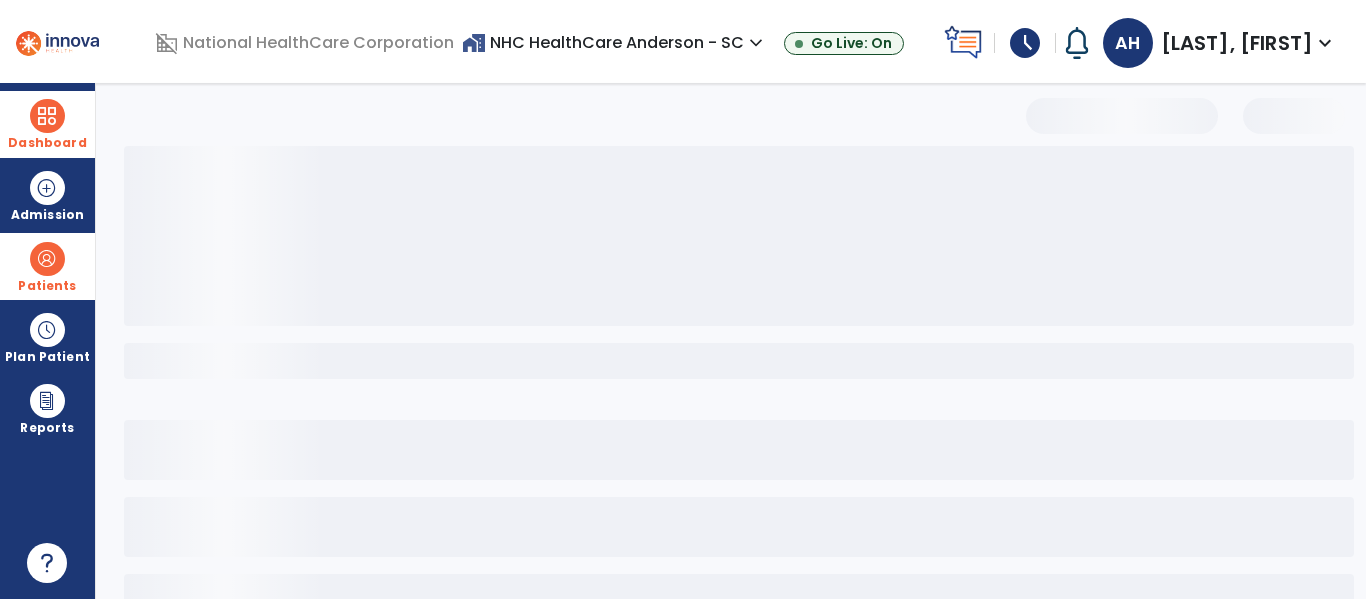 scroll, scrollTop: 0, scrollLeft: 0, axis: both 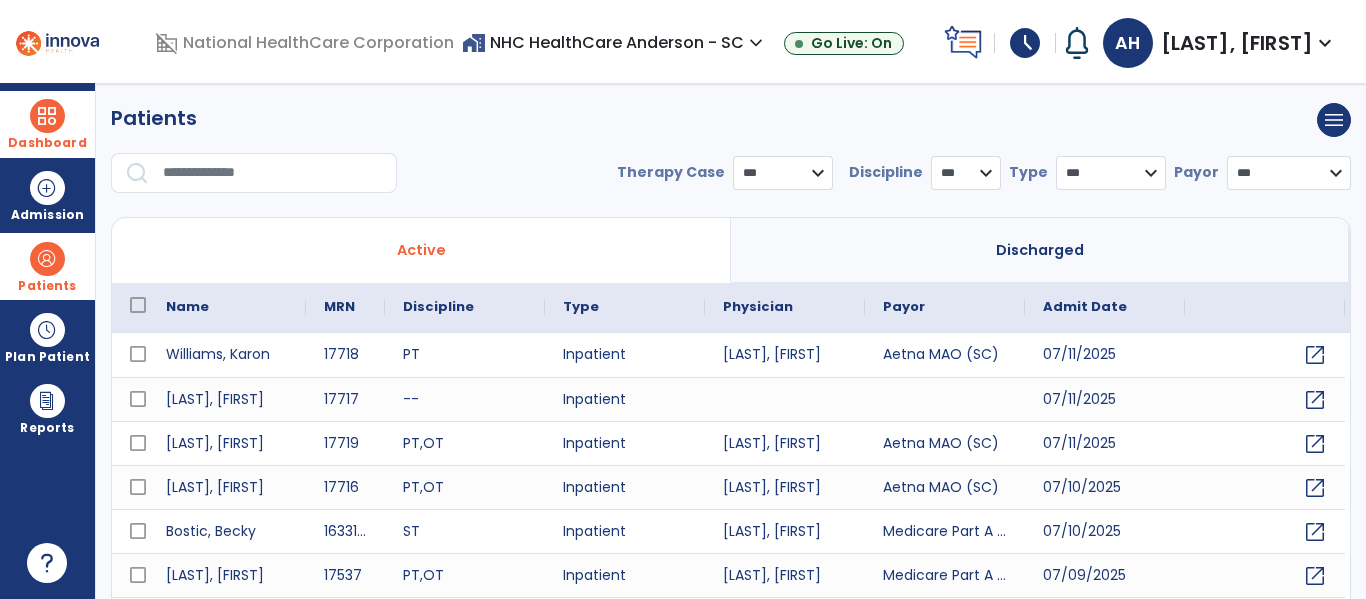 click at bounding box center [273, 173] 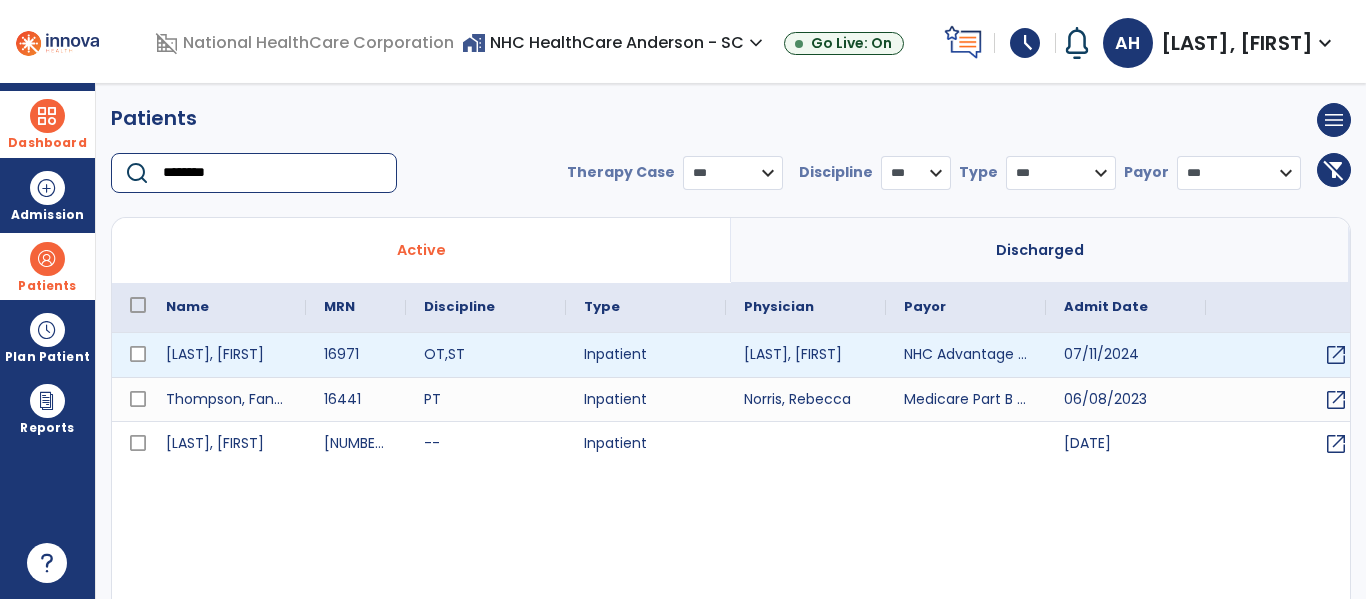 type on "********" 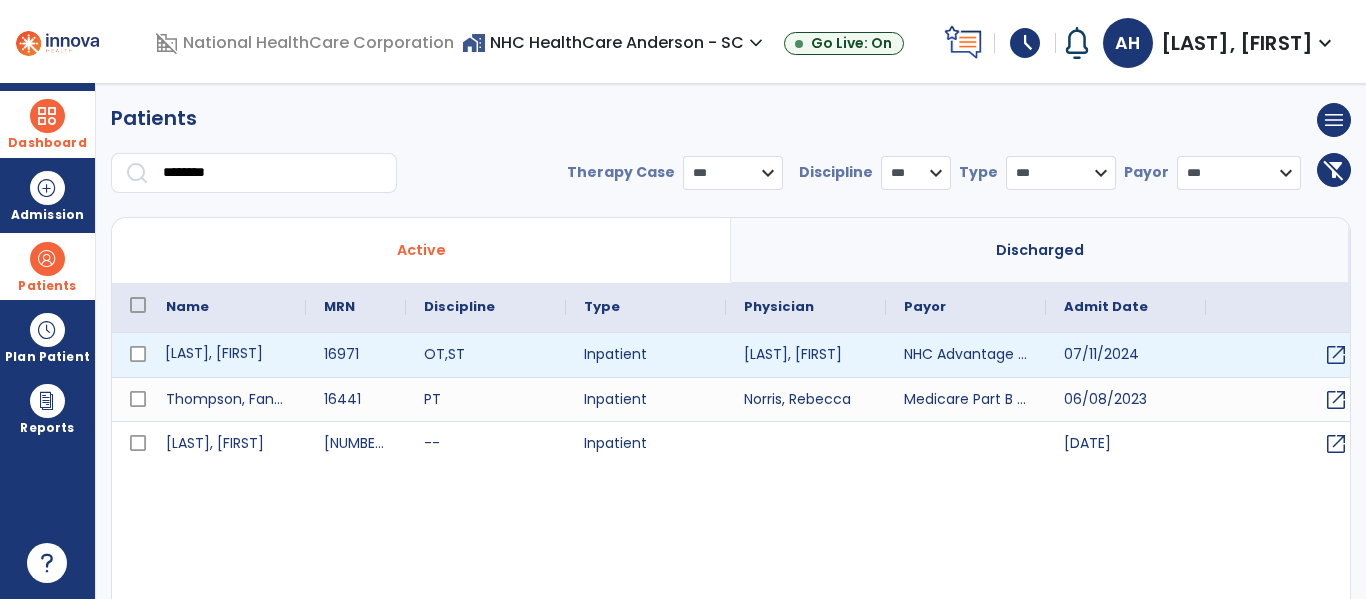click on "[LAST], [FIRST]" at bounding box center [227, 355] 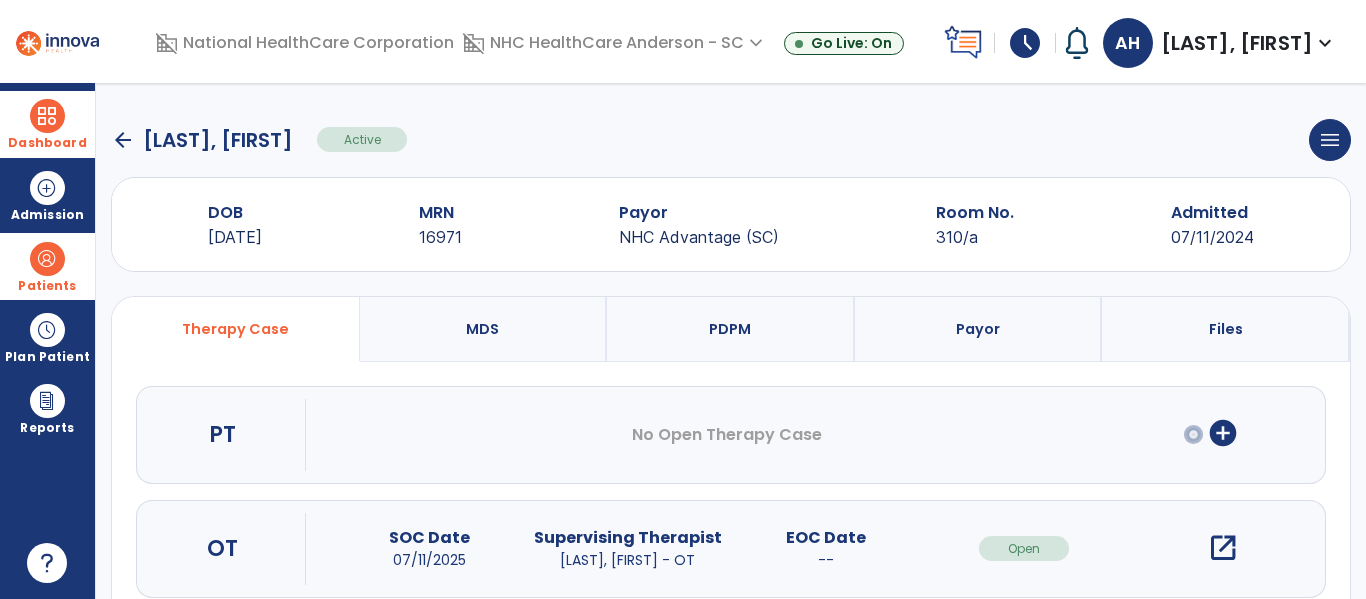 scroll, scrollTop: 162, scrollLeft: 0, axis: vertical 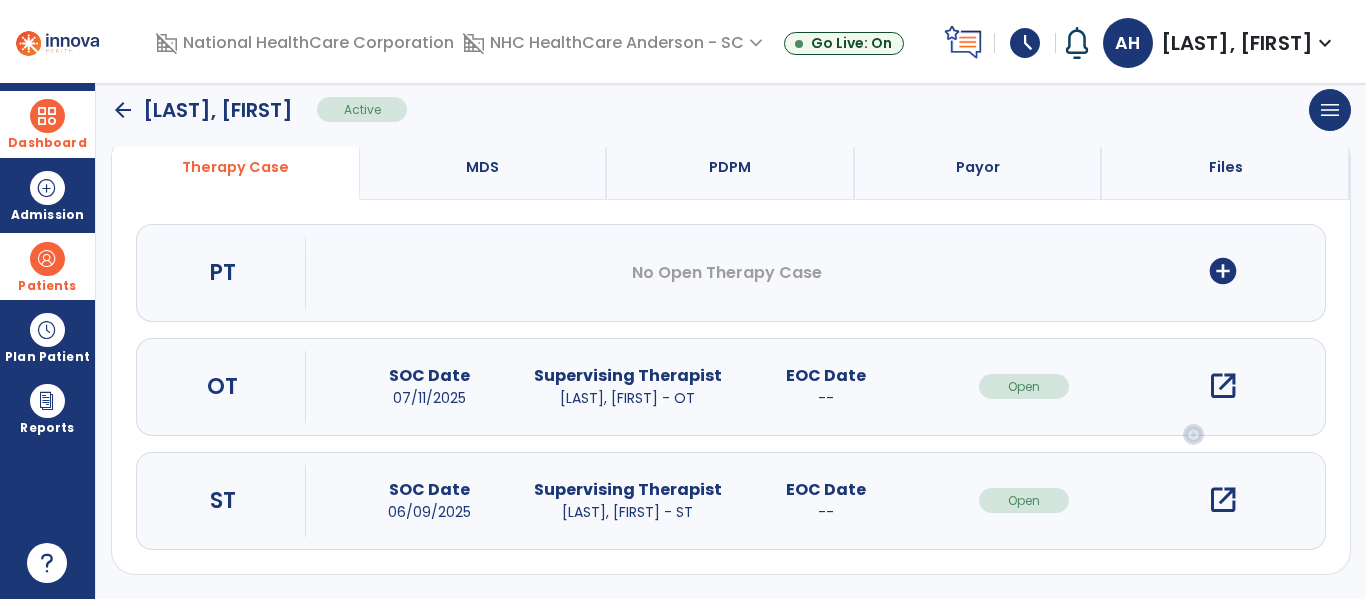 click on "open_in_new" at bounding box center (1223, 500) 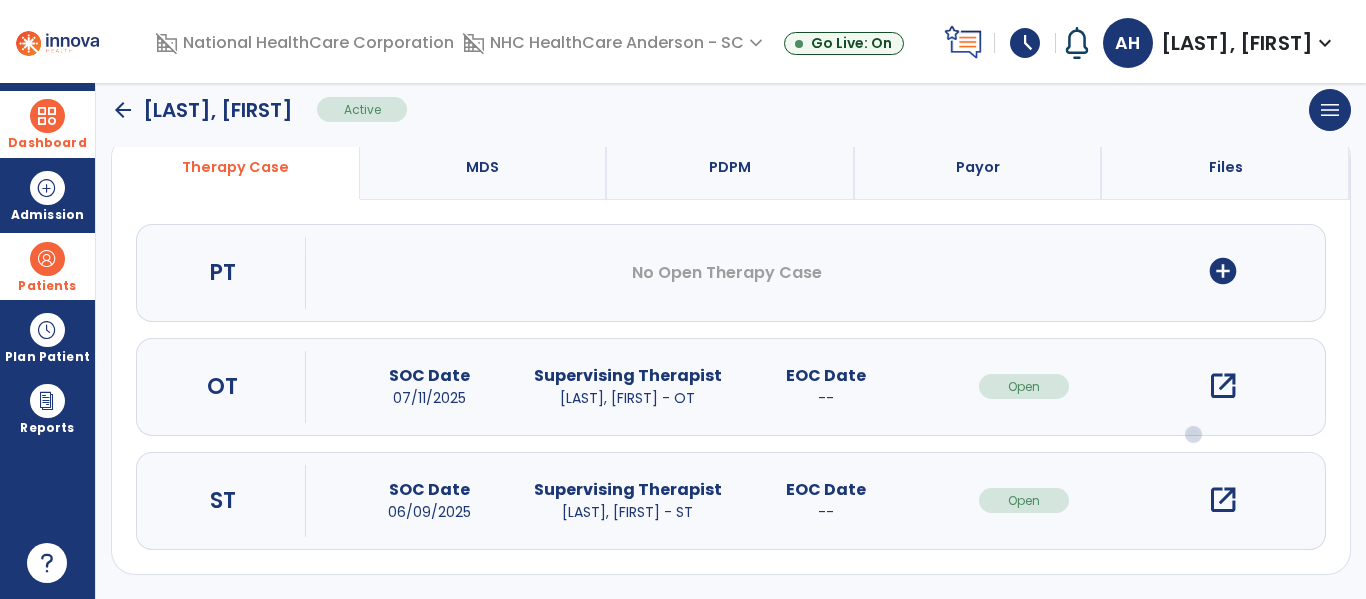 scroll, scrollTop: 0, scrollLeft: 0, axis: both 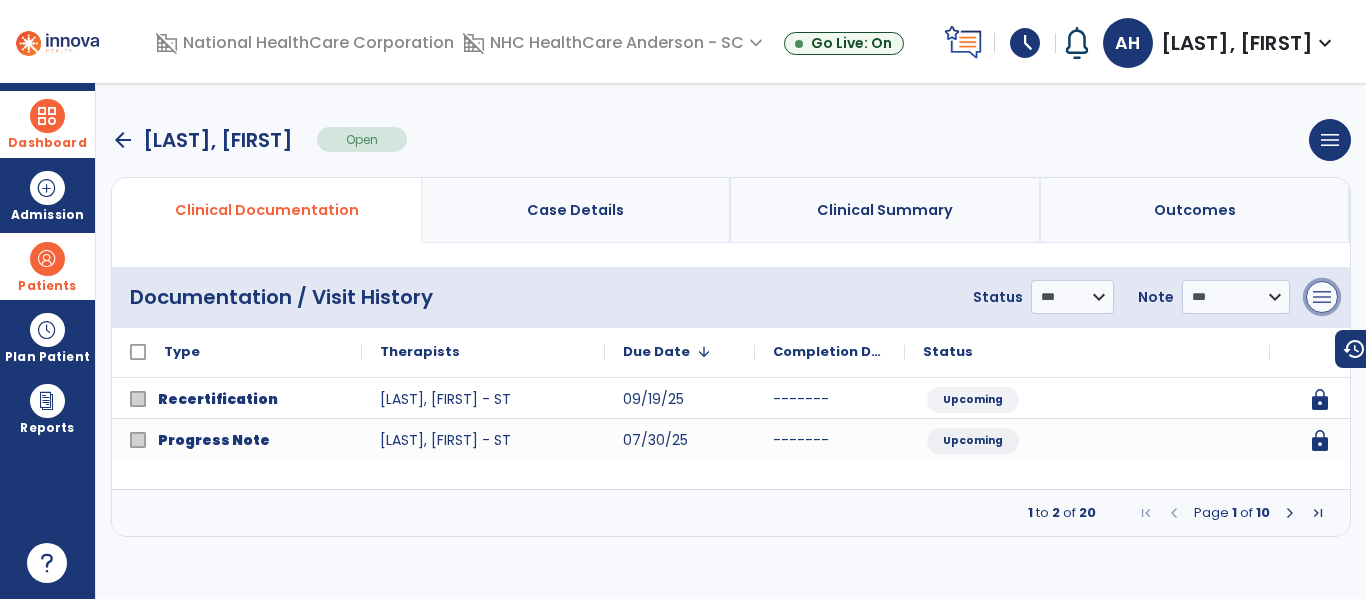 click on "menu" at bounding box center [1322, 297] 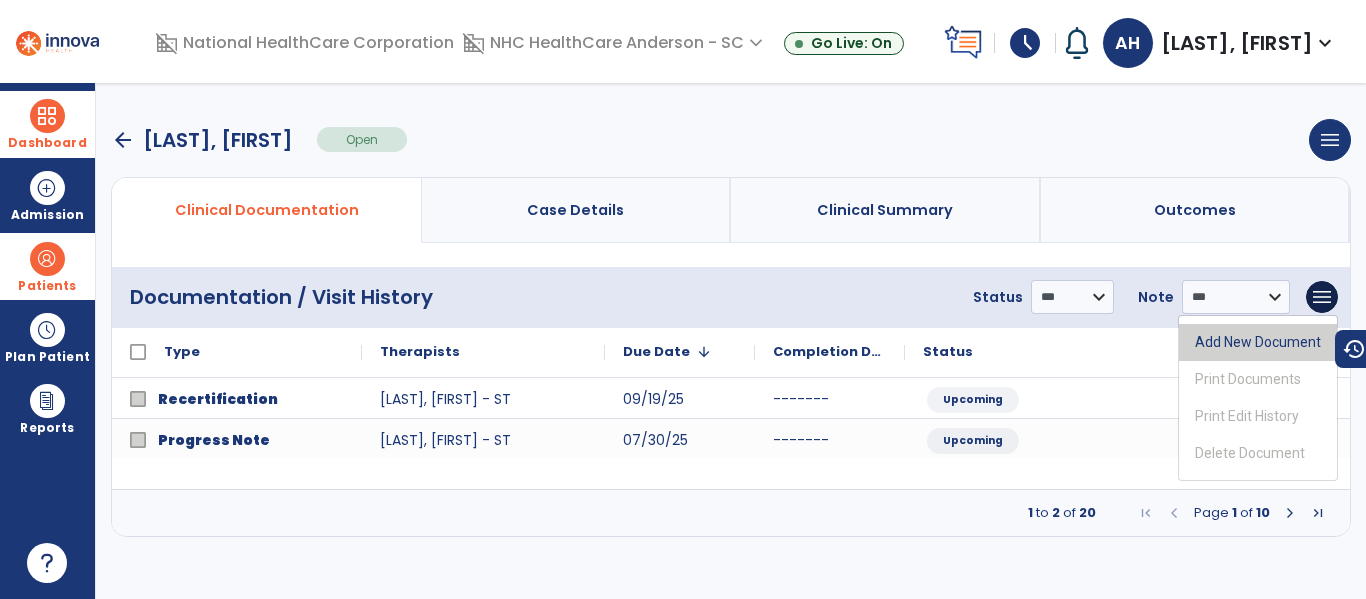 click on "Add New Document" at bounding box center [1258, 342] 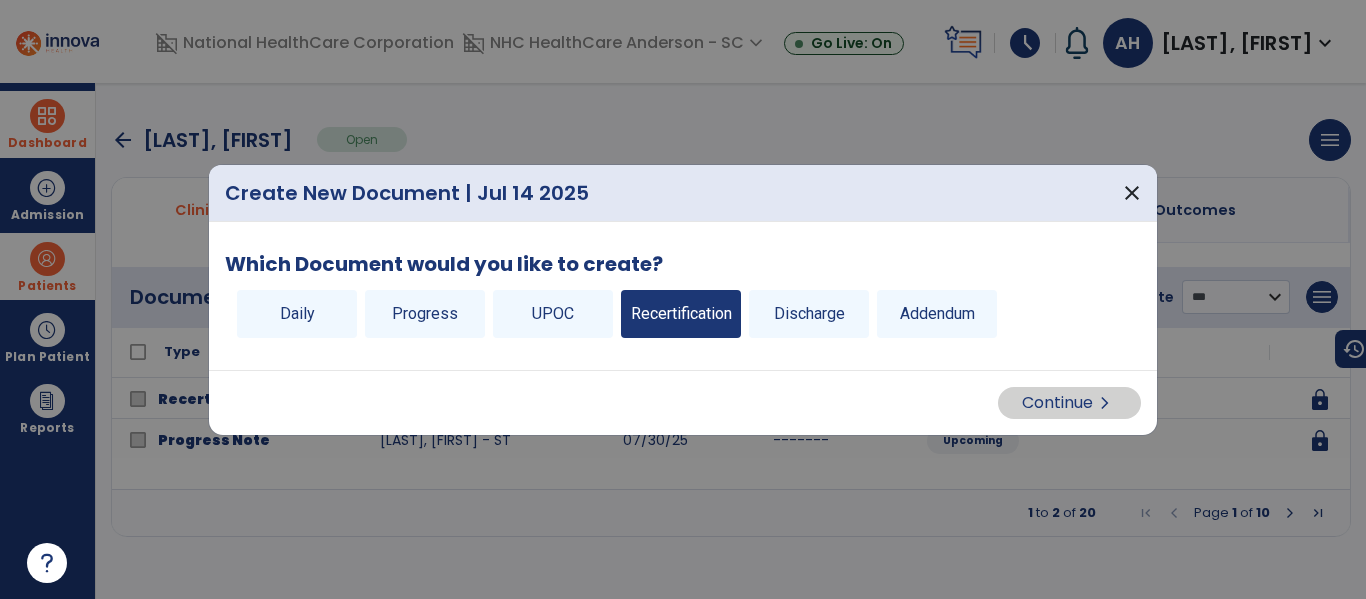 click on "Recertification" at bounding box center (681, 314) 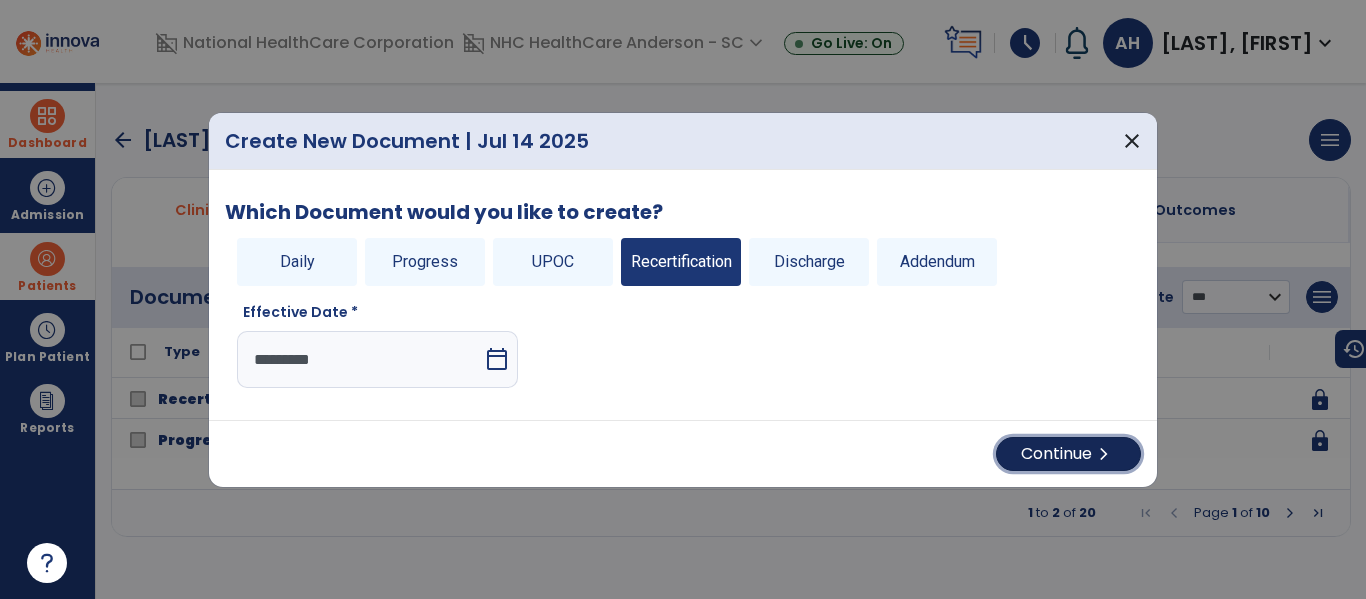 click on "Continue   chevron_right" at bounding box center (1068, 454) 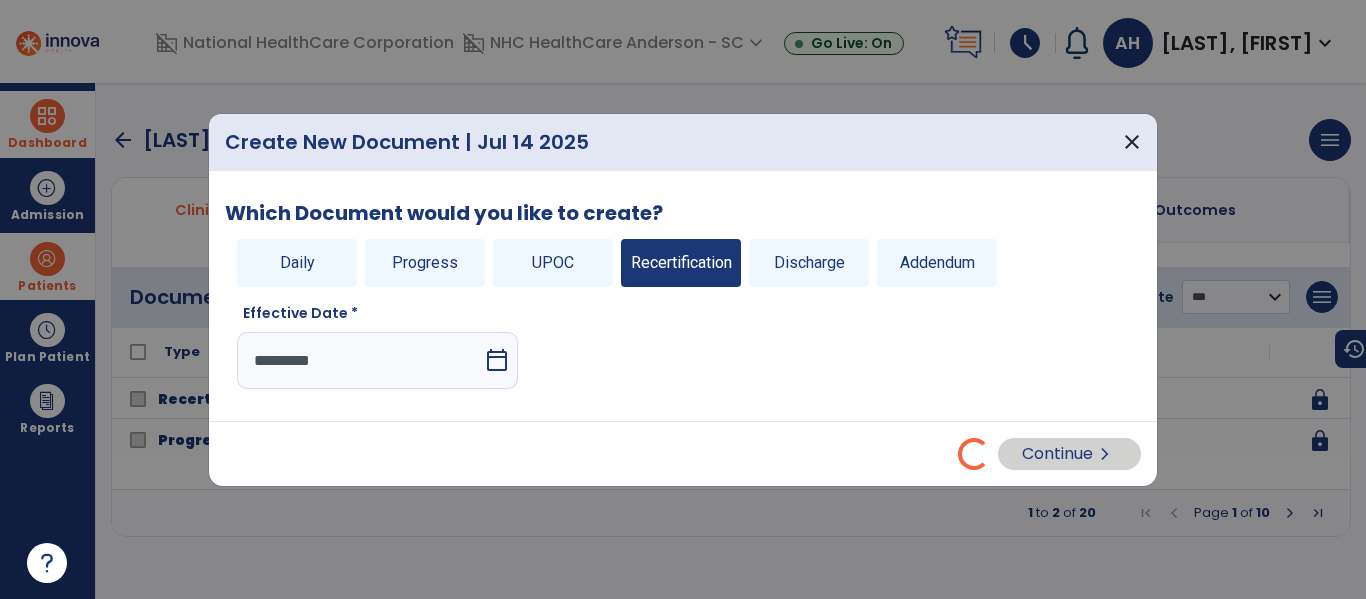 select on "**" 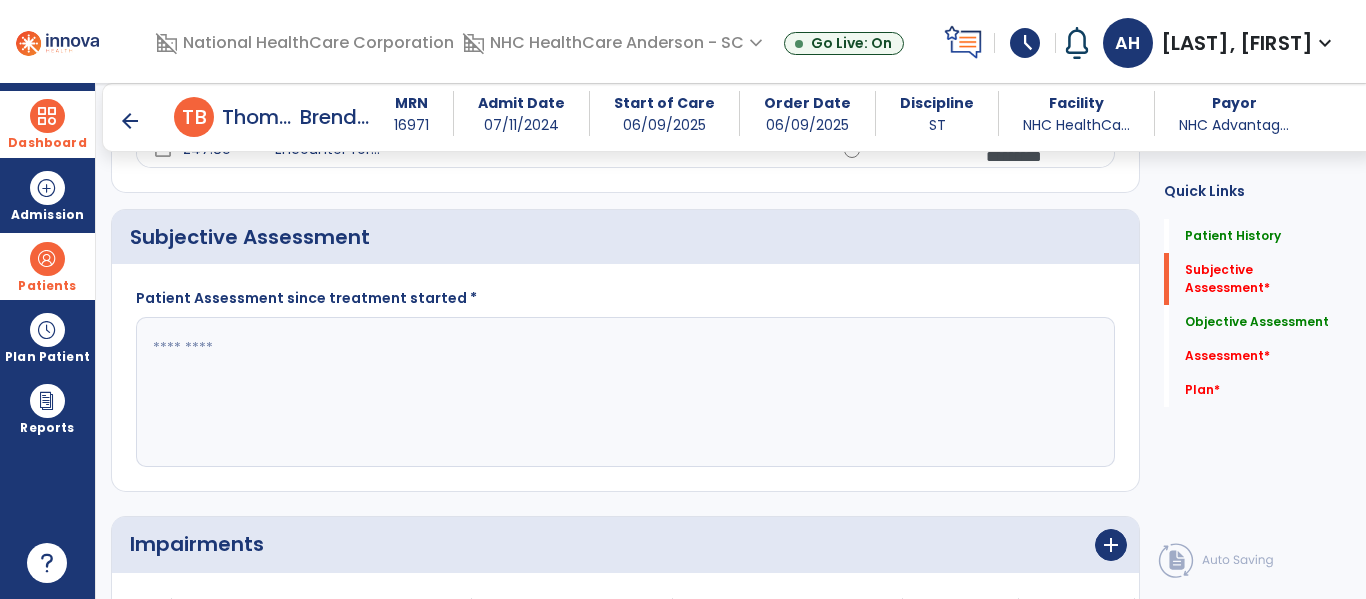 scroll, scrollTop: 992, scrollLeft: 0, axis: vertical 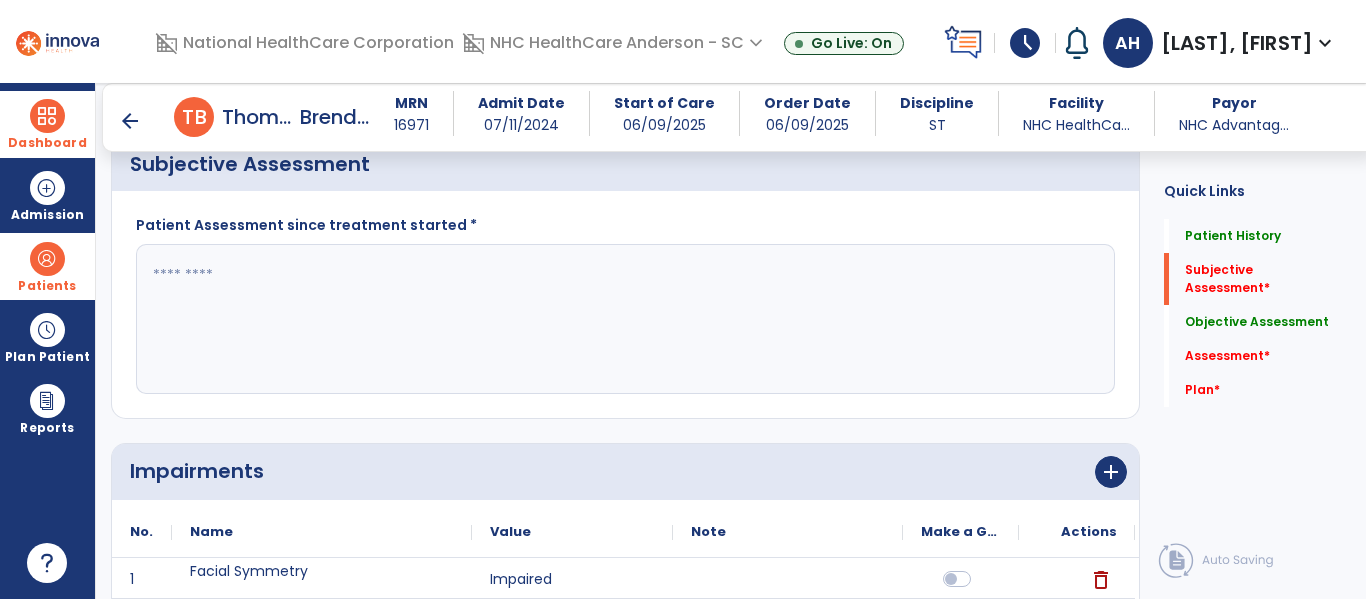 click 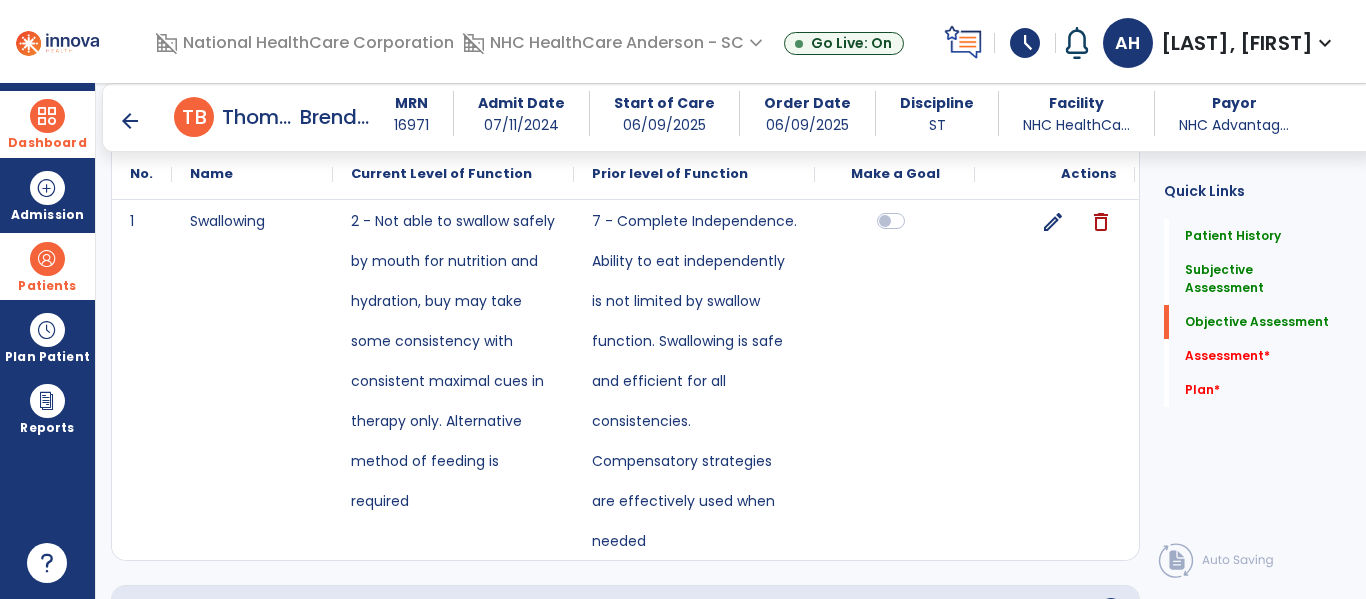 scroll, scrollTop: 3809, scrollLeft: 0, axis: vertical 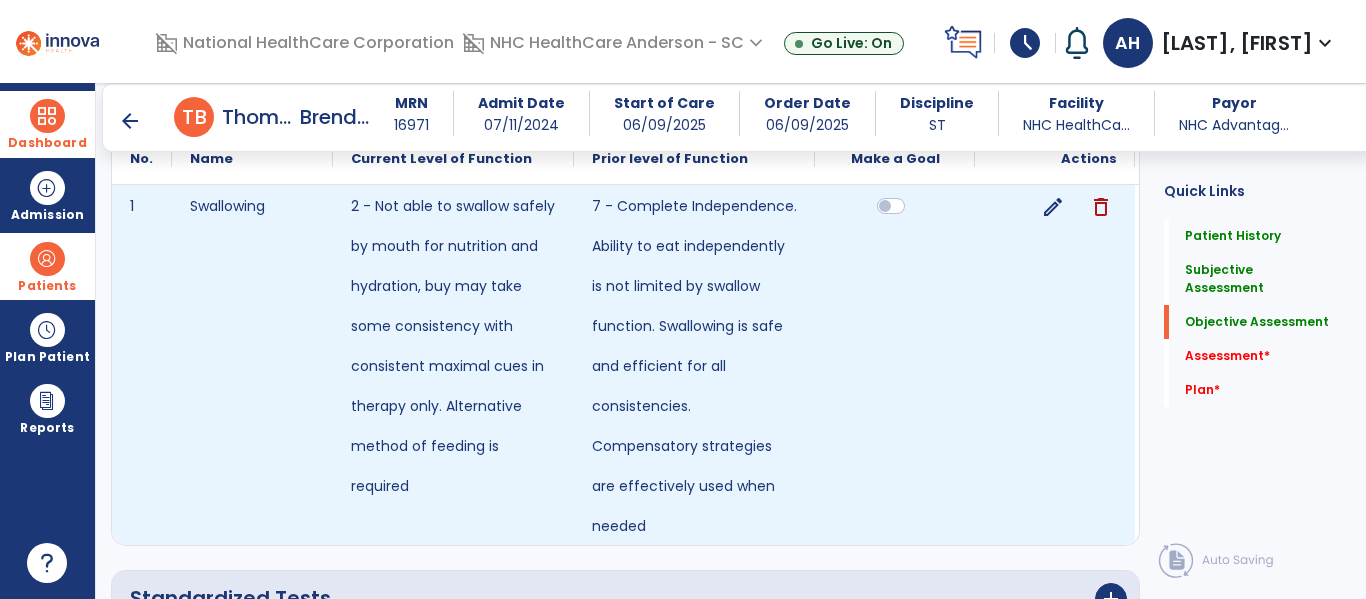 type on "**********" 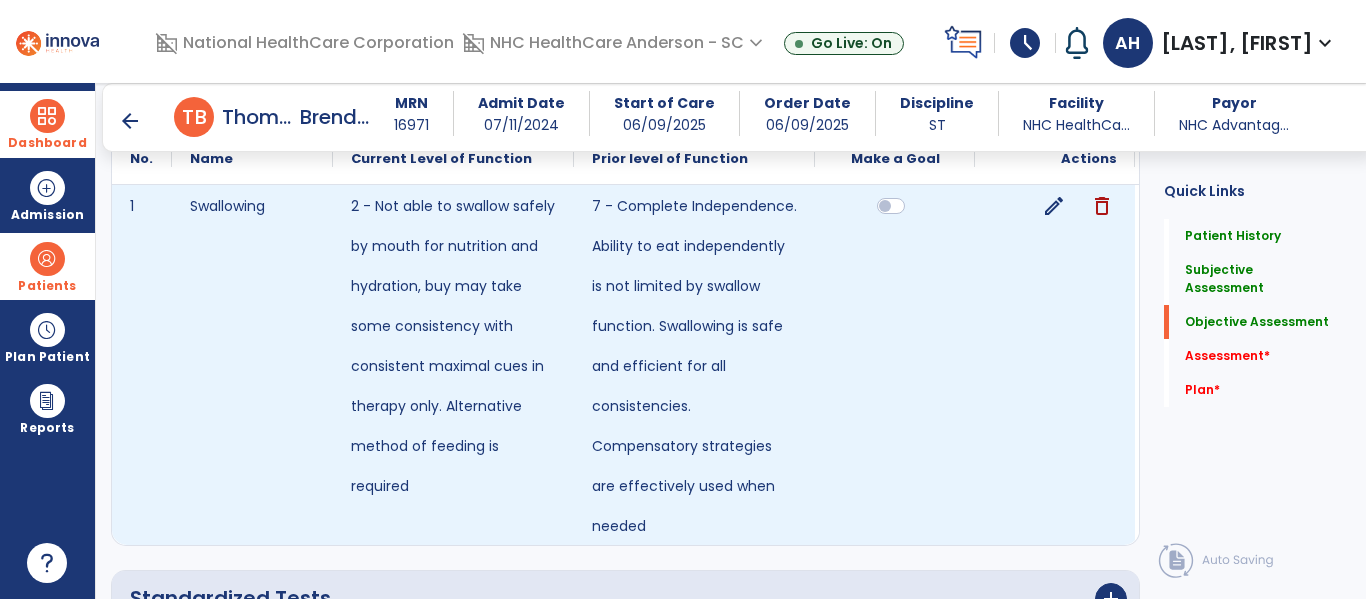 click on "edit" 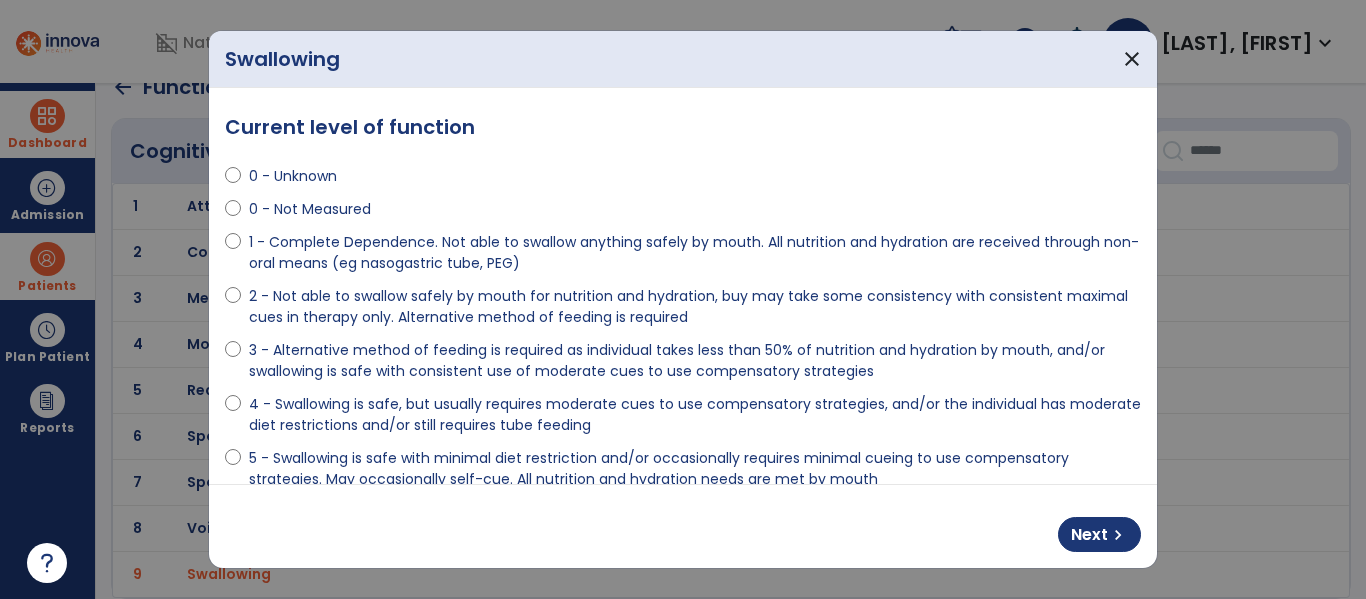 scroll, scrollTop: 0, scrollLeft: 0, axis: both 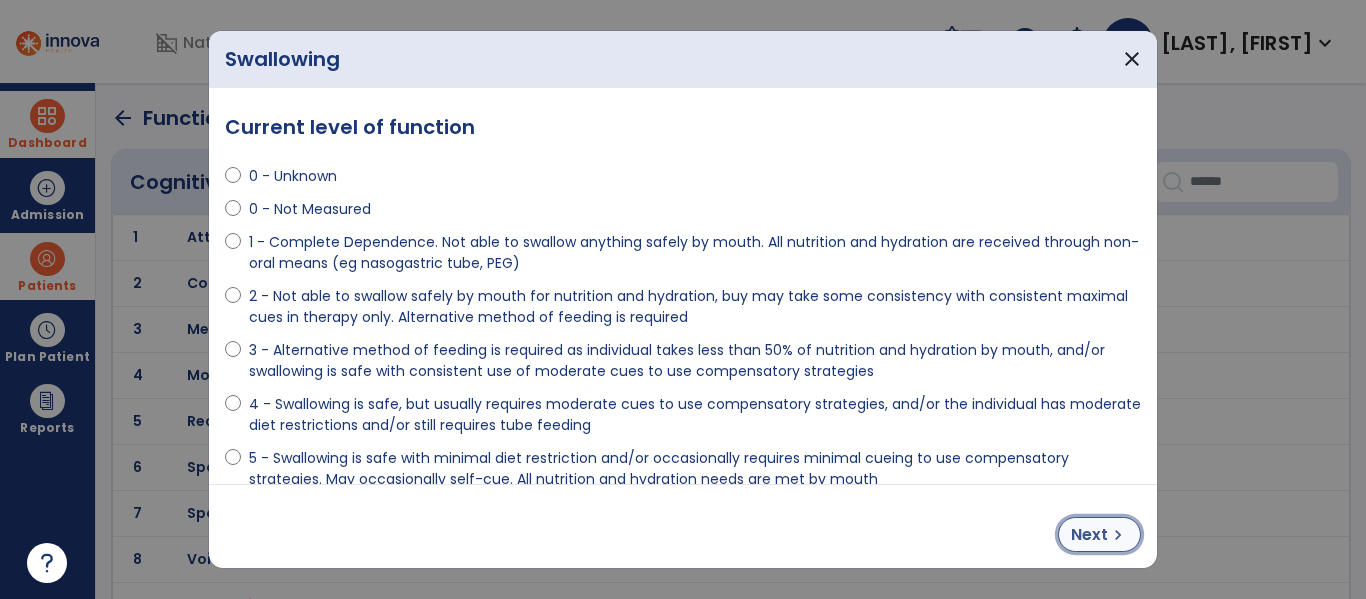 click on "chevron_right" at bounding box center [1118, 535] 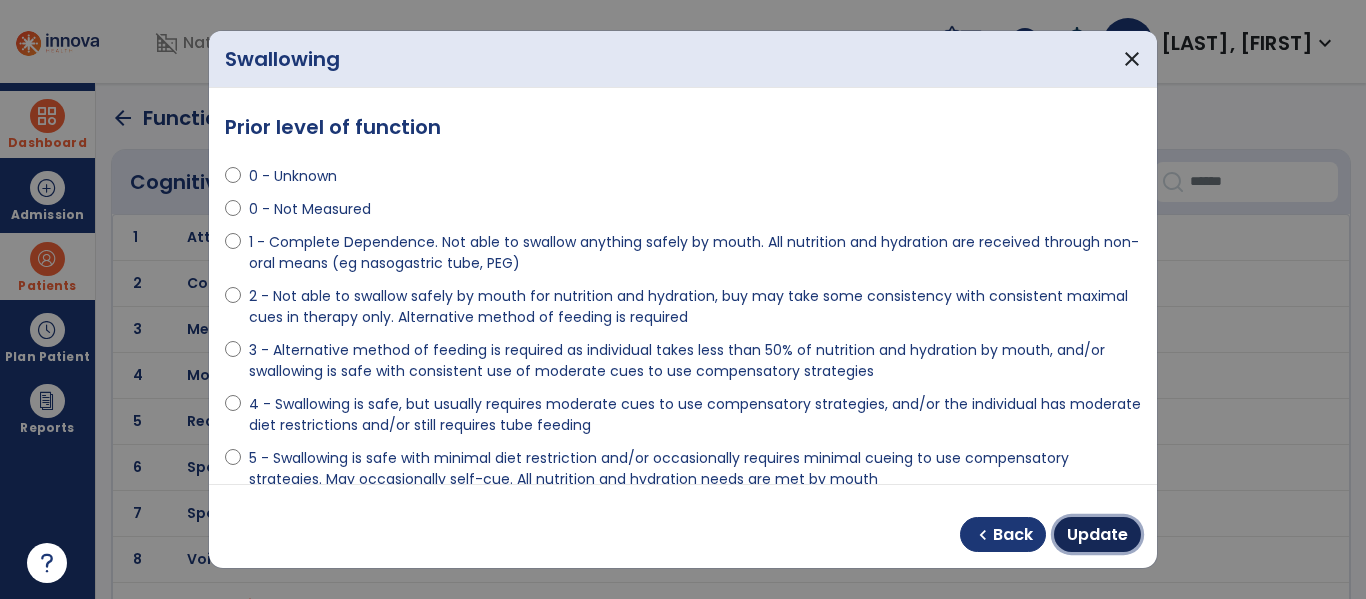 click on "Update" at bounding box center [1097, 535] 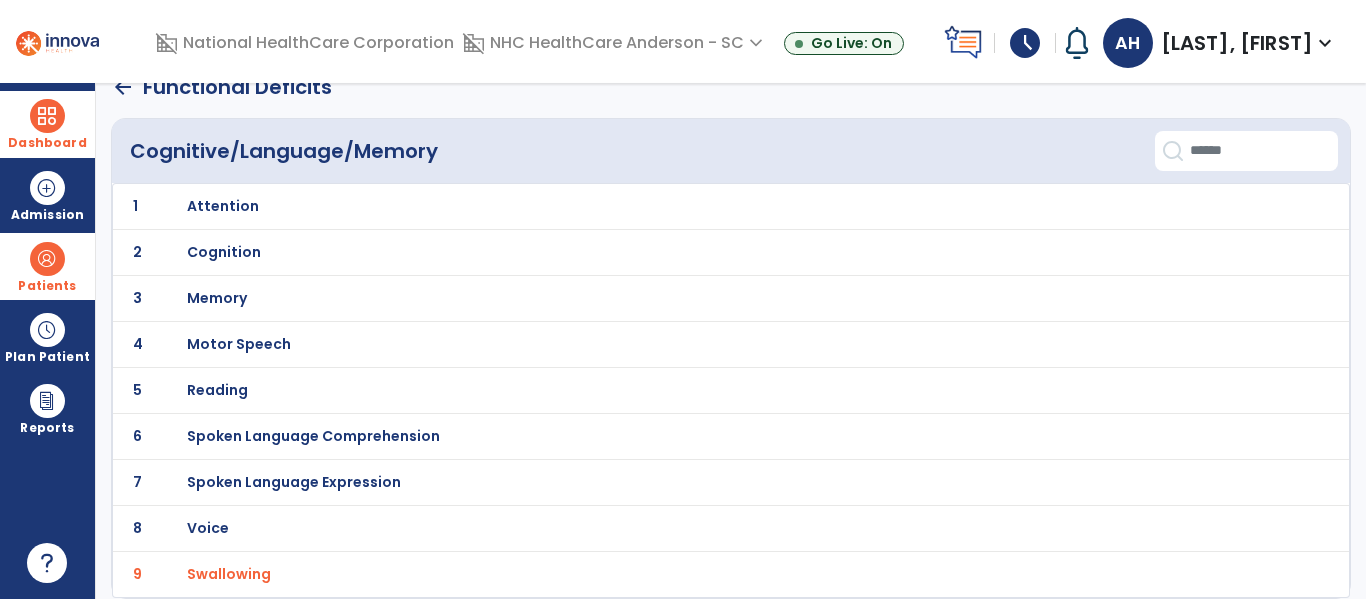 scroll, scrollTop: 0, scrollLeft: 0, axis: both 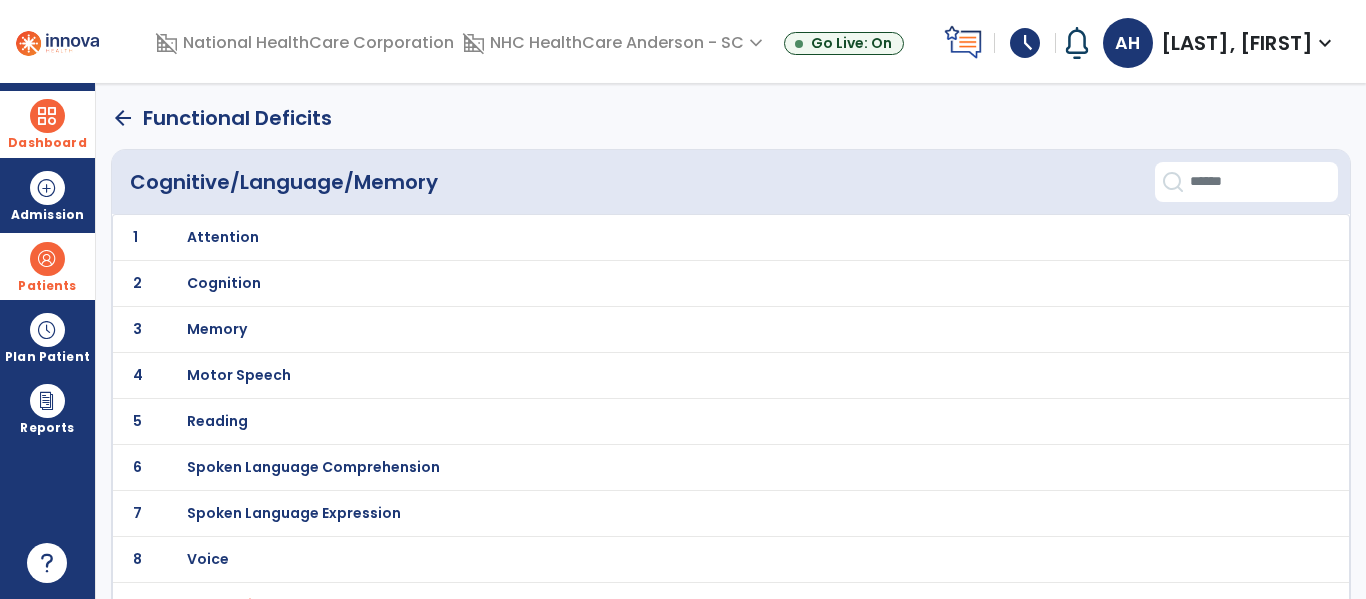 click on "arrow_back" 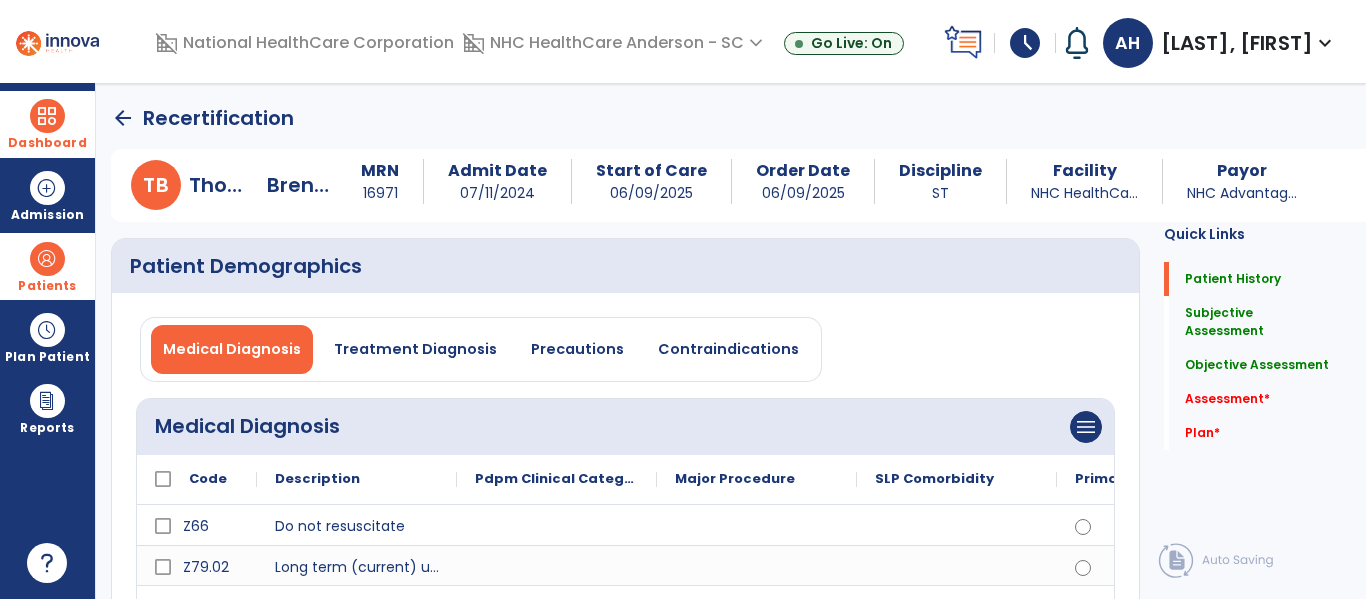 scroll, scrollTop: 20, scrollLeft: 0, axis: vertical 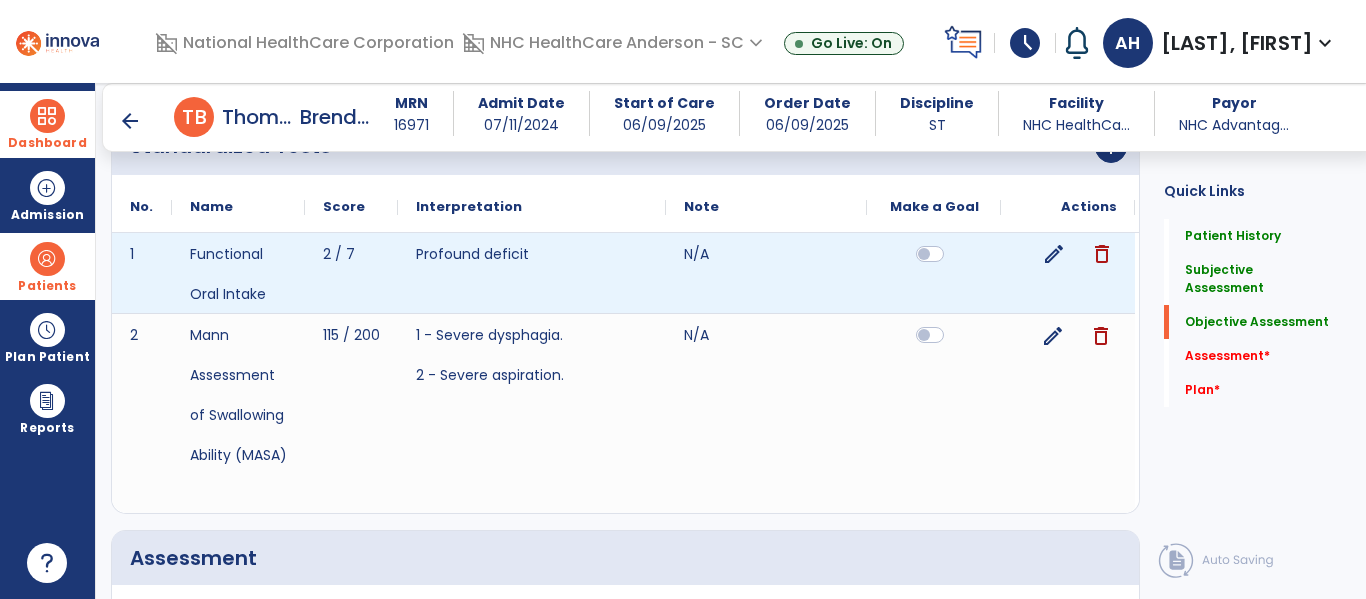 click on "edit" 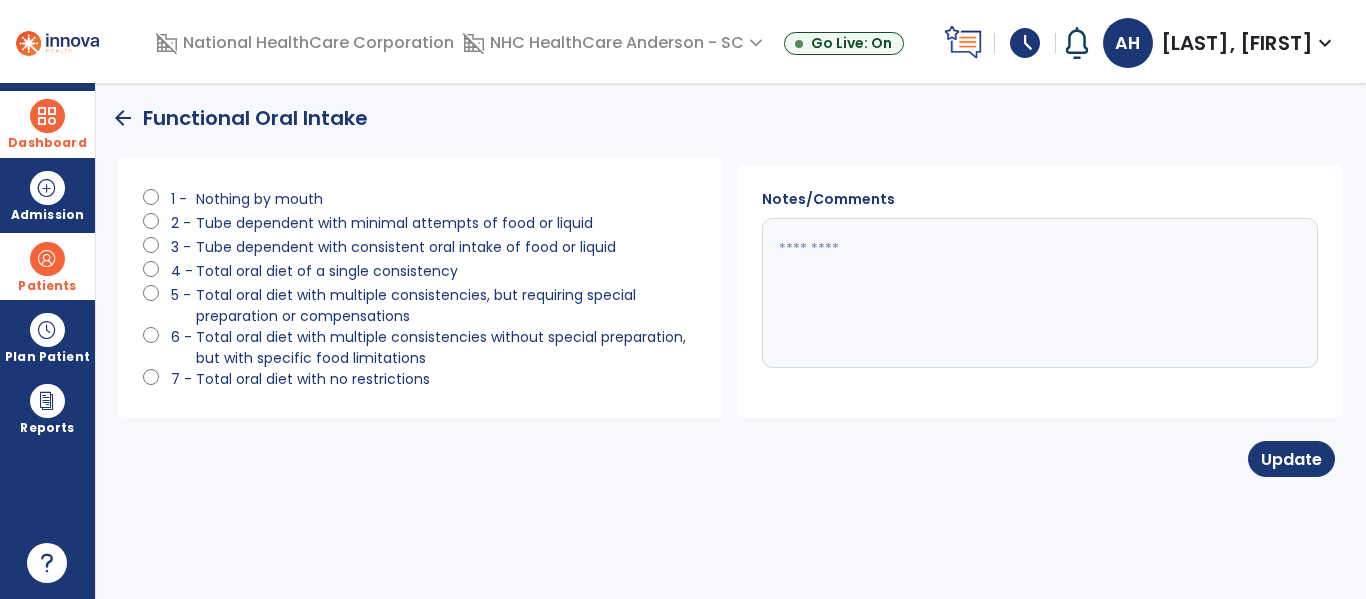 scroll, scrollTop: 0, scrollLeft: 0, axis: both 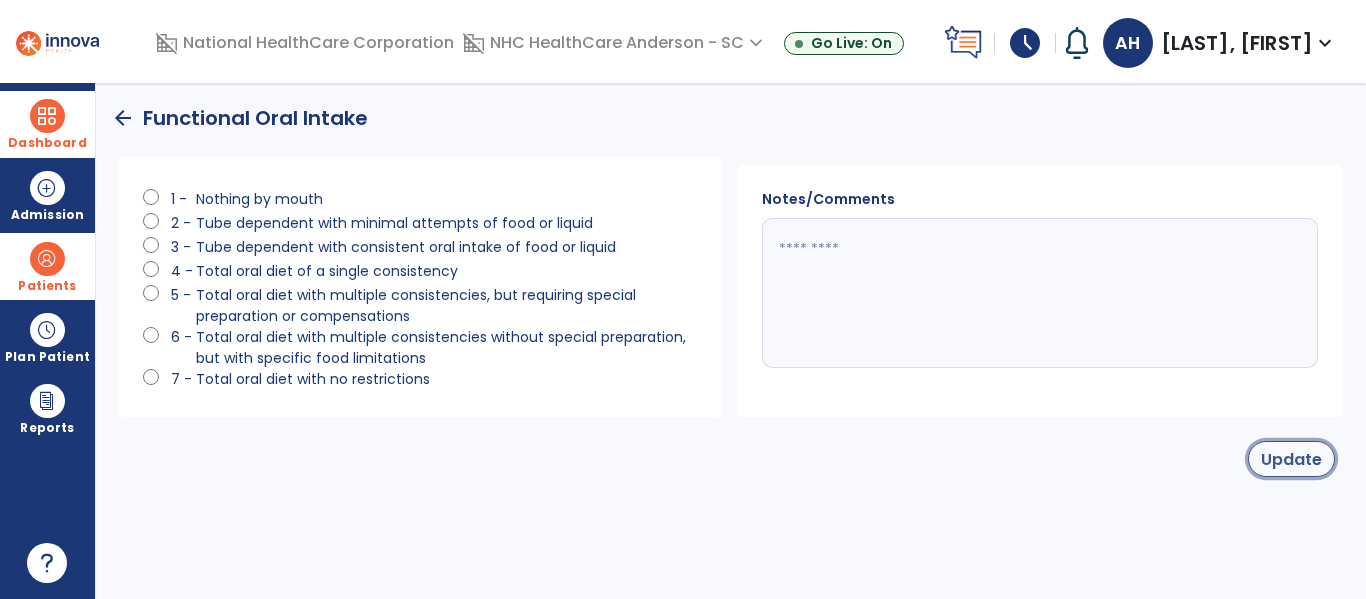 click on "Update" 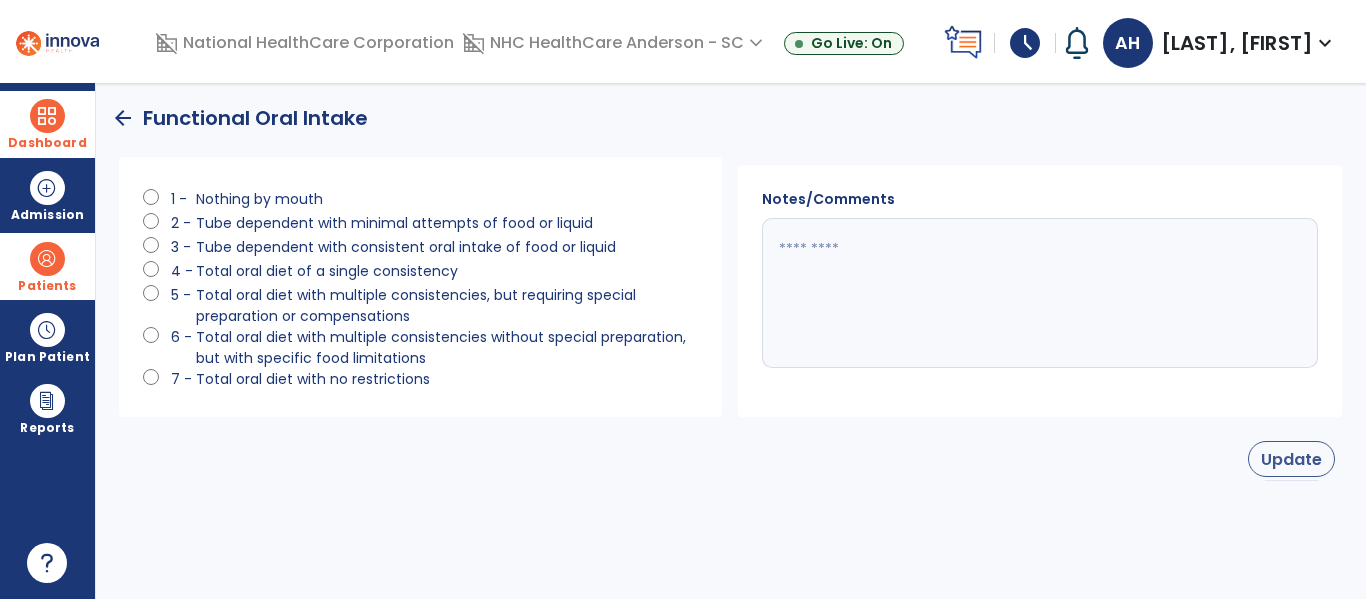 select on "**" 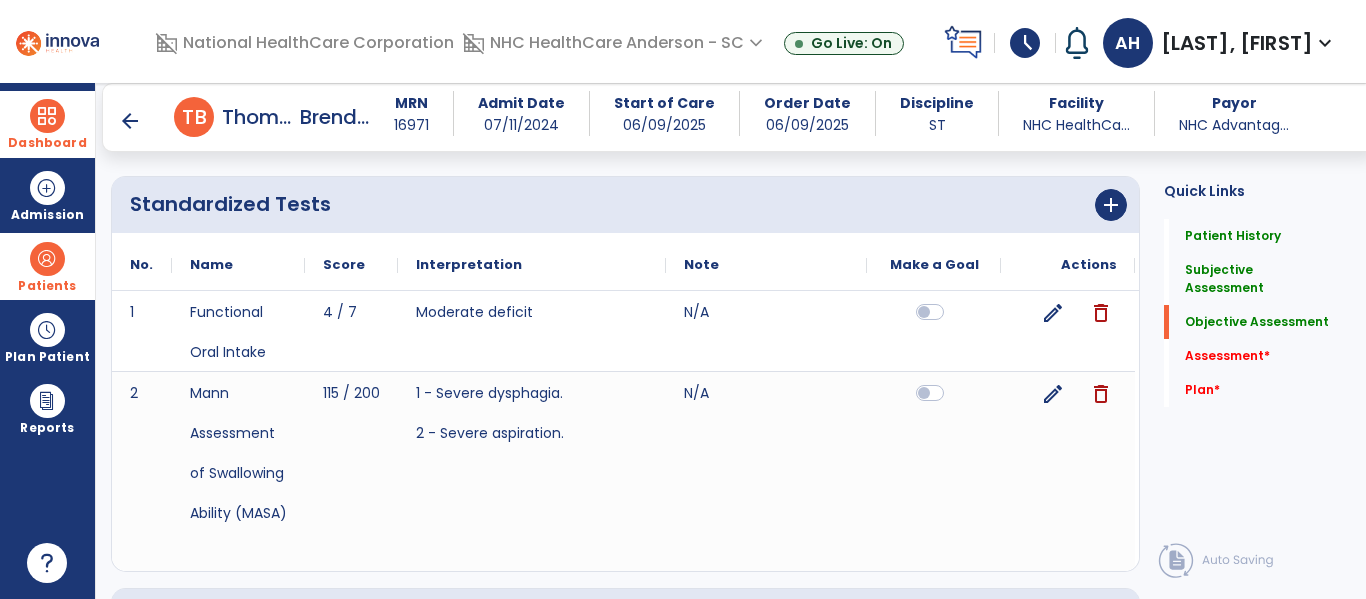 scroll, scrollTop: 4261, scrollLeft: 0, axis: vertical 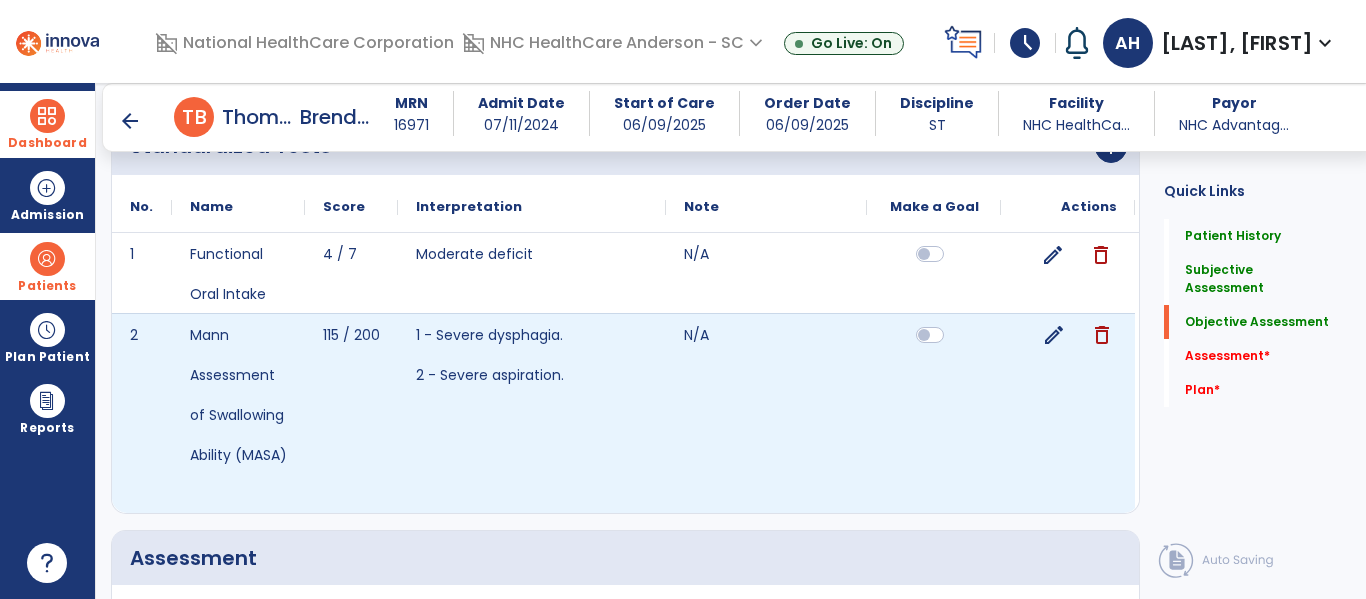 click on "edit" 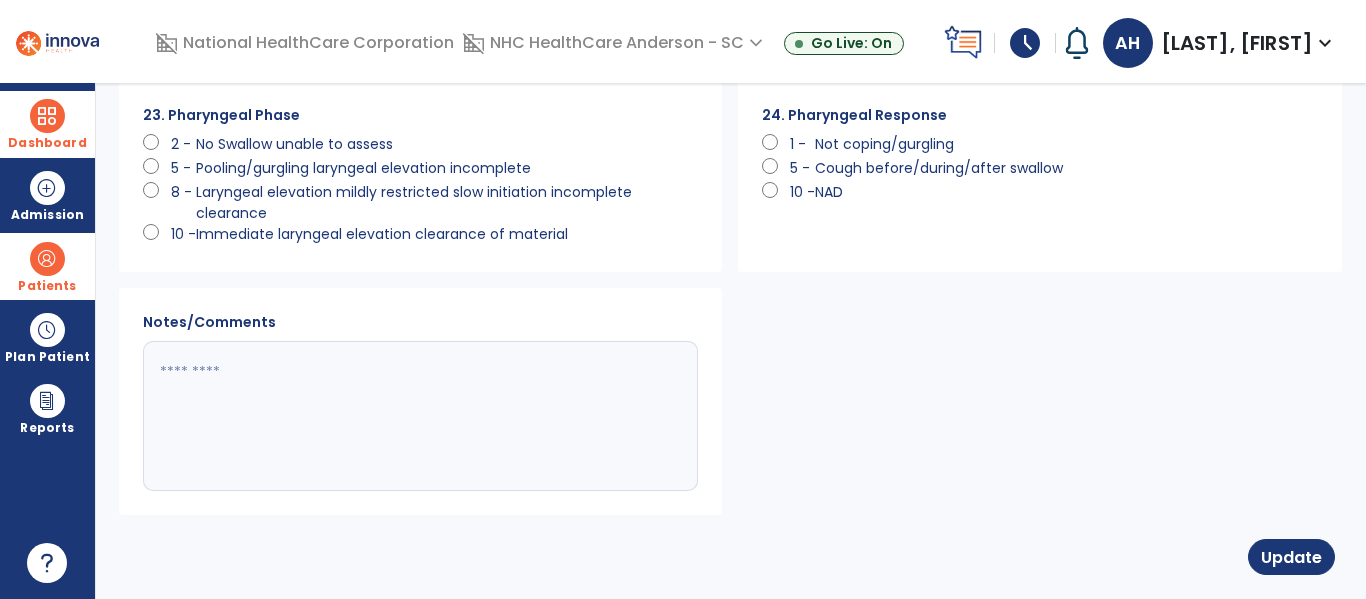 scroll, scrollTop: 0, scrollLeft: 0, axis: both 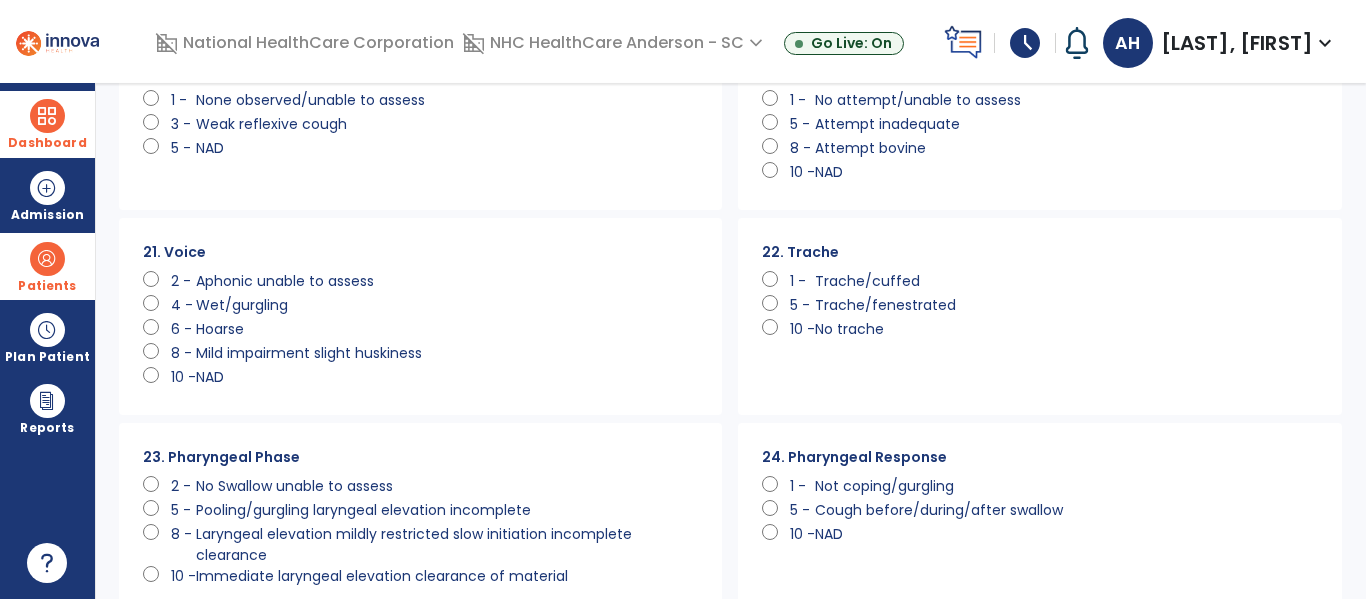 click 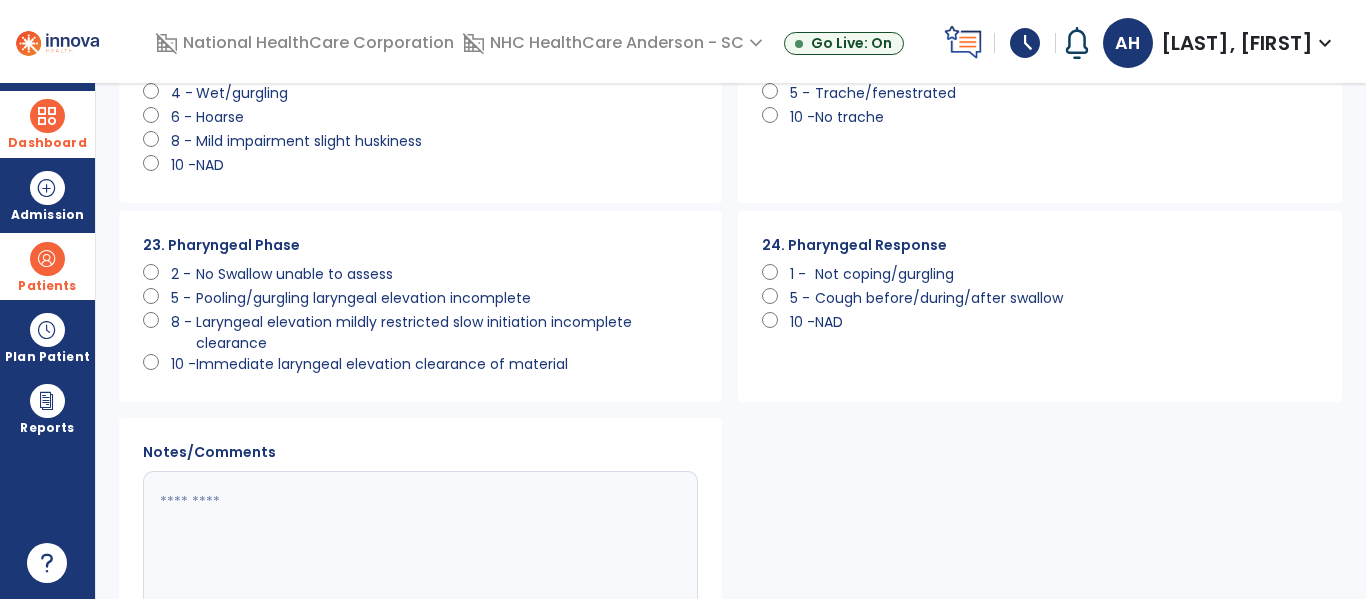 scroll, scrollTop: 2158, scrollLeft: 0, axis: vertical 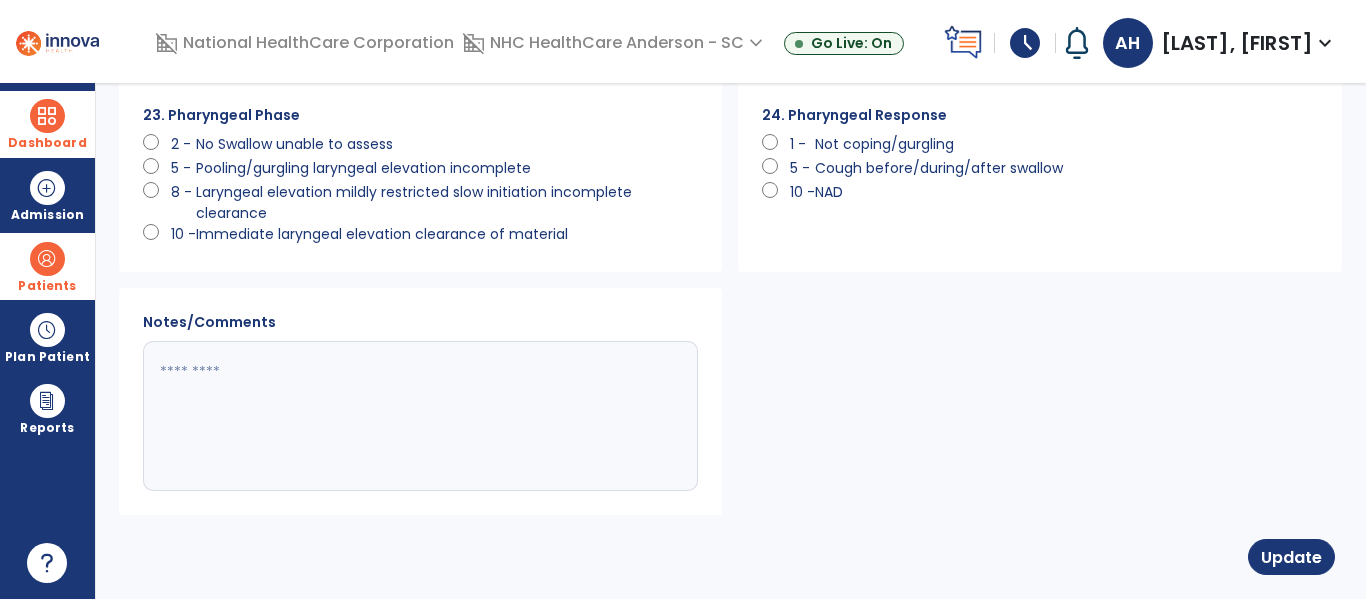 click on "Update" 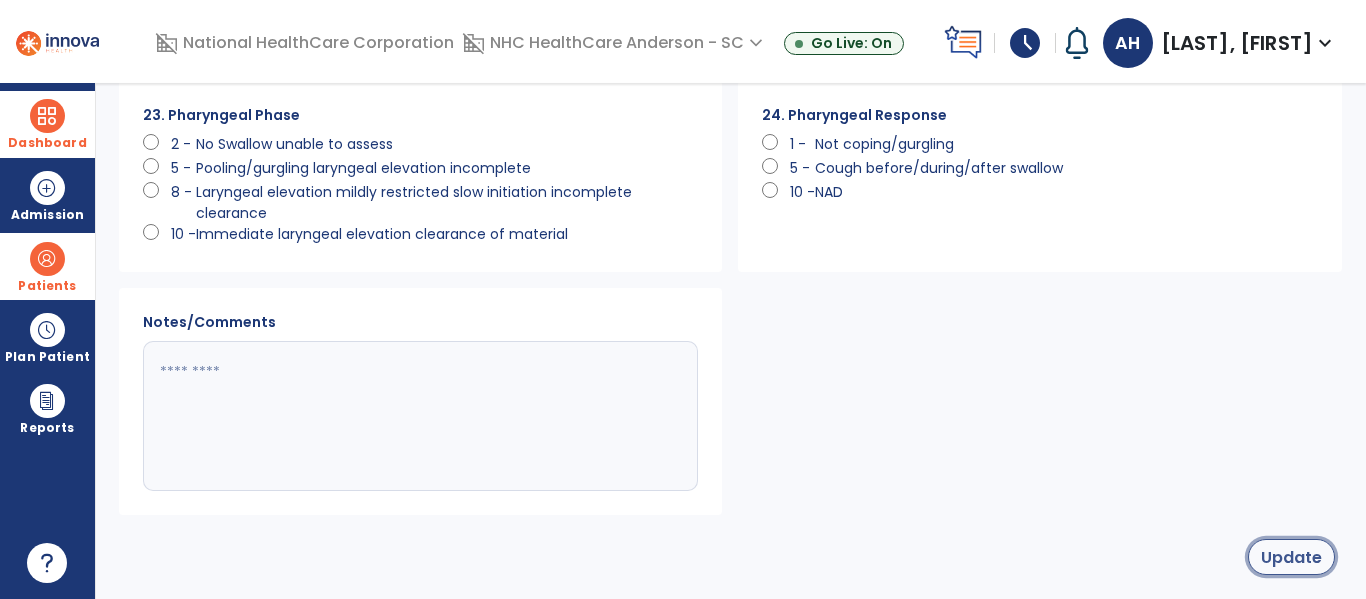 click on "Update" 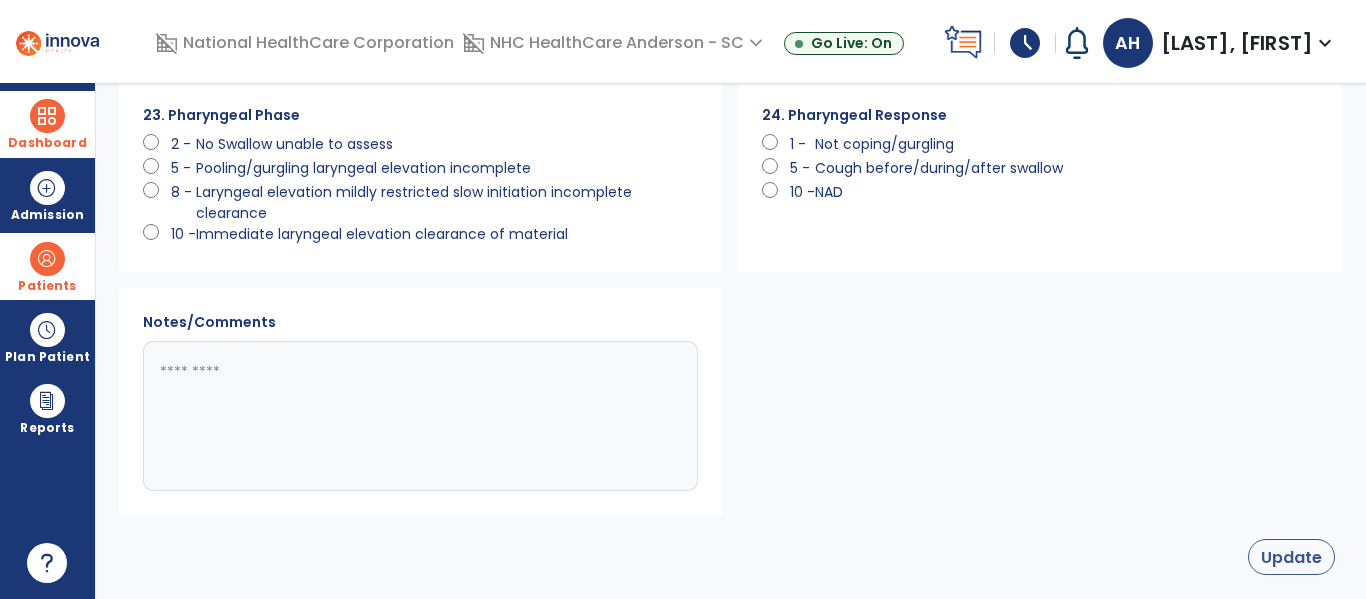 select on "**" 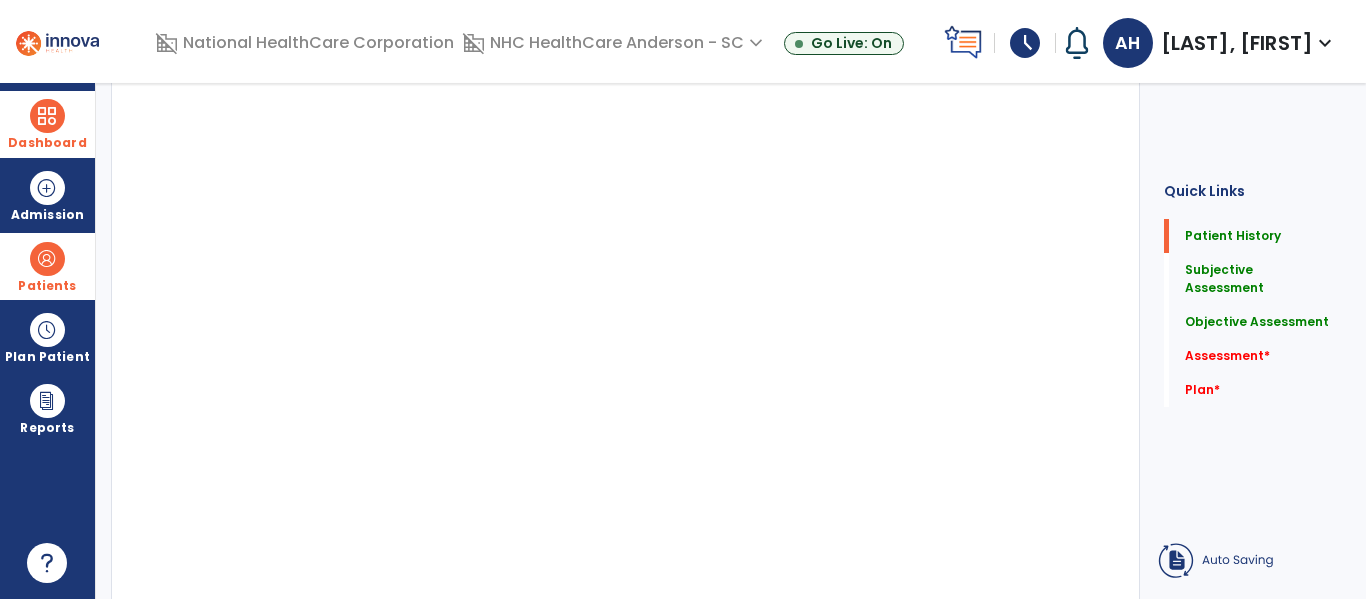 scroll, scrollTop: 20, scrollLeft: 0, axis: vertical 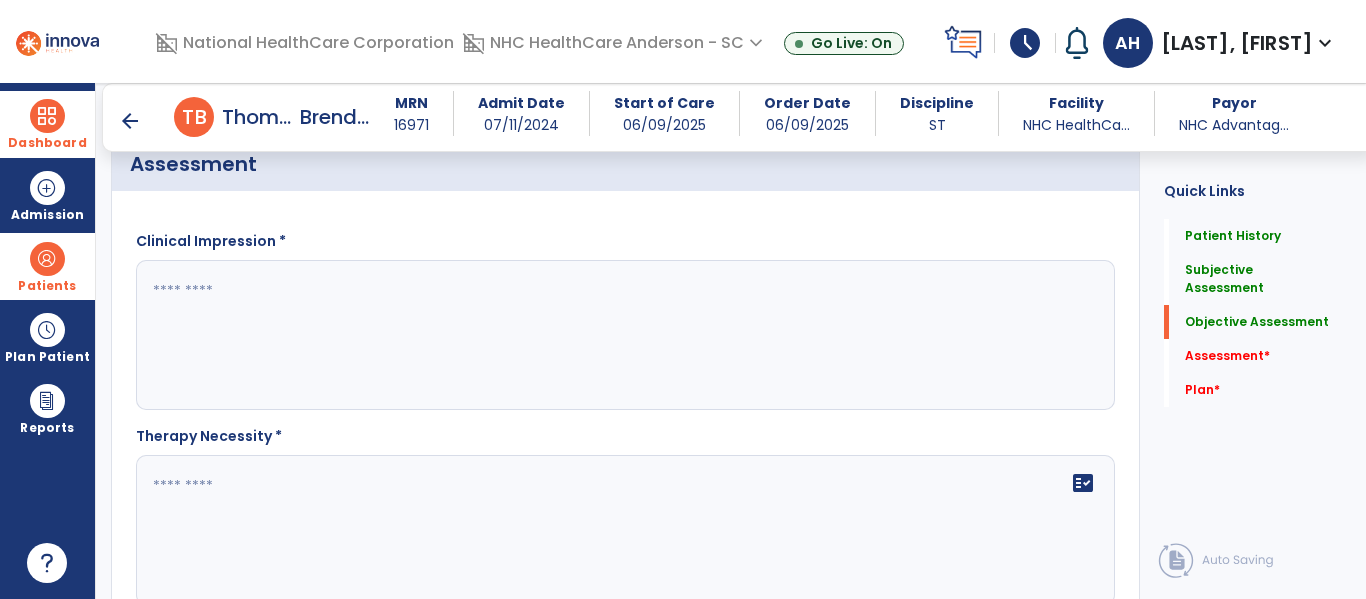 click 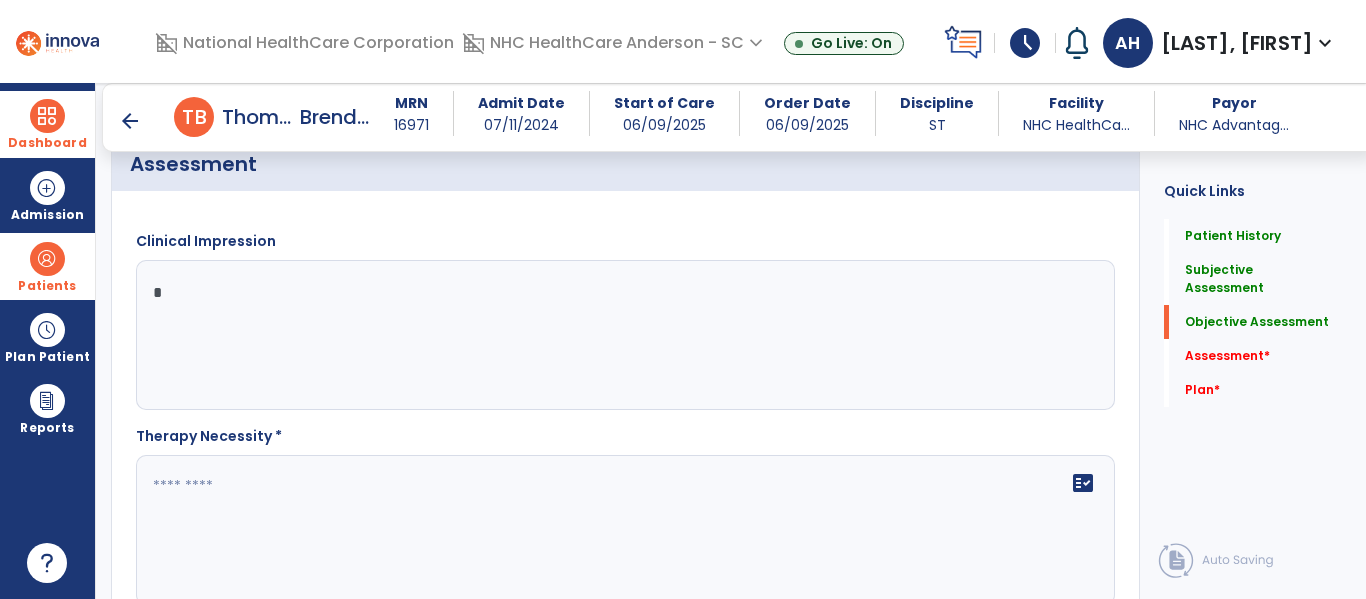 click on "*" 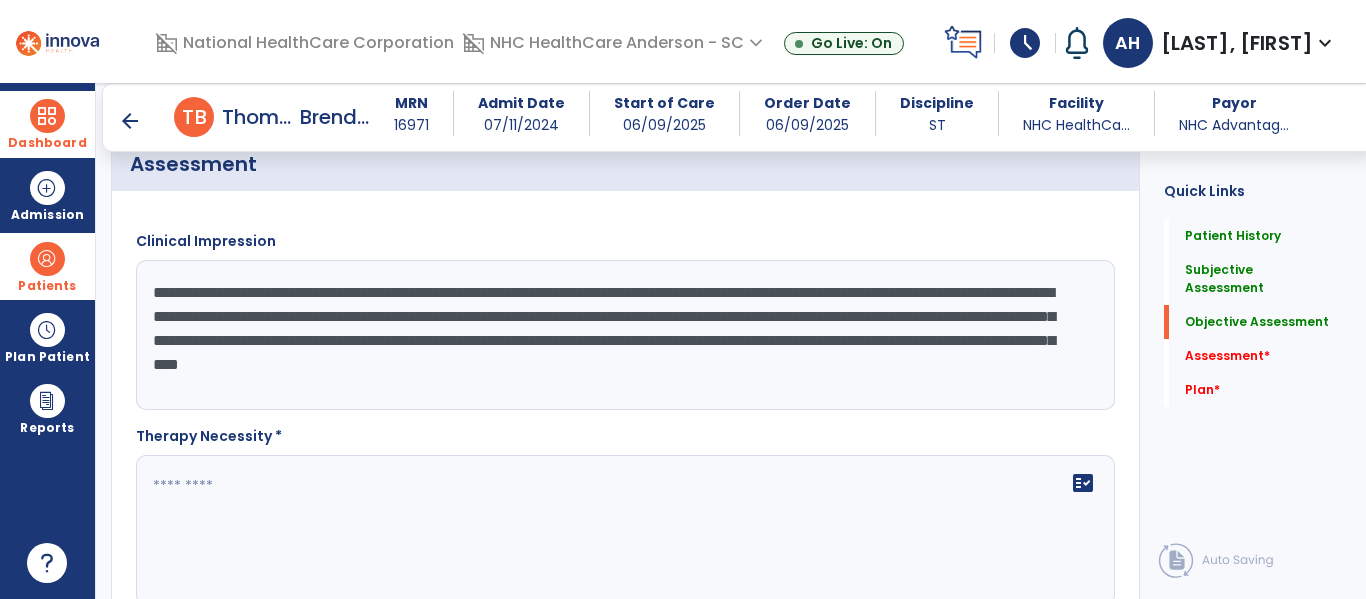 type on "**********" 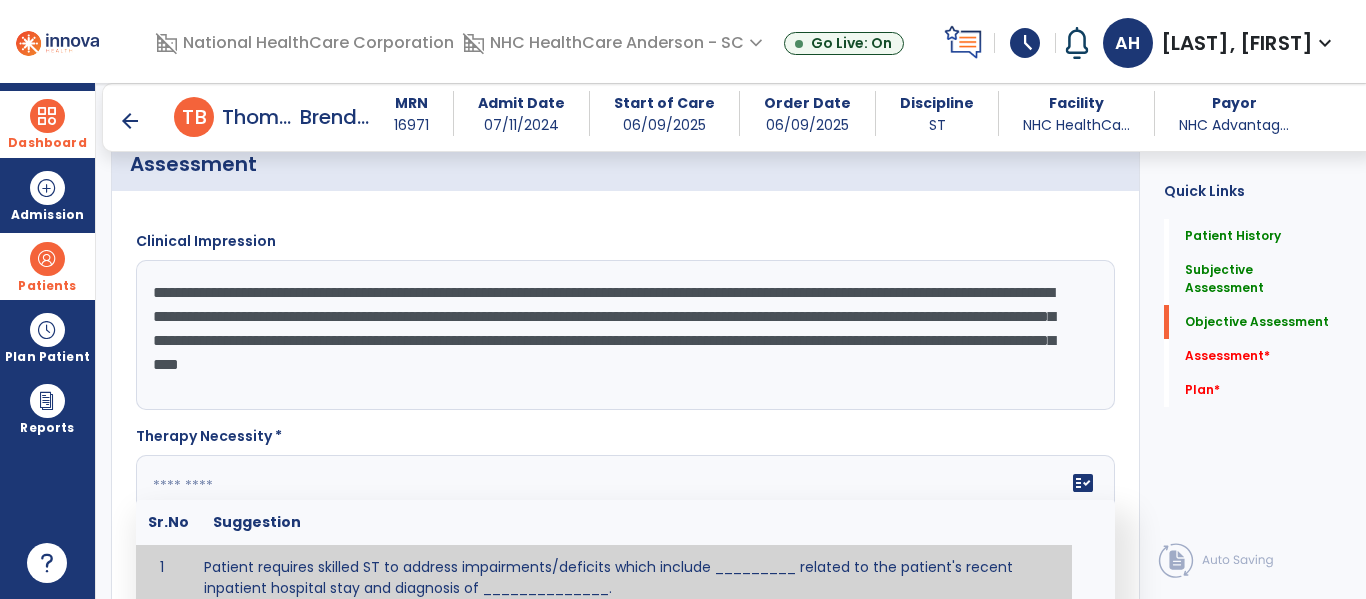 click 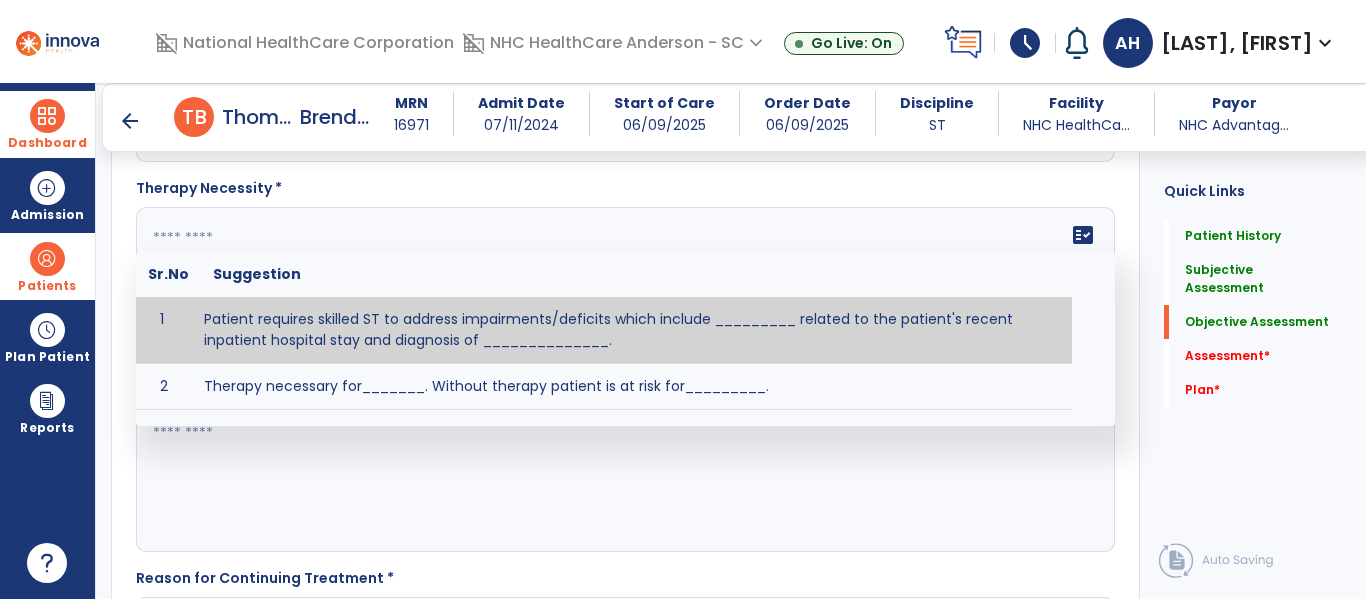 scroll, scrollTop: 4918, scrollLeft: 0, axis: vertical 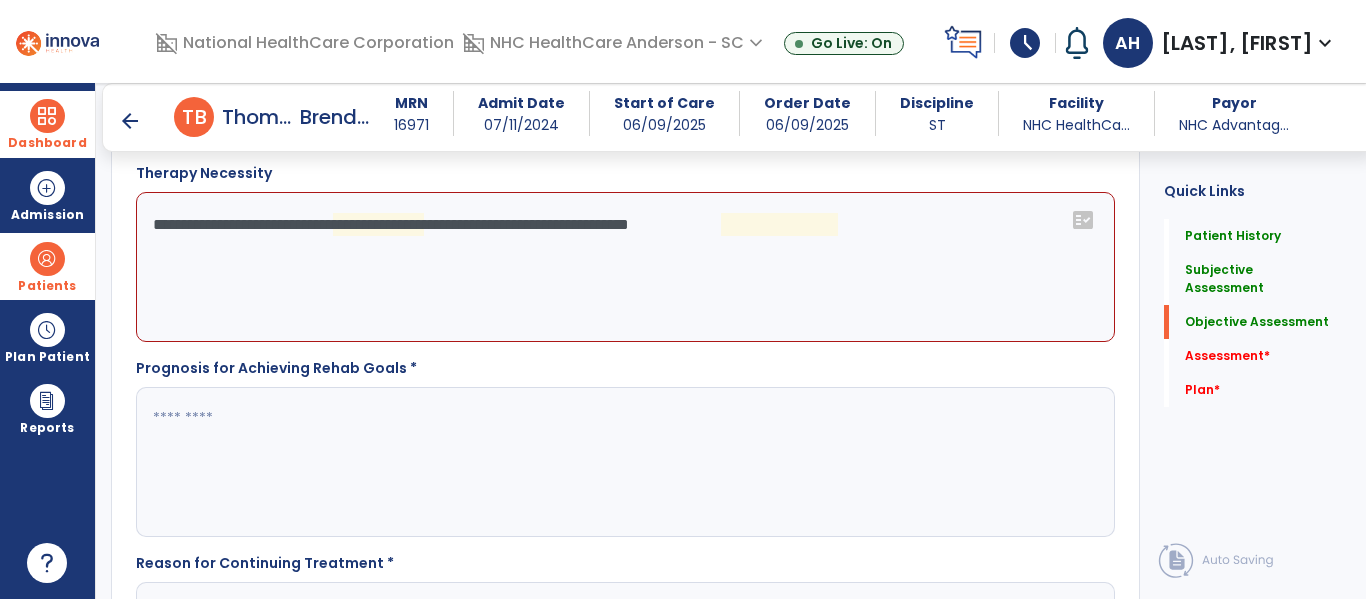click on "**********" 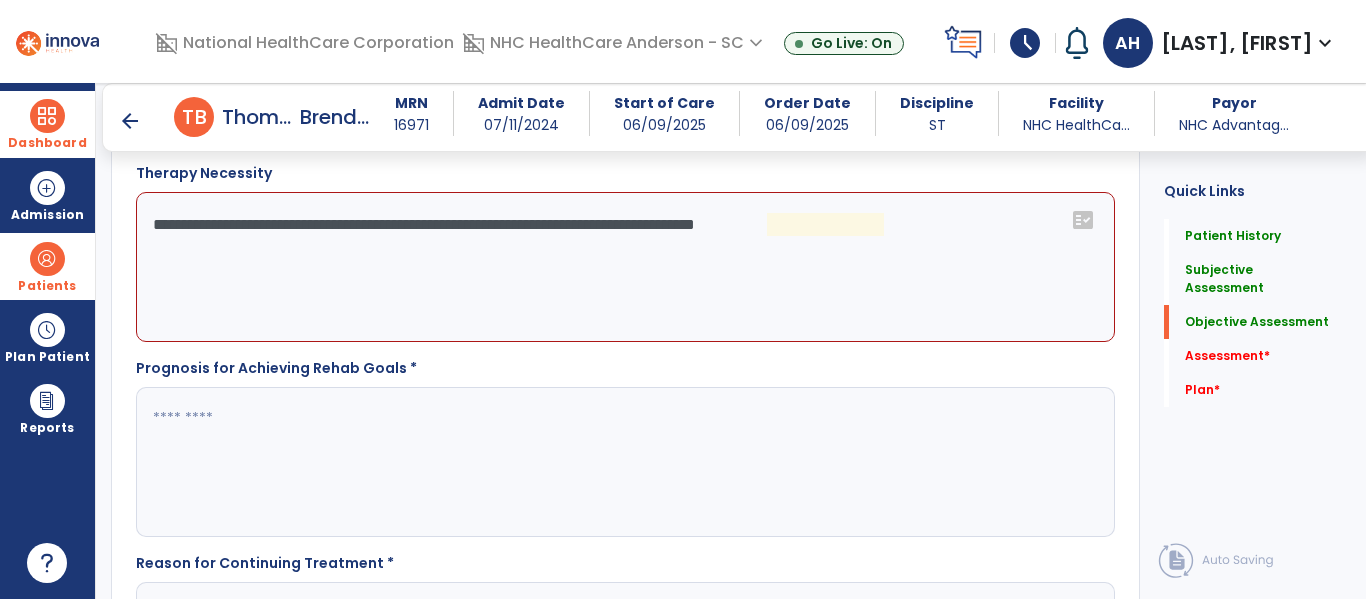 click on "**********" 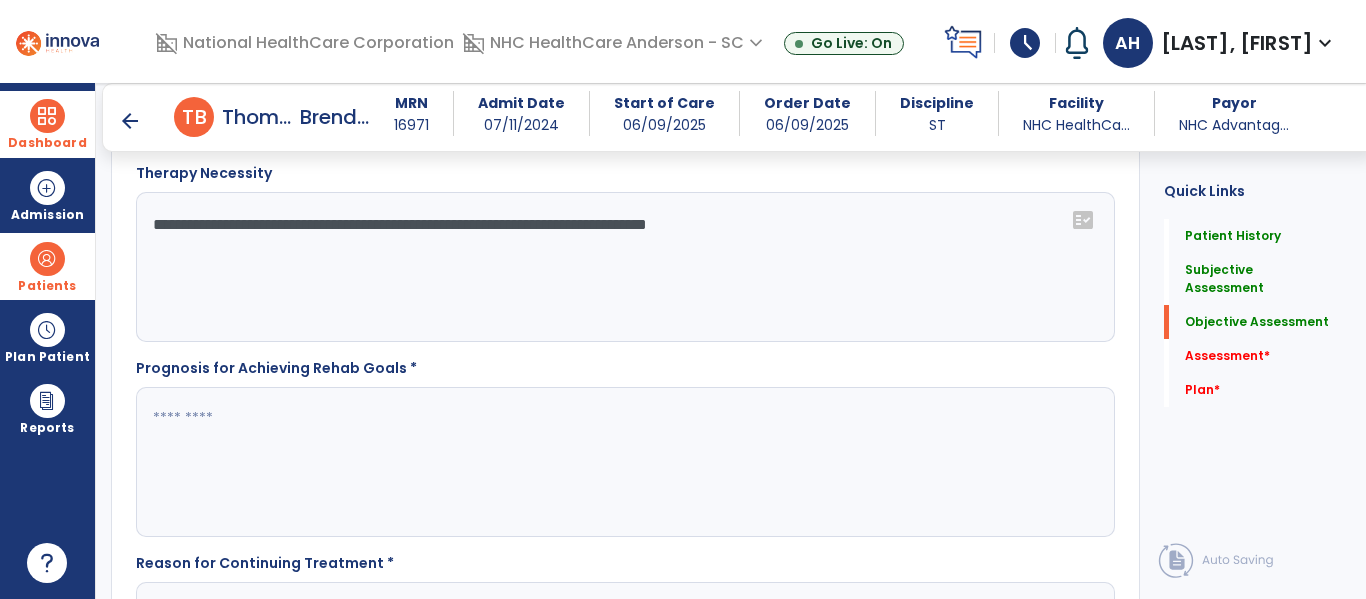 click on "**********" 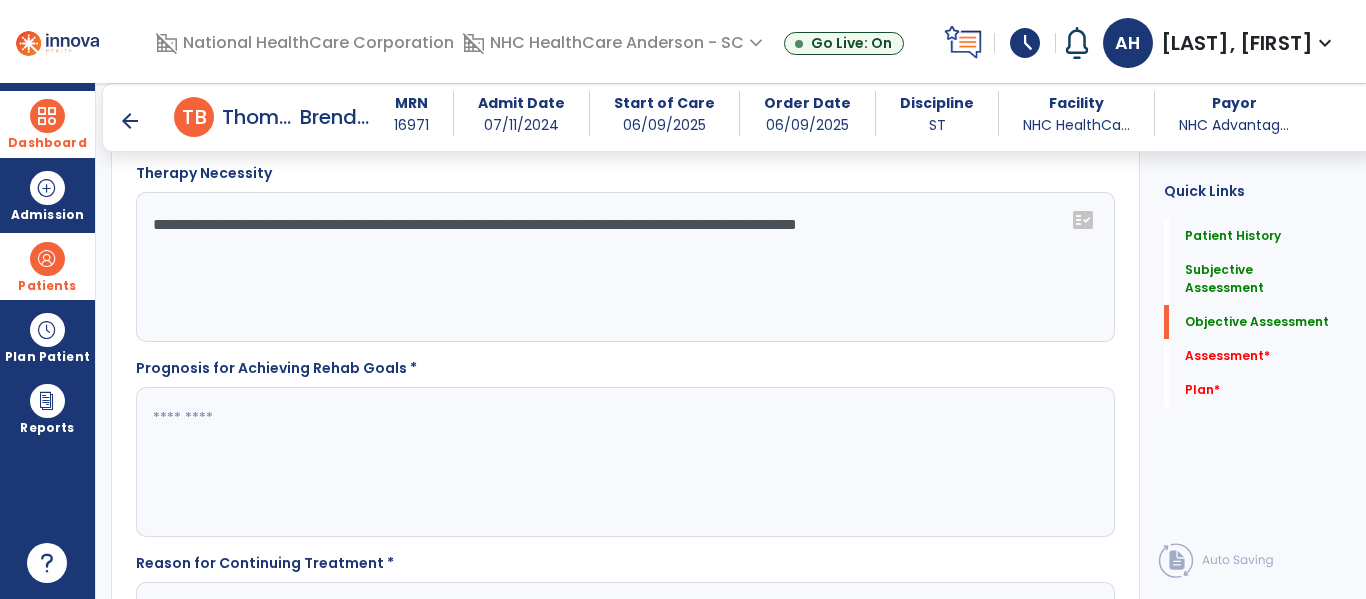 click on "**********" 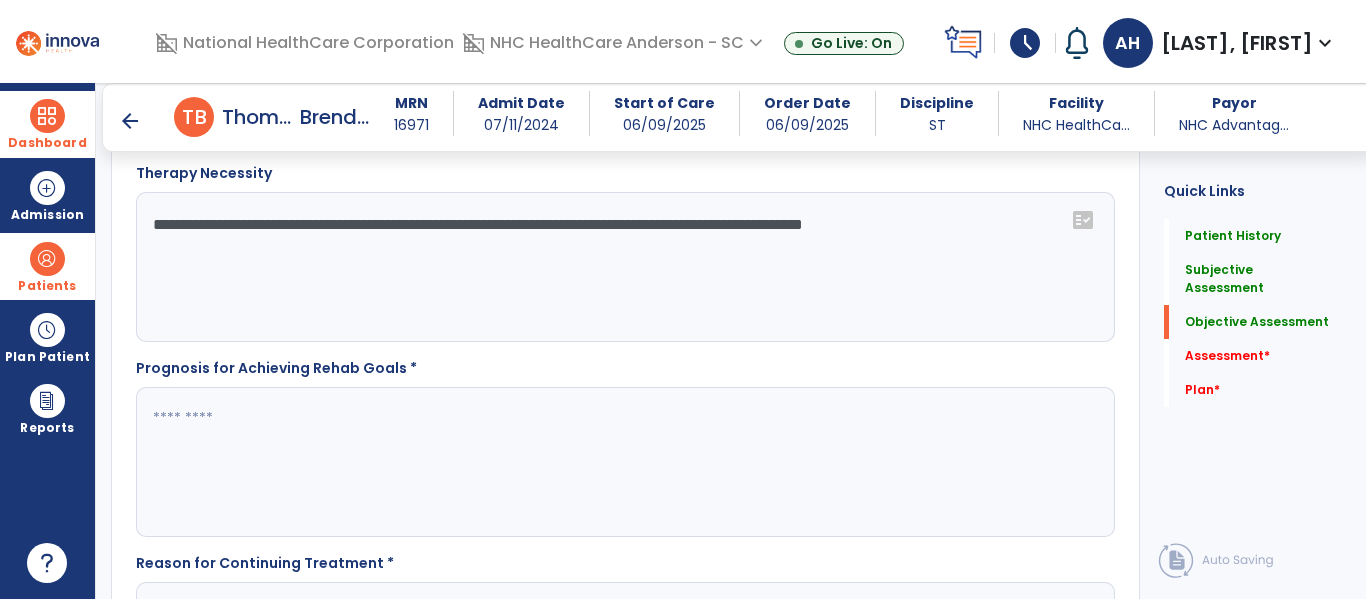 click on "**********" 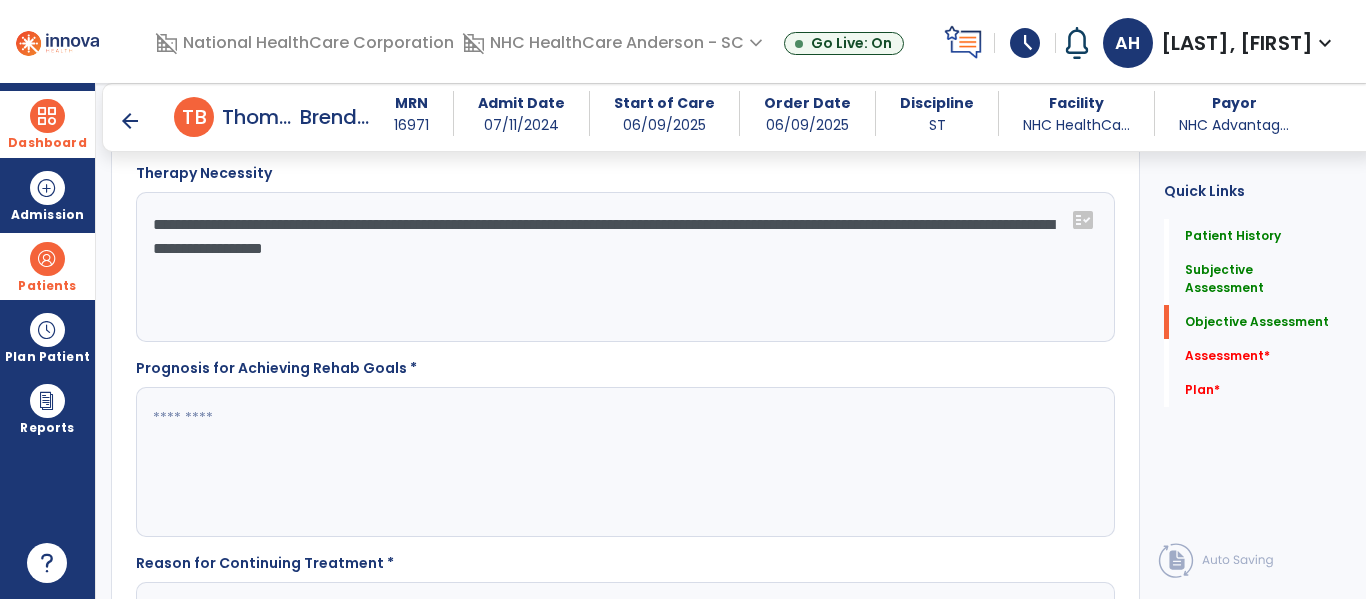 click on "**********" 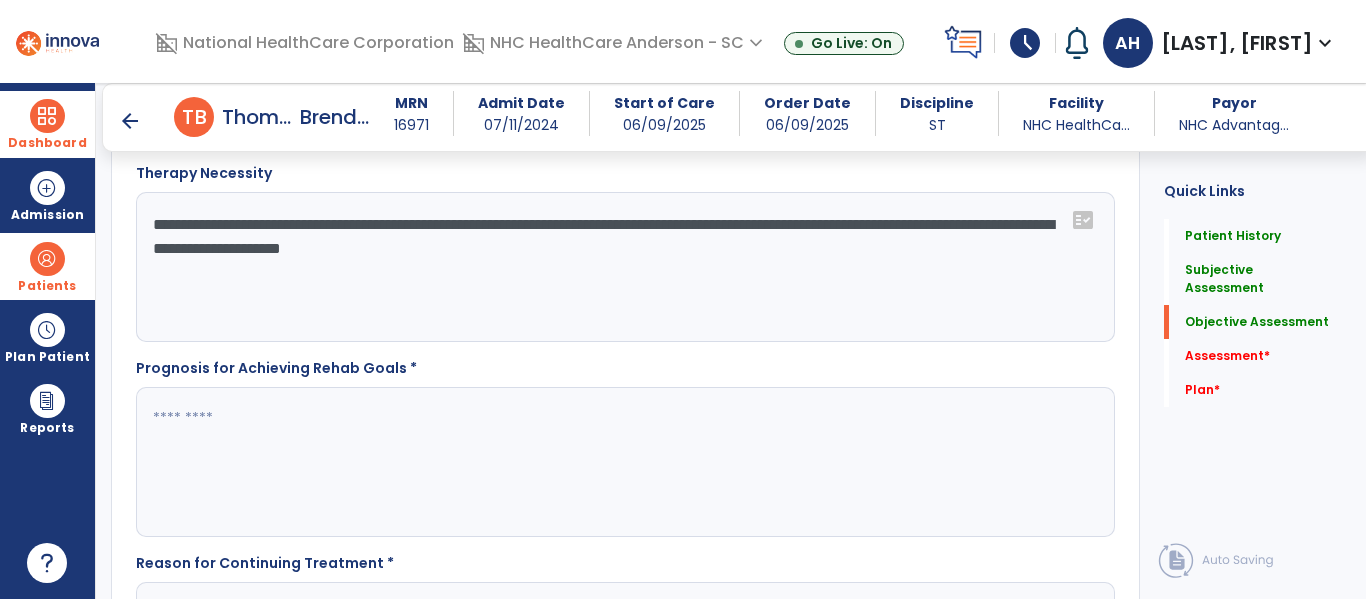 click on "**********" 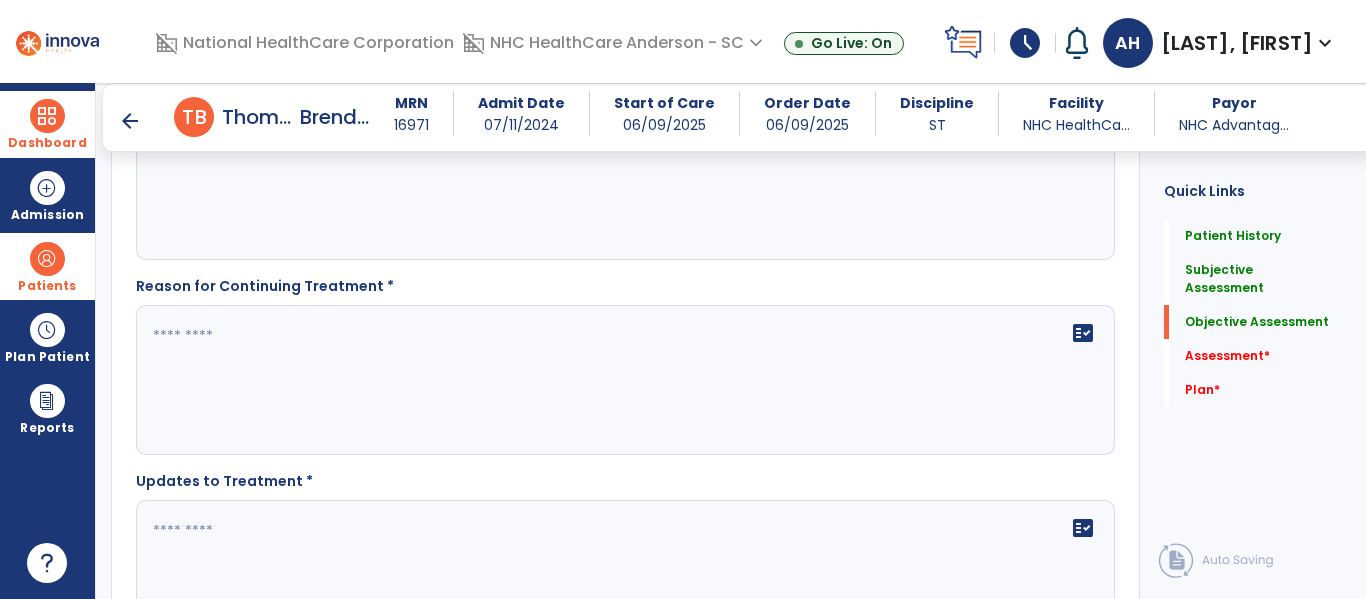 scroll, scrollTop: 5209, scrollLeft: 0, axis: vertical 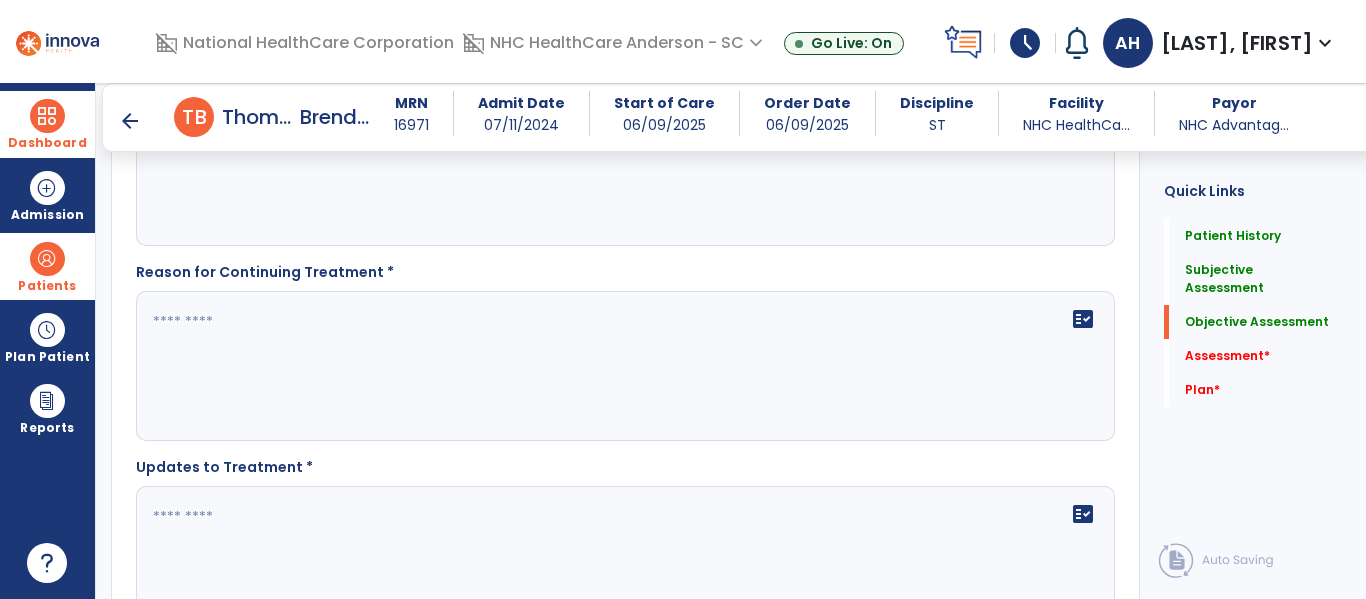 type on "**********" 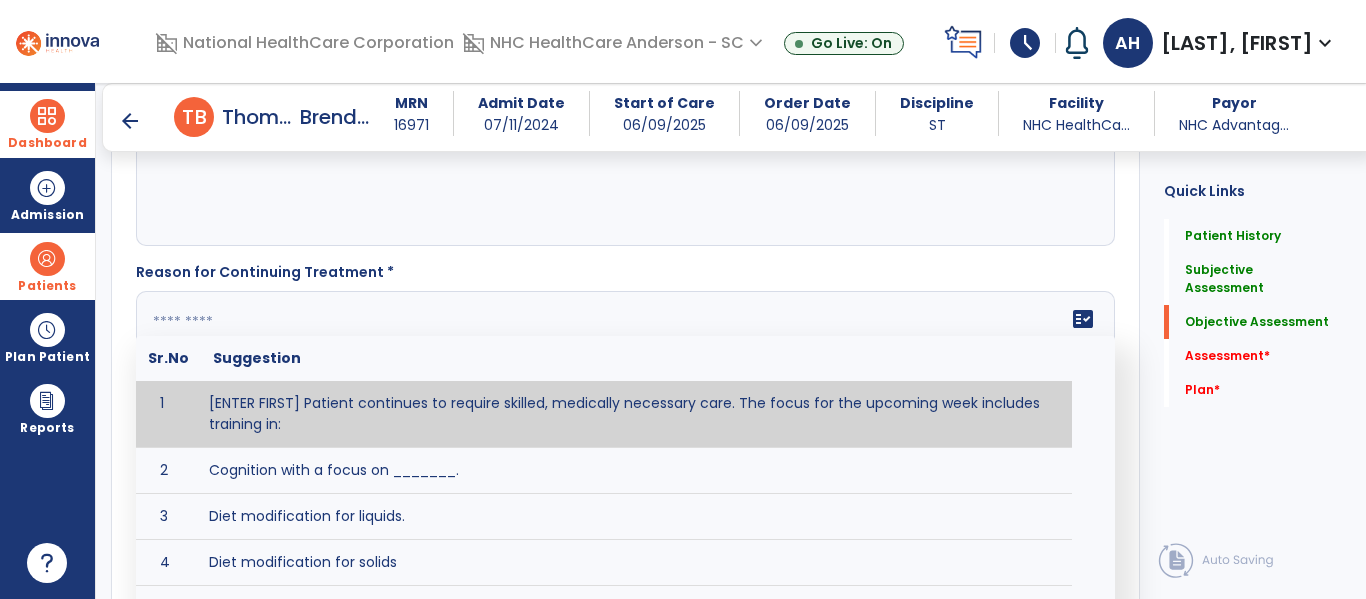 click on "fact_check Sr.No Suggestion 1 [ENTER FIRST] Patient continues to require skilled, medically necessary care. The focus for the upcoming week includes training in: 2 Cognition with a focus on _______. 3 Diet modification for liquids. 4 Diet modification for solids 5 Discharge planning with a focus on ________. 6 Expressive language with a focus on __________. 7 FEES 8 Life Skills Management 9 Motor speech with a focus on ________. 10 Swallow strategies. 11 Medication management." 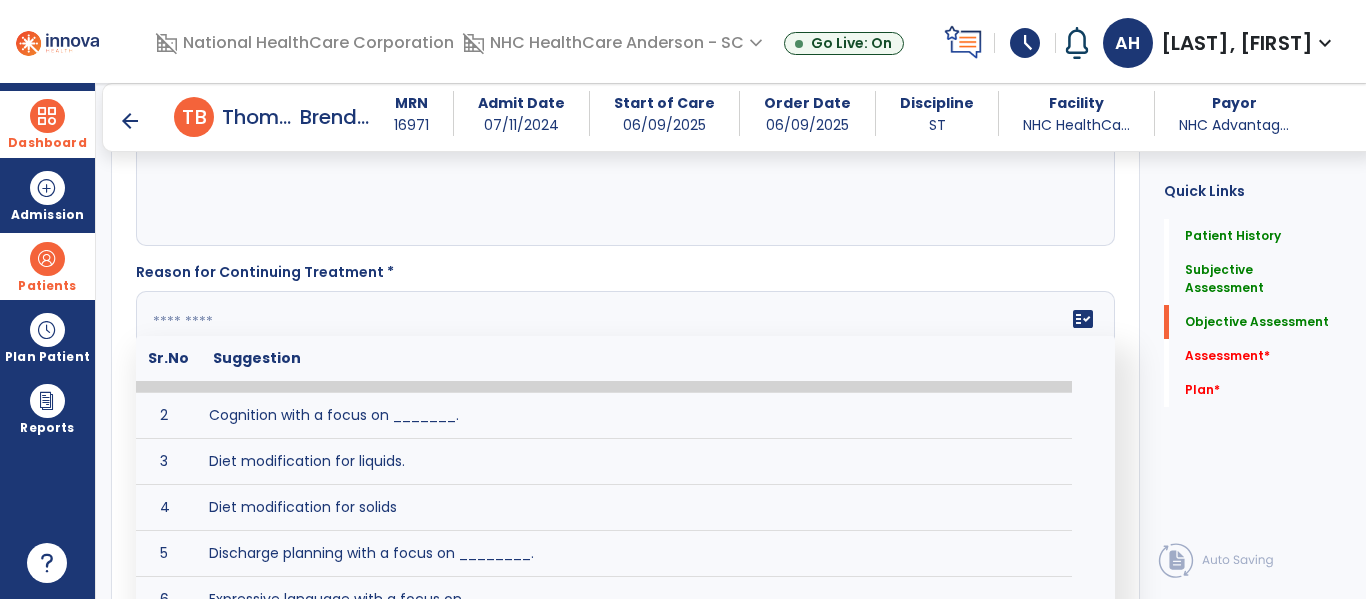 scroll, scrollTop: 0, scrollLeft: 0, axis: both 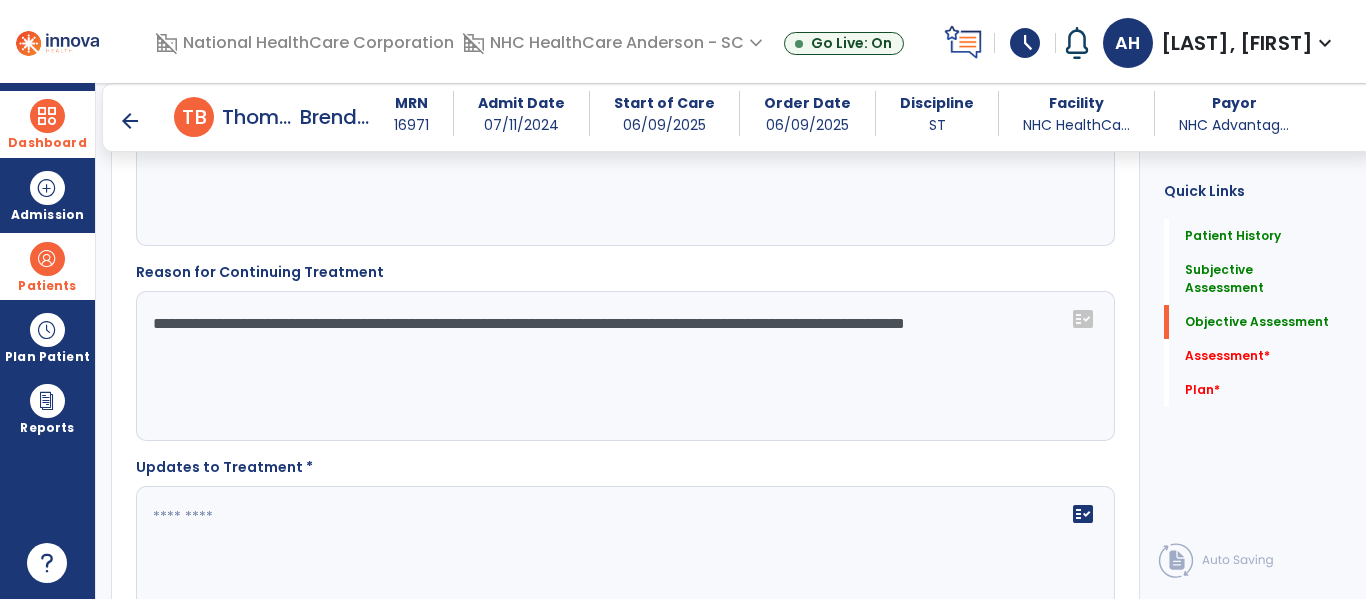 type on "**********" 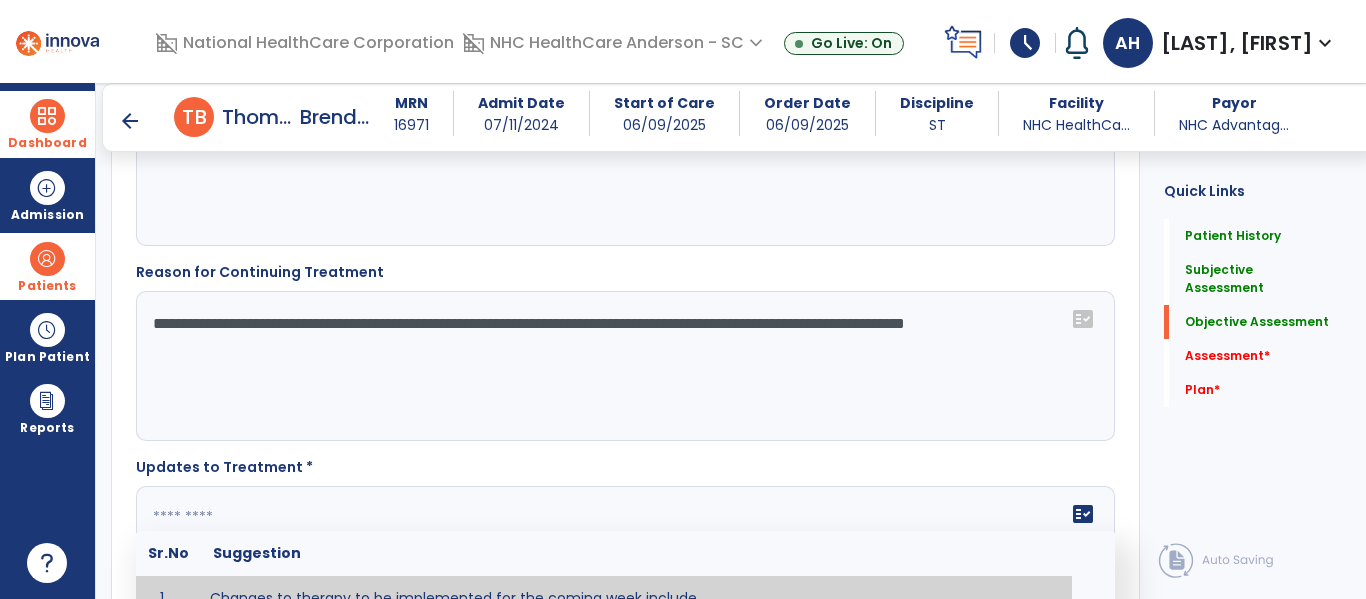 click 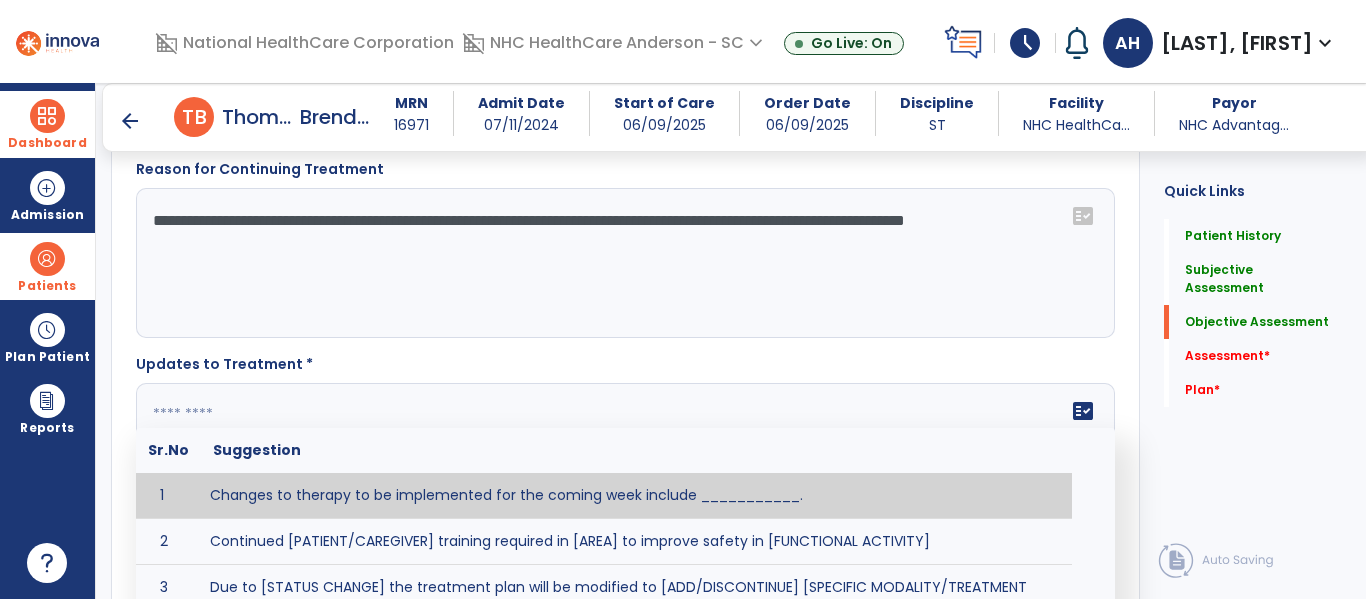 scroll, scrollTop: 5326, scrollLeft: 0, axis: vertical 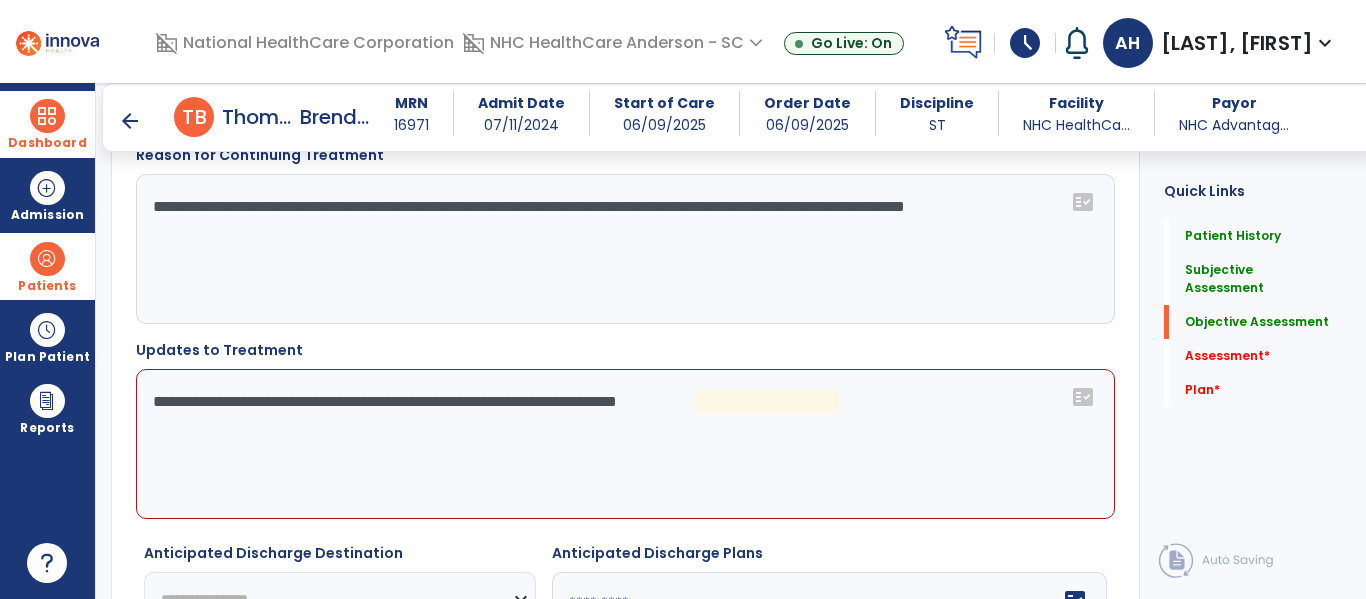 click on "**********" 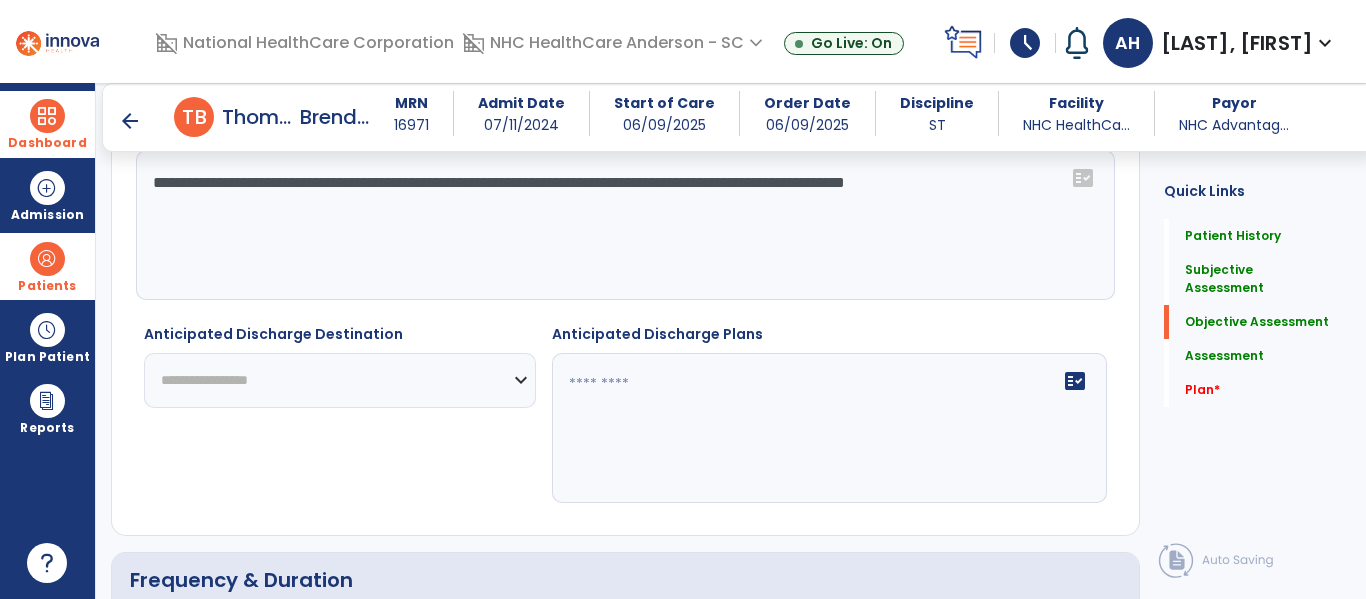 scroll, scrollTop: 5574, scrollLeft: 0, axis: vertical 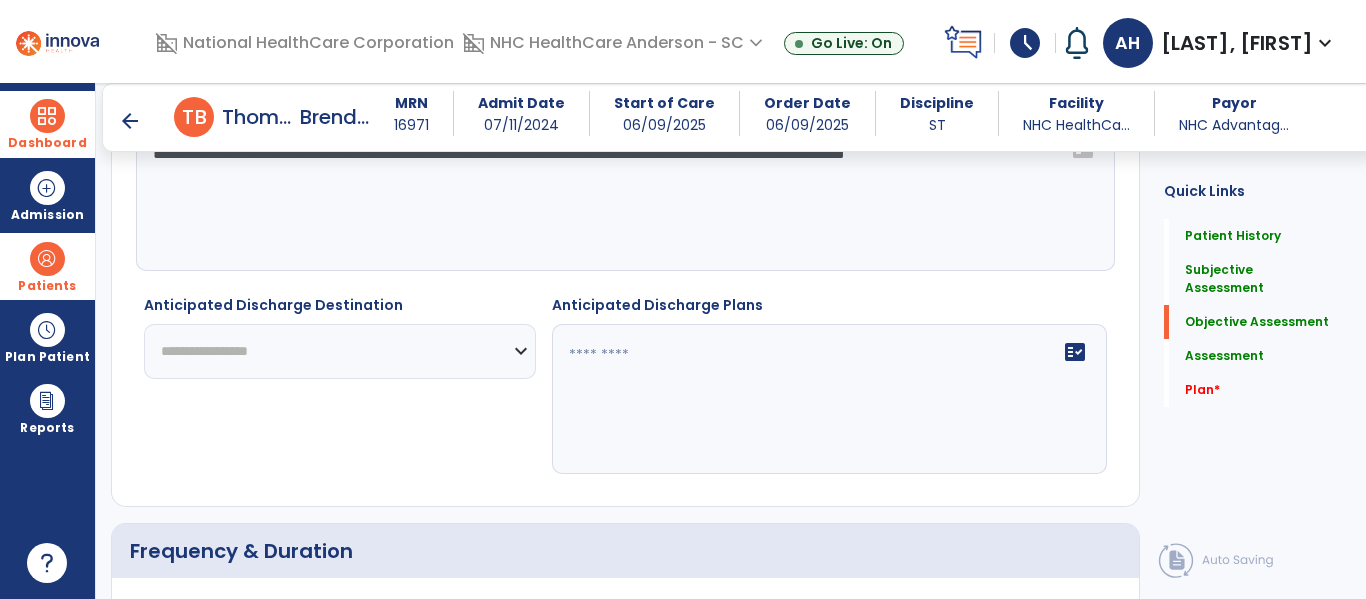 type on "**********" 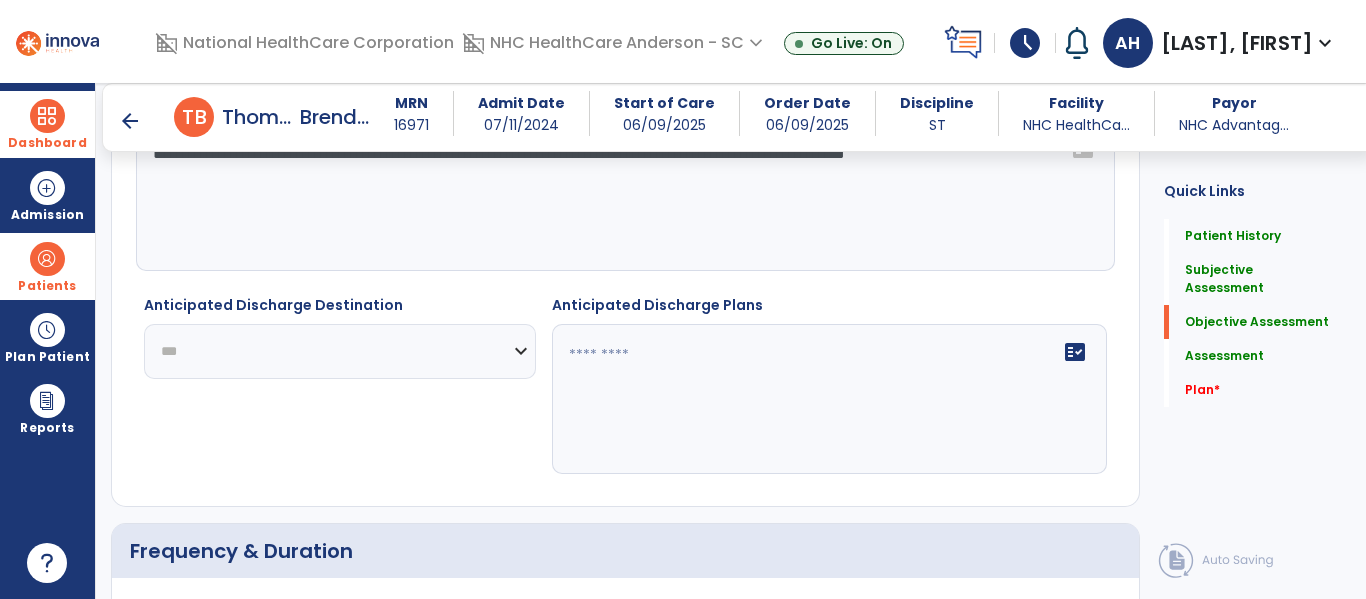 click on "**********" 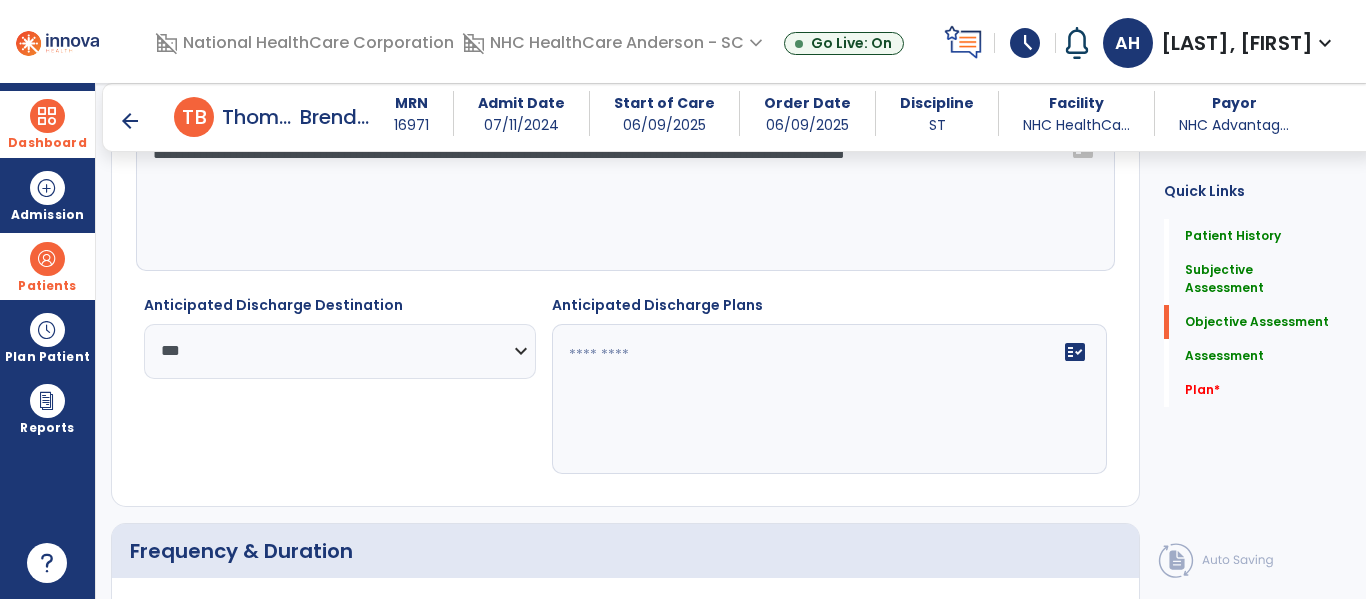 click 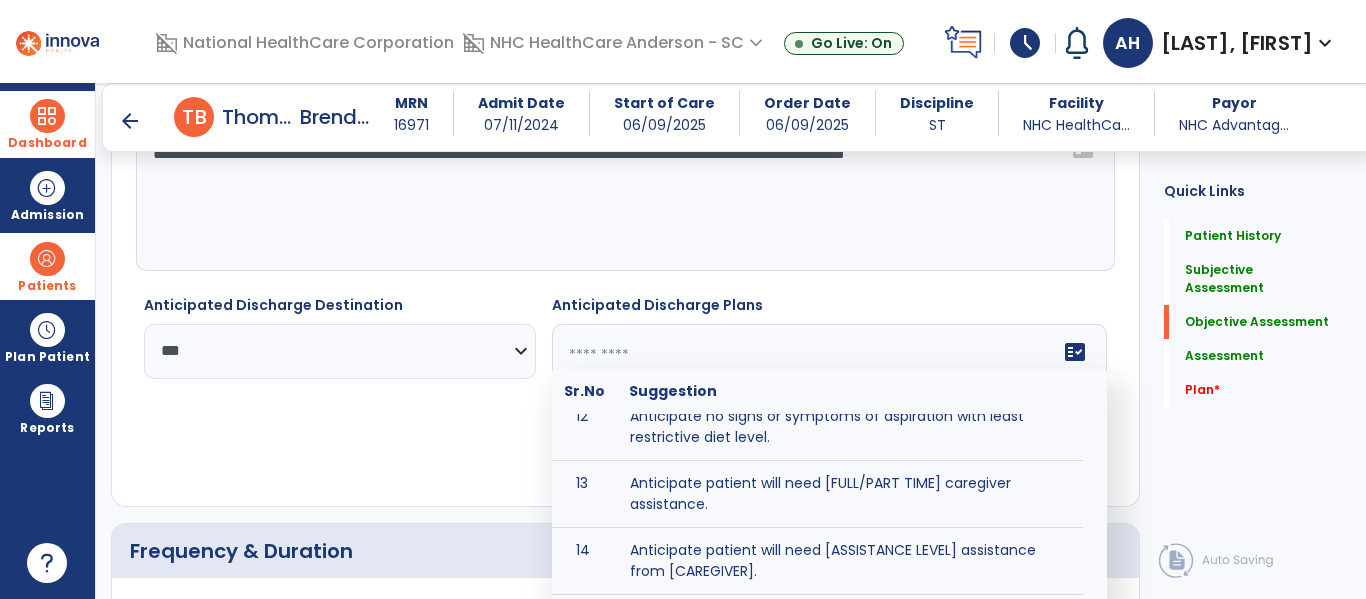 scroll, scrollTop: 555, scrollLeft: 0, axis: vertical 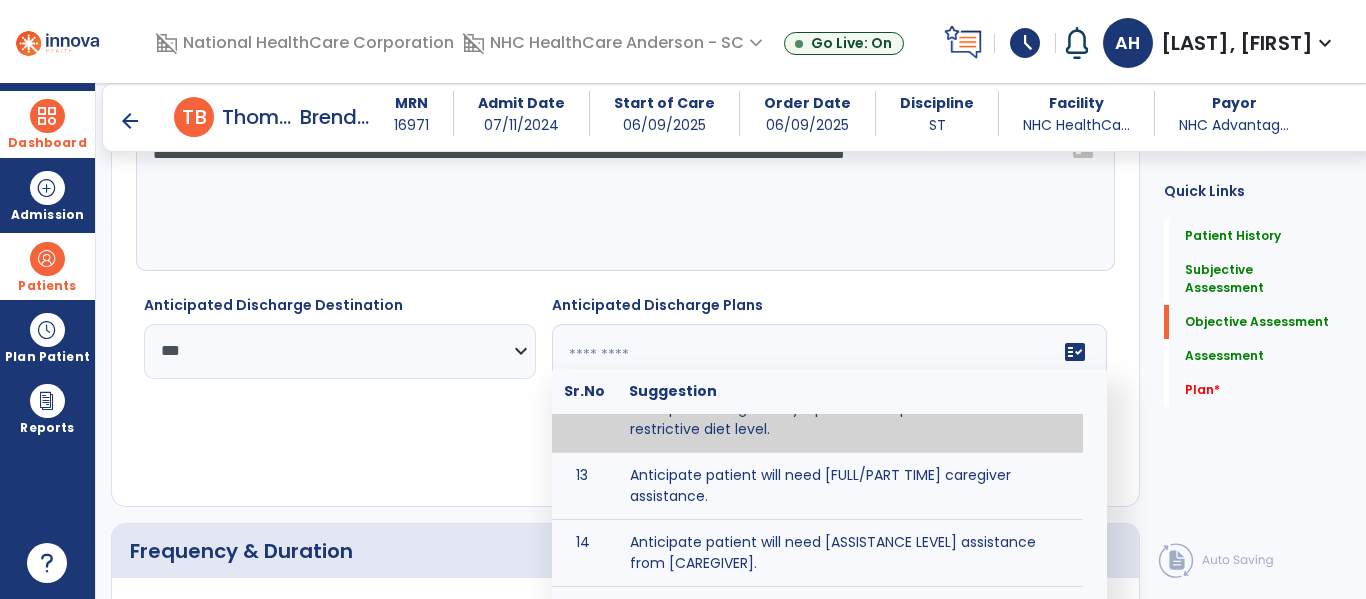 type on "**********" 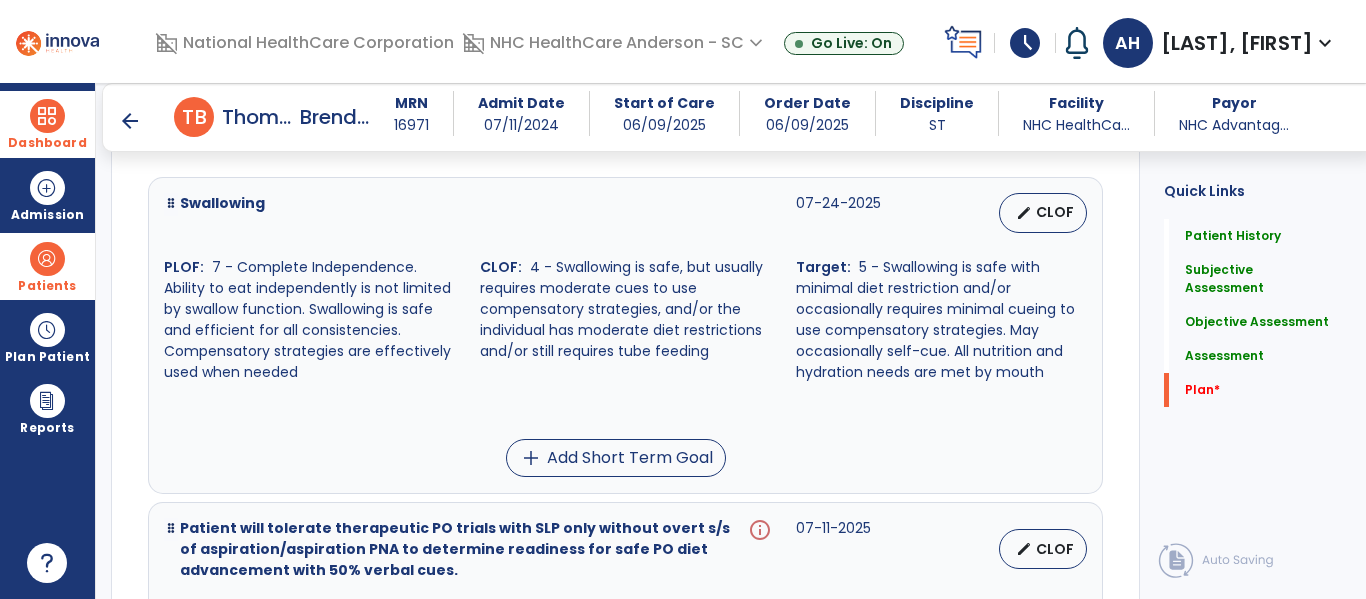 scroll, scrollTop: 6363, scrollLeft: 0, axis: vertical 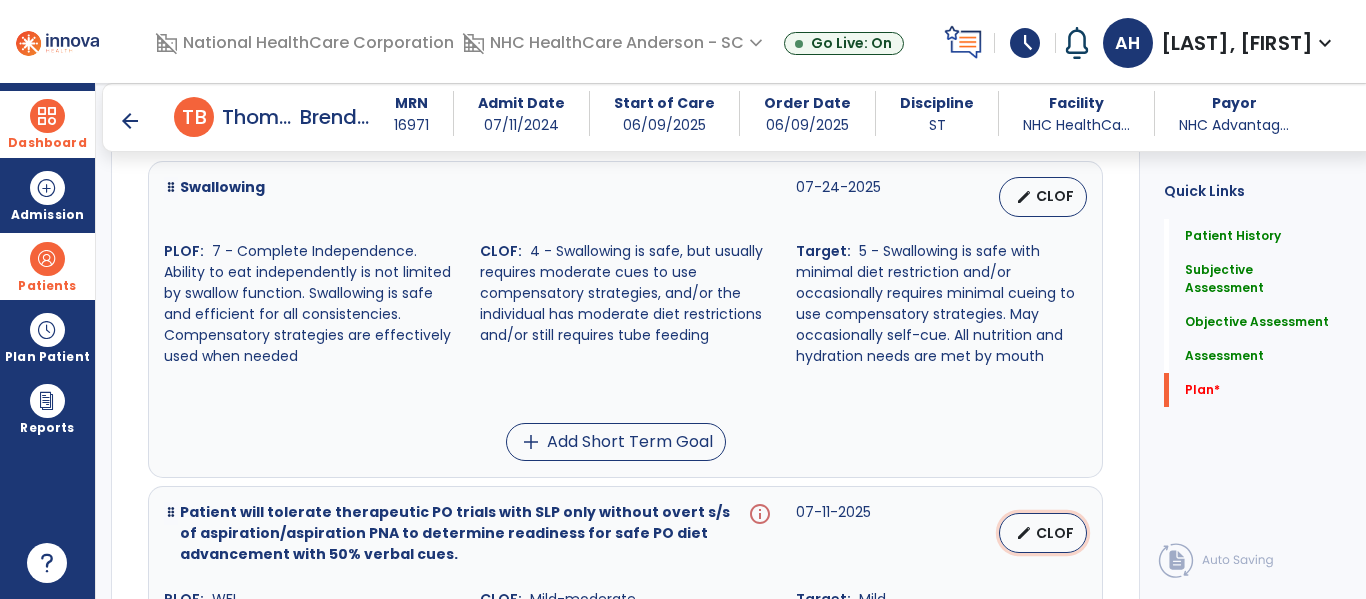 click on "CLOF" at bounding box center (1055, 533) 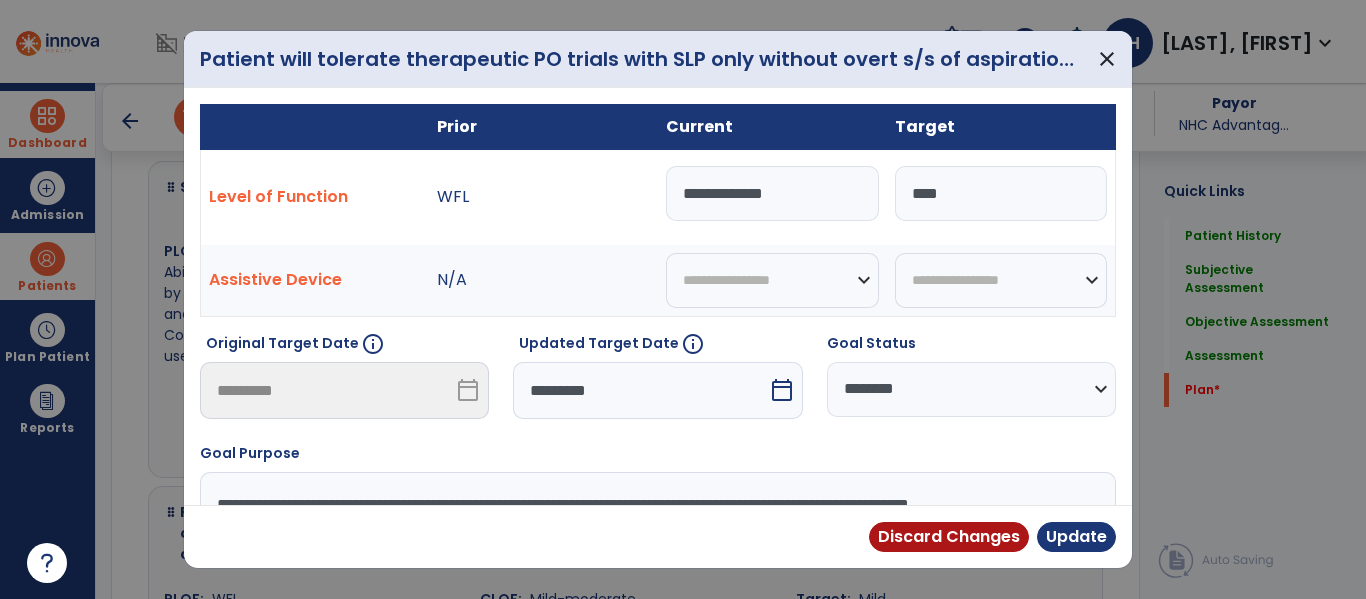 click on "**********" at bounding box center (971, 389) 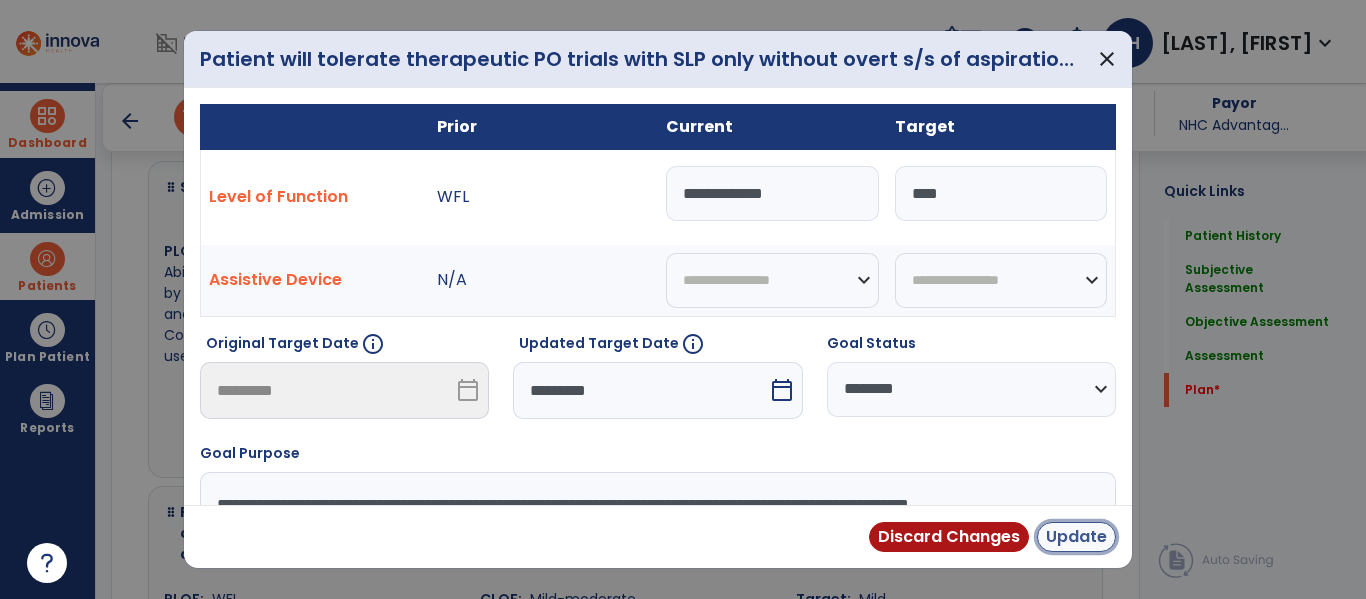 click on "Update" at bounding box center (1076, 537) 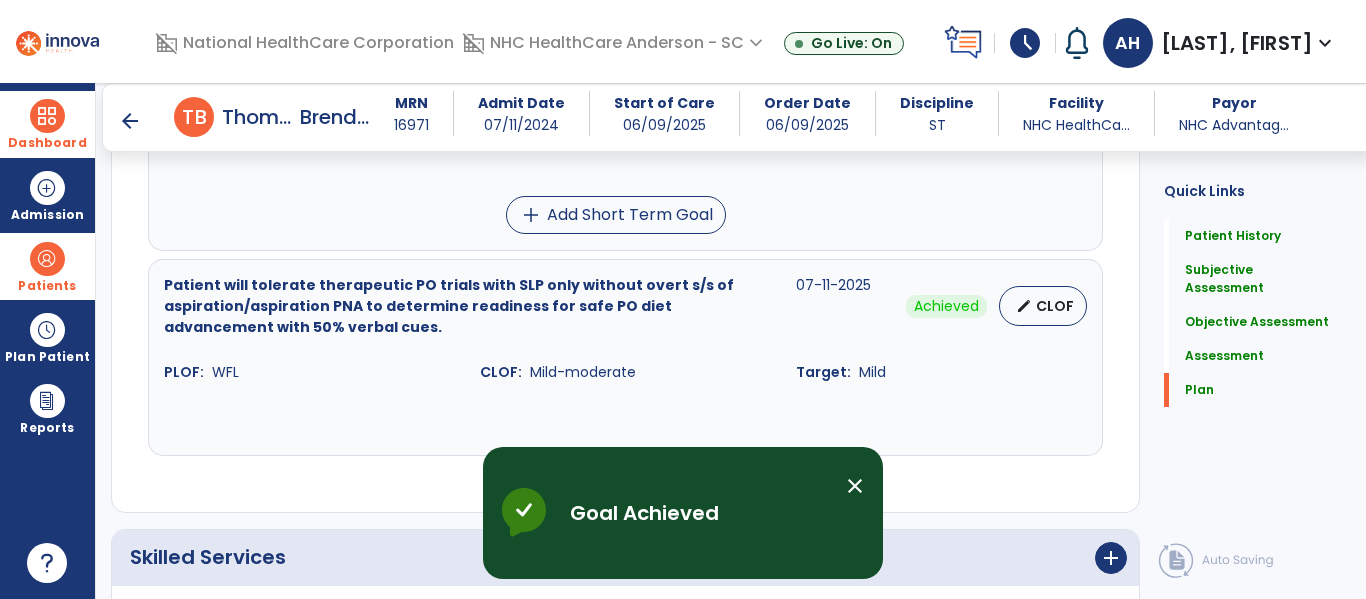 scroll, scrollTop: 6561, scrollLeft: 0, axis: vertical 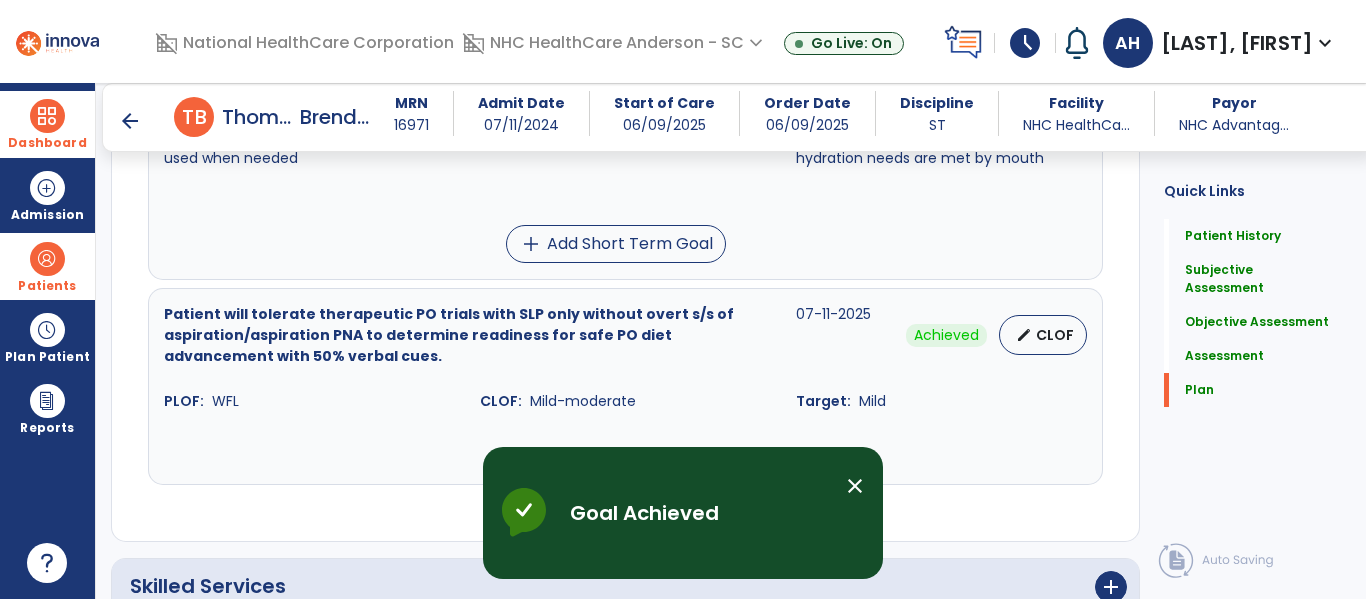 click on "close" at bounding box center [855, 486] 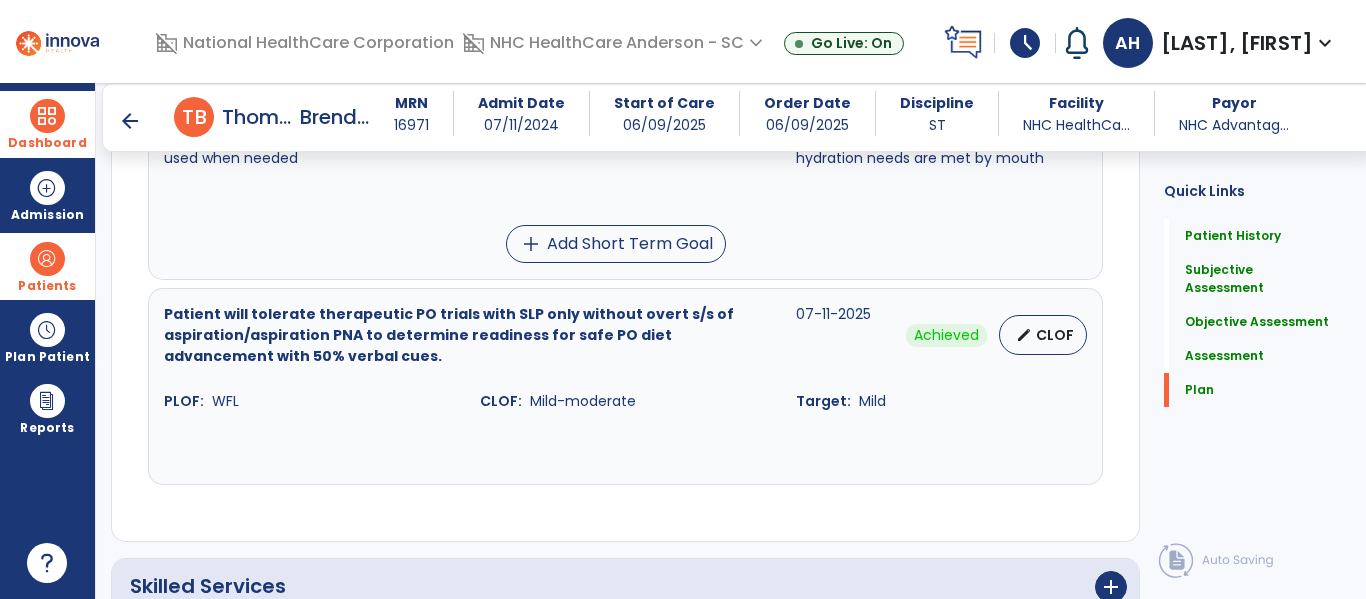 scroll, scrollTop: 6430, scrollLeft: 0, axis: vertical 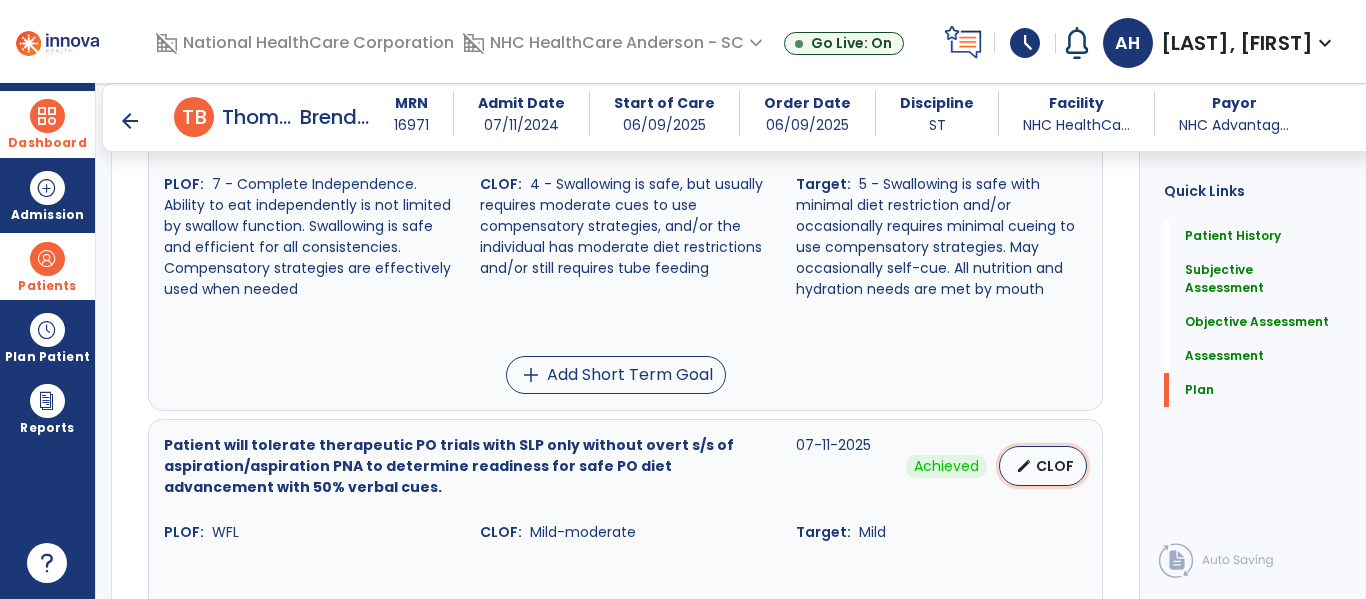 click on "CLOF" at bounding box center (1055, 466) 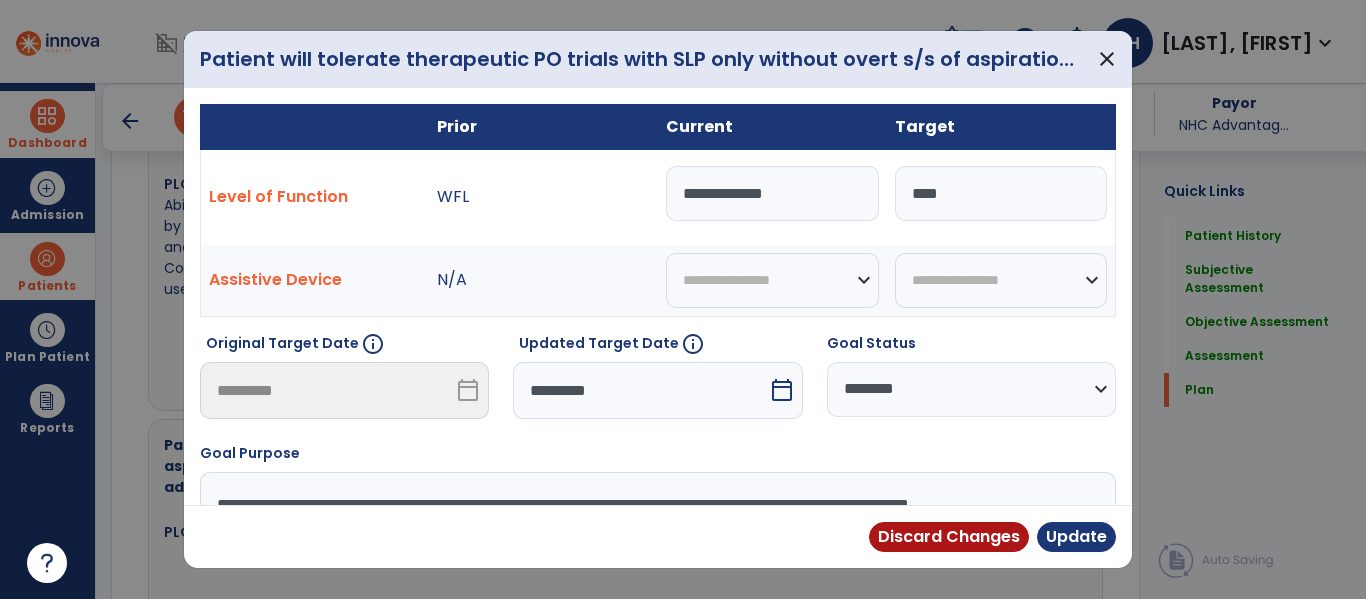 click on "****" at bounding box center [1001, 193] 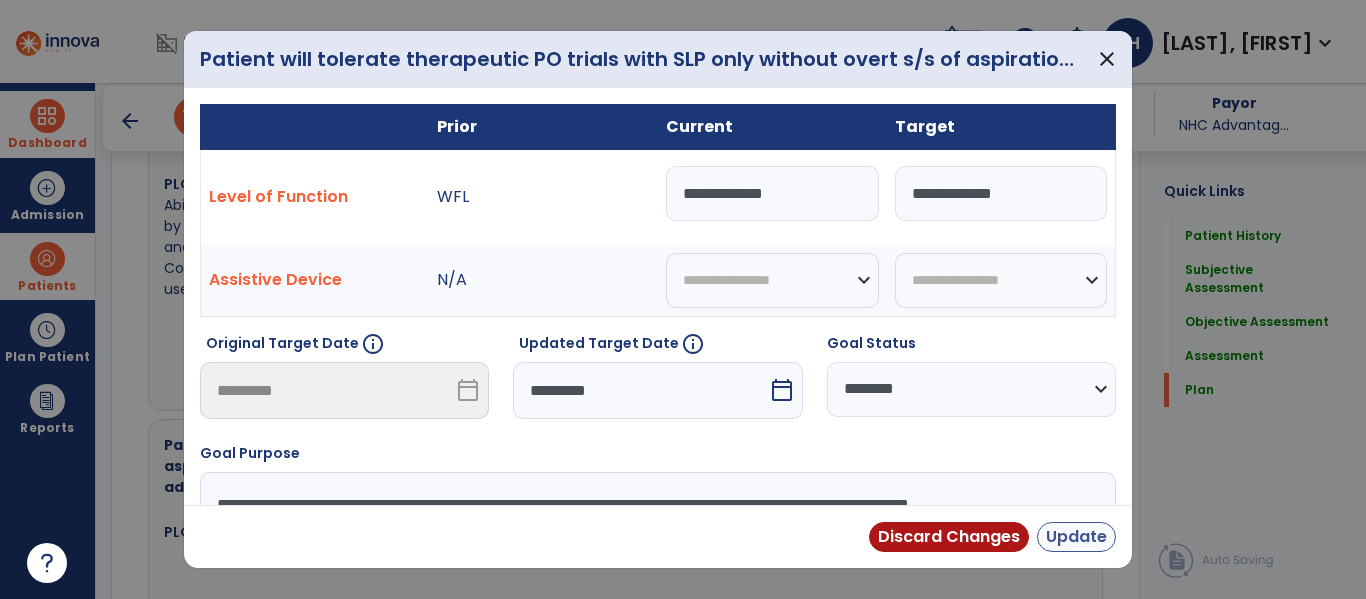 type on "**********" 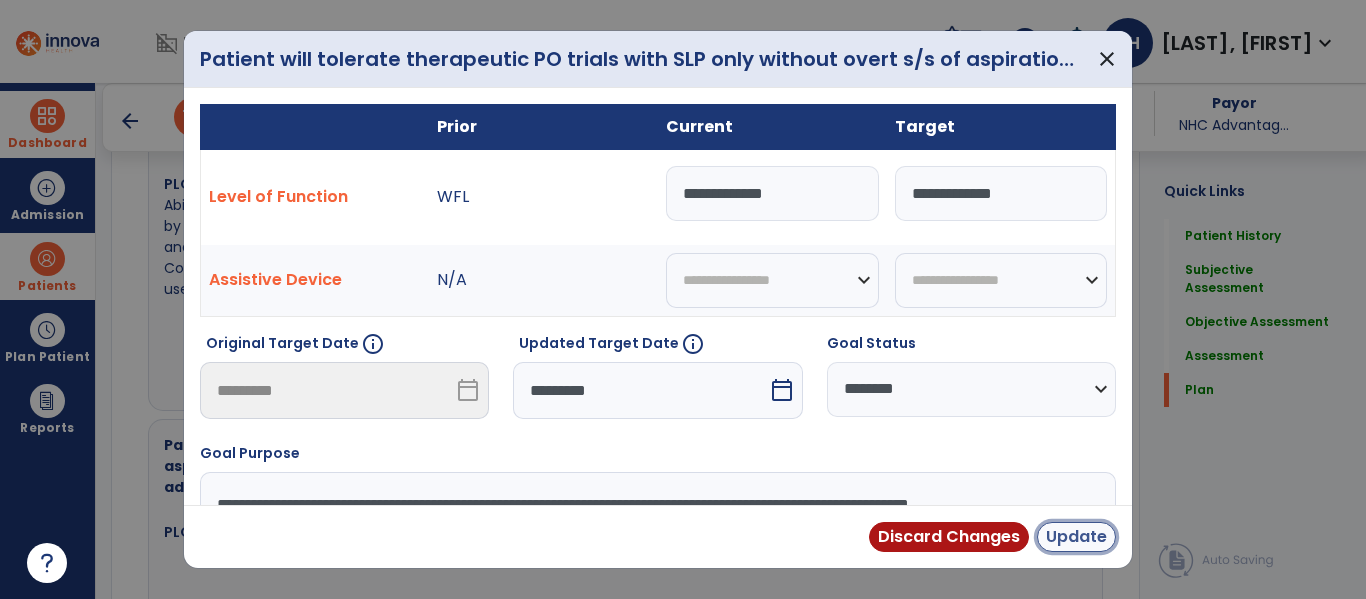 click on "Update" at bounding box center (1076, 537) 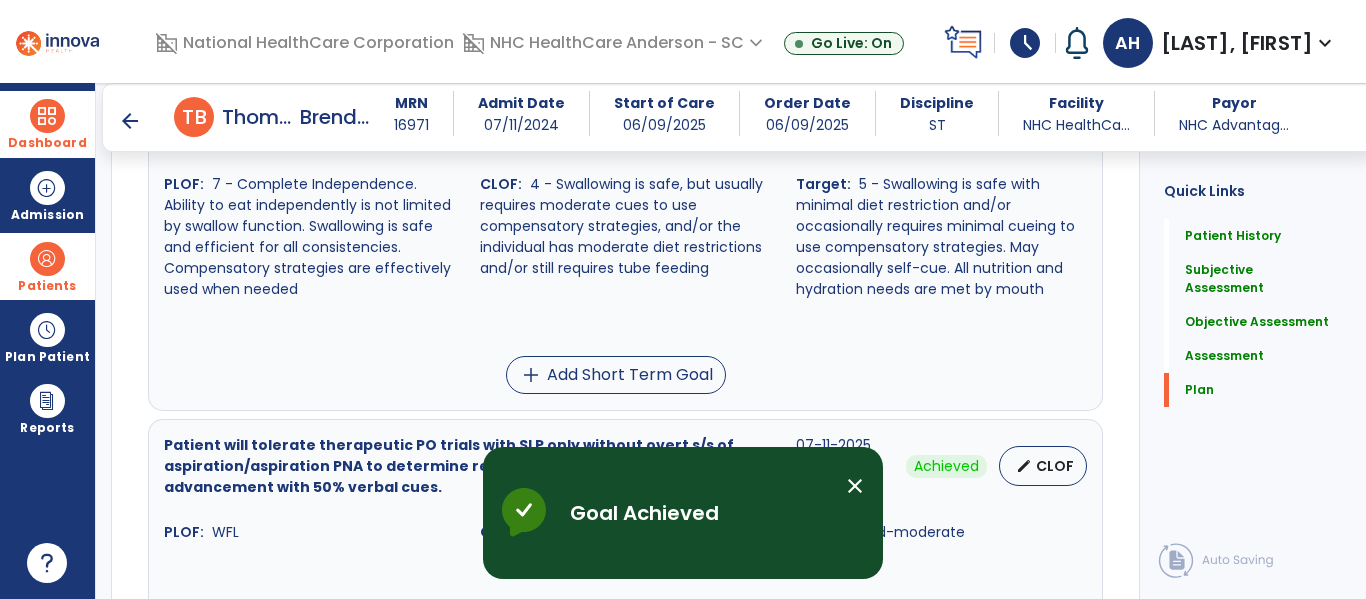 click on "close" at bounding box center (855, 486) 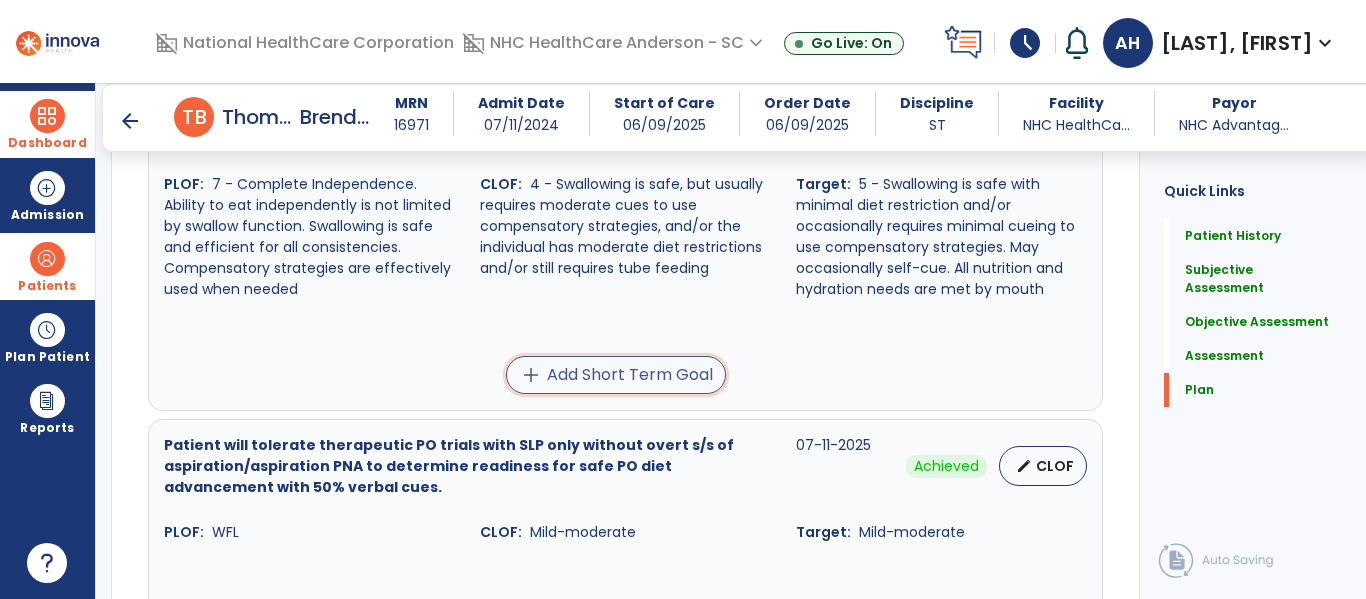 click on "add  Add Short Term Goal" at bounding box center (616, 375) 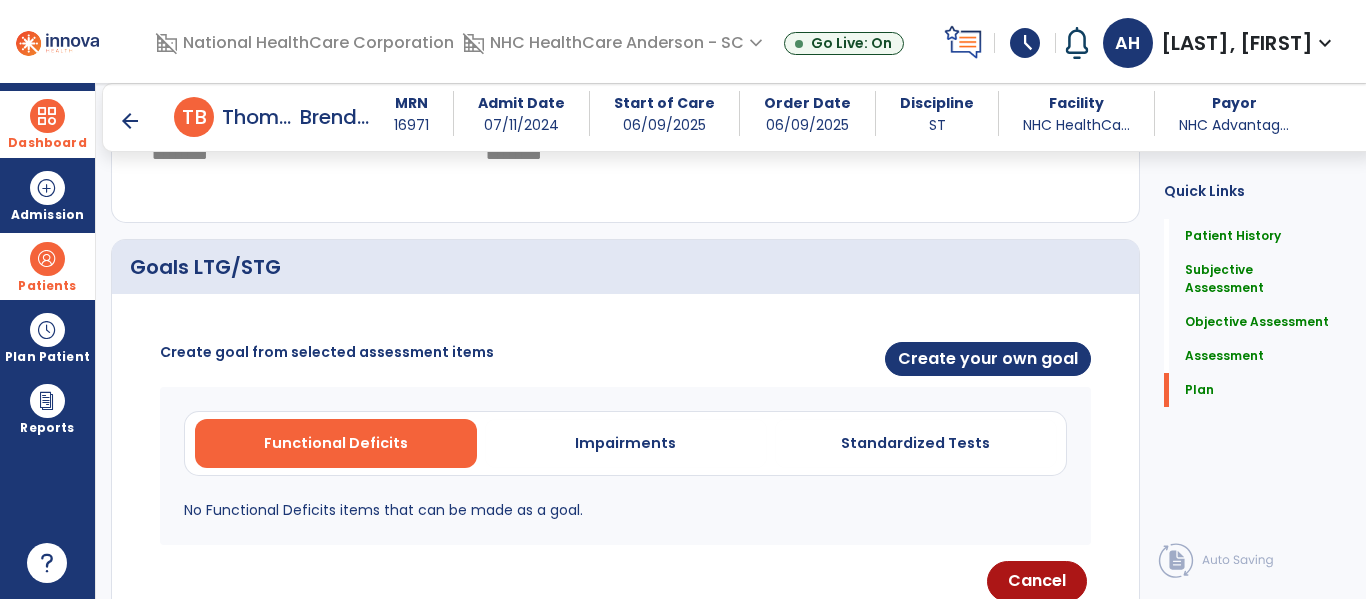 scroll, scrollTop: 6277, scrollLeft: 0, axis: vertical 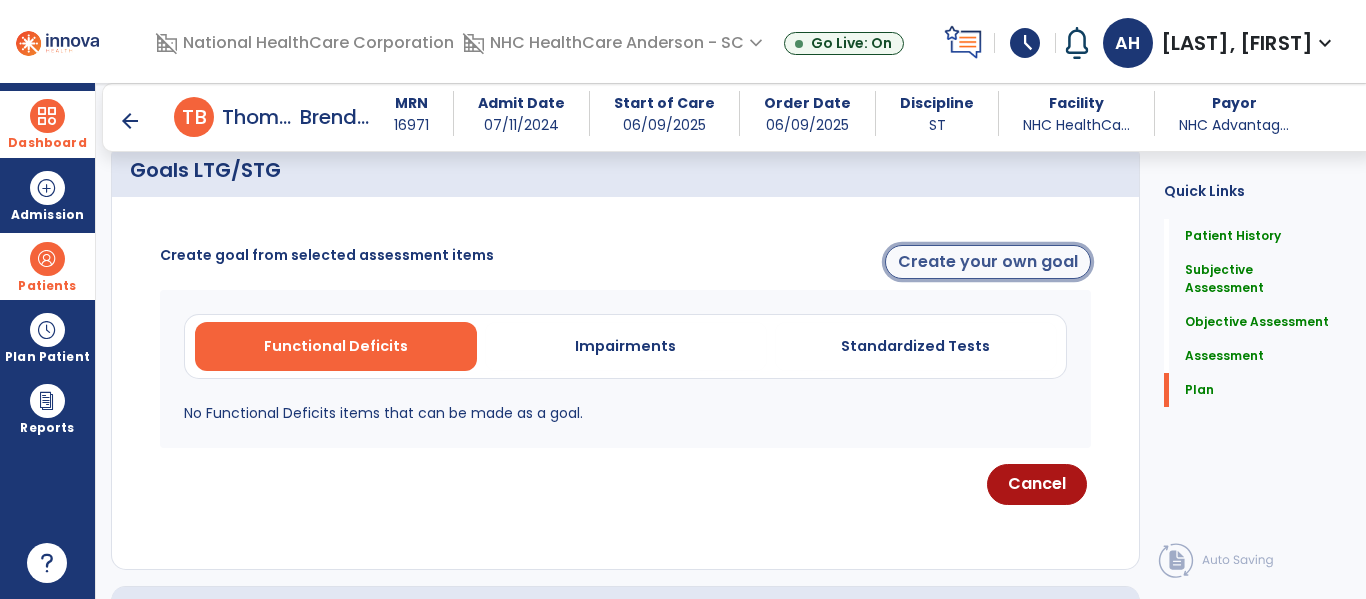 click on "Create your own goal" 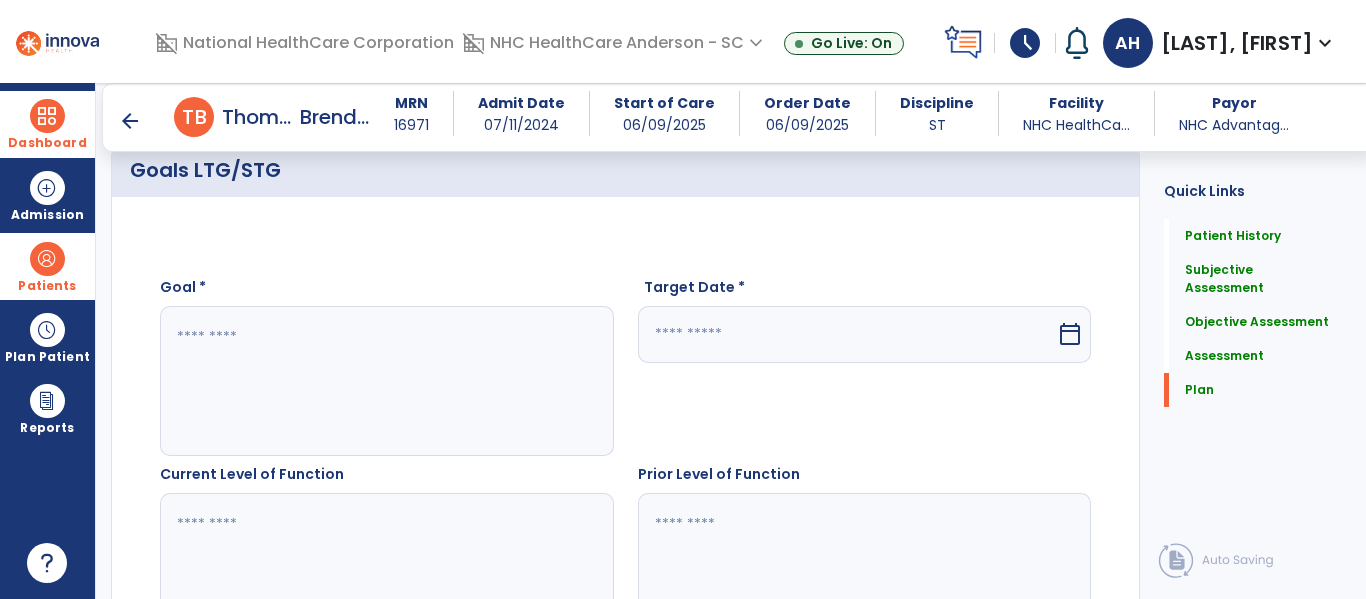 click 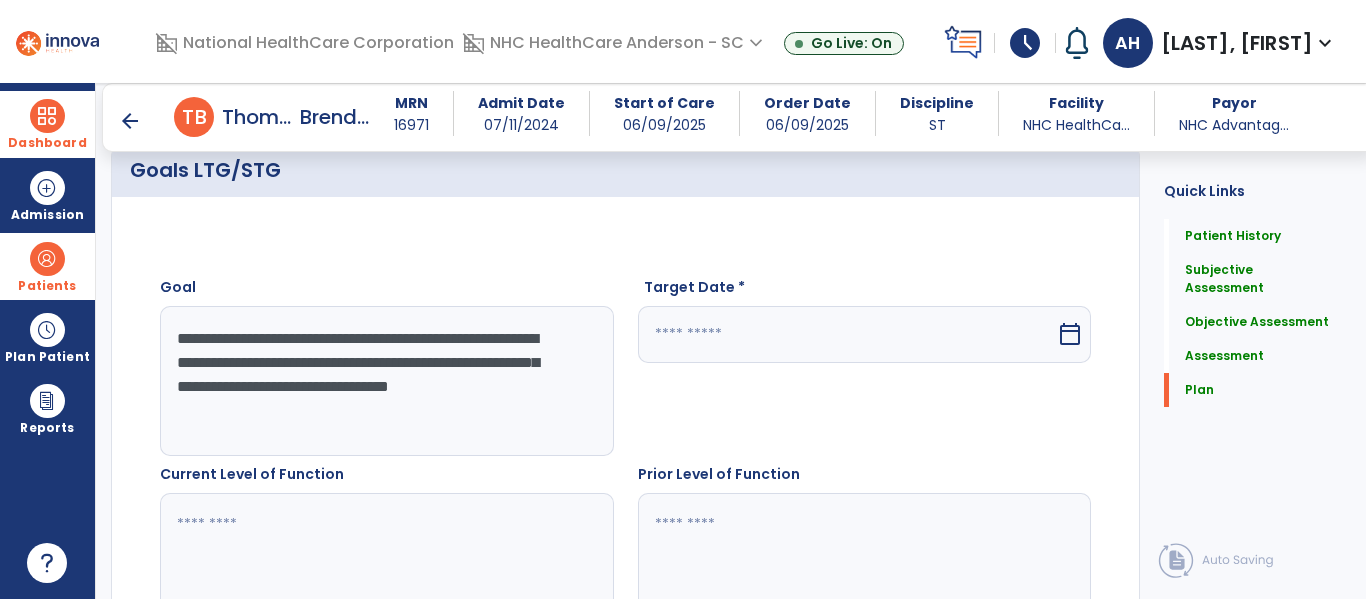 type on "**********" 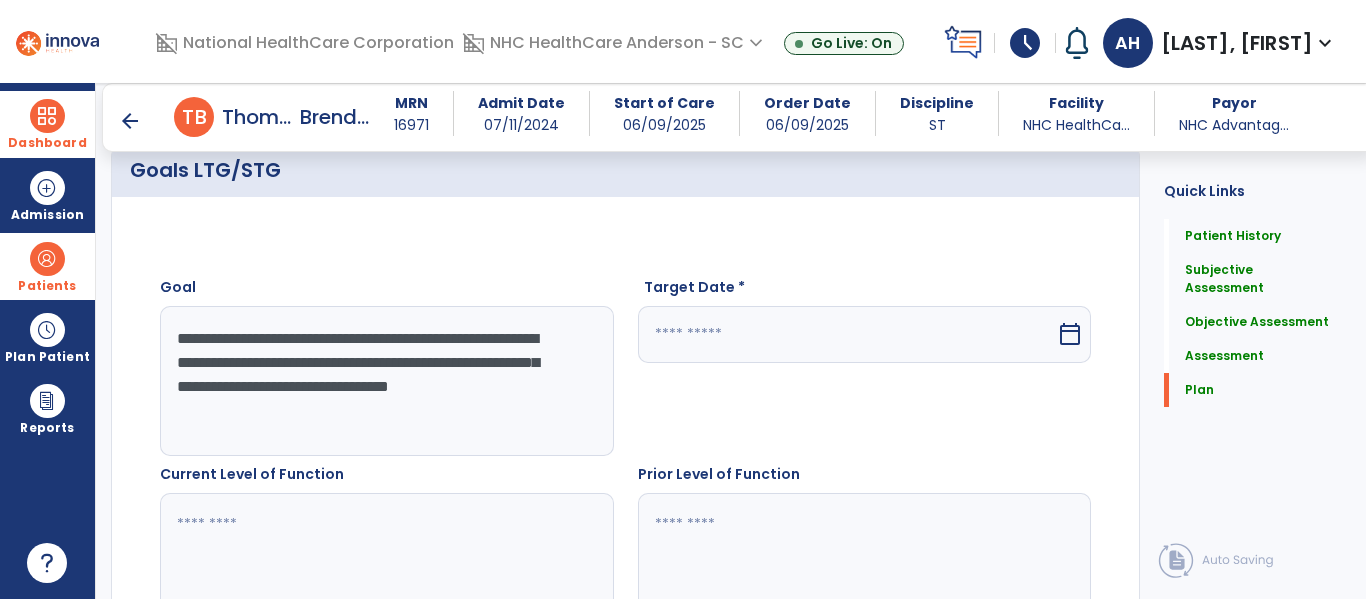 click at bounding box center (847, 334) 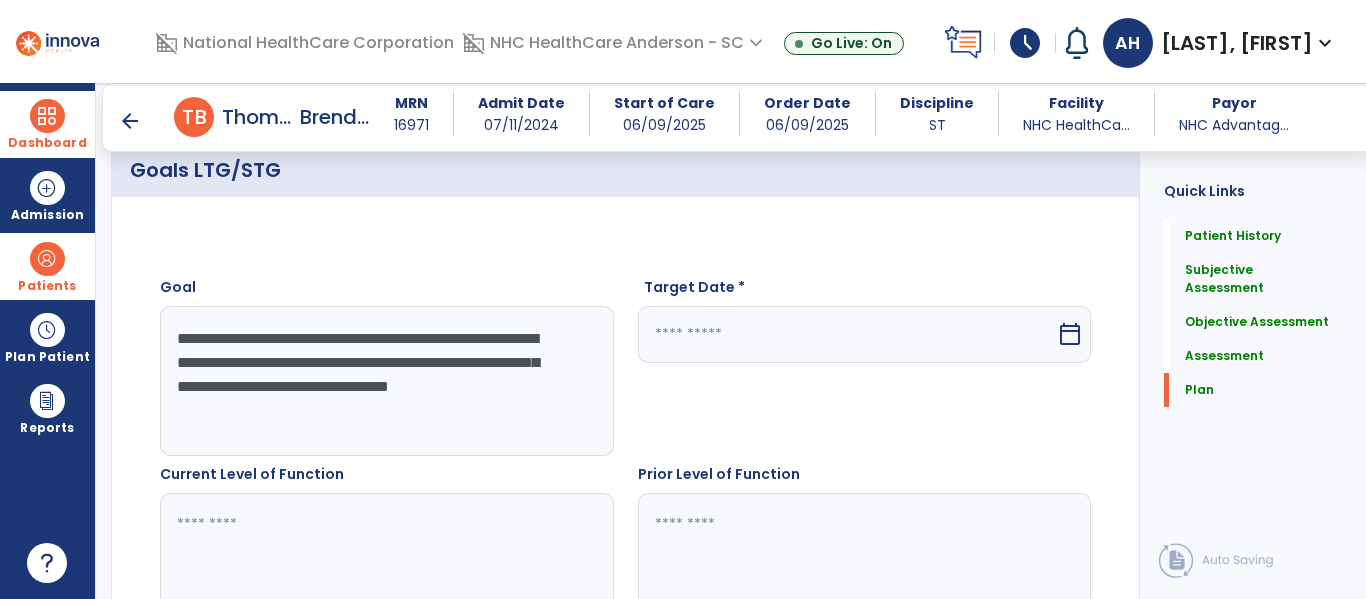 select on "*" 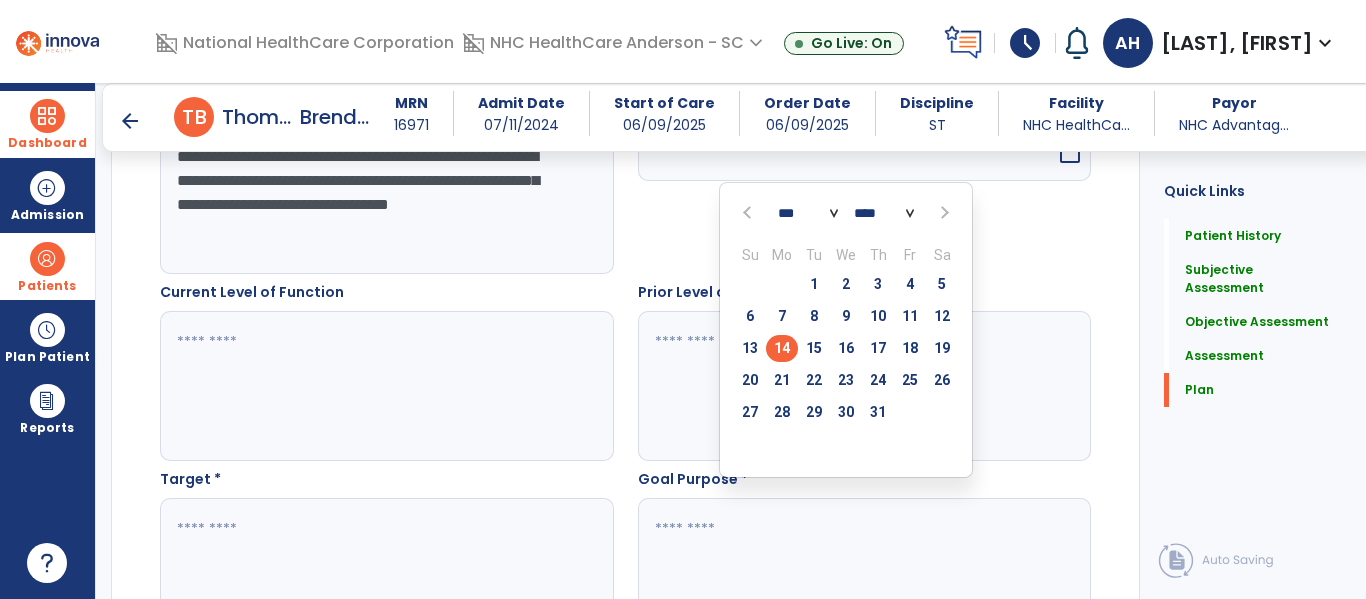scroll, scrollTop: 6475, scrollLeft: 0, axis: vertical 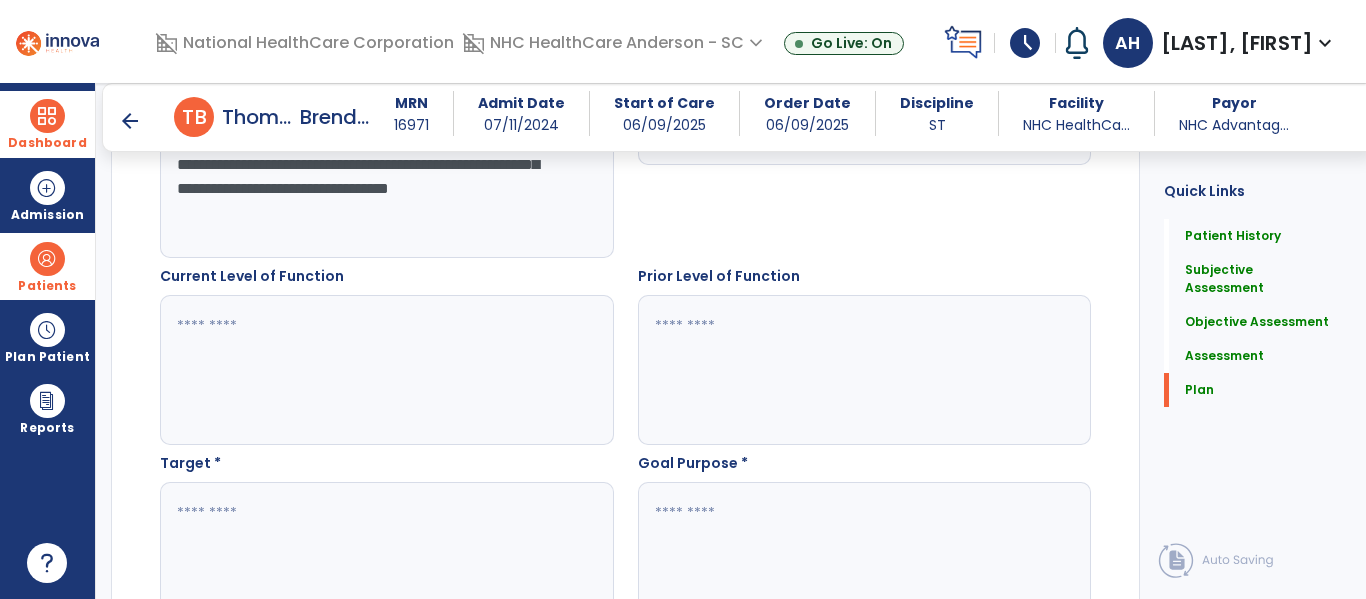 click at bounding box center (847, 136) 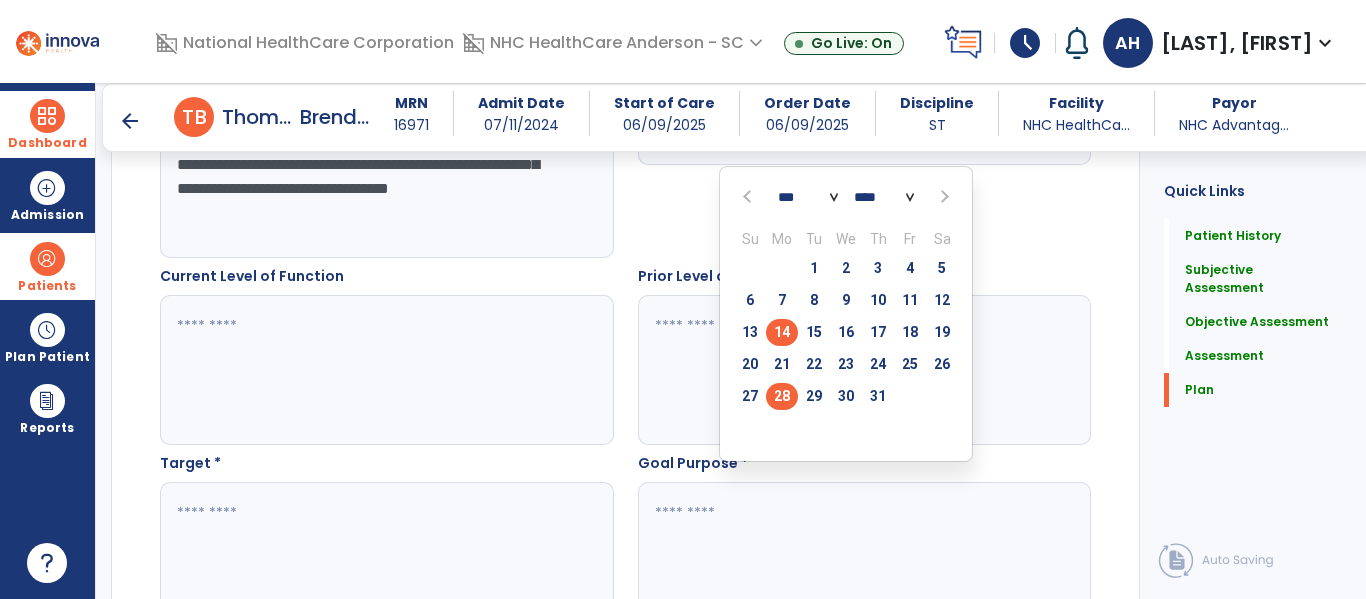 click on "28" at bounding box center (782, 396) 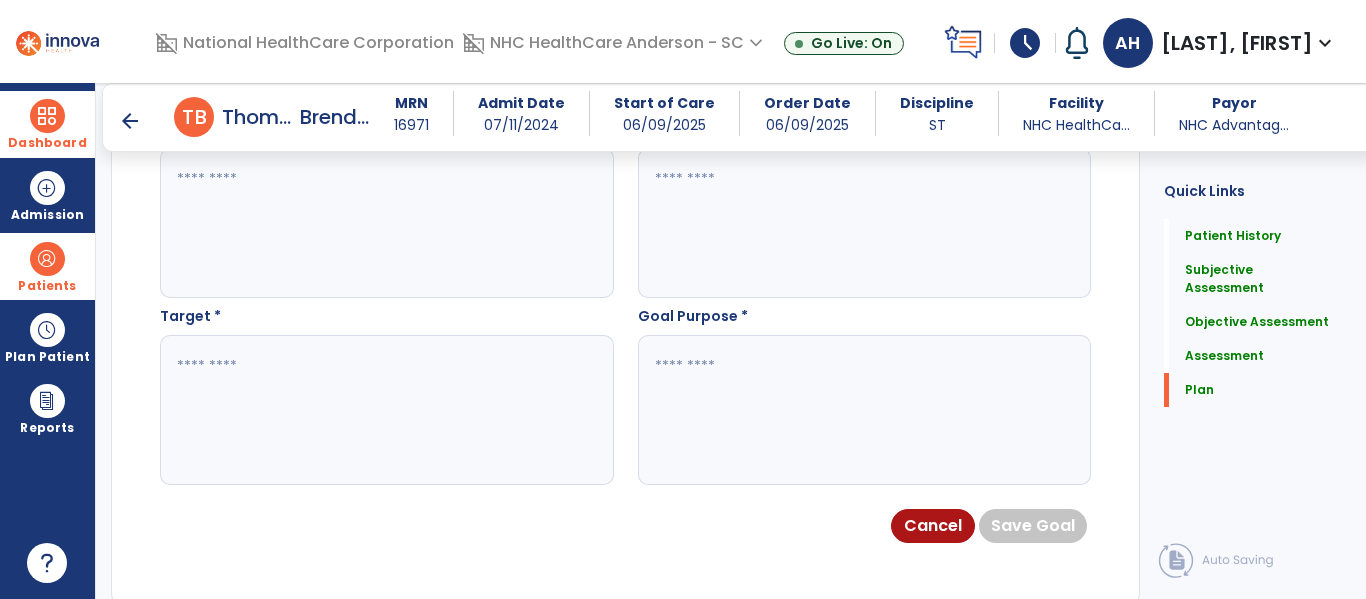 scroll, scrollTop: 6652, scrollLeft: 0, axis: vertical 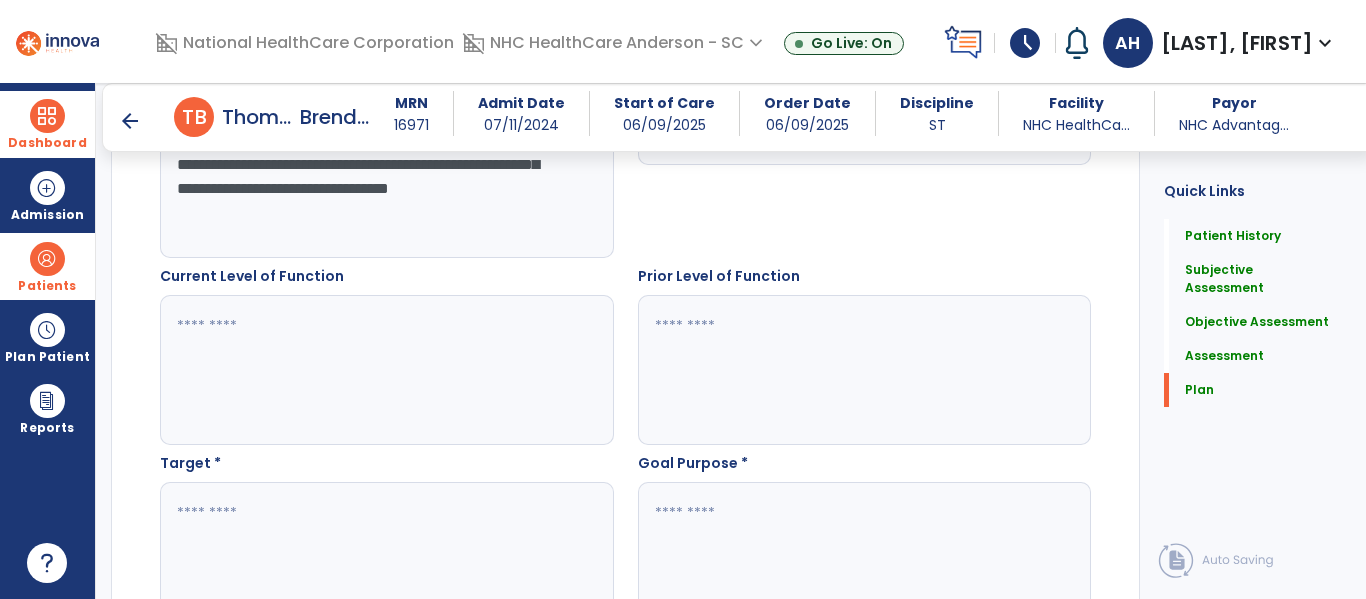 click 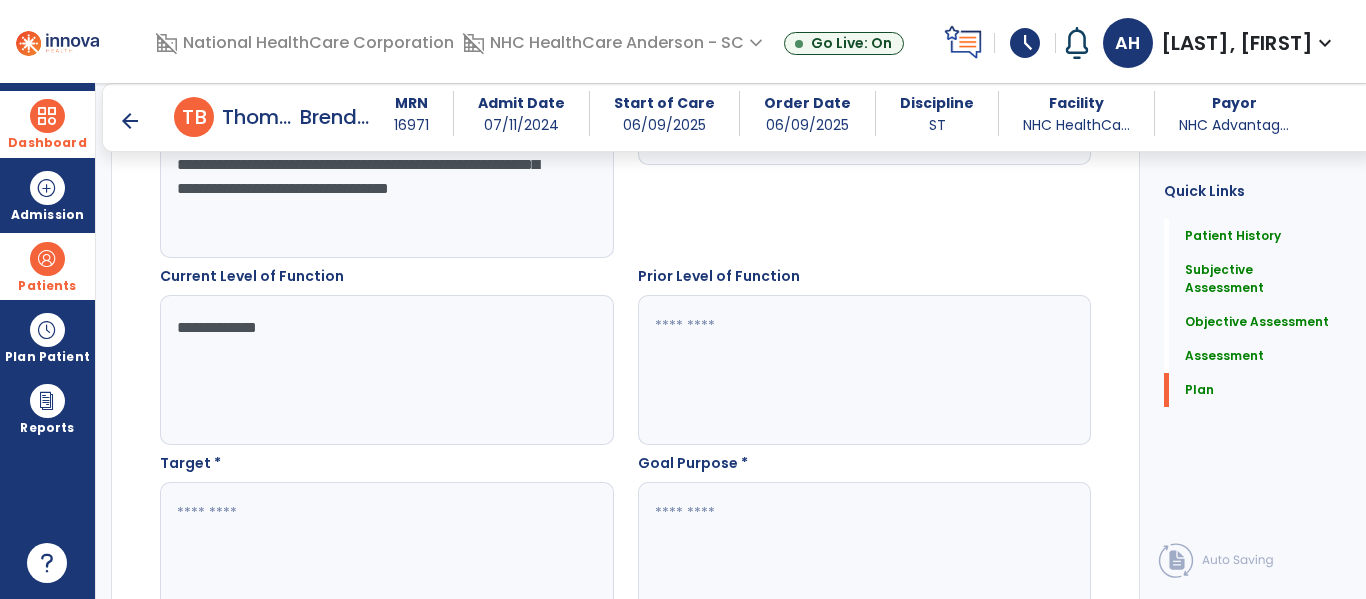 type on "**********" 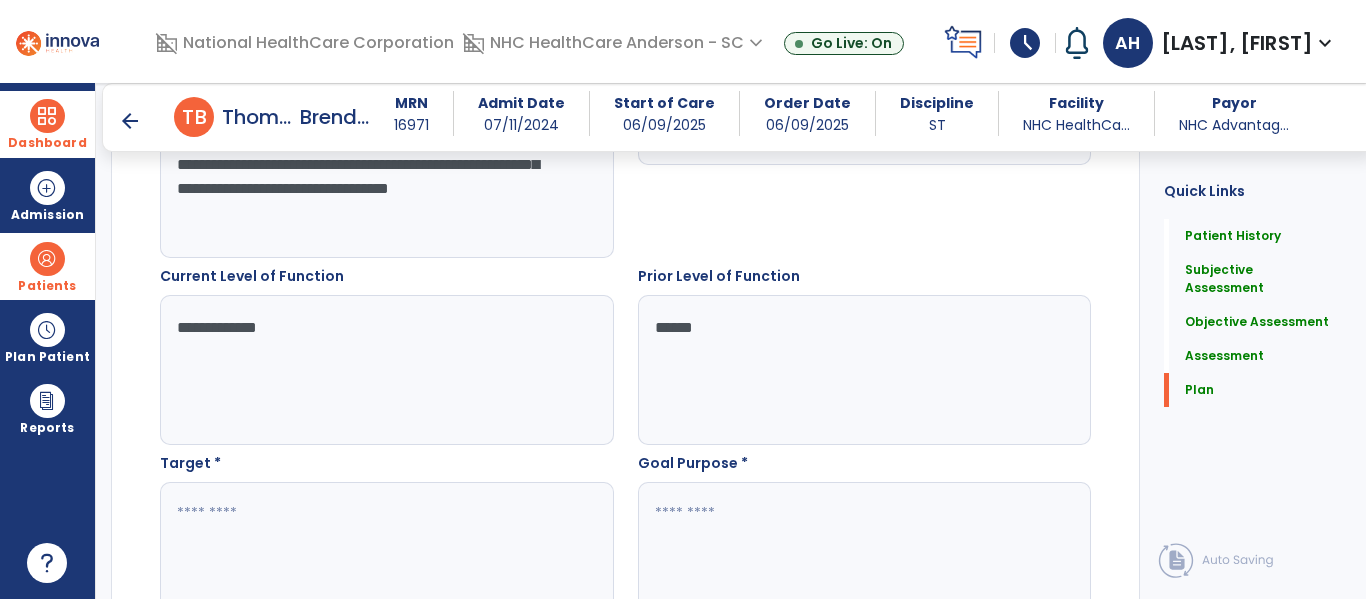 type on "******" 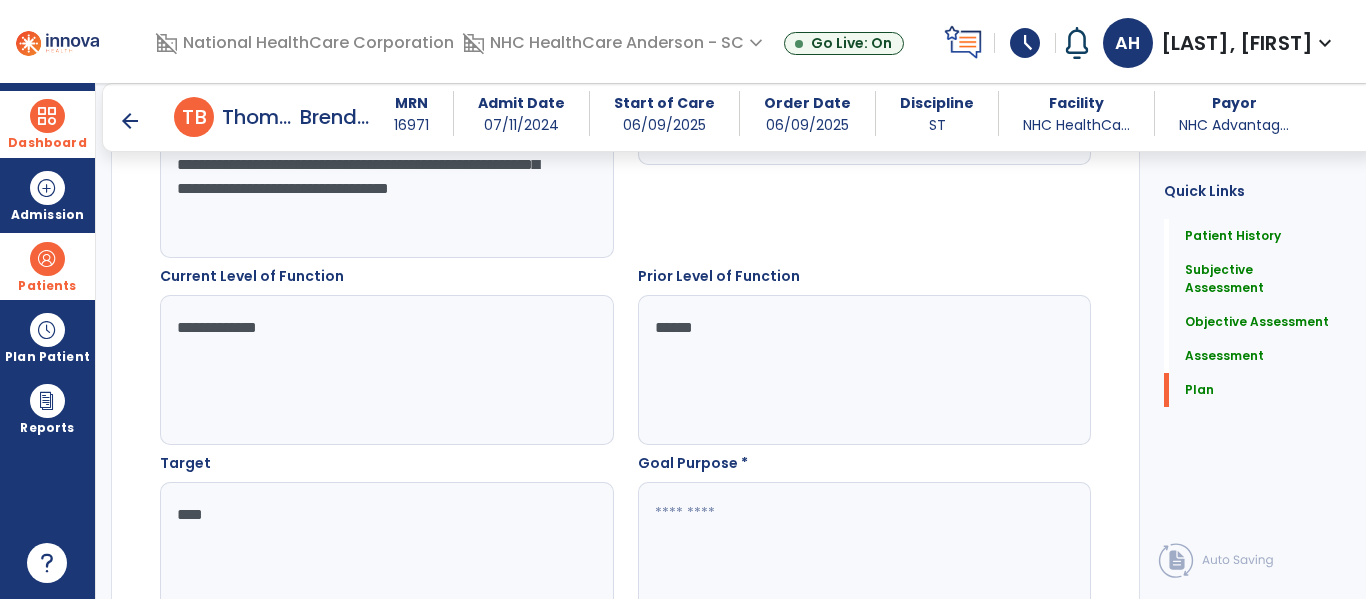 type on "****" 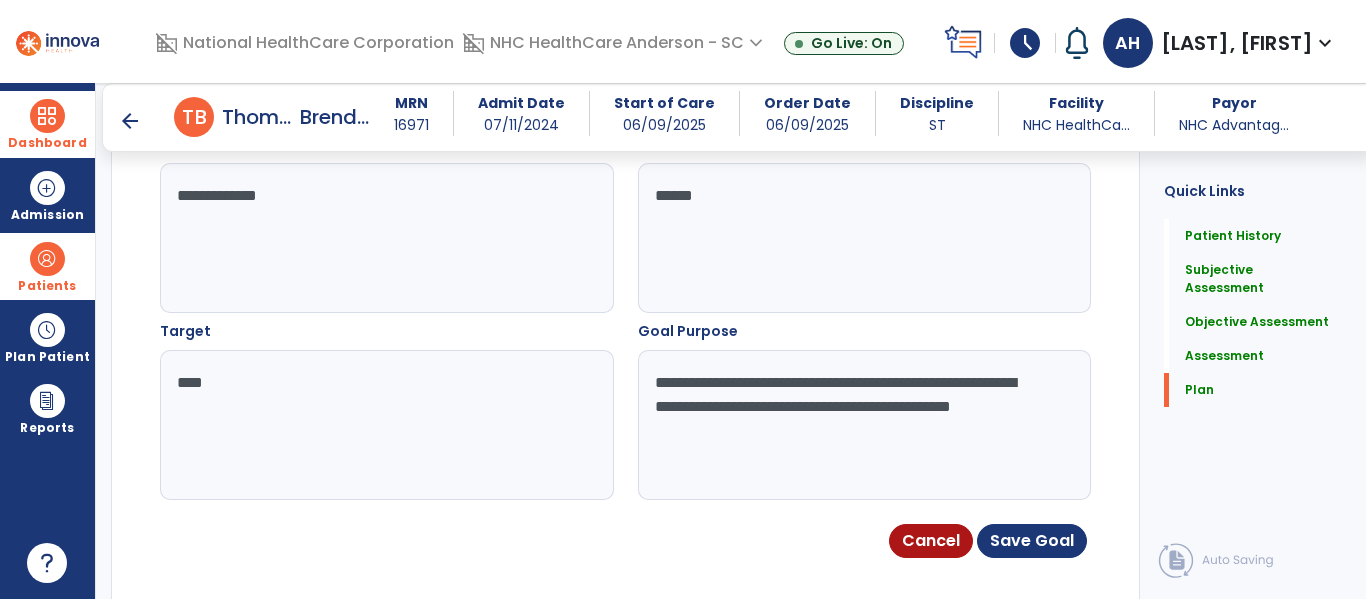 scroll, scrollTop: 6622, scrollLeft: 0, axis: vertical 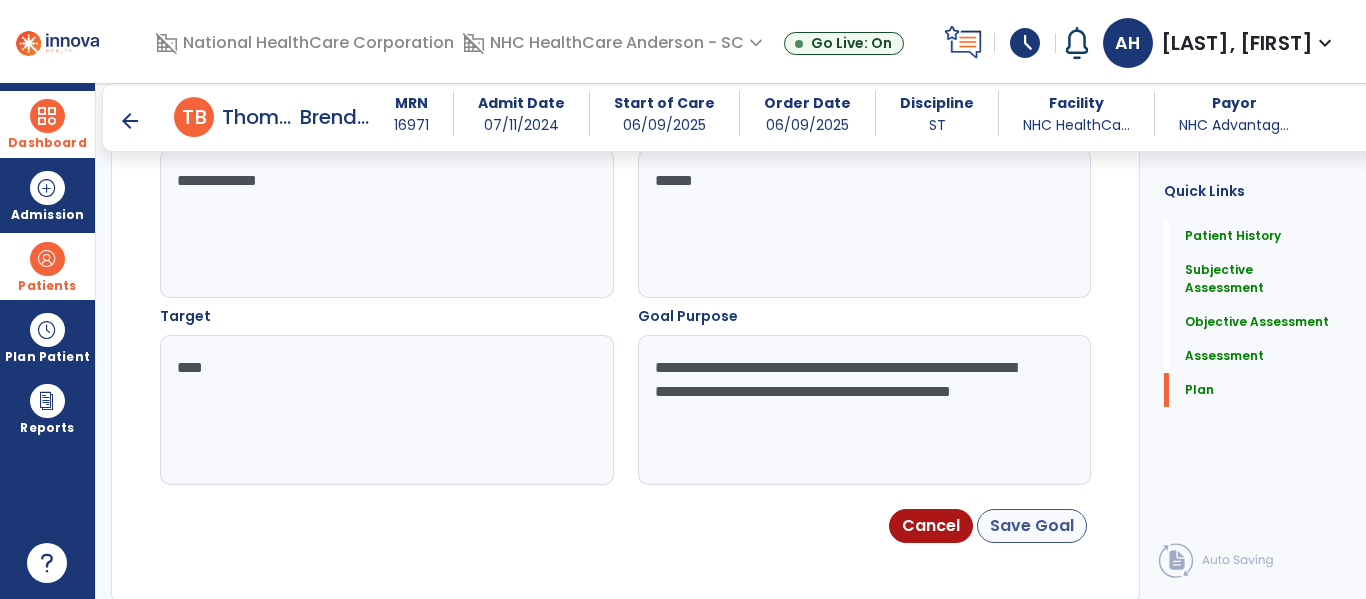 type on "**********" 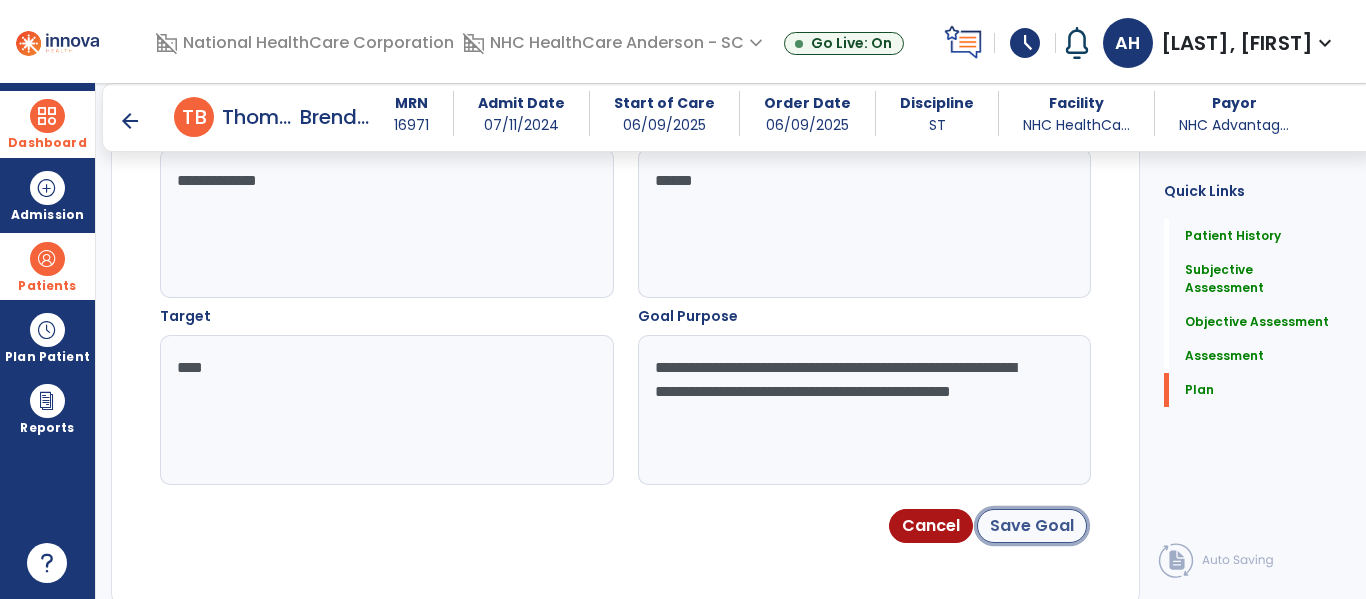 click on "Save Goal" 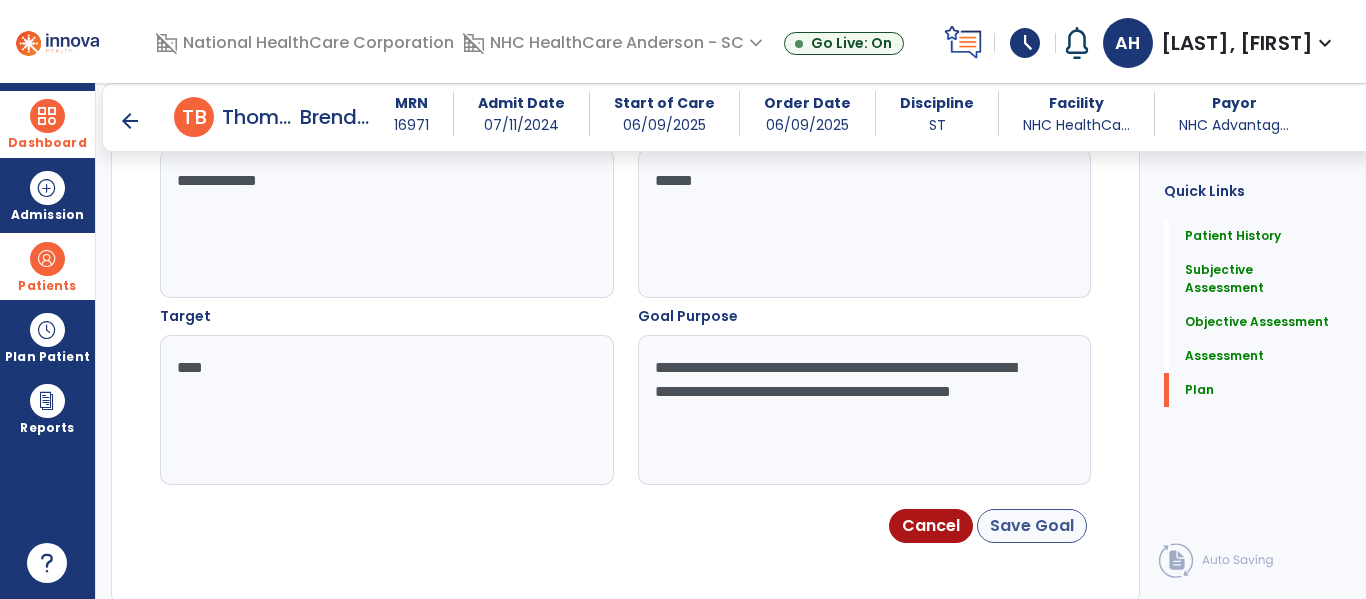 scroll, scrollTop: 5917, scrollLeft: 0, axis: vertical 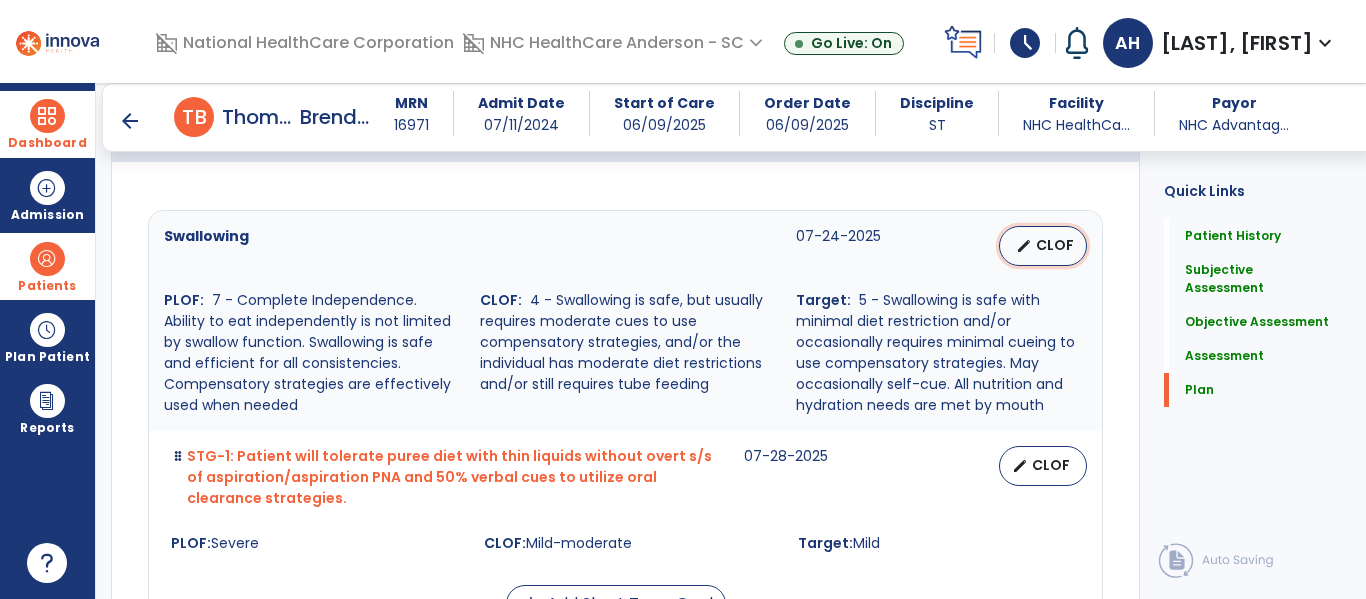 click on "edit" at bounding box center [1024, 246] 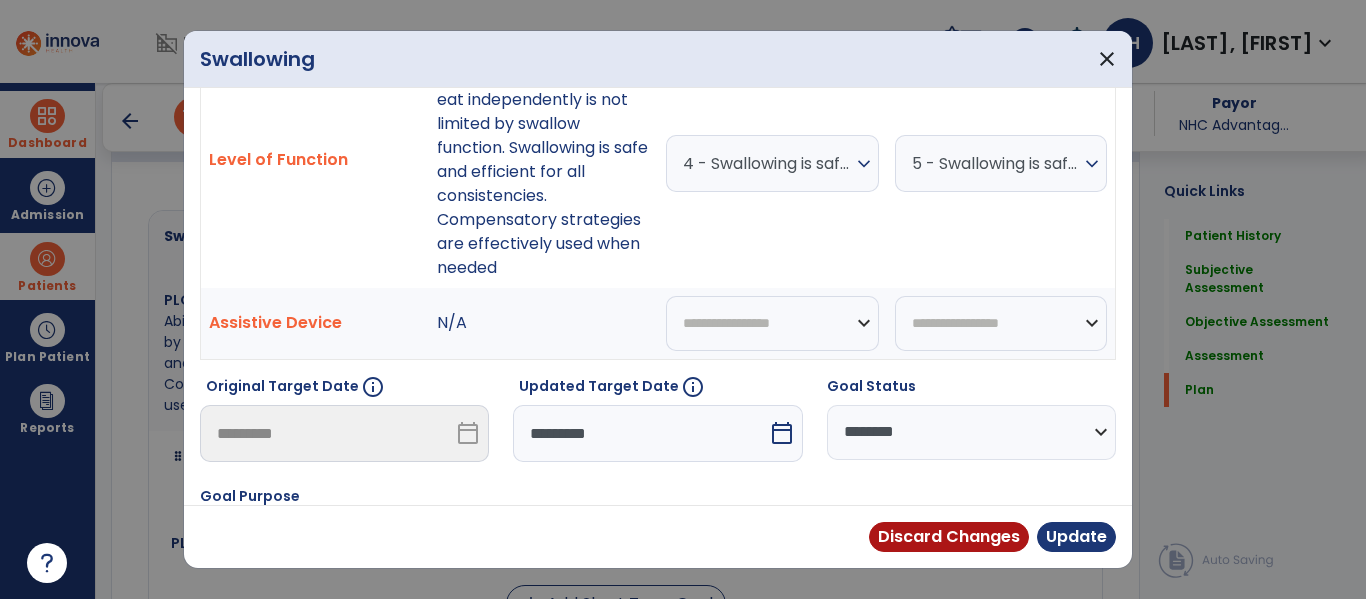 scroll, scrollTop: 122, scrollLeft: 0, axis: vertical 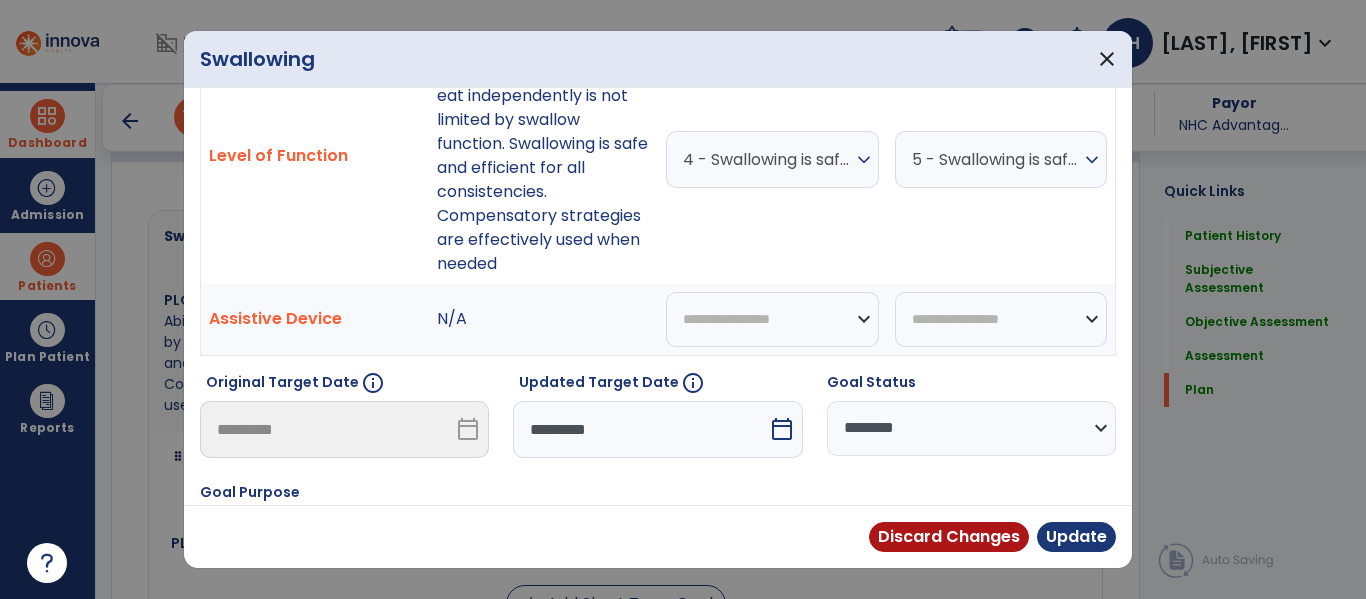 click on "calendar_today" at bounding box center [782, 429] 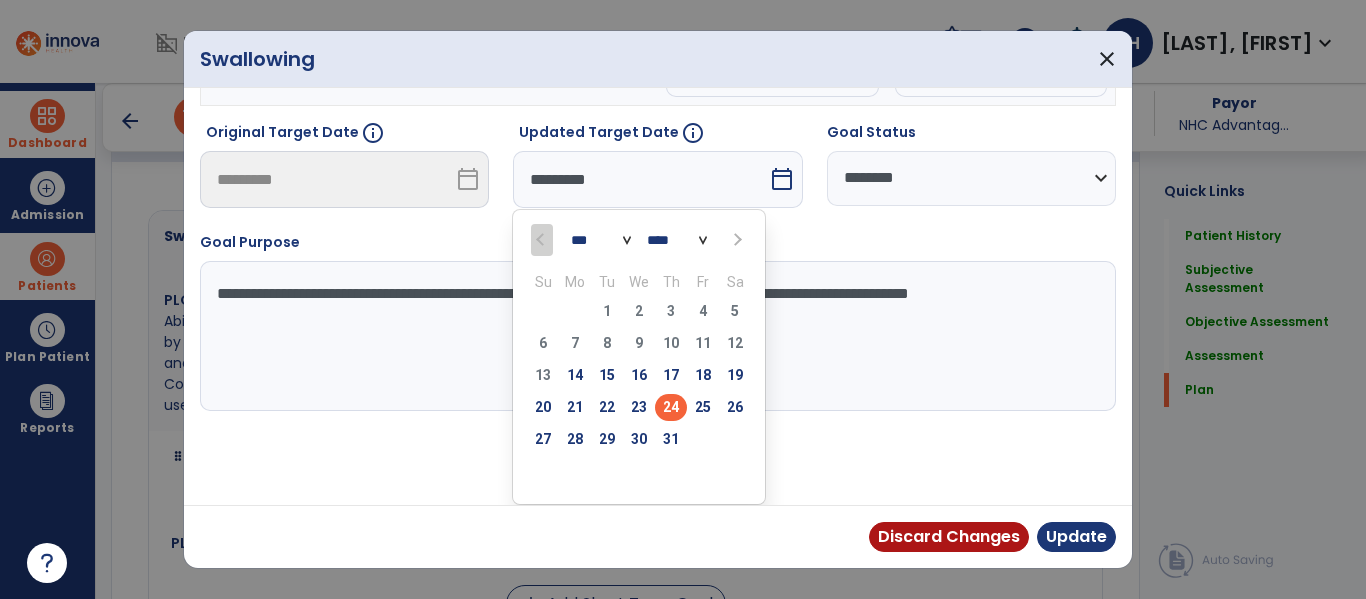 click at bounding box center [735, 239] 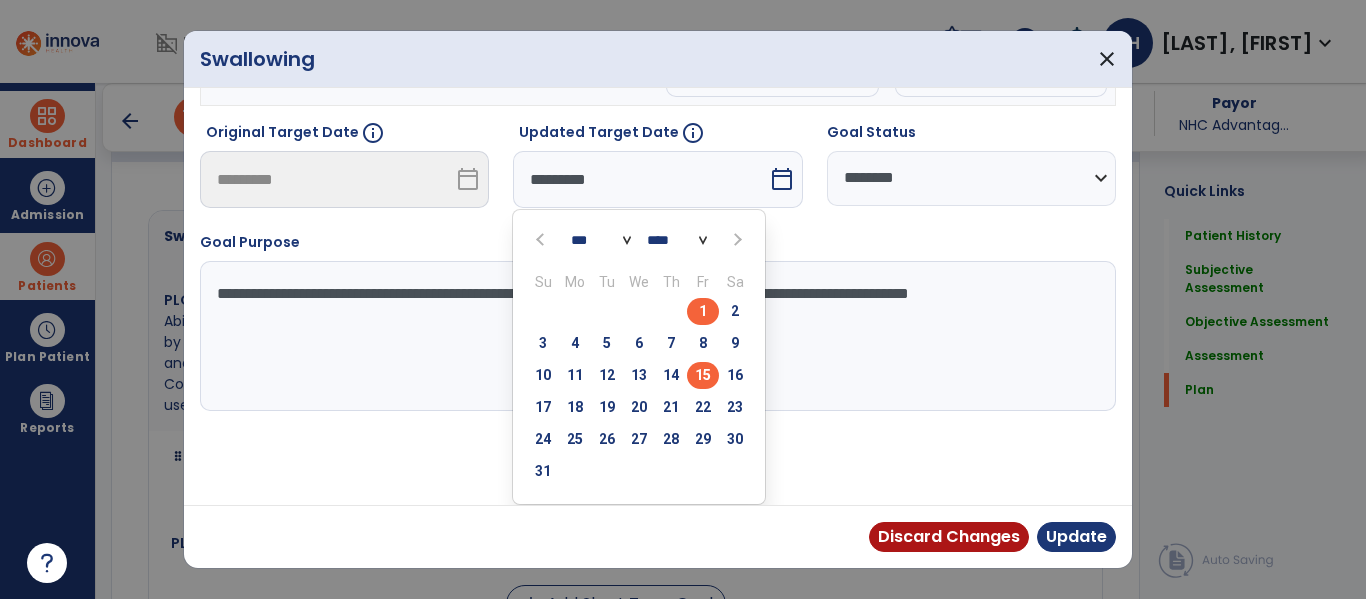 click on "15" at bounding box center (703, 375) 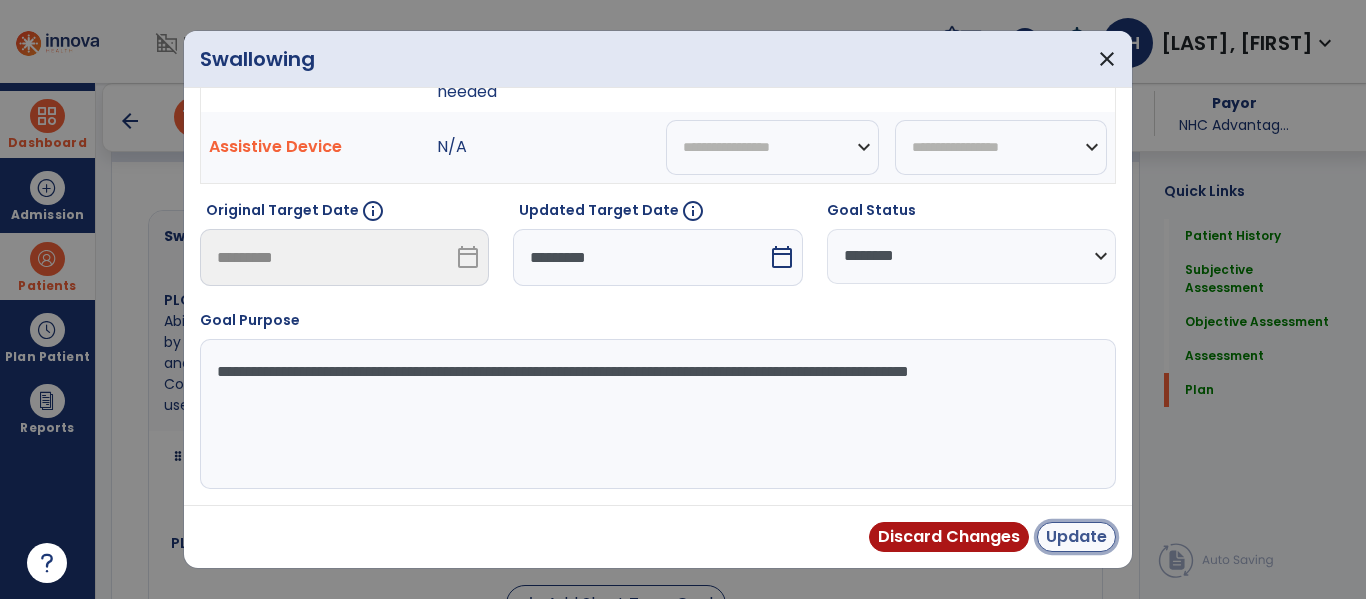 click on "Update" at bounding box center (1076, 537) 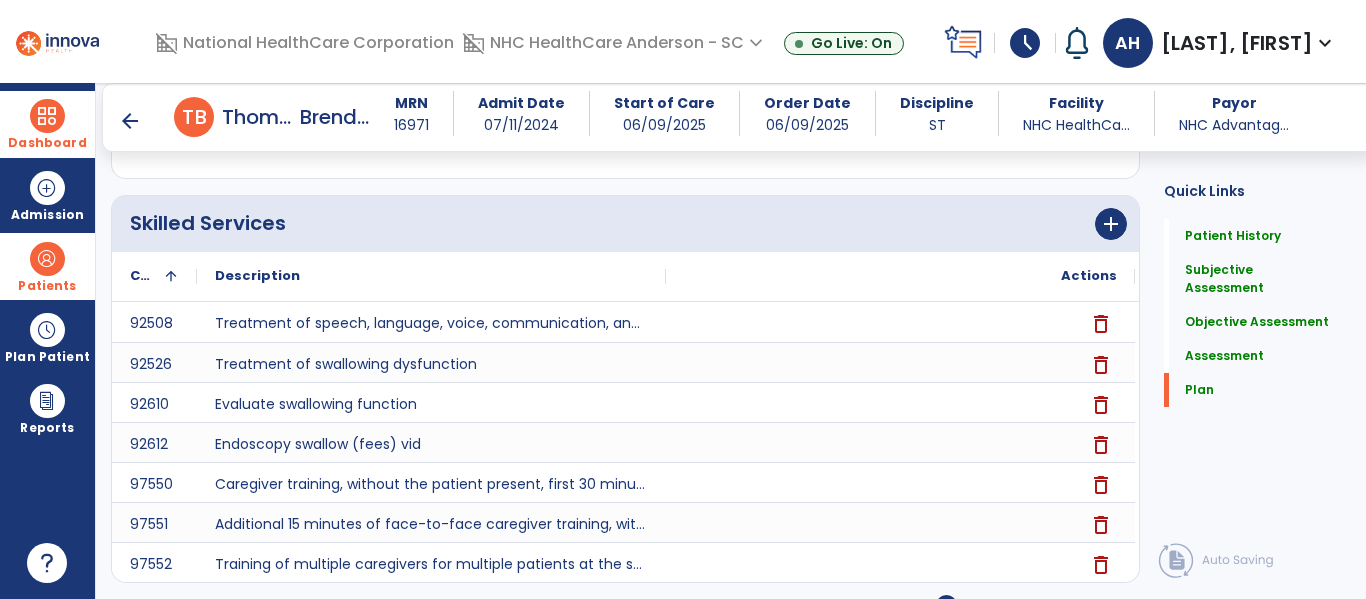 scroll, scrollTop: 7096, scrollLeft: 0, axis: vertical 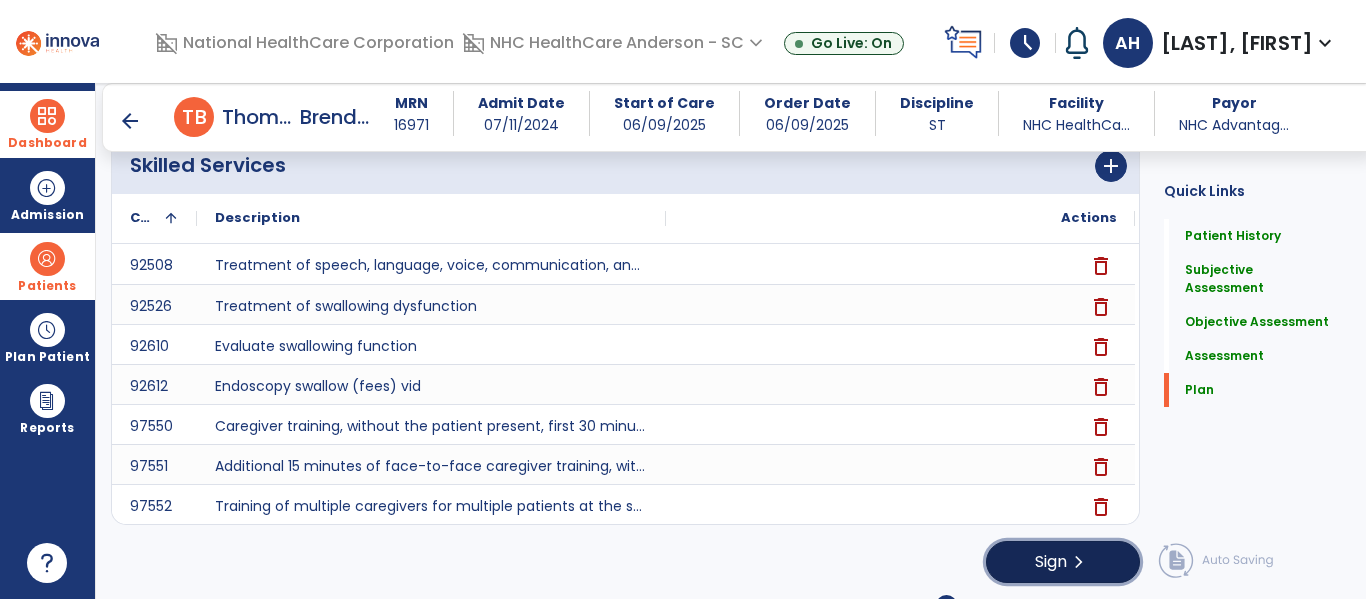 click on "Sign  chevron_right" 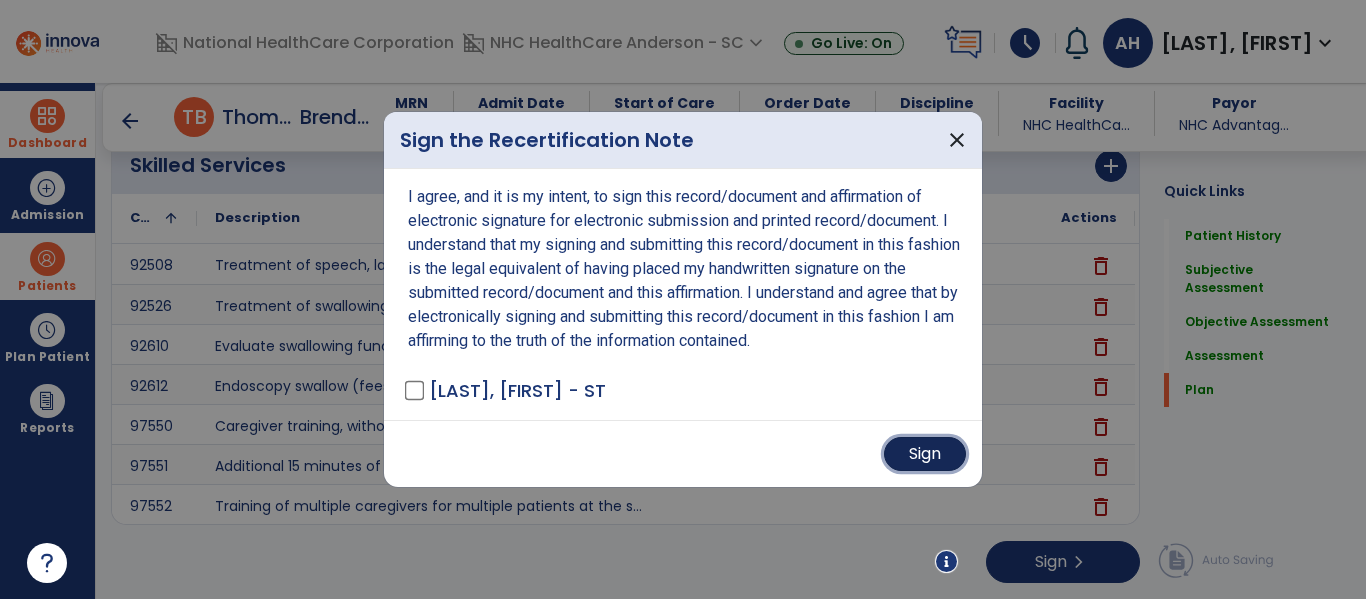 click on "Sign" at bounding box center (925, 454) 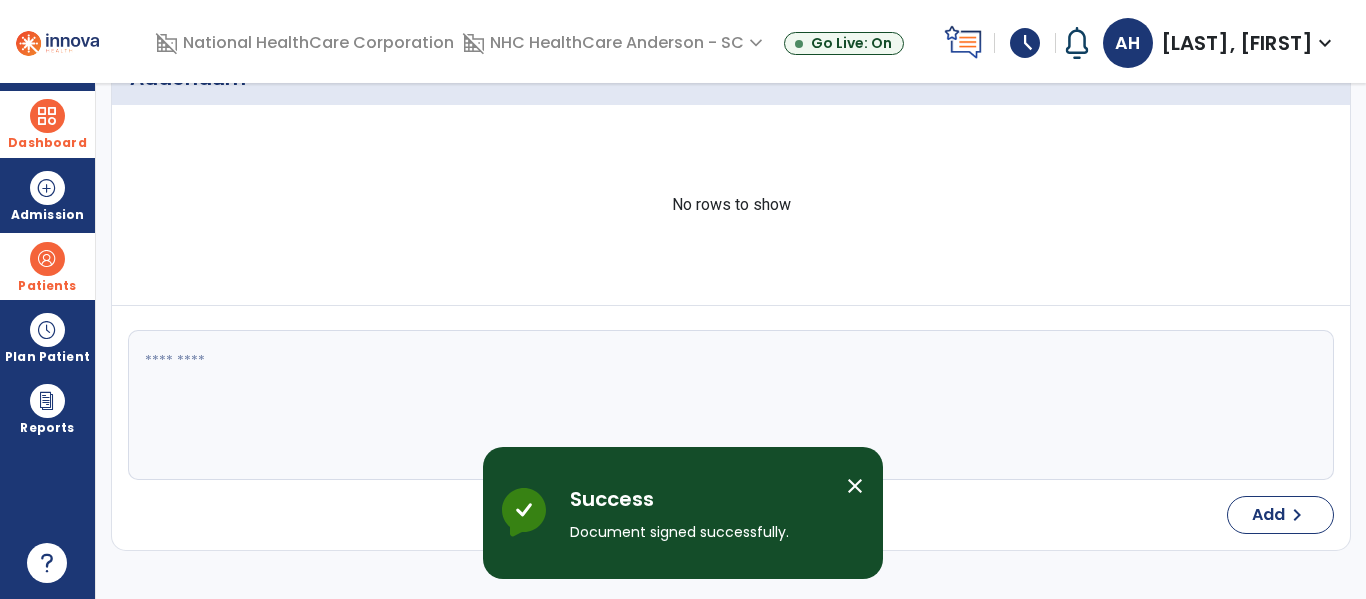 scroll, scrollTop: 0, scrollLeft: 0, axis: both 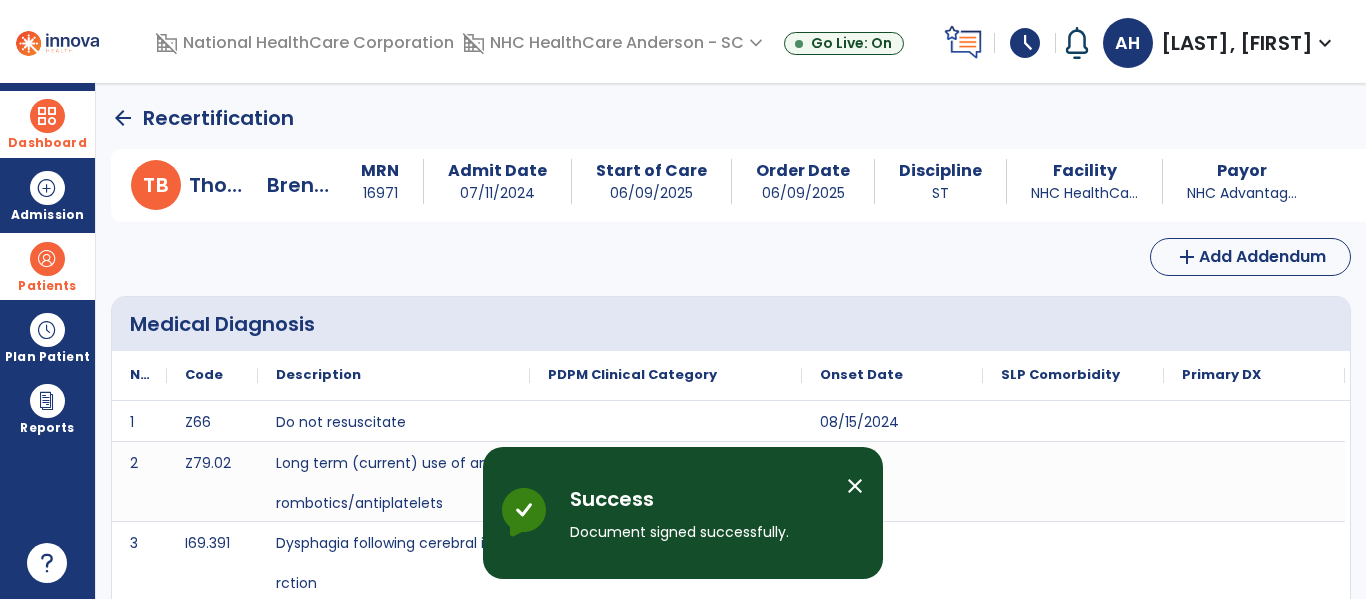 click on "close" at bounding box center (855, 486) 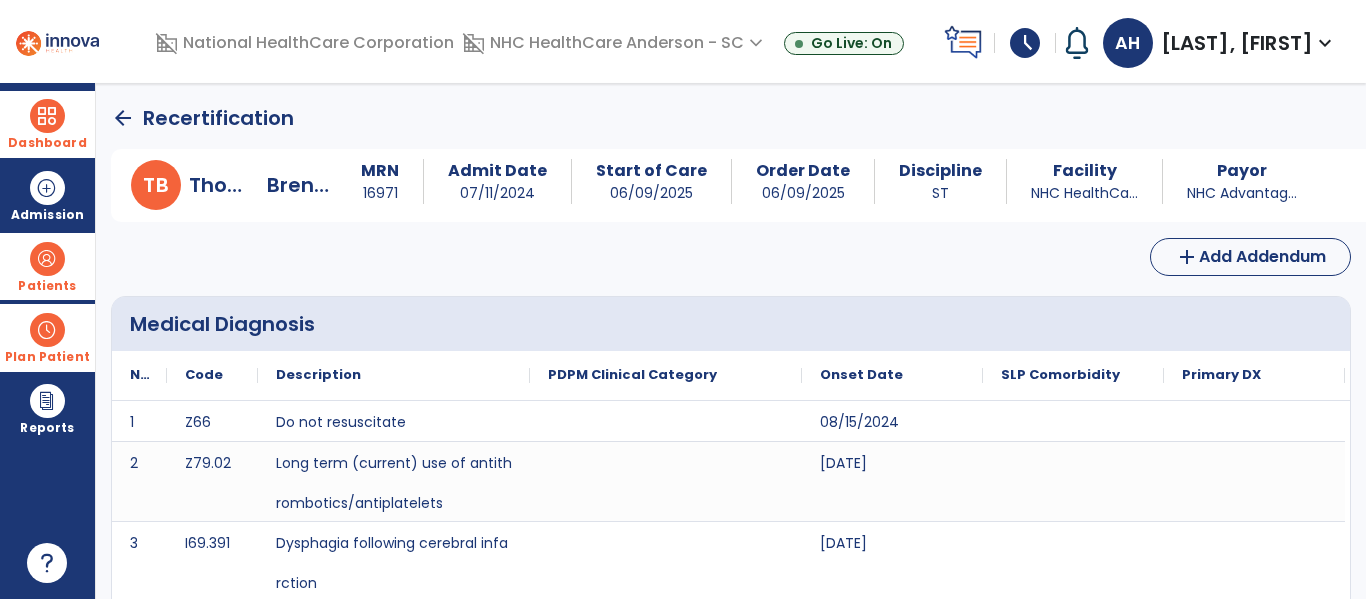 click at bounding box center (47, 330) 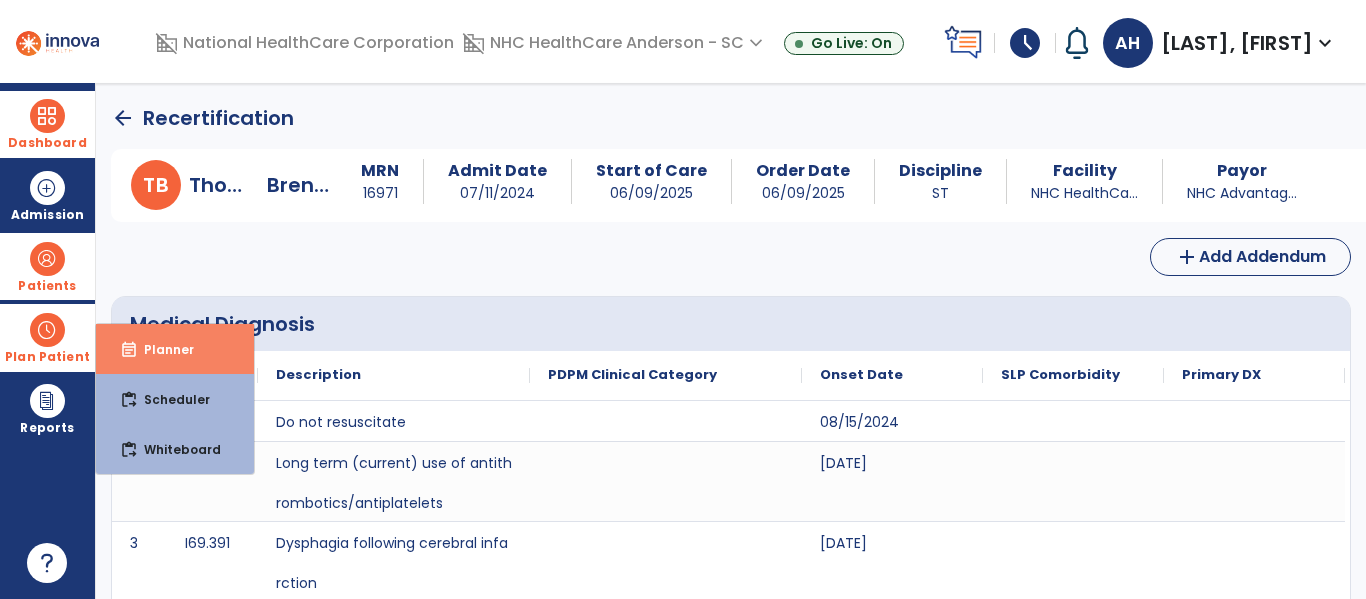 click on "Planner" at bounding box center (161, 349) 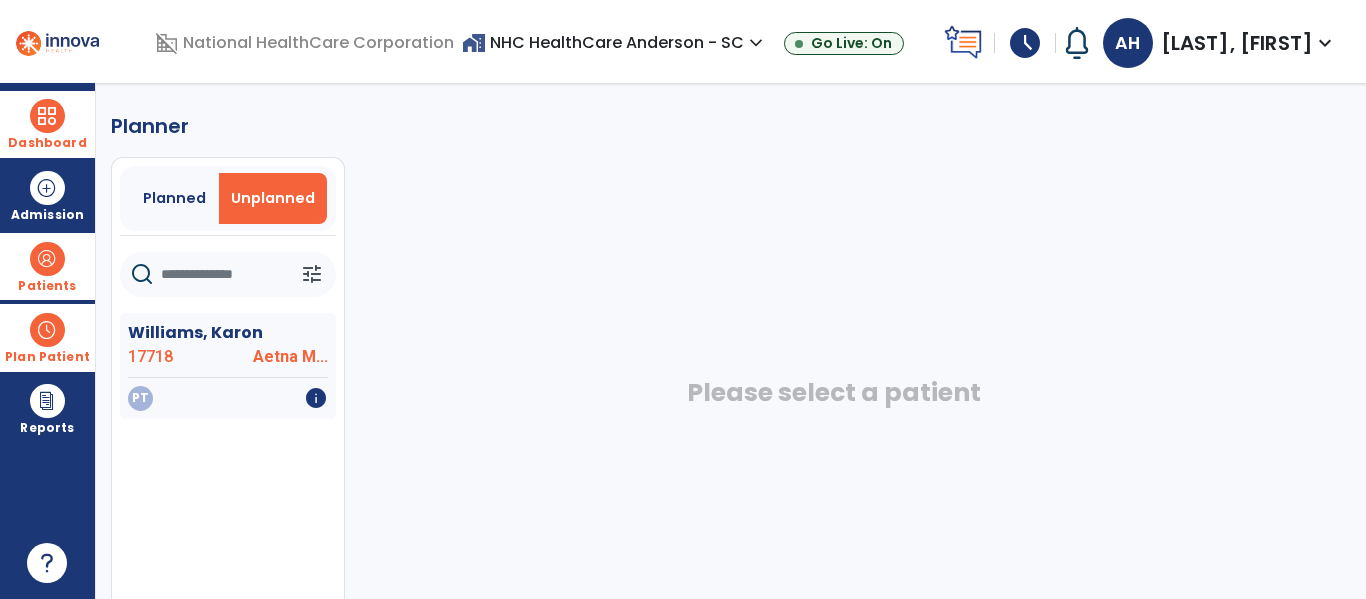 click on "Unplanned" at bounding box center (273, 198) 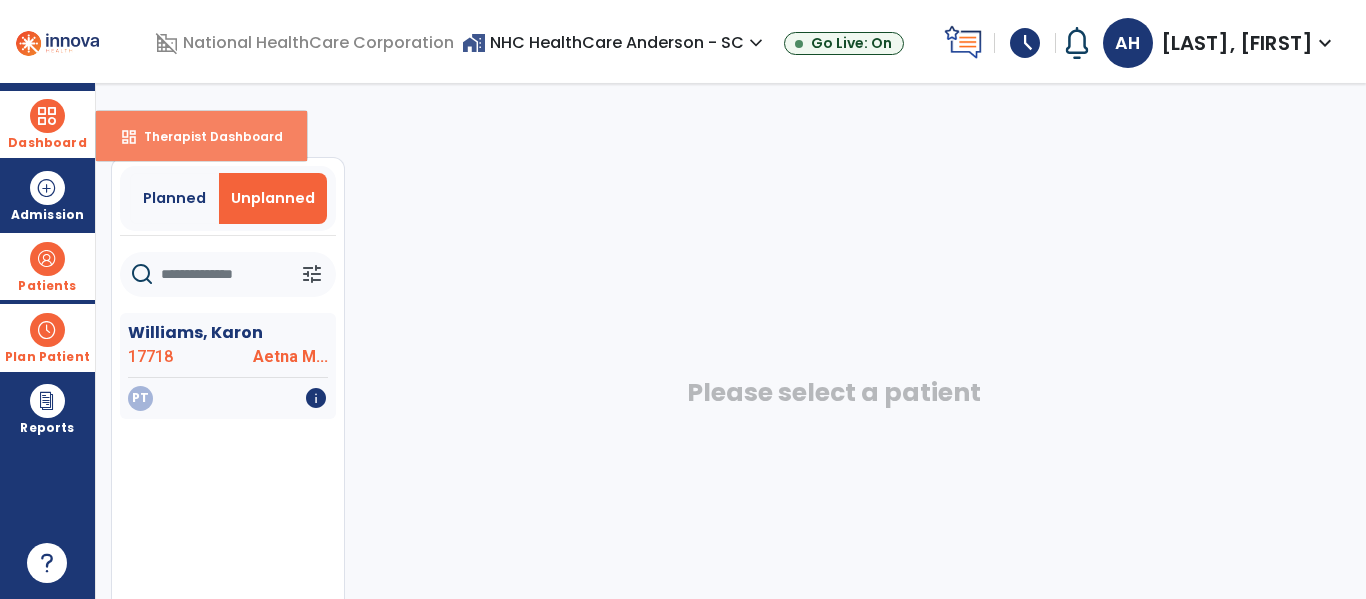 click on "Therapist Dashboard" at bounding box center [205, 136] 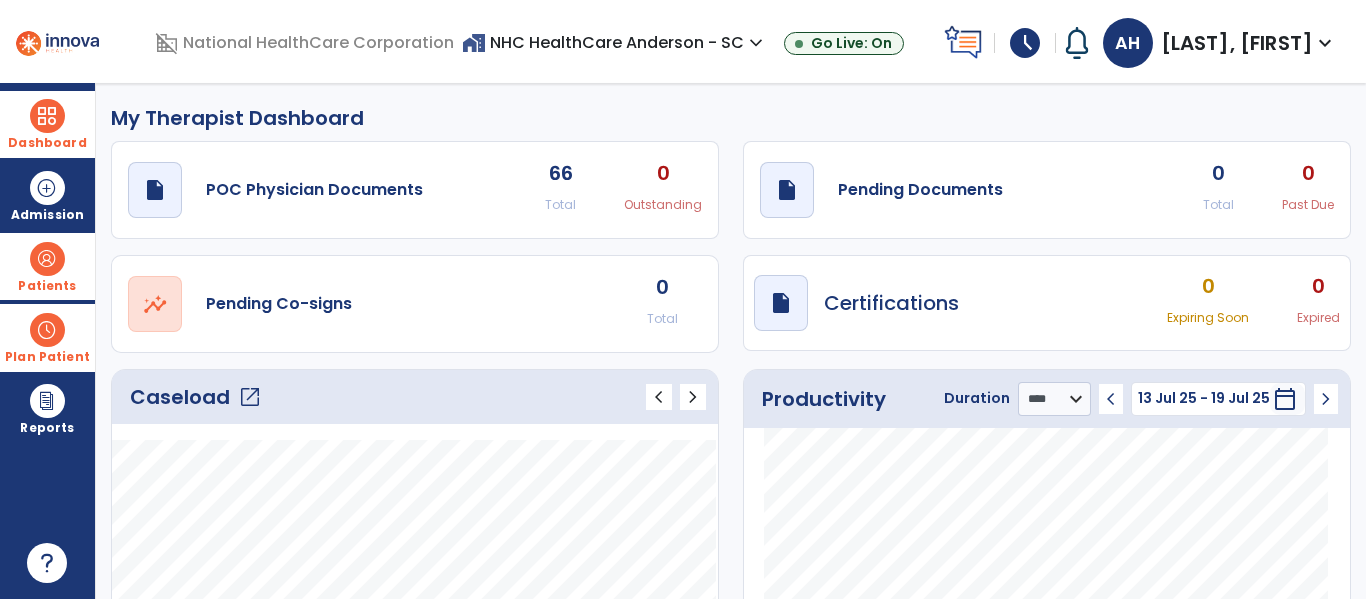 click on "Caseload   open_in_new" 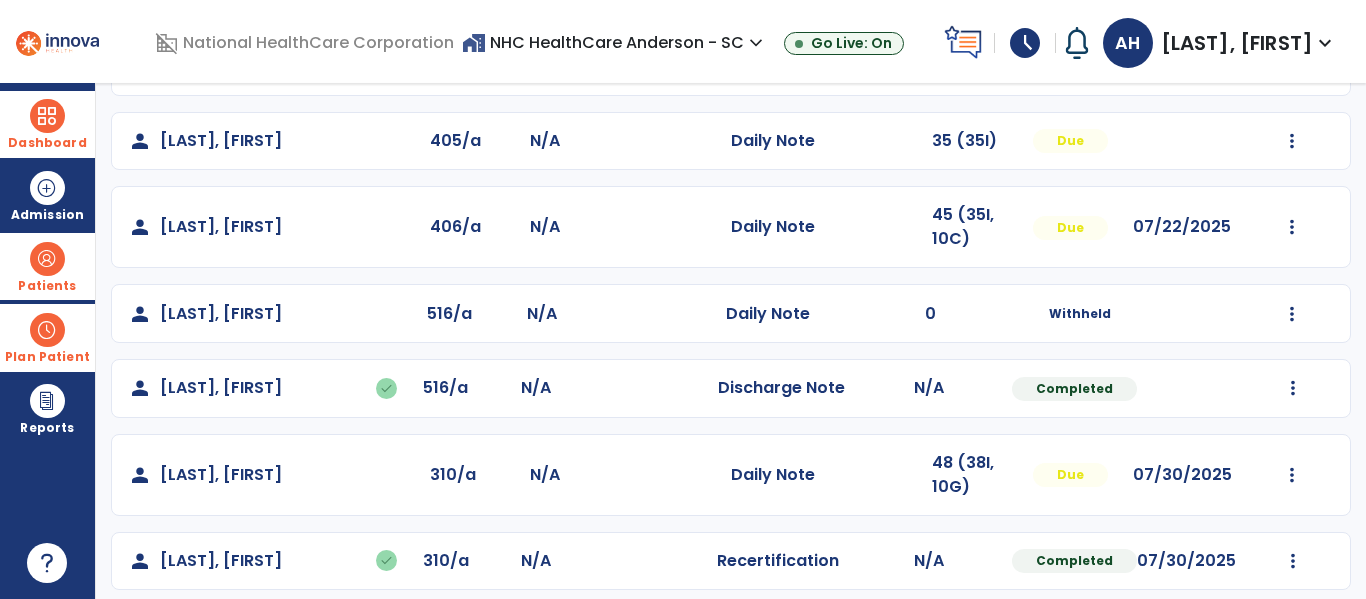 scroll, scrollTop: 703, scrollLeft: 0, axis: vertical 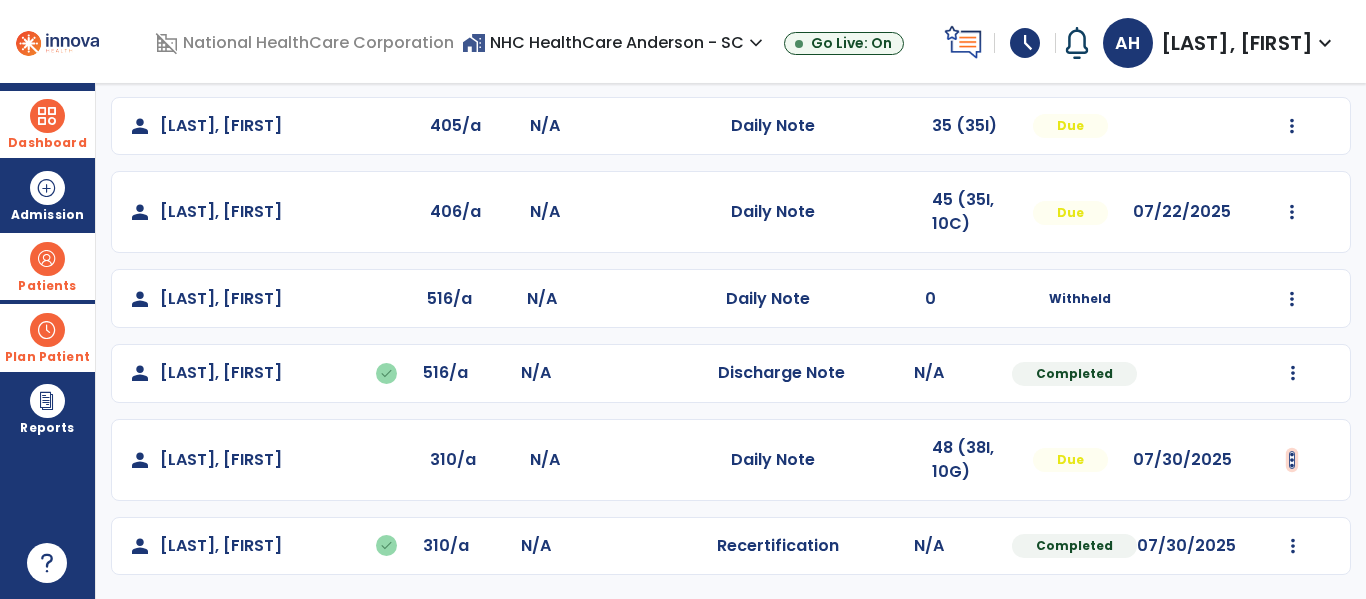 click at bounding box center (1292, -403) 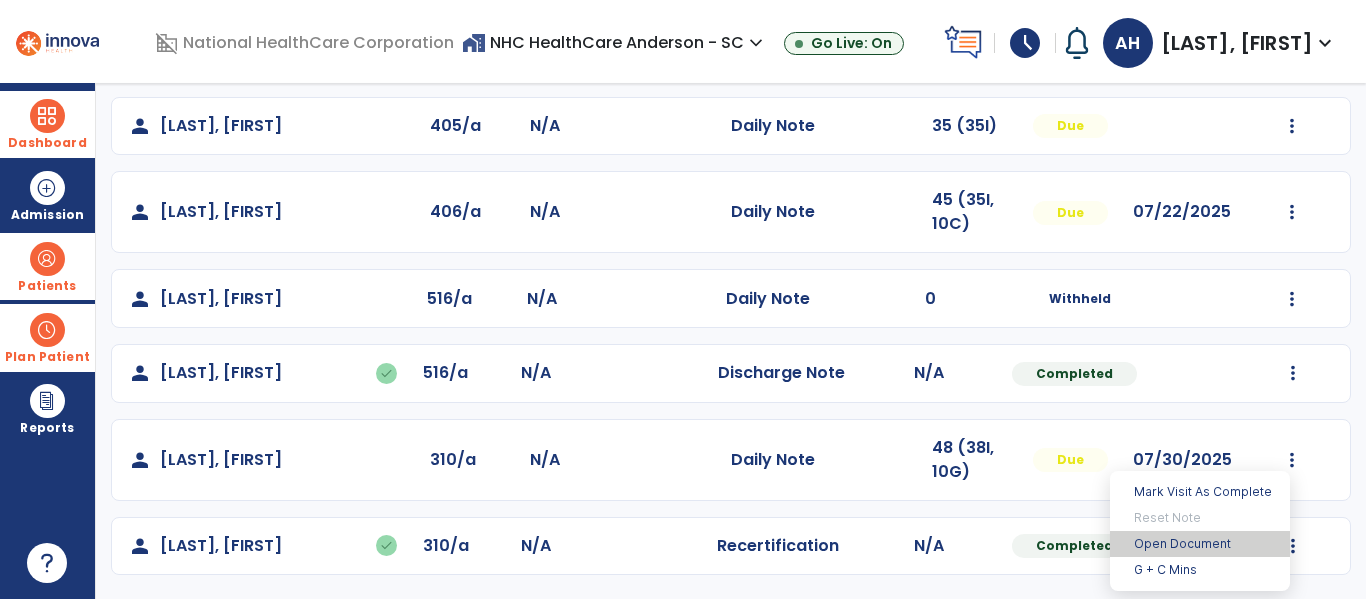 click on "Open Document" at bounding box center [1200, 544] 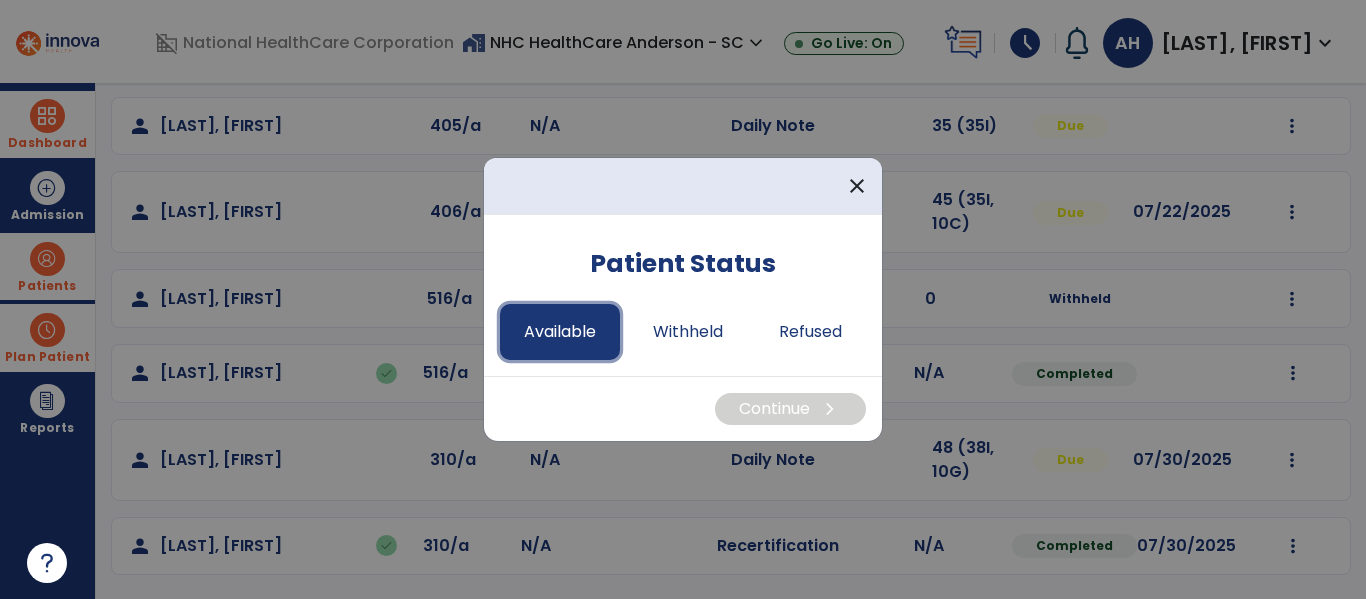 click on "Available" at bounding box center (560, 332) 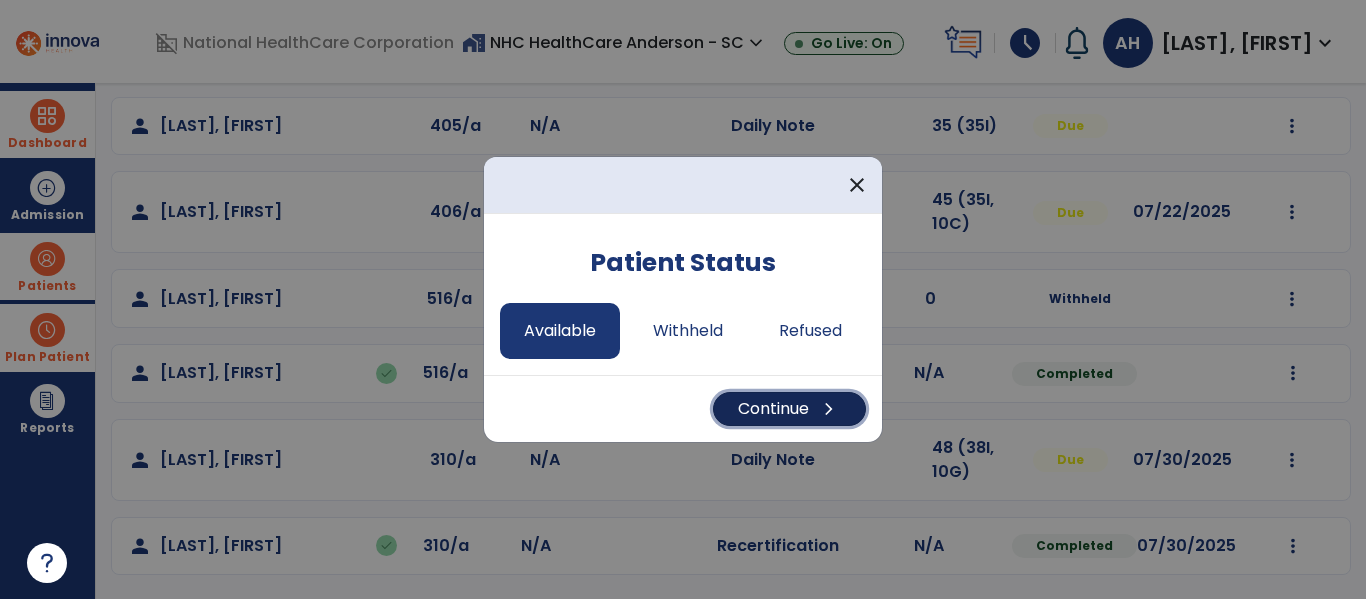 click on "Continue   chevron_right" at bounding box center (789, 409) 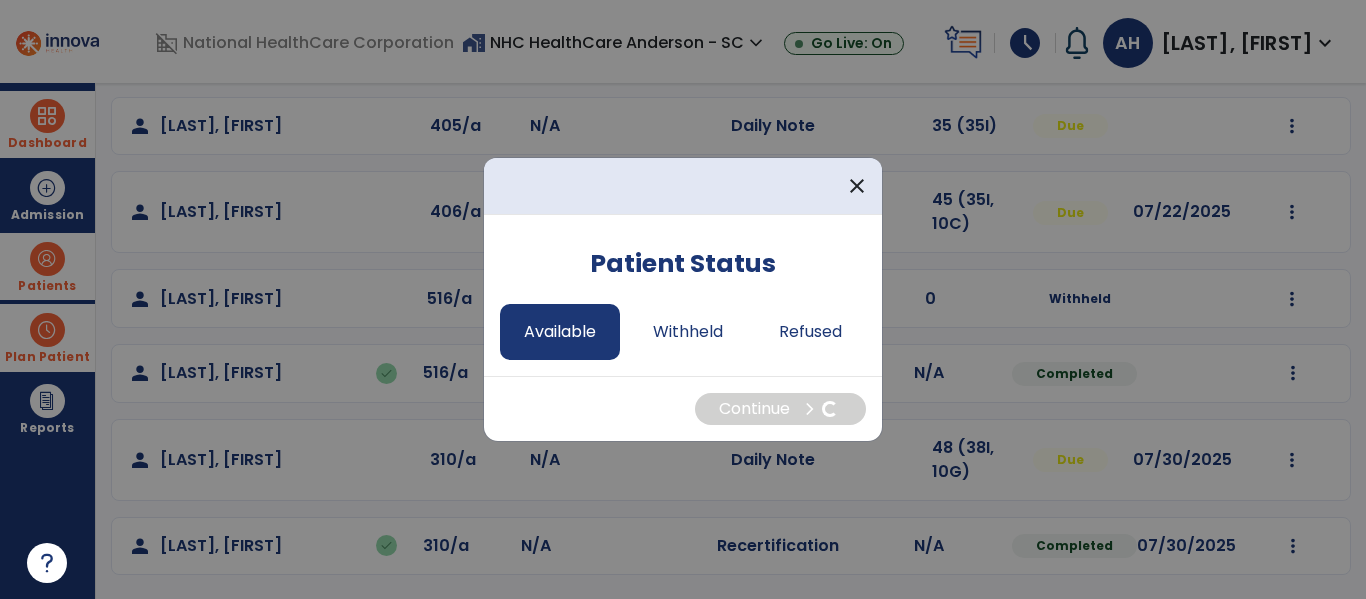 select on "*" 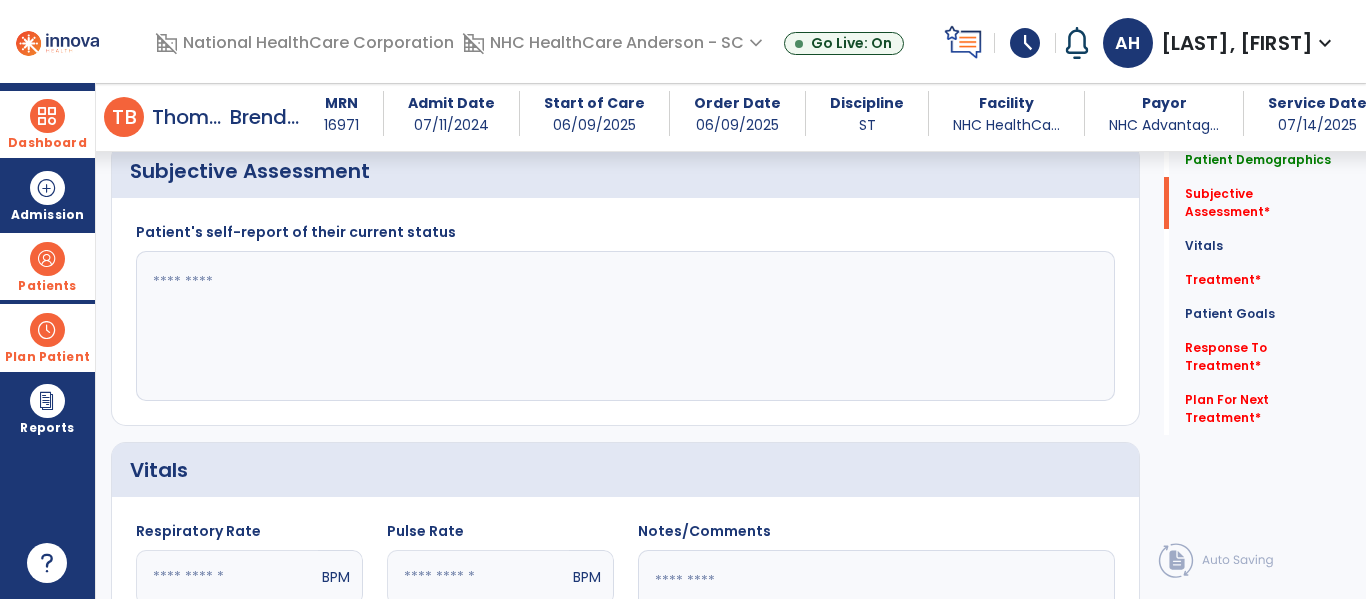 scroll, scrollTop: 965, scrollLeft: 0, axis: vertical 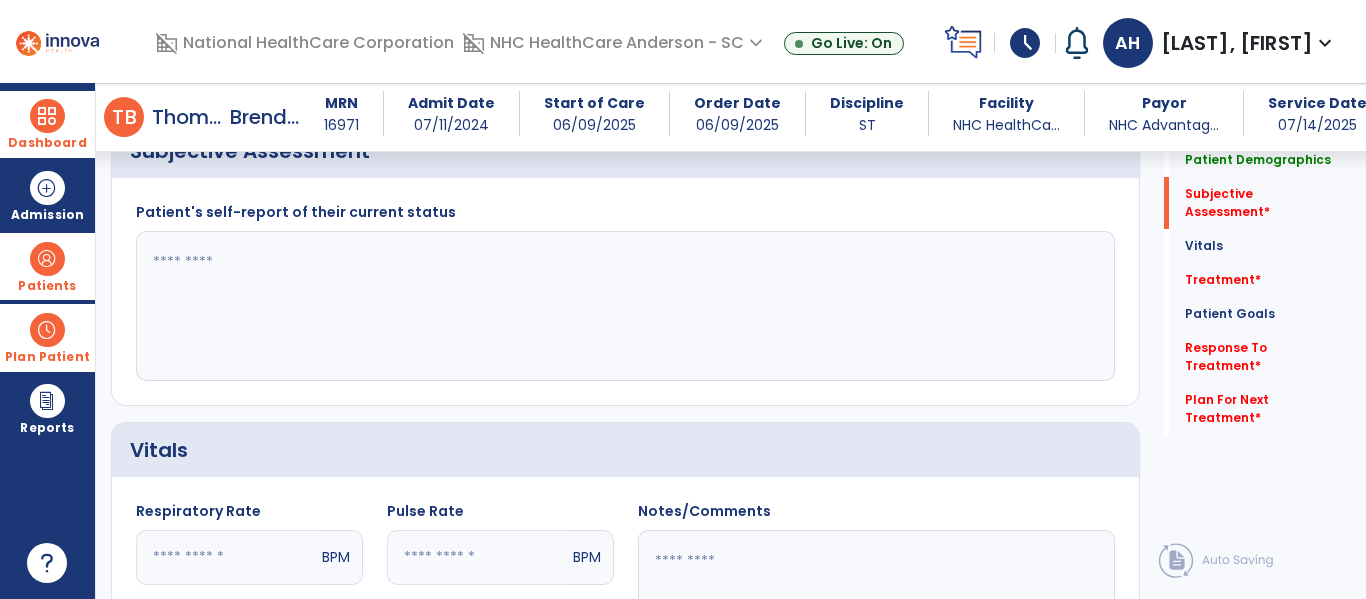 click 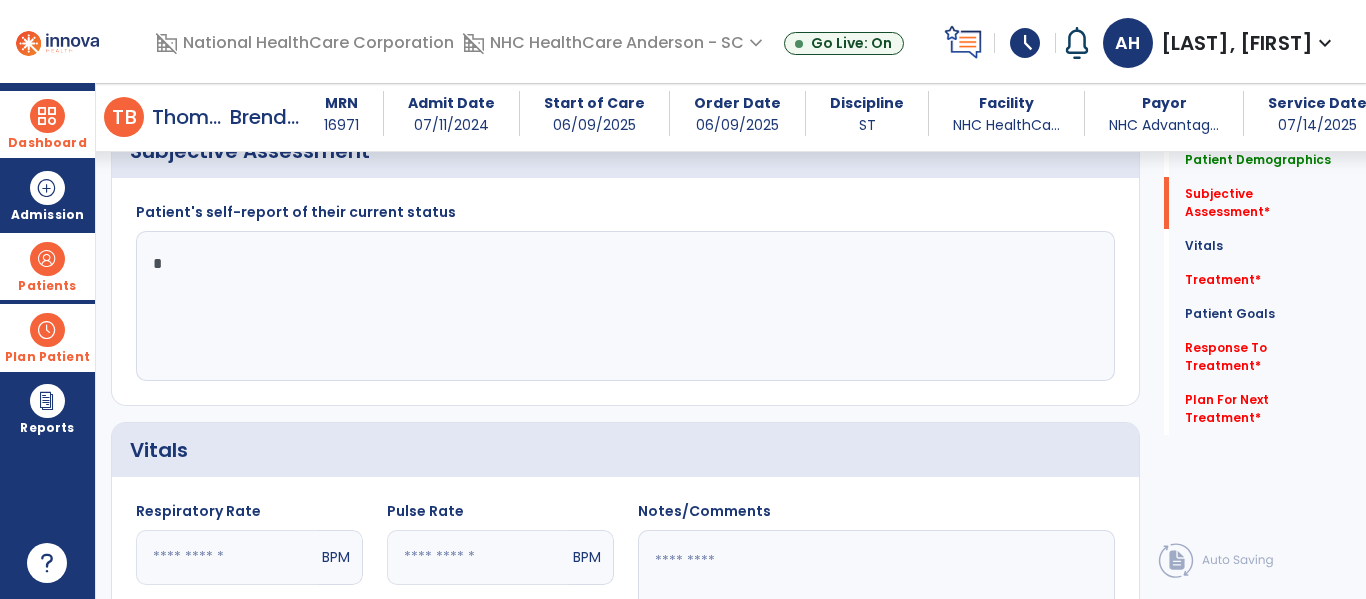 click on "*" 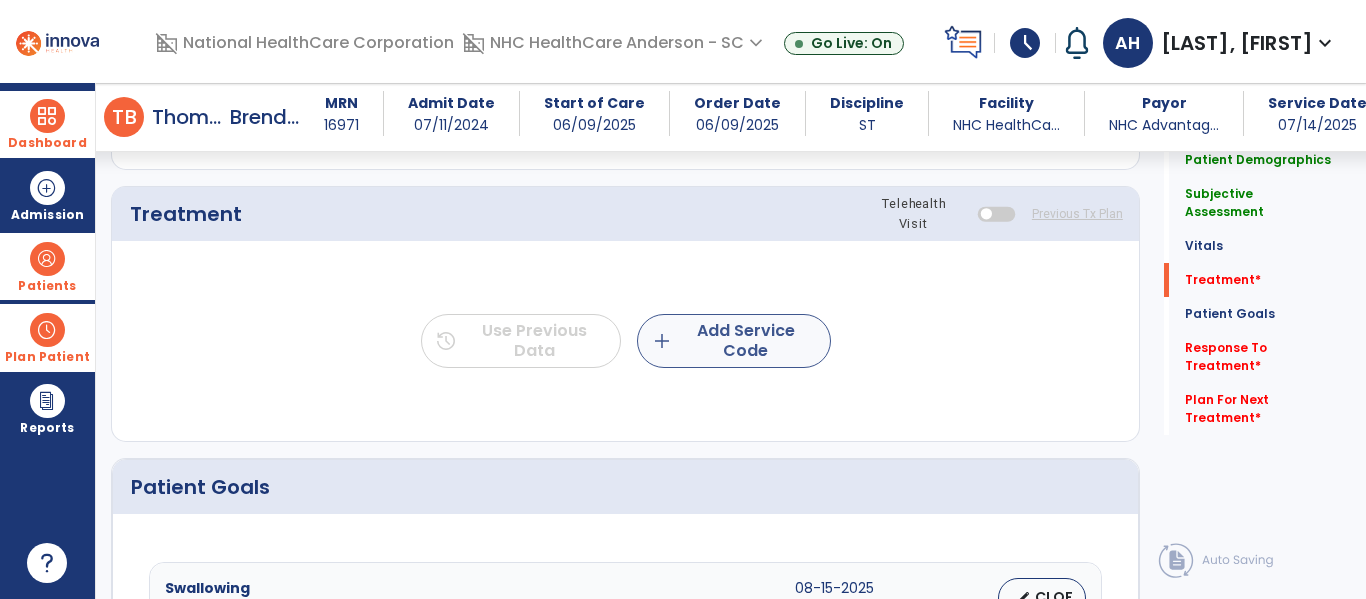 type on "**********" 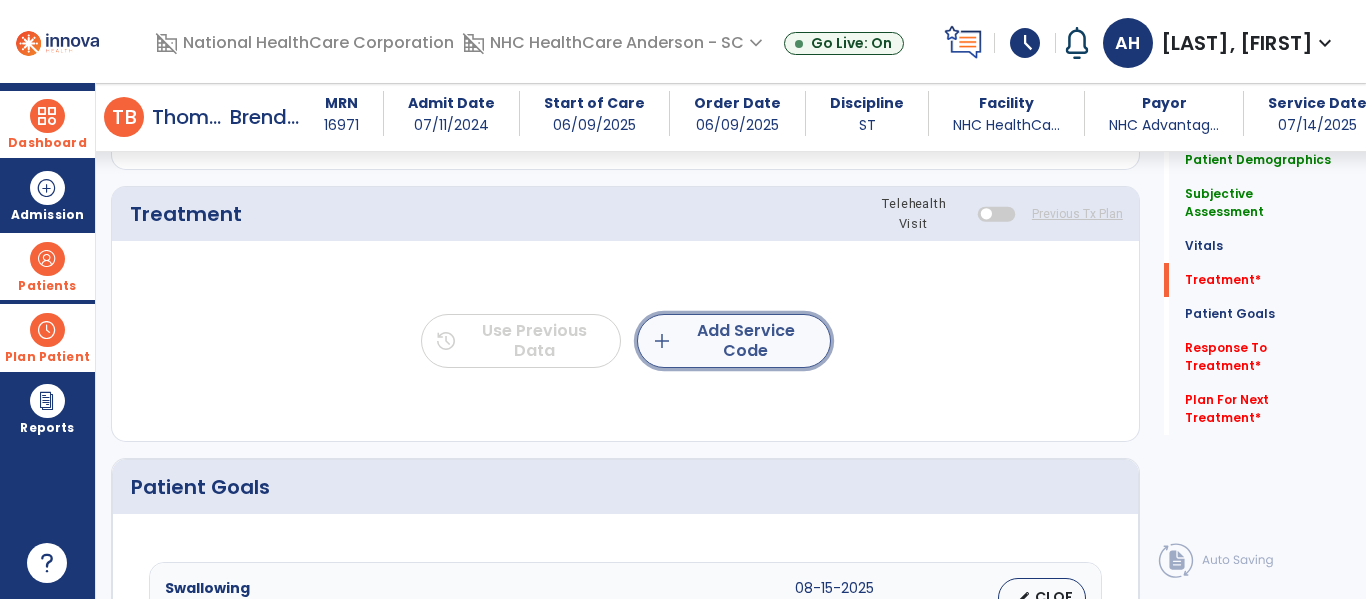 click on "add  Add Service Code" 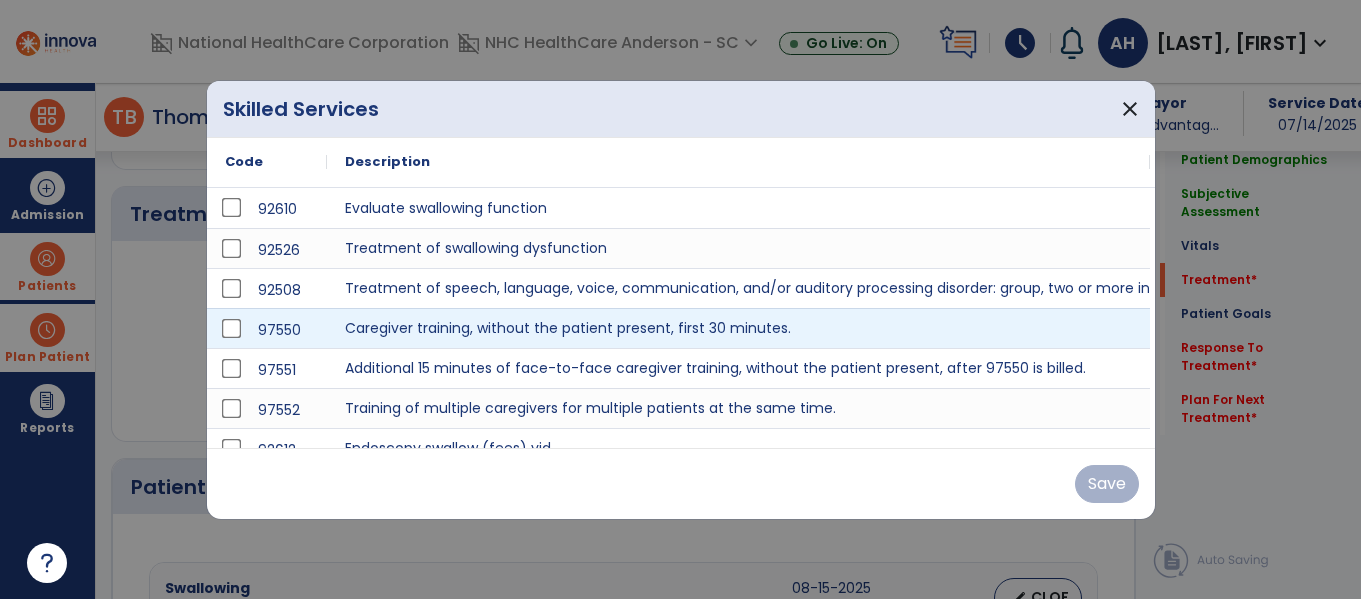 scroll, scrollTop: 1623, scrollLeft: 0, axis: vertical 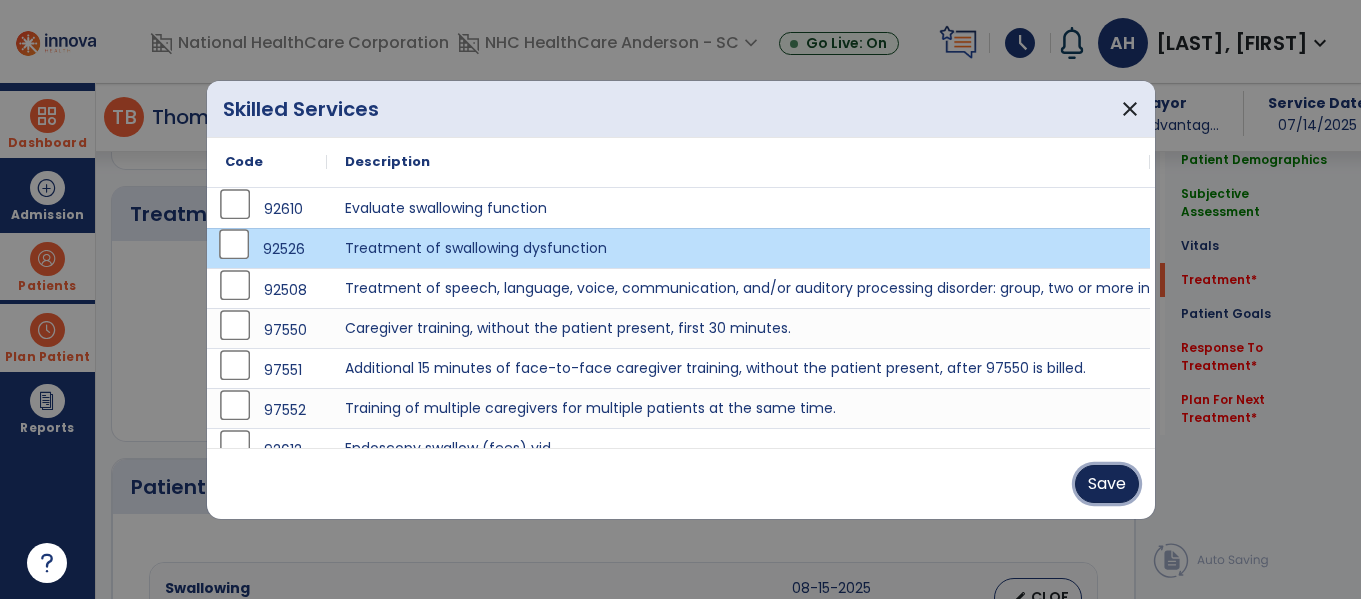click on "Save" at bounding box center [1107, 484] 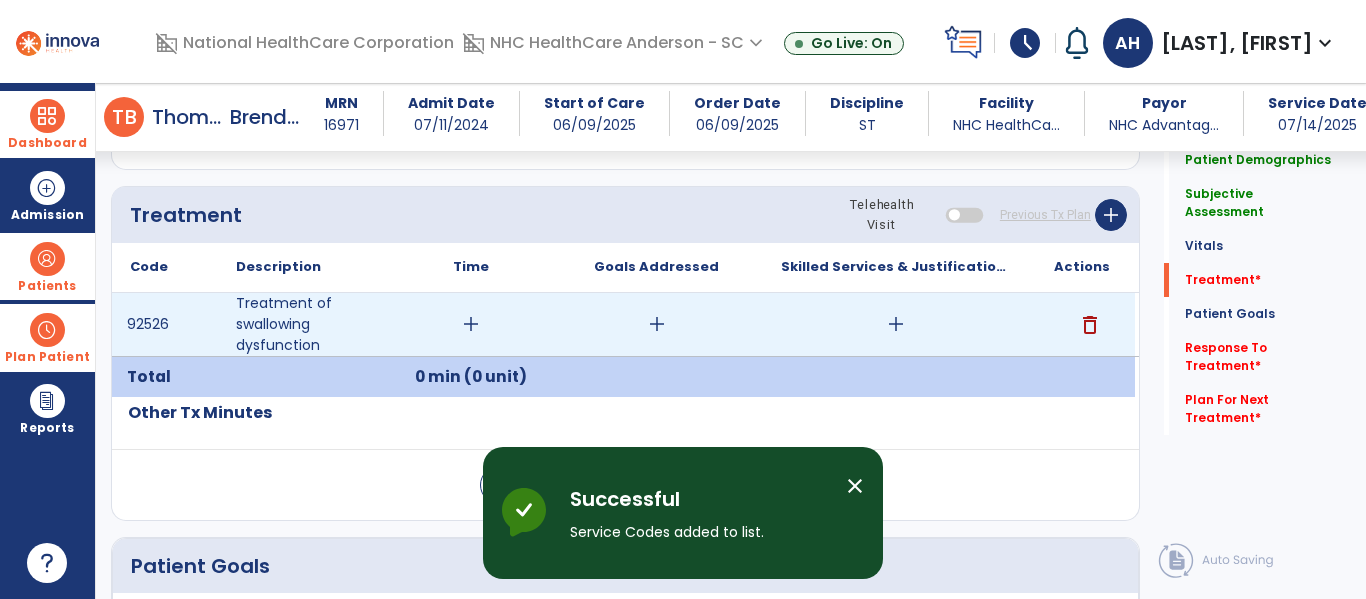 click on "add" at bounding box center [470, 324] 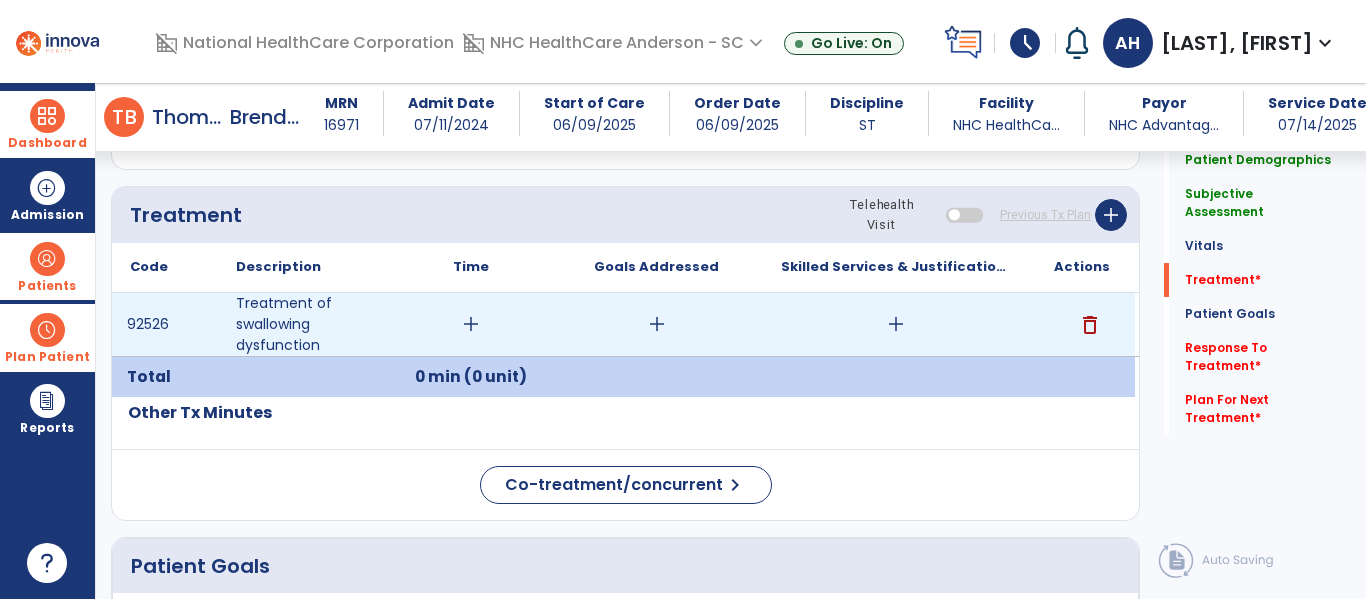 click on "add" at bounding box center [471, 324] 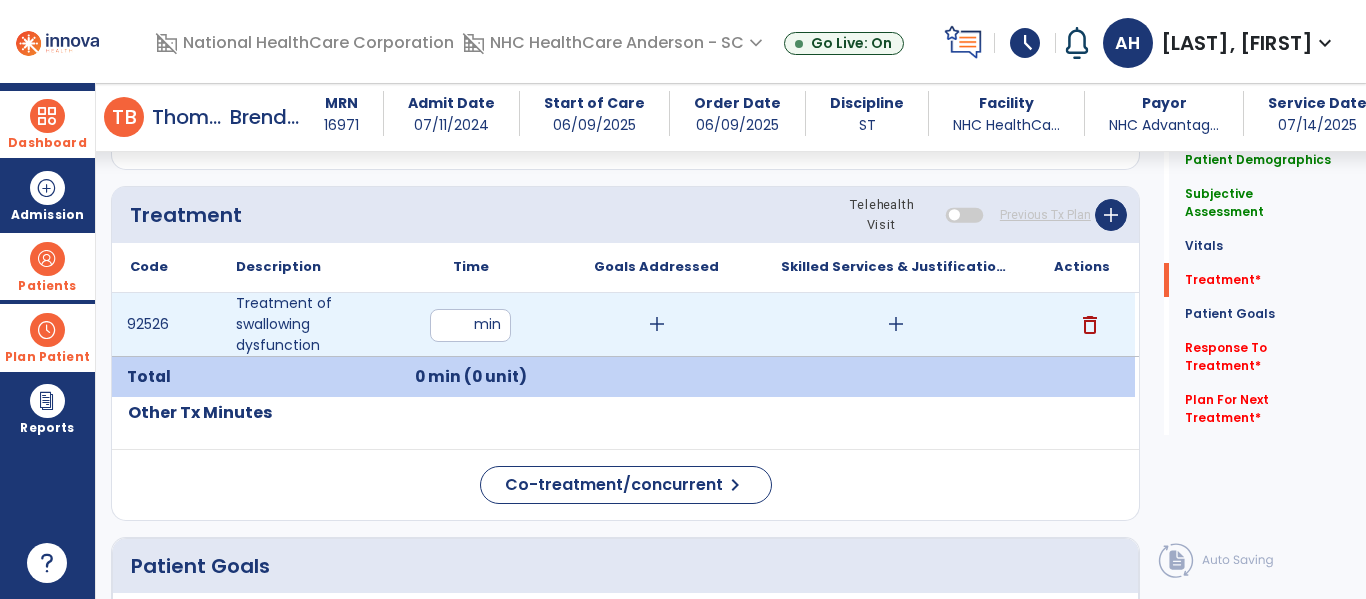 type on "**" 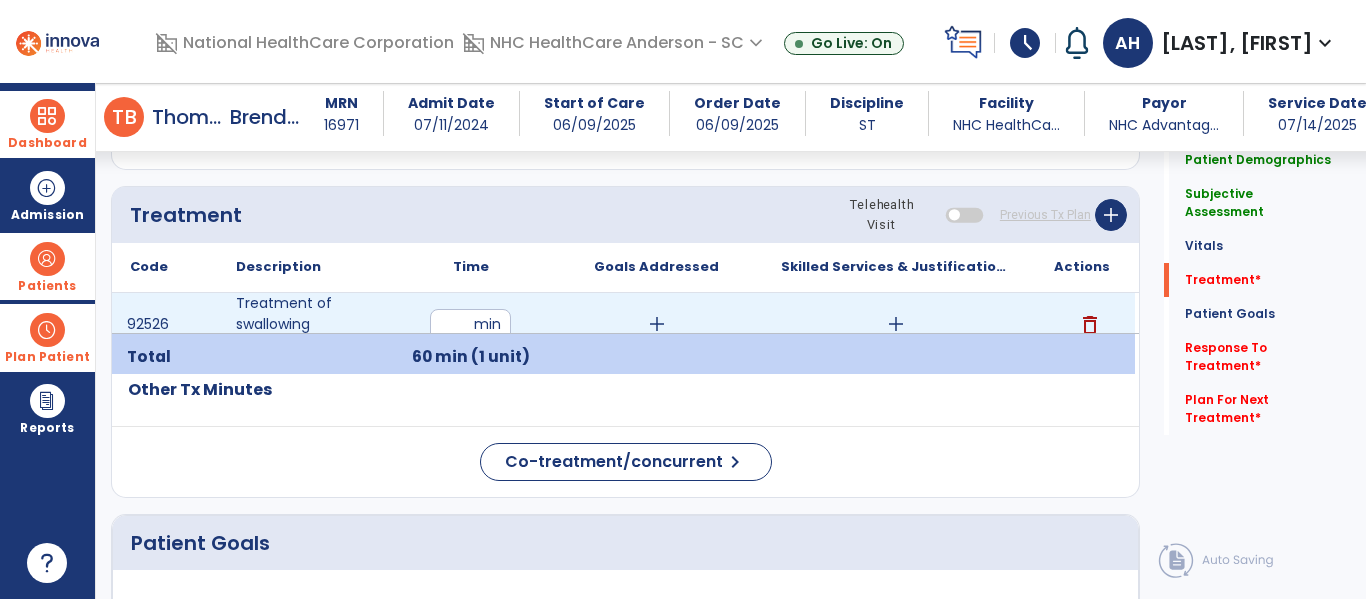click on "add" at bounding box center [657, 324] 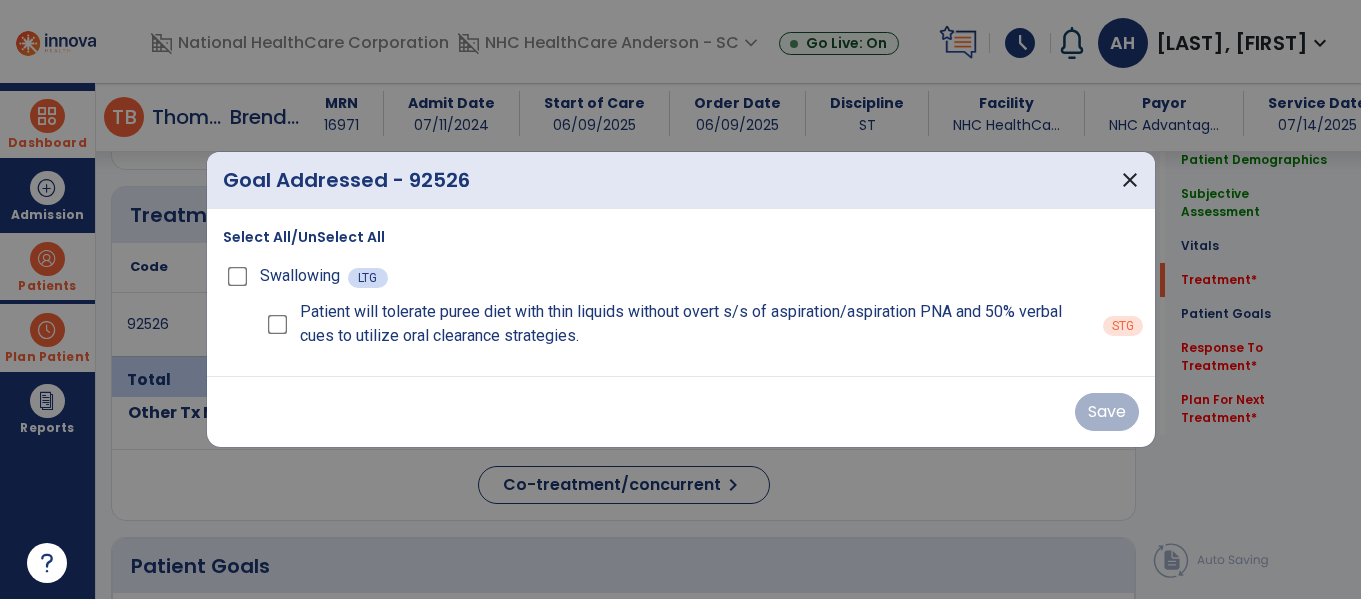 scroll, scrollTop: 1623, scrollLeft: 0, axis: vertical 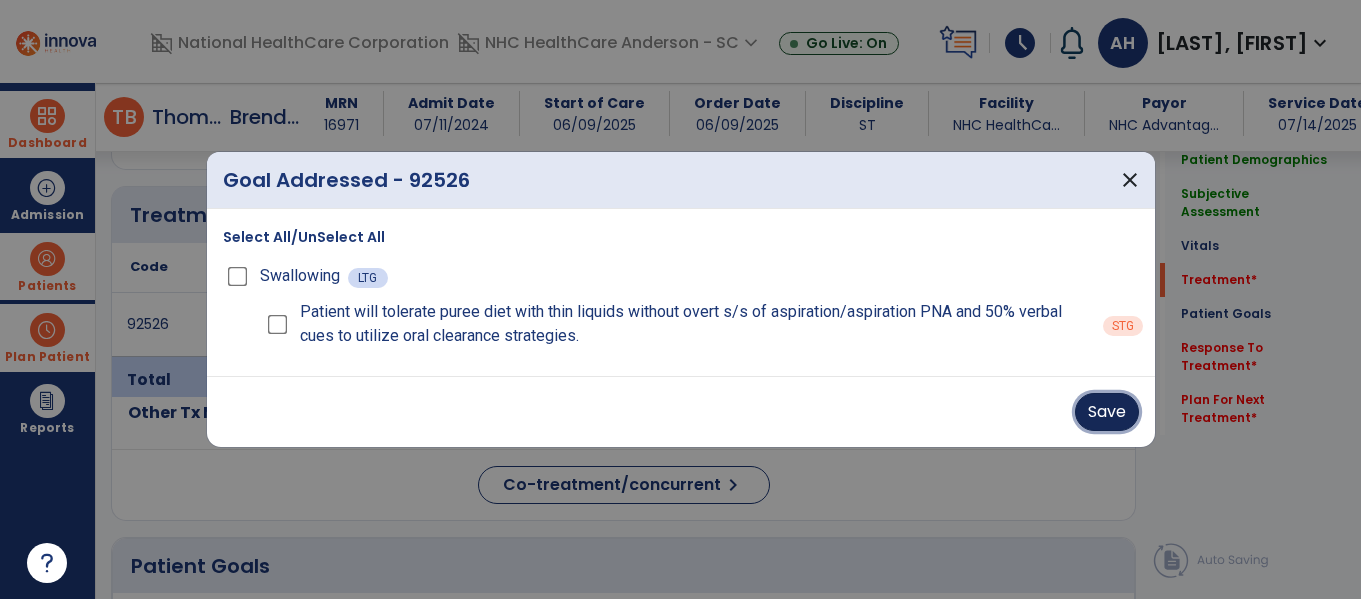 click on "Save" at bounding box center (1107, 412) 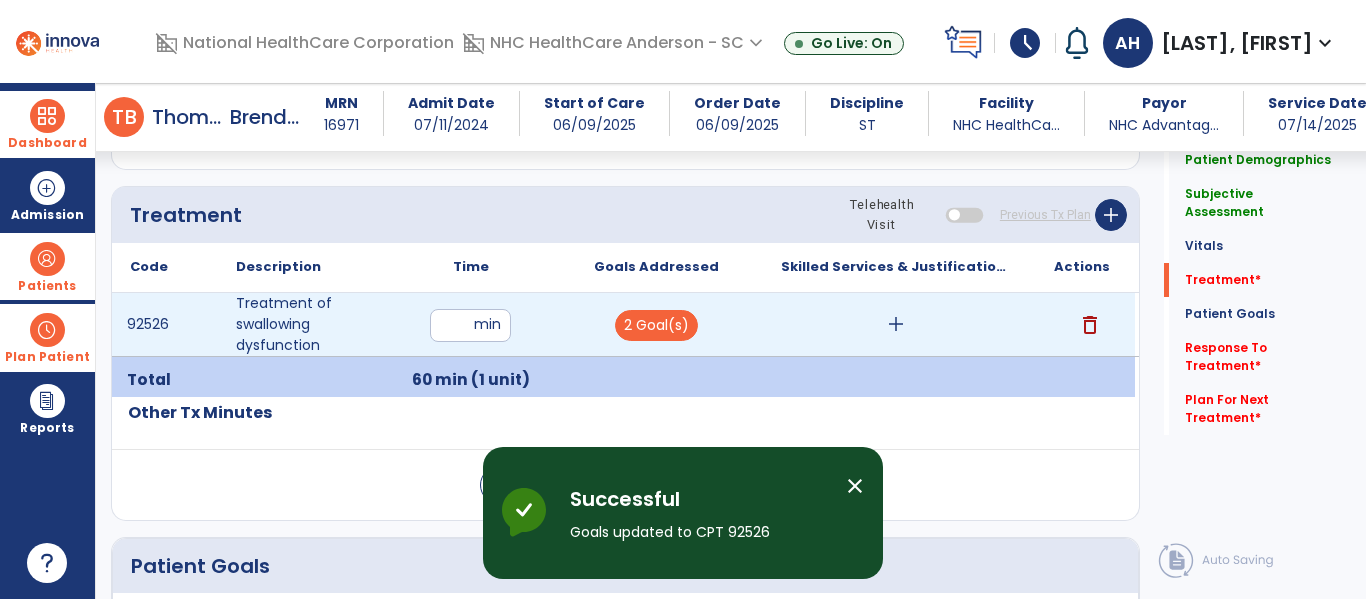 click on "add" at bounding box center [896, 324] 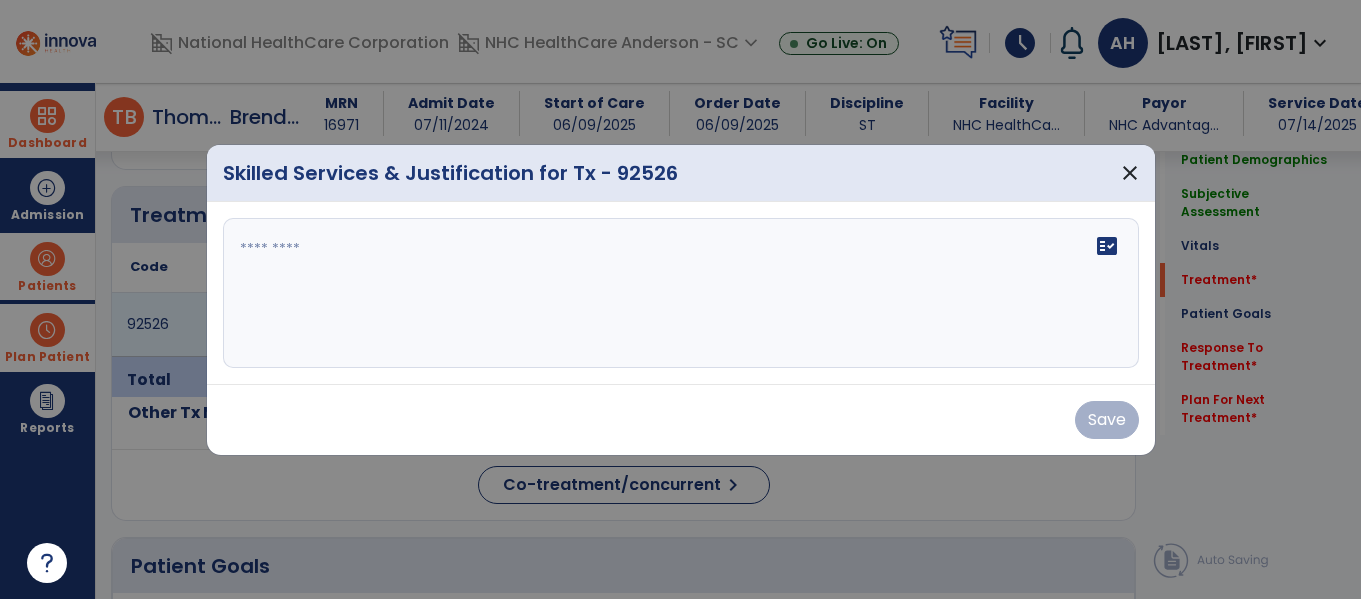 scroll, scrollTop: 1623, scrollLeft: 0, axis: vertical 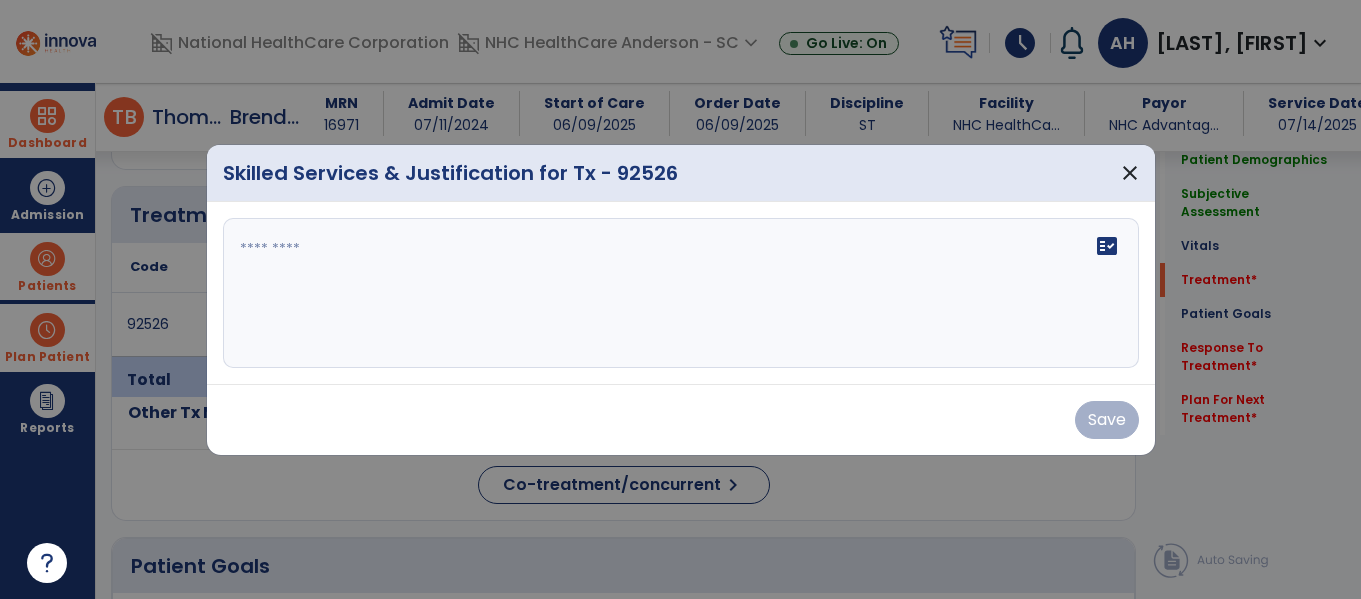 click on "fact_check" at bounding box center [681, 293] 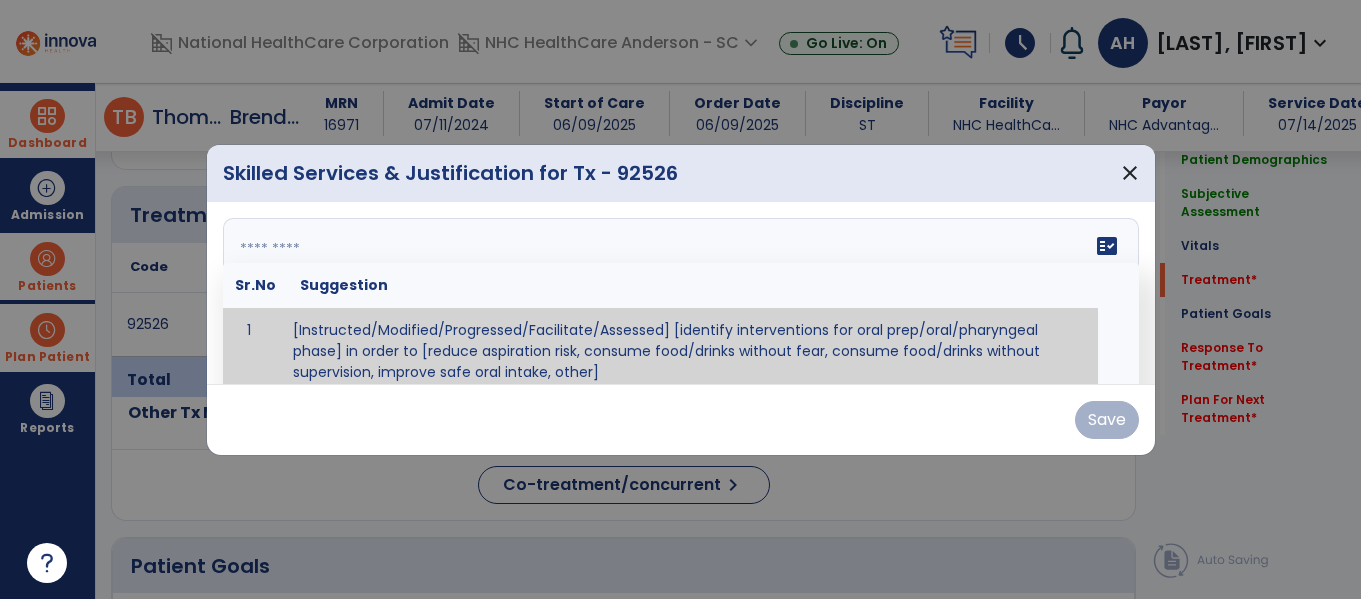 paste on "**********" 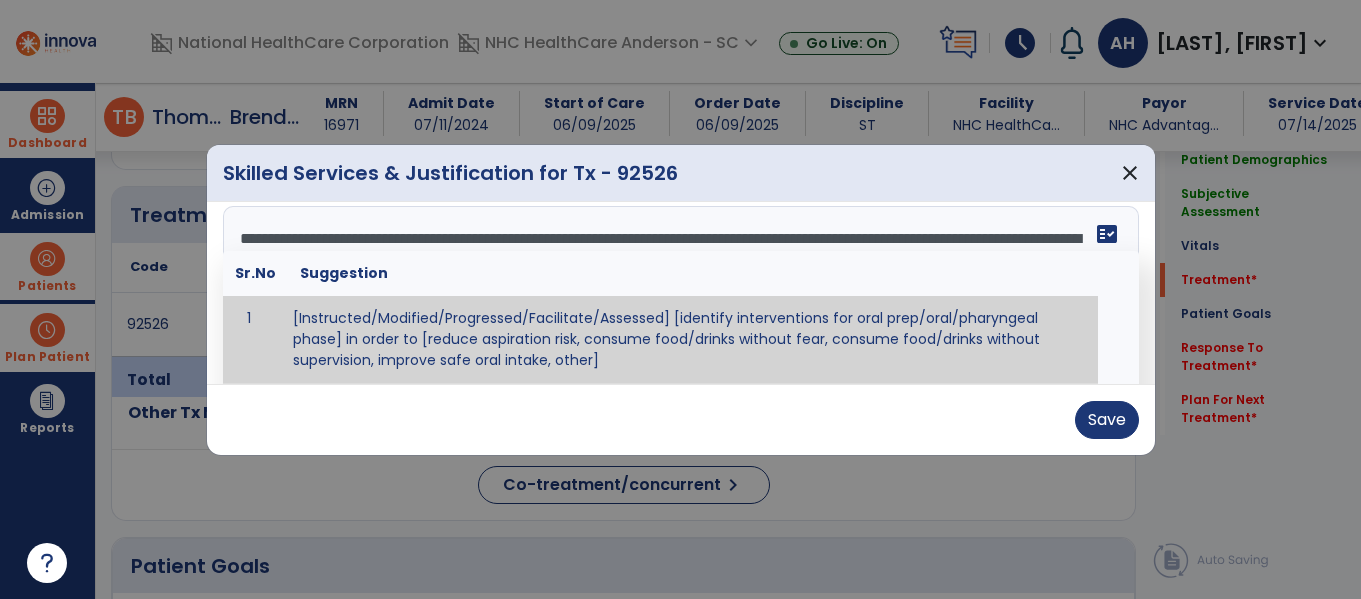 scroll, scrollTop: 0, scrollLeft: 0, axis: both 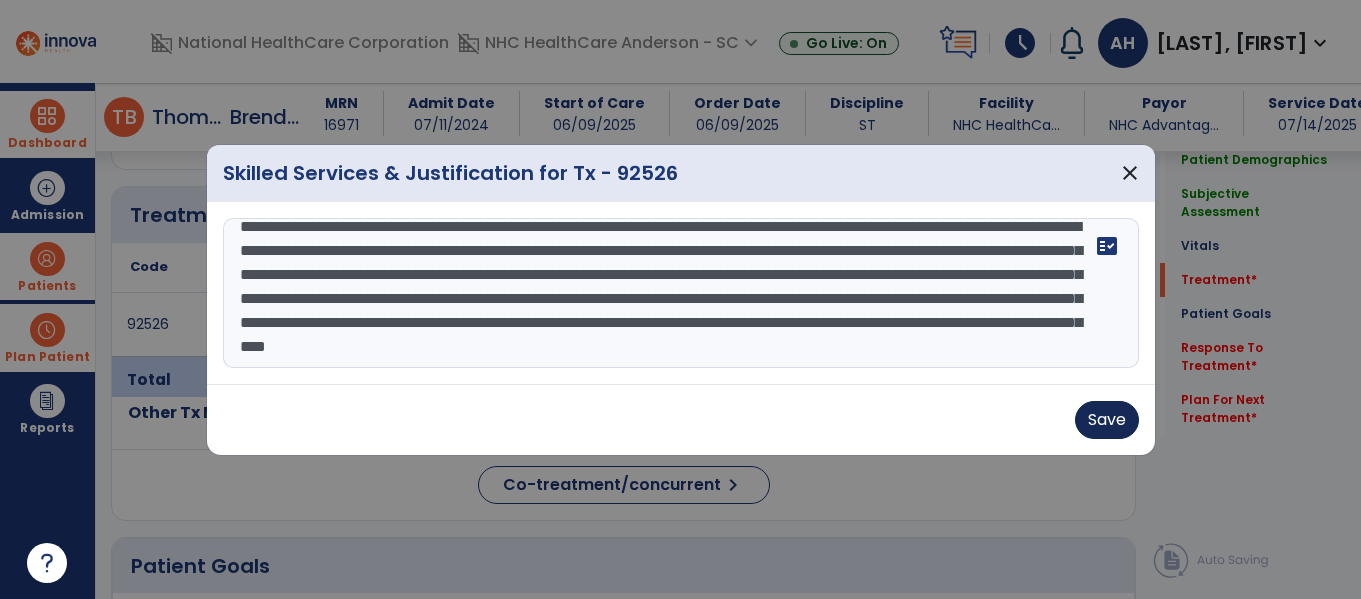 type on "**********" 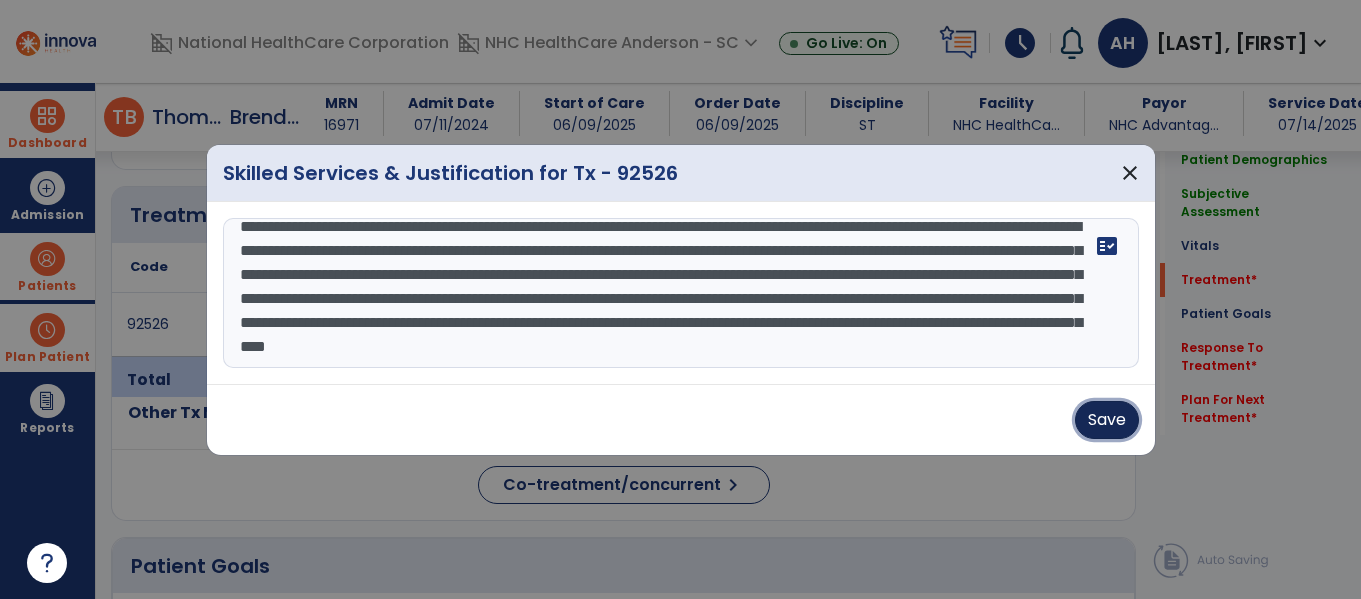 click on "Save" at bounding box center [1107, 420] 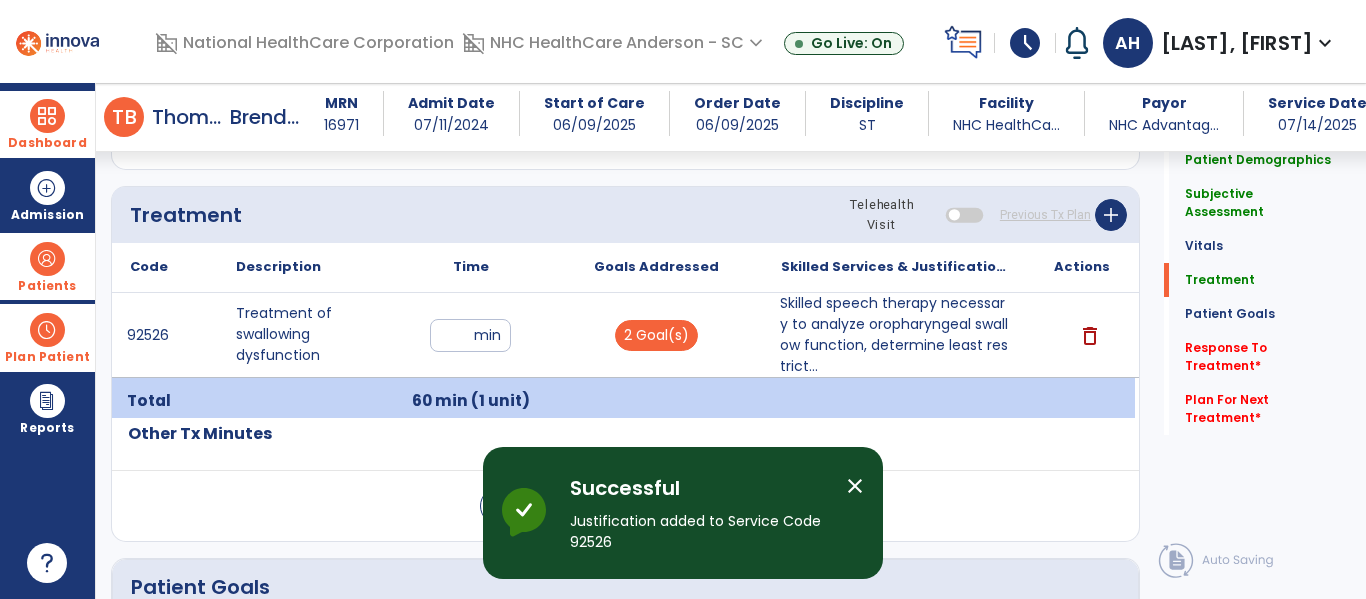 click on "close" at bounding box center [855, 486] 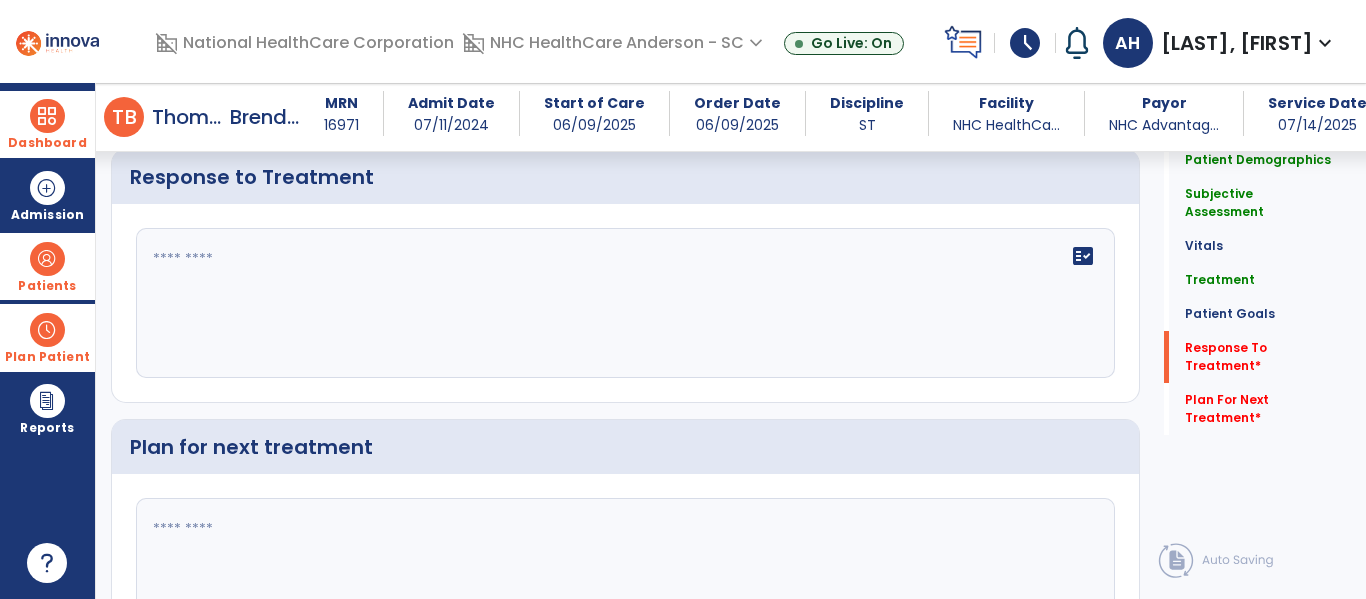 scroll, scrollTop: 2813, scrollLeft: 0, axis: vertical 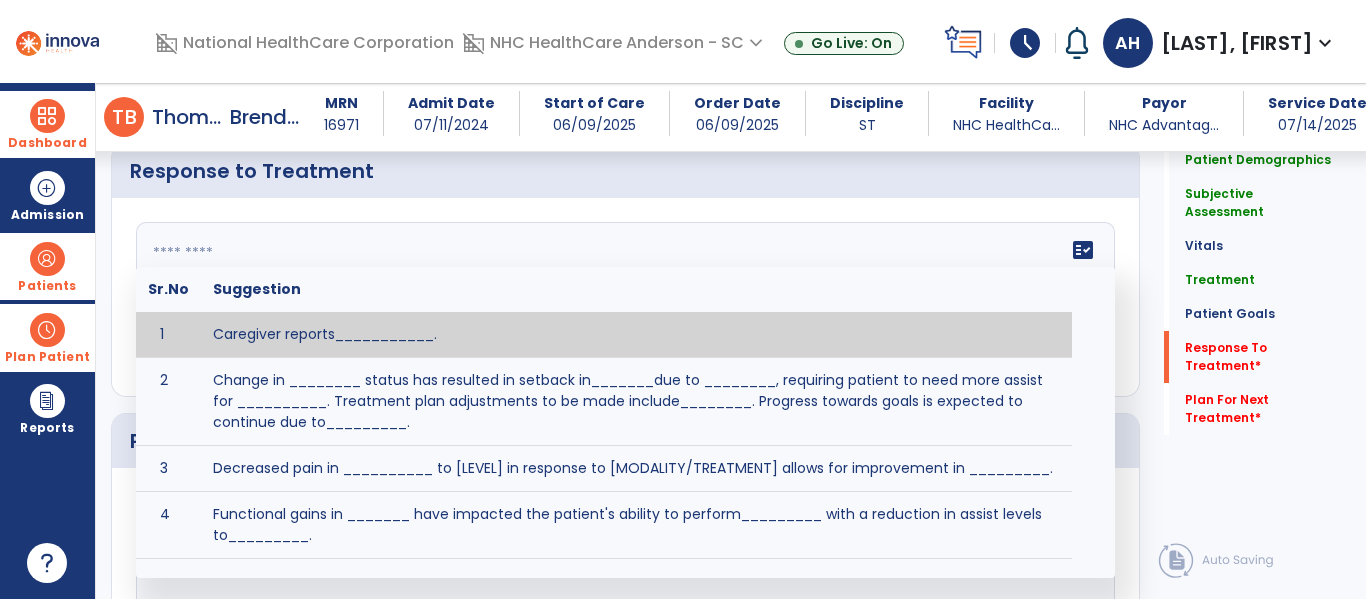 click on "fact_check  Sr.No Suggestion 1 Caregiver reports___________. 2 Change in ________ status has resulted in setback in_______due to ________, requiring patient to need more assist for __________.   Treatment plan adjustments to be made include________.  Progress towards goals is expected to continue due to_________. 3 Decreased pain in __________ to [LEVEL] in response to [MODALITY/TREATMENT] allows for improvement in _________. 4 Functional gains in _______ have impacted the patient's ability to perform_________ with a reduction in assist levels to_________. 5 Functional progress this week has been significant due to__________. 6 Gains in ________ have improved the patient's ability to perform ______with decreased levels of assist to___________. 7 Improvement in ________allows patient to tolerate higher levels of challenges in_________. 8 Pain in [AREA] has decreased to [LEVEL] in response to [TREATMENT/MODALITY], allowing fore ease in completing__________. 9 10 11 12 13 14 15 16 17 18 19 20 21" 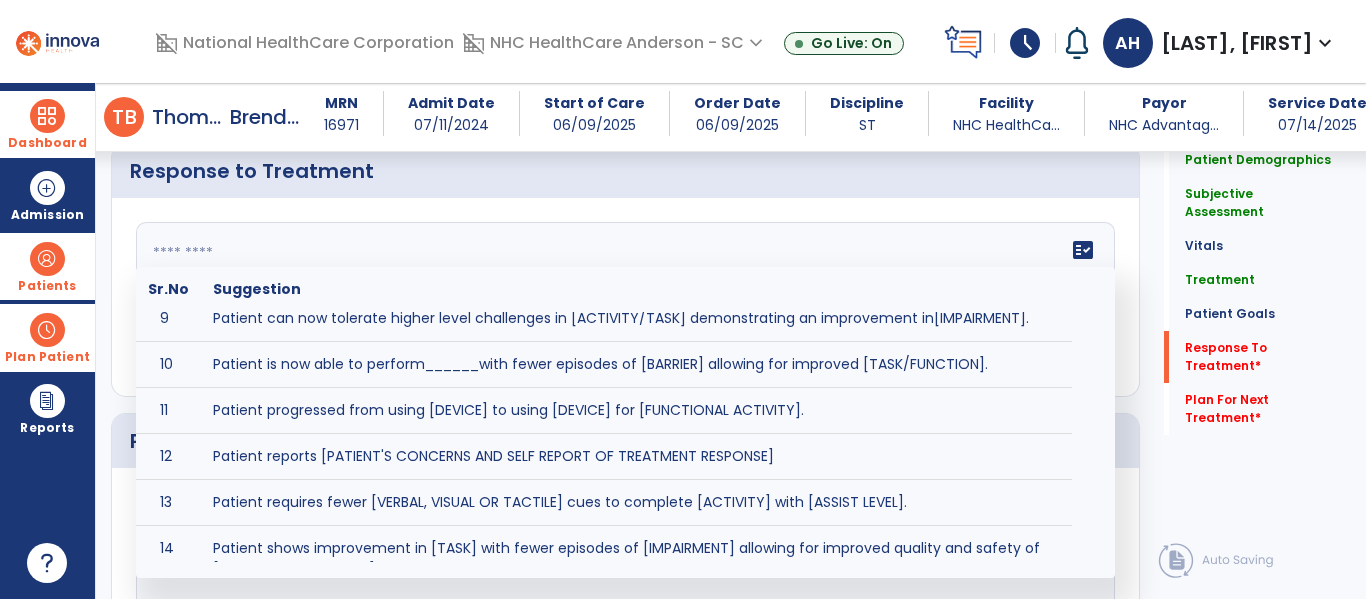 scroll, scrollTop: 499, scrollLeft: 0, axis: vertical 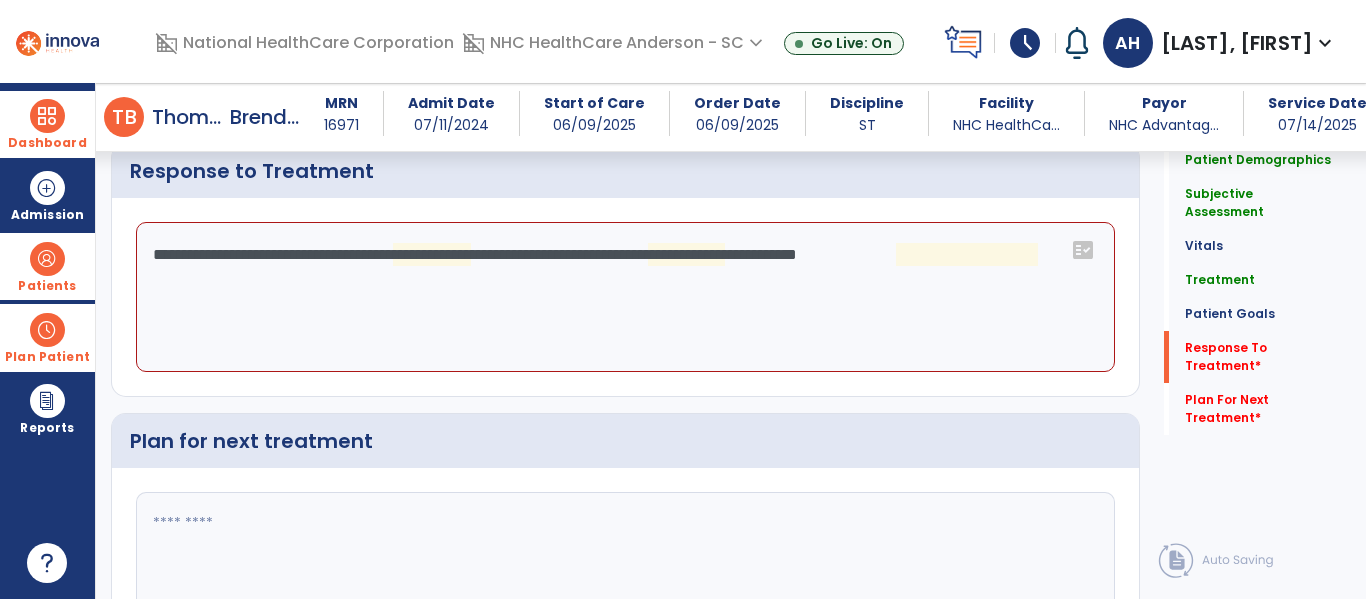 click on "**********" 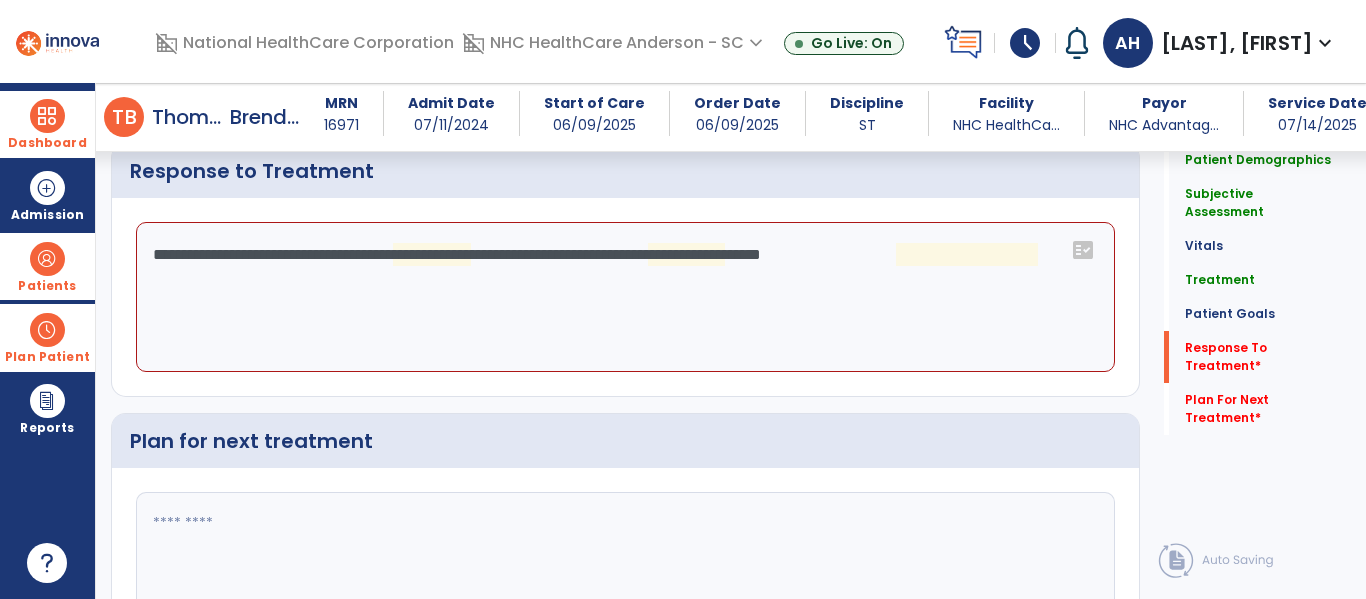 click on "**********" 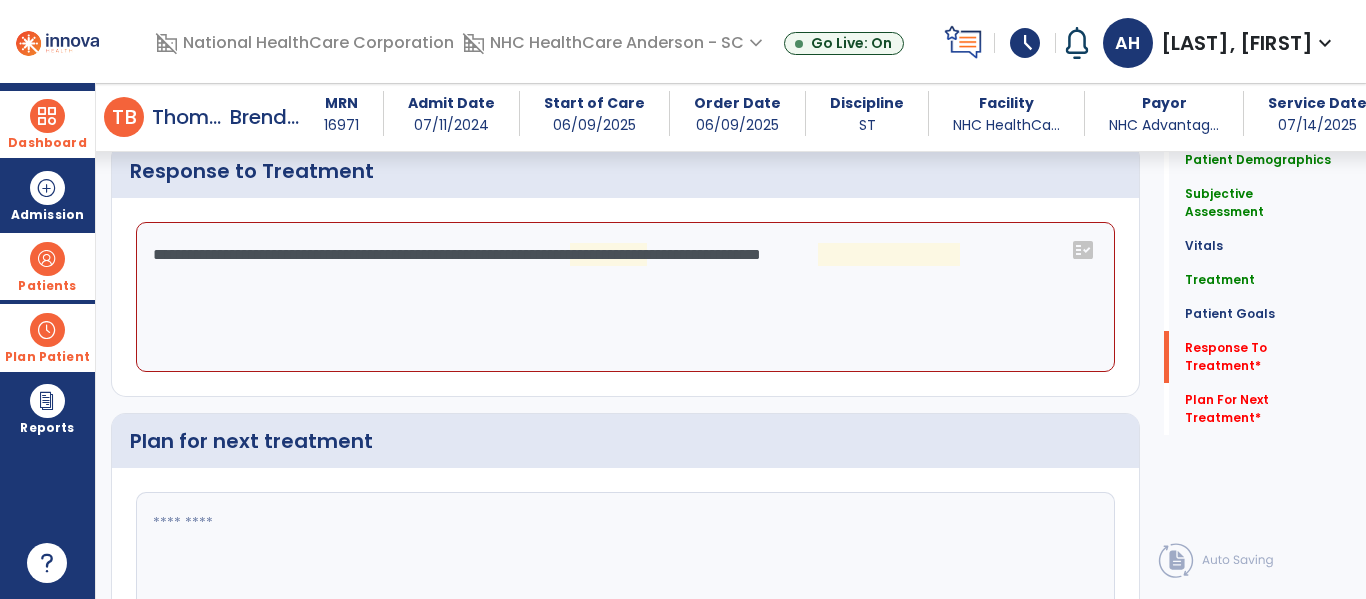 click on "**********" 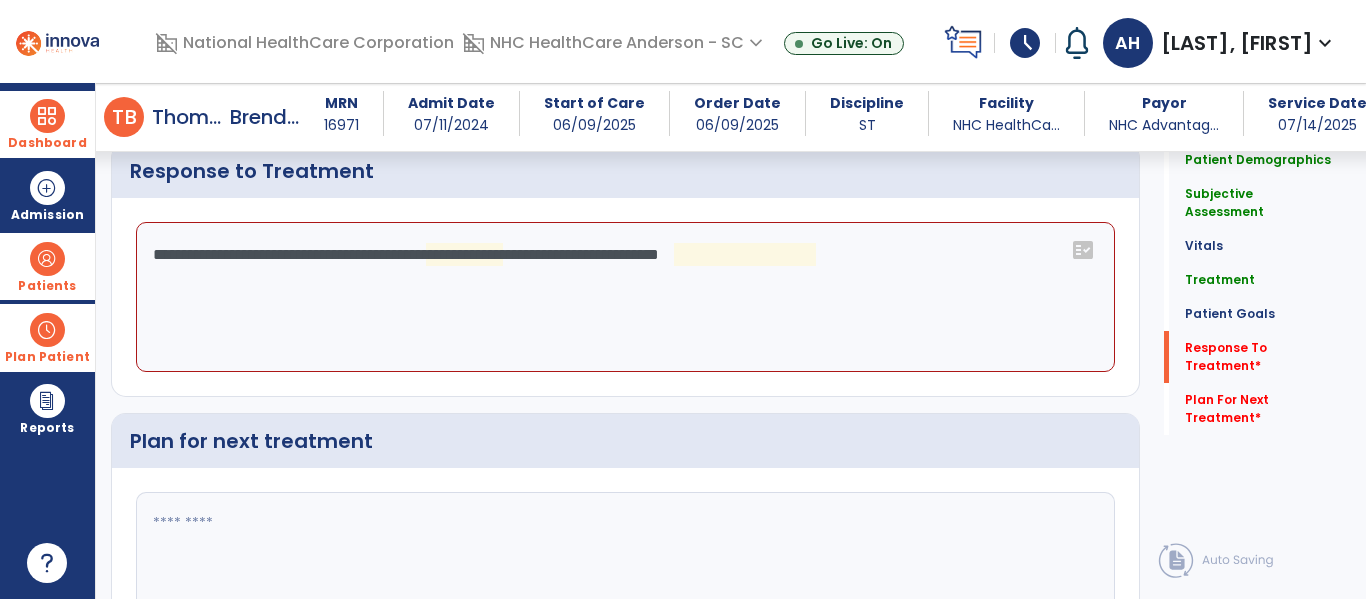 click on "**********" 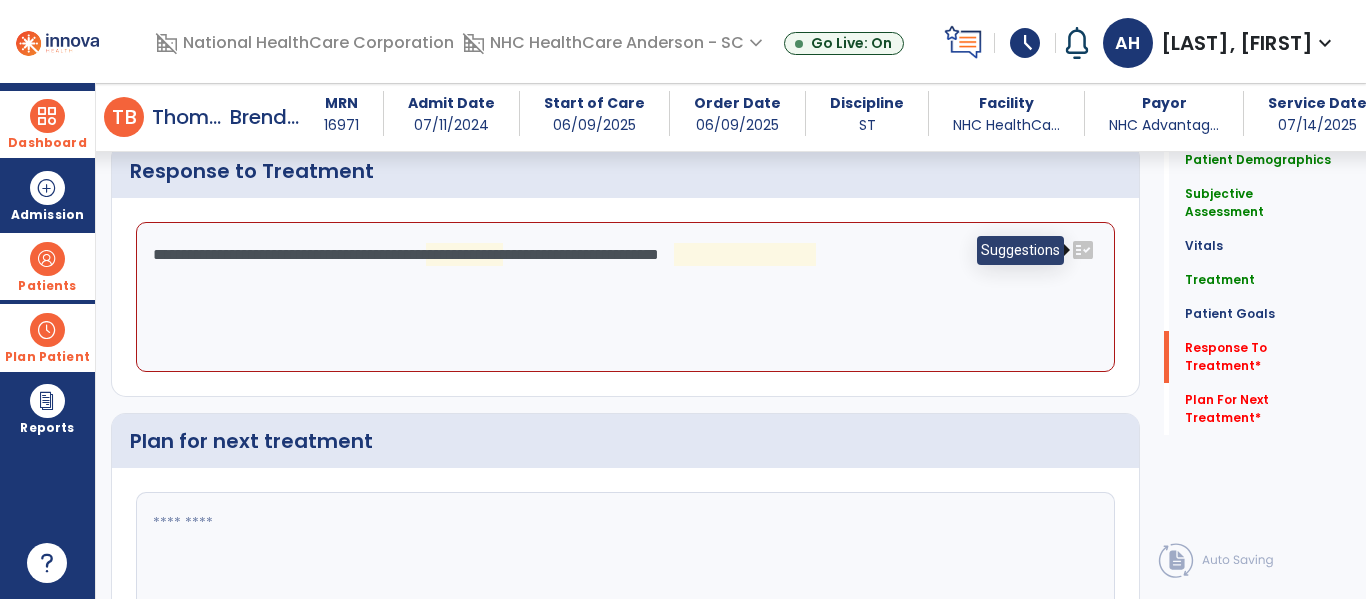 click on "fact_check" 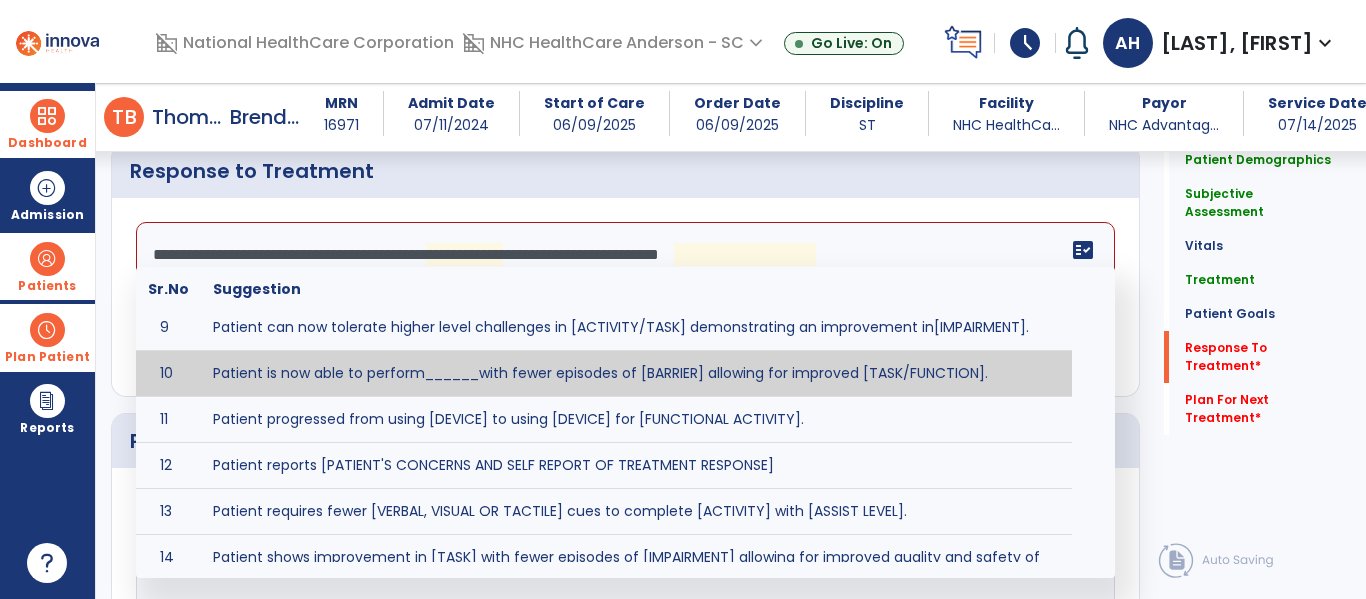scroll, scrollTop: 489, scrollLeft: 0, axis: vertical 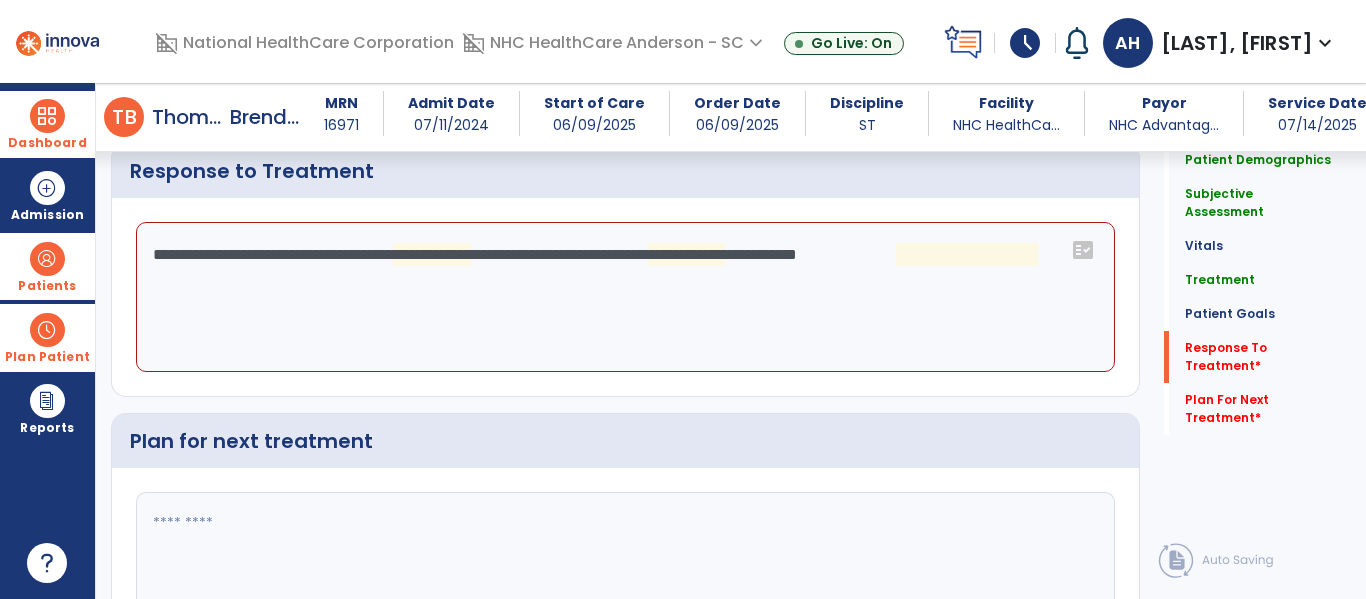 click on "**********" 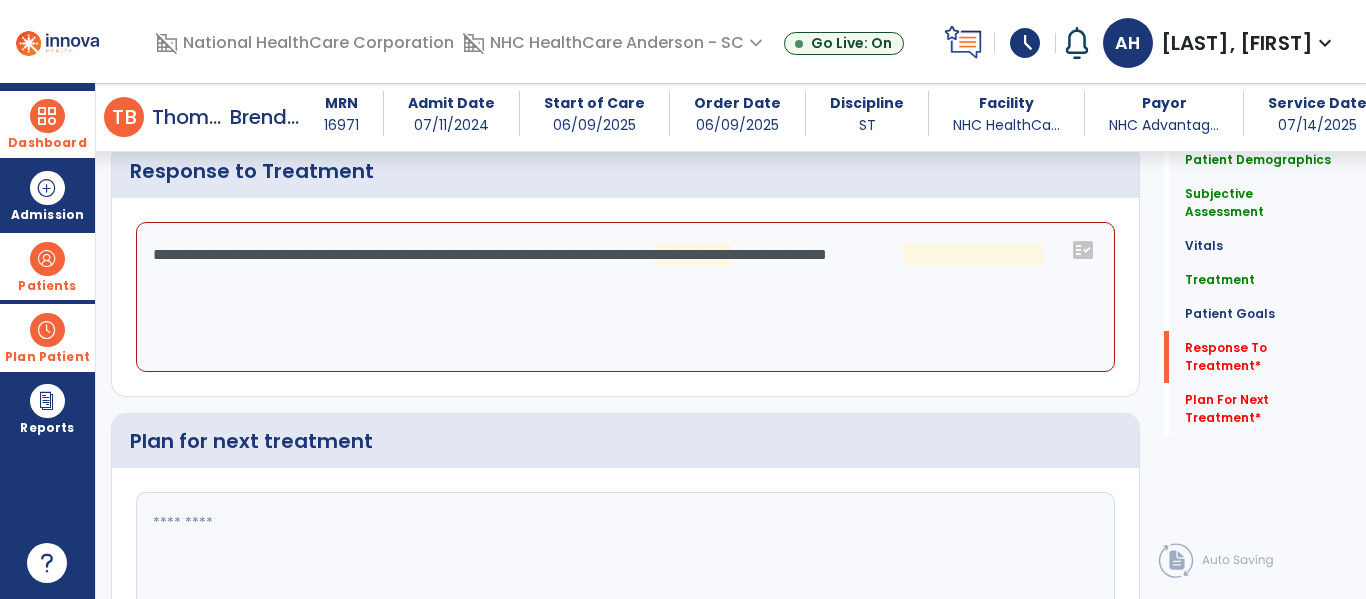 click on "**********" 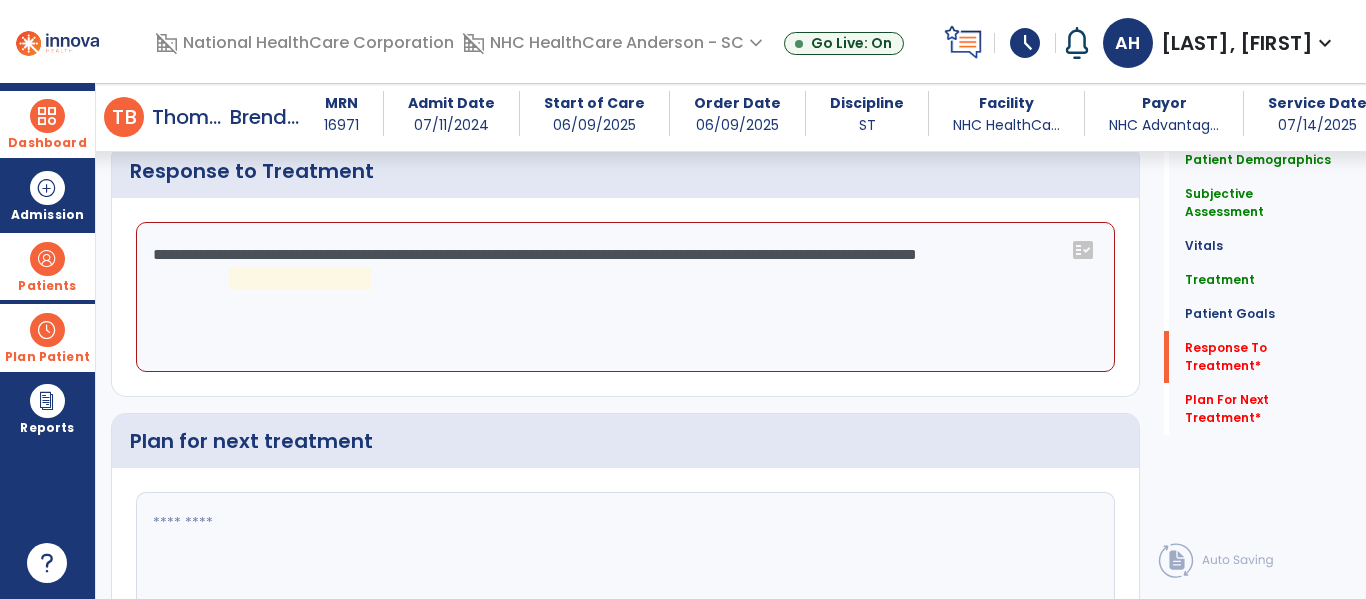 click on "**********" 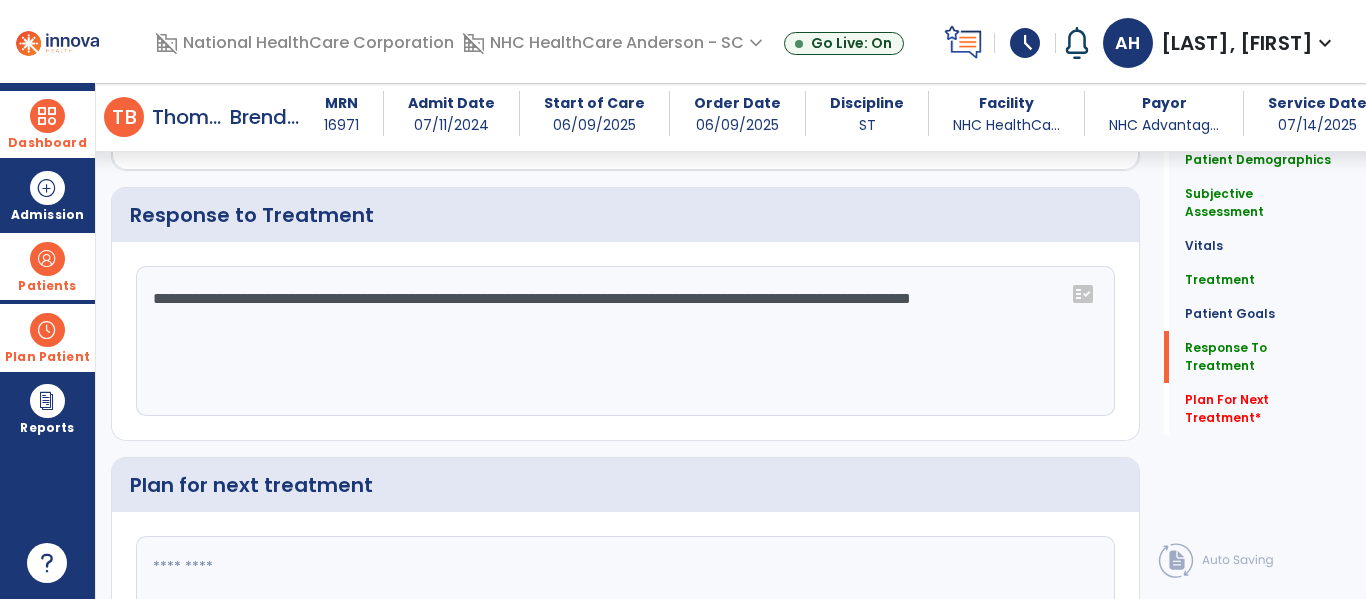 scroll, scrollTop: 2813, scrollLeft: 0, axis: vertical 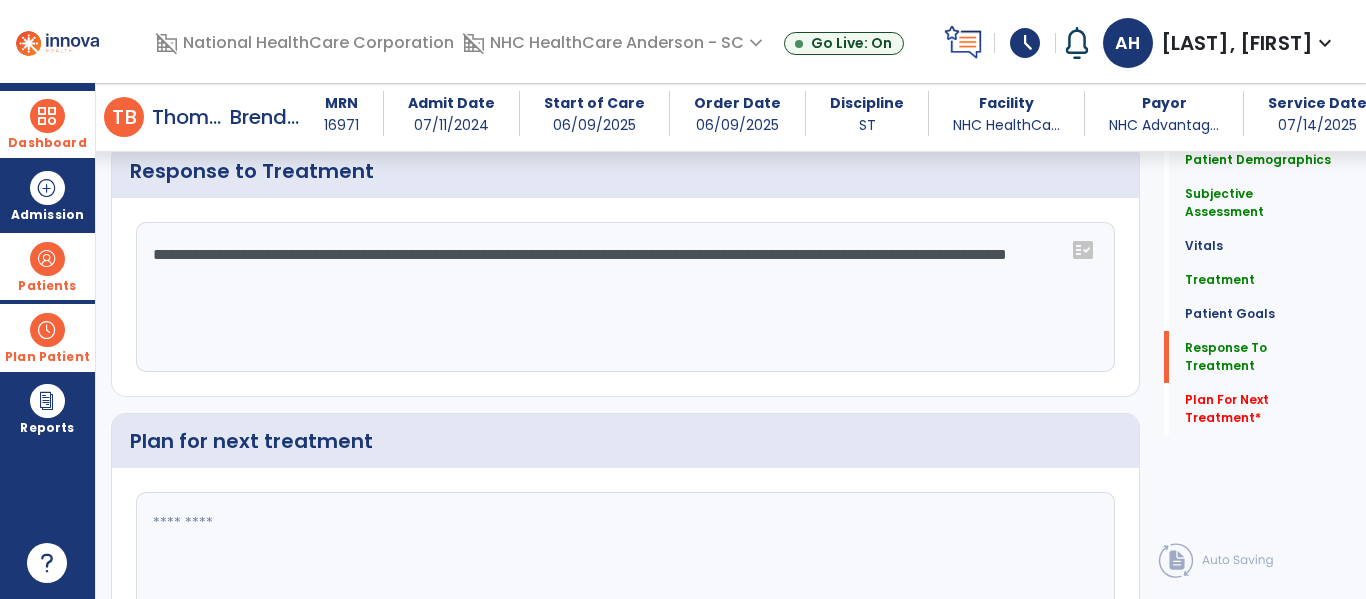 click on "**********" 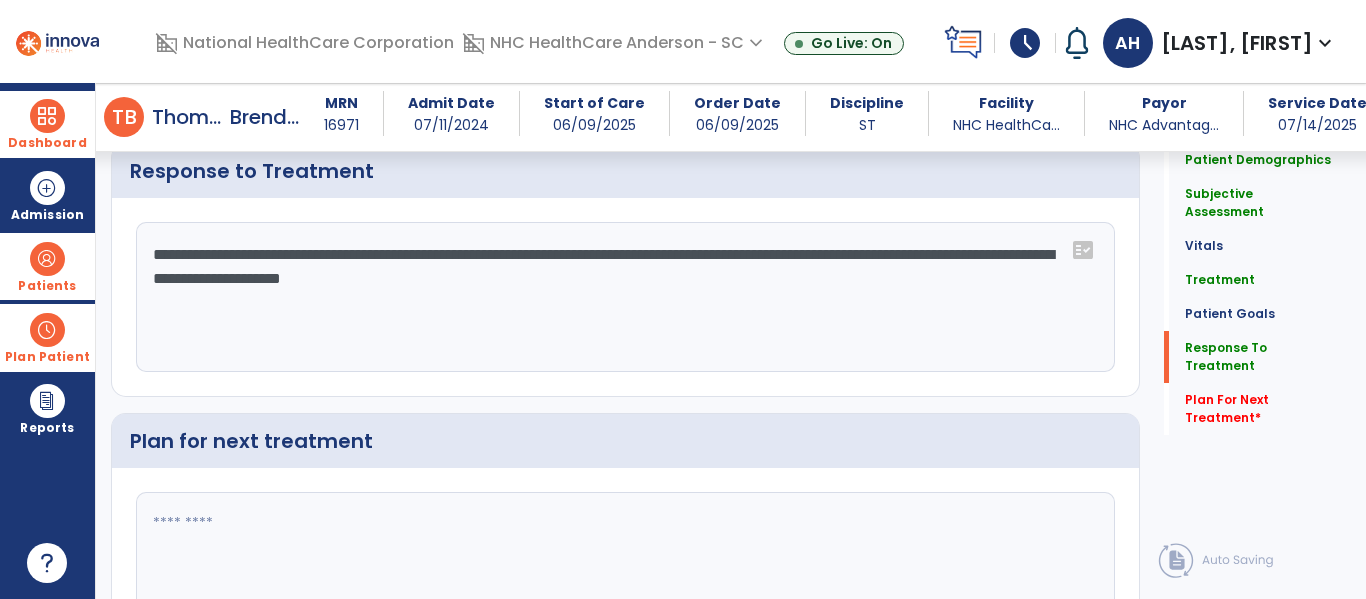 scroll, scrollTop: 2813, scrollLeft: 0, axis: vertical 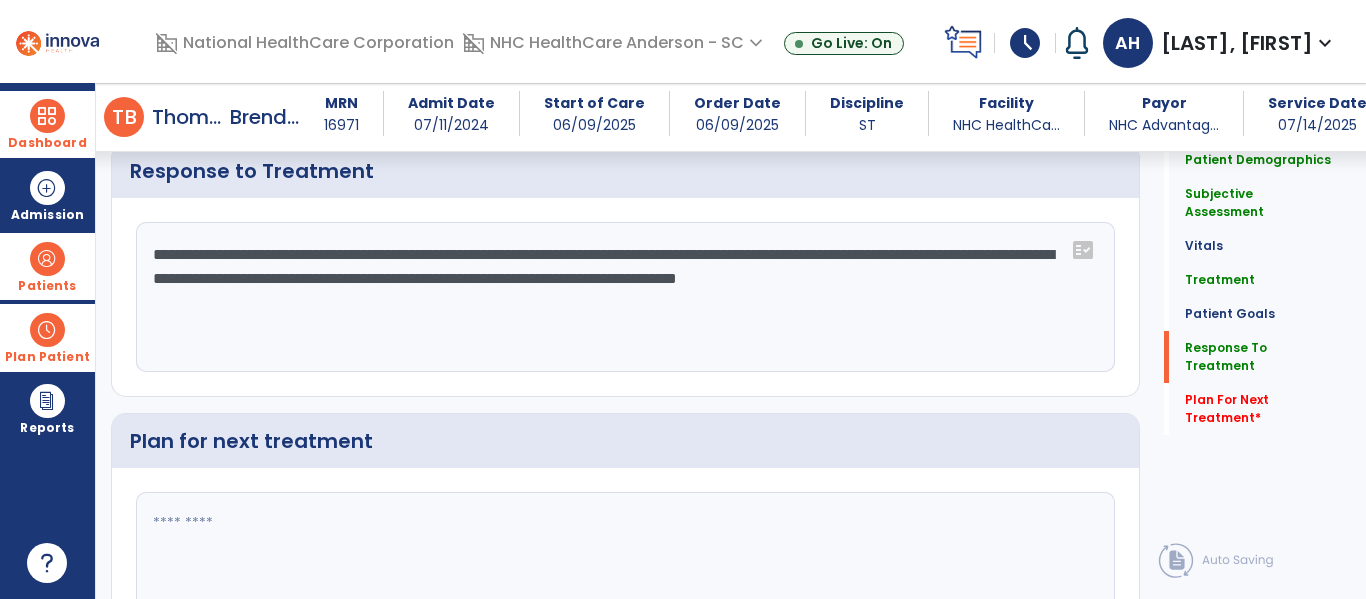 type on "**********" 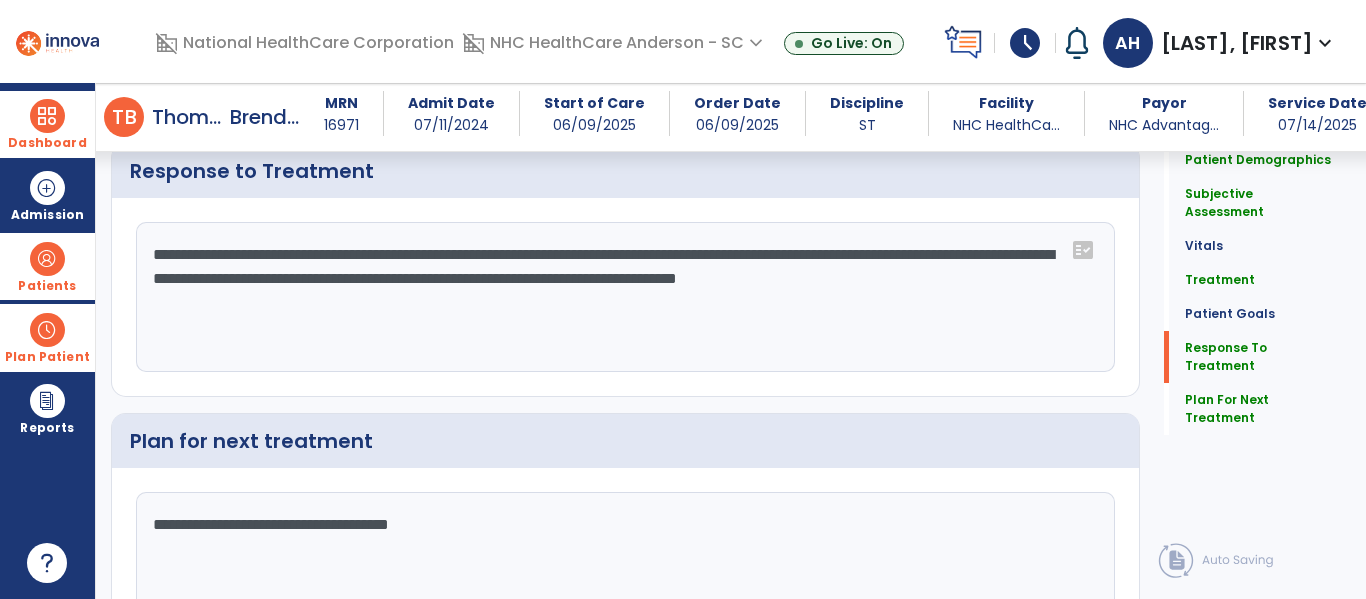 scroll, scrollTop: 2813, scrollLeft: 0, axis: vertical 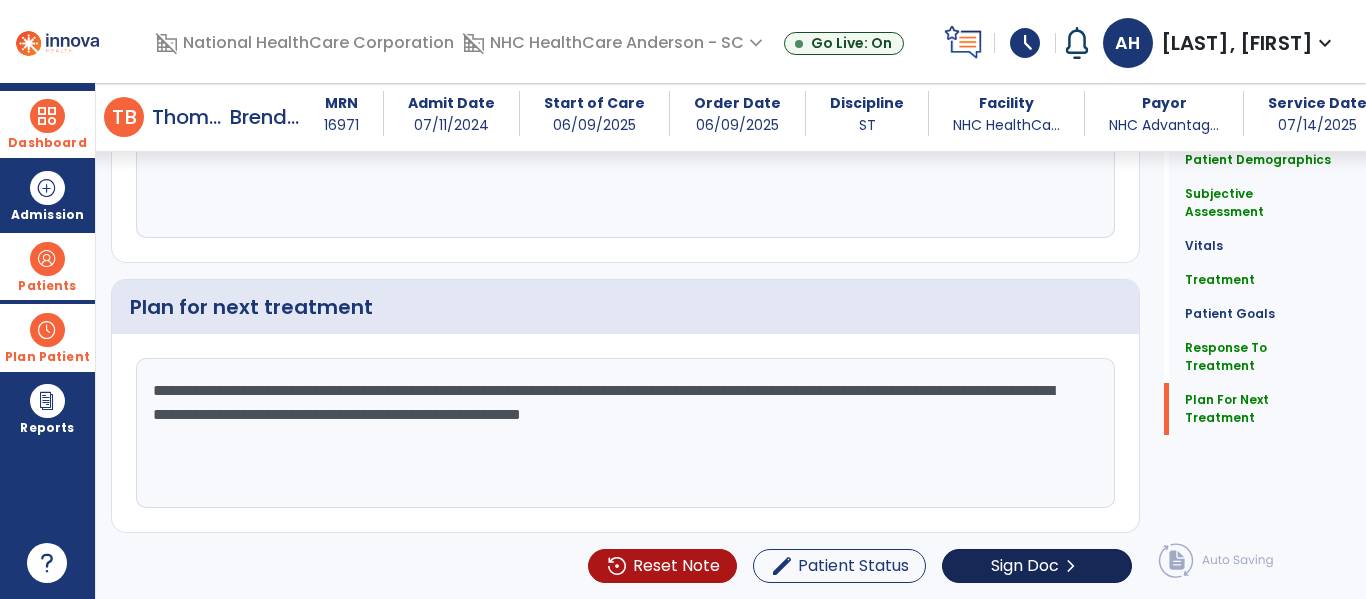 type on "**********" 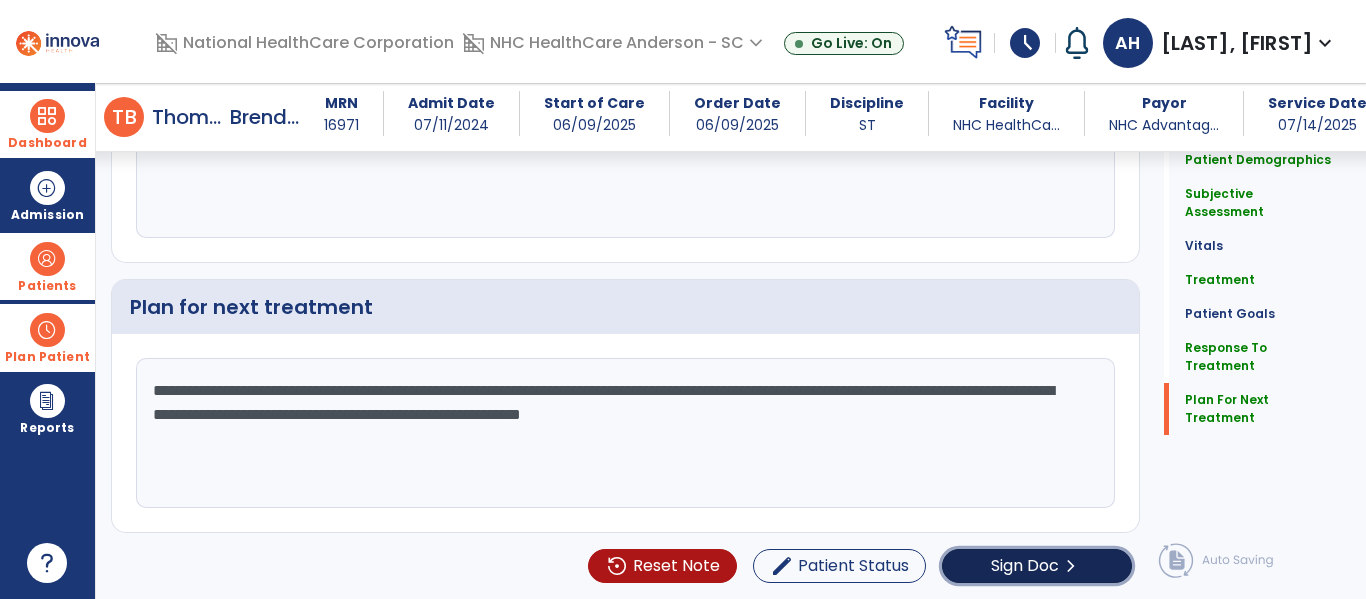 click on "Sign Doc" 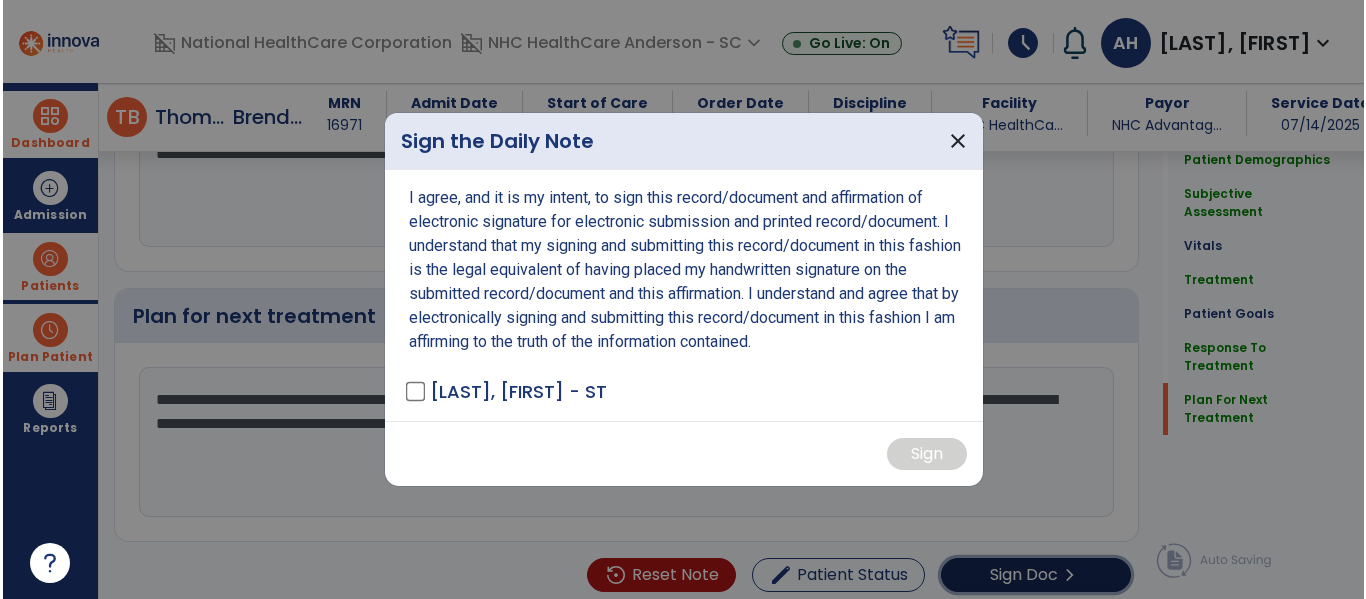 scroll, scrollTop: 2948, scrollLeft: 0, axis: vertical 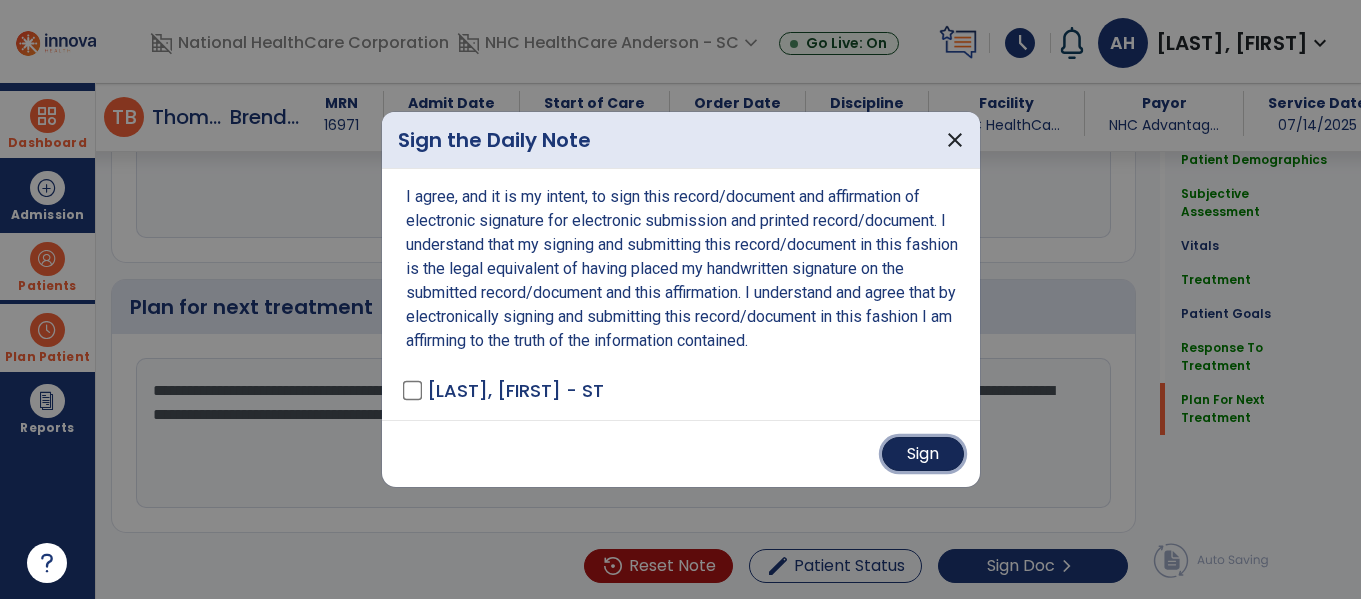 click on "Sign" at bounding box center [923, 454] 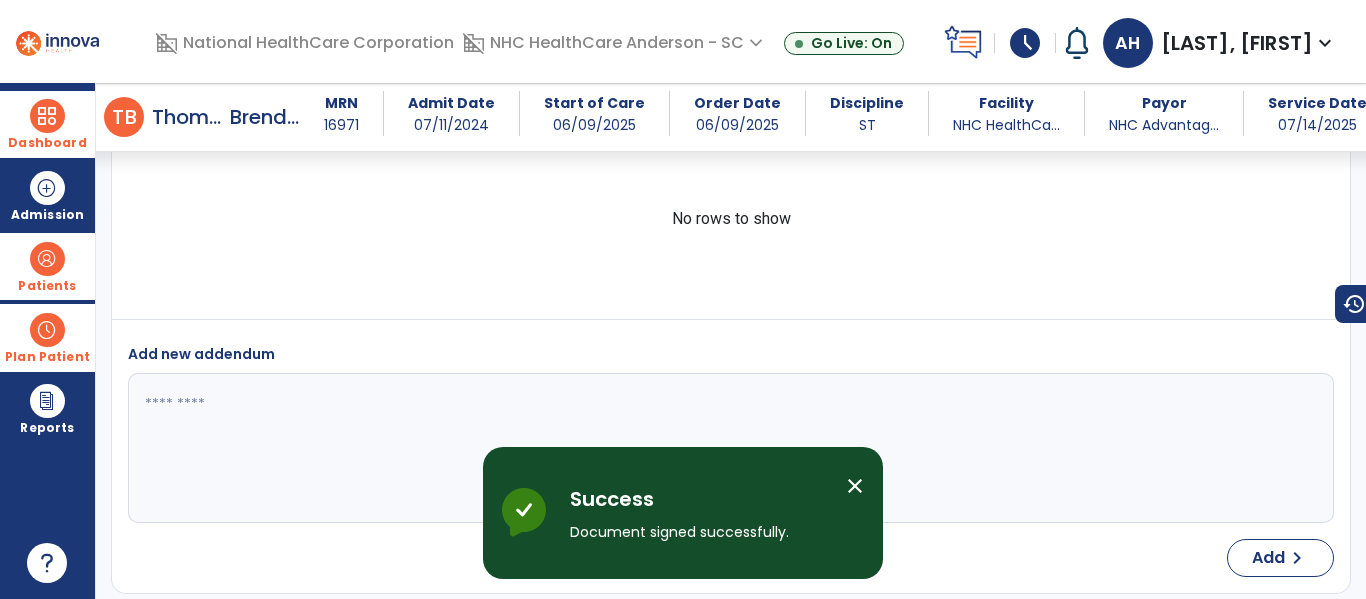 scroll, scrollTop: 4891, scrollLeft: 0, axis: vertical 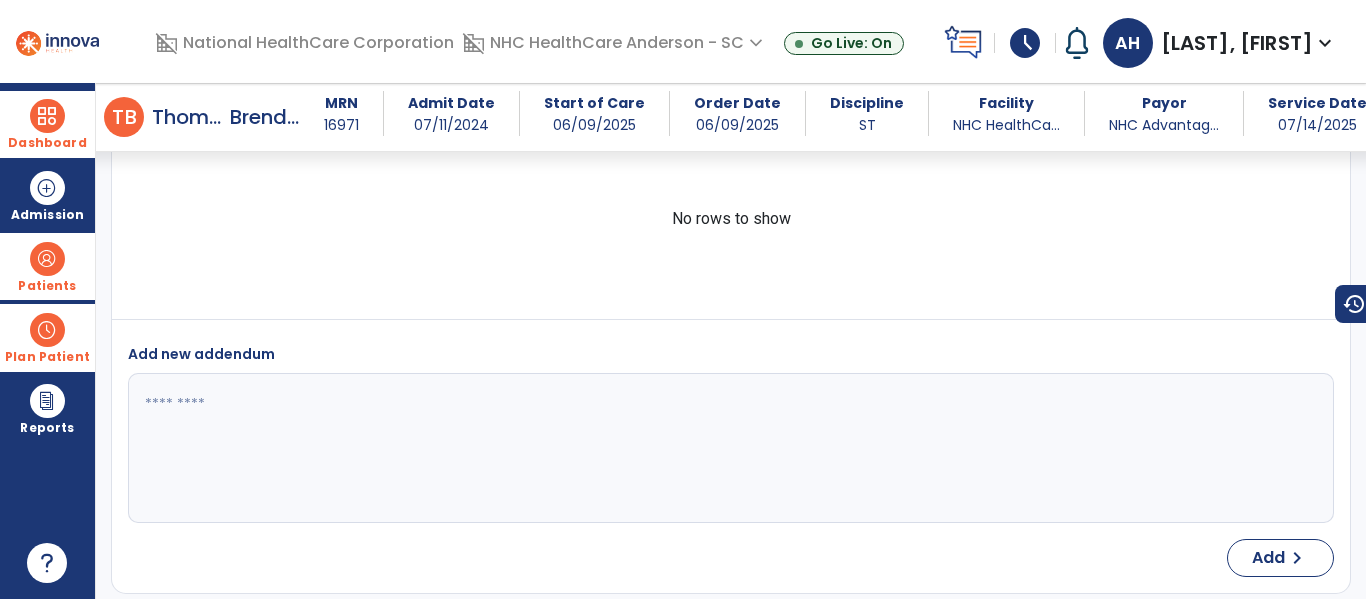 click on "No rows to show" at bounding box center [731, 219] 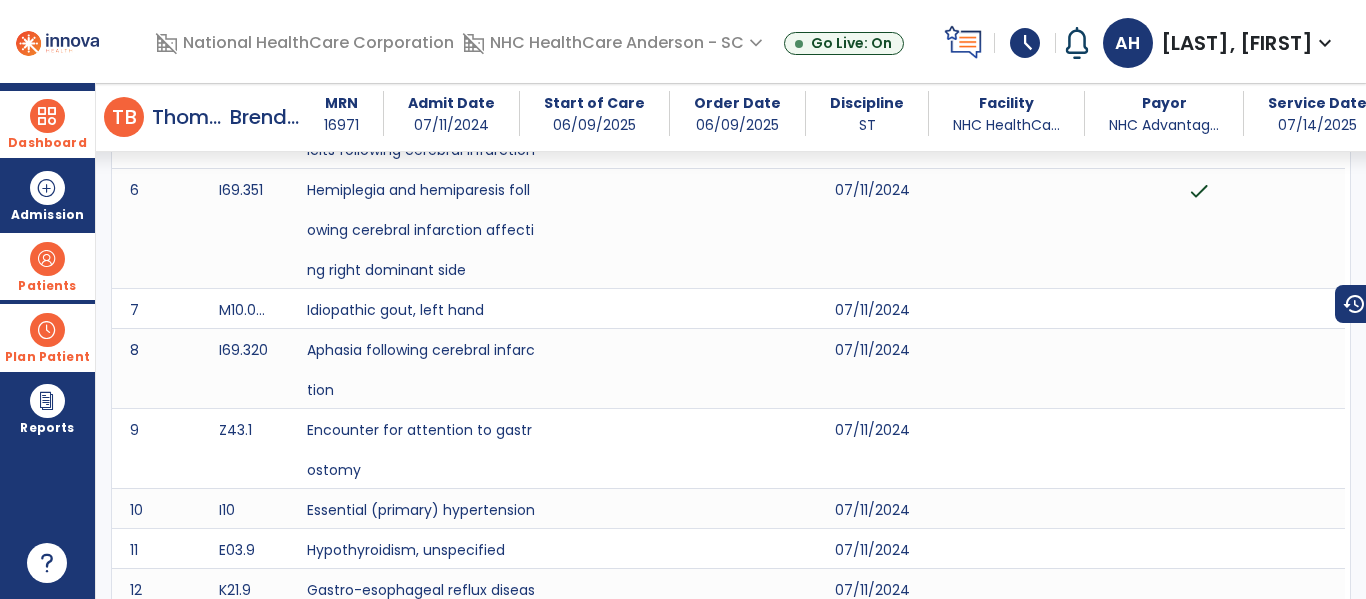 scroll, scrollTop: 0, scrollLeft: 0, axis: both 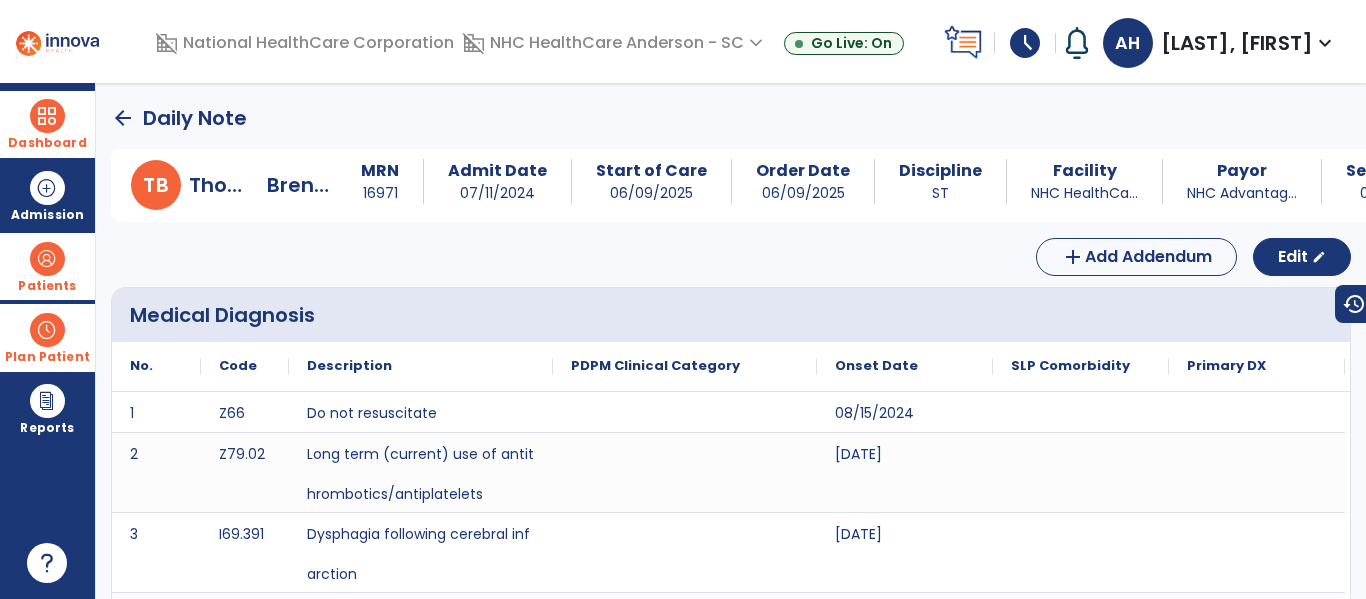 click on "arrow_back" 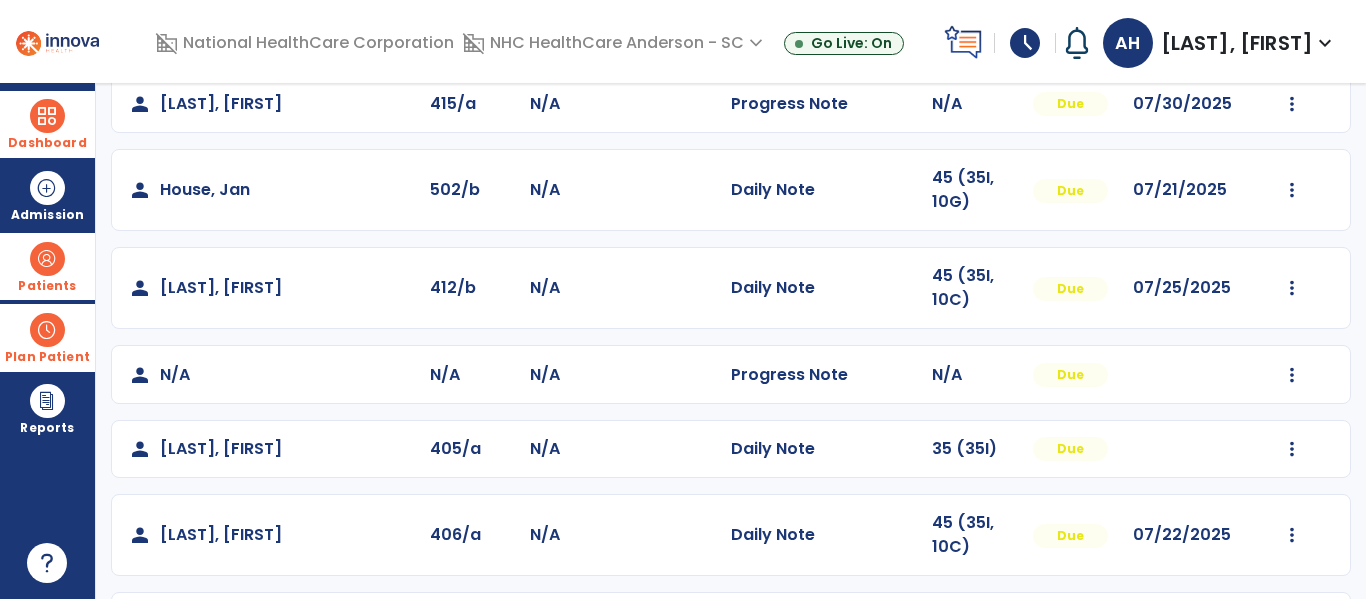 scroll, scrollTop: 0, scrollLeft: 0, axis: both 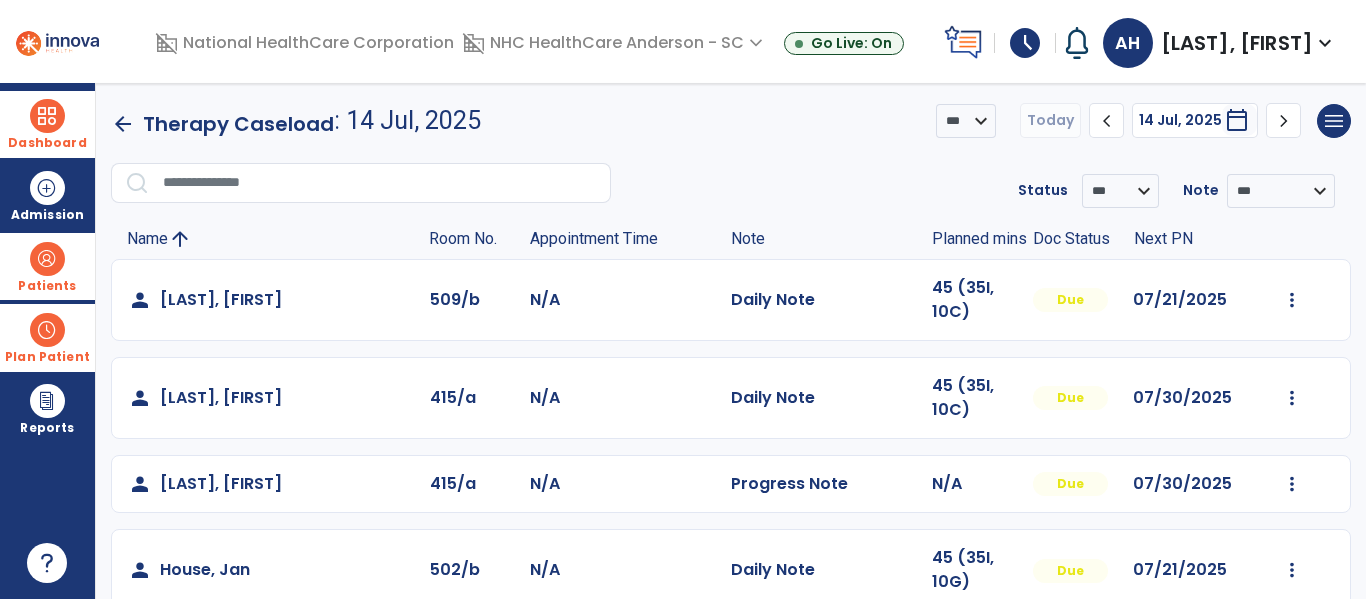 click at bounding box center [47, 330] 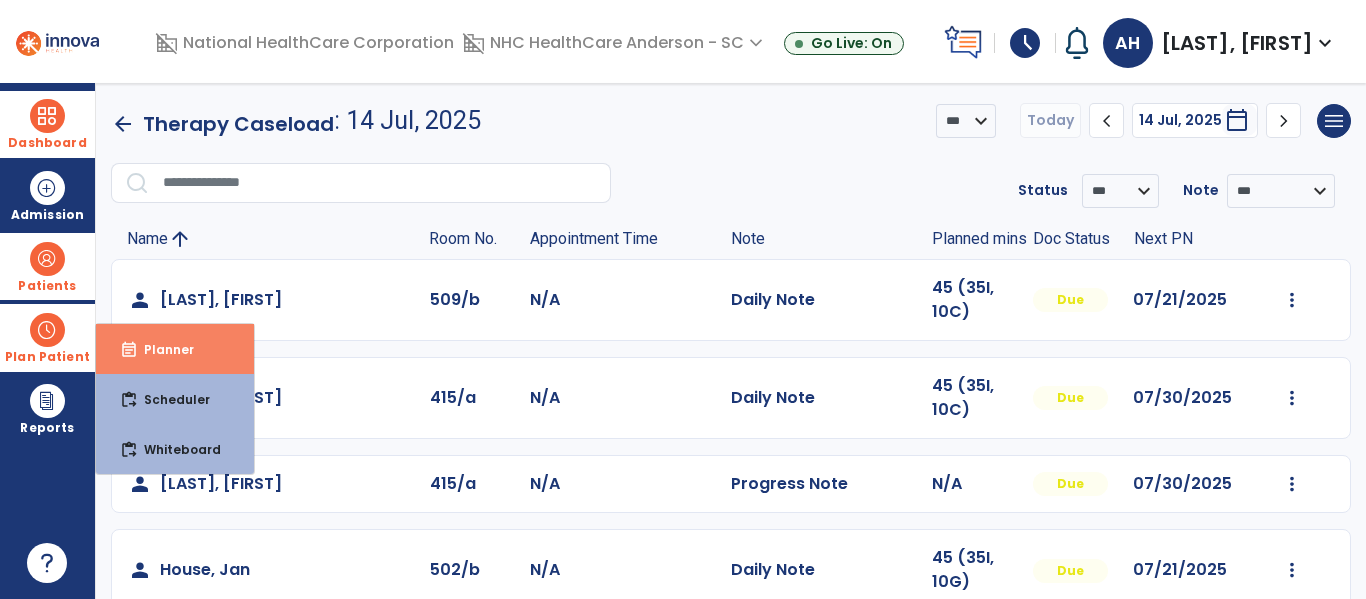 click on "Planner" at bounding box center [161, 349] 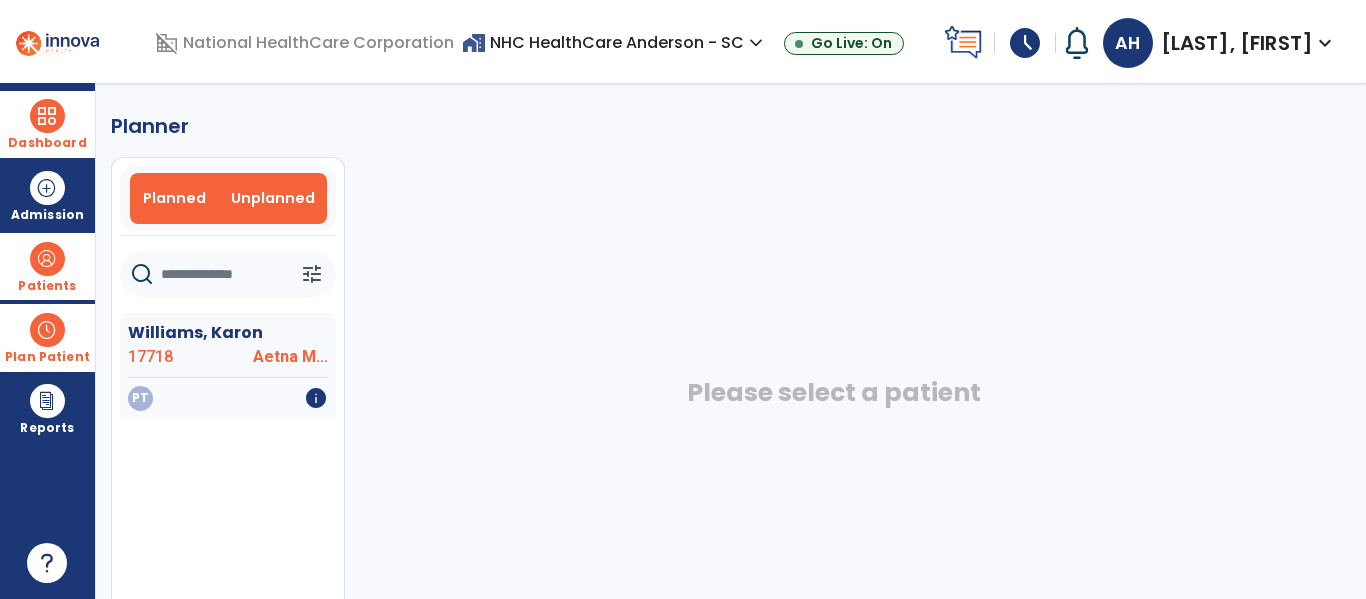 click on "Planned" at bounding box center [174, 198] 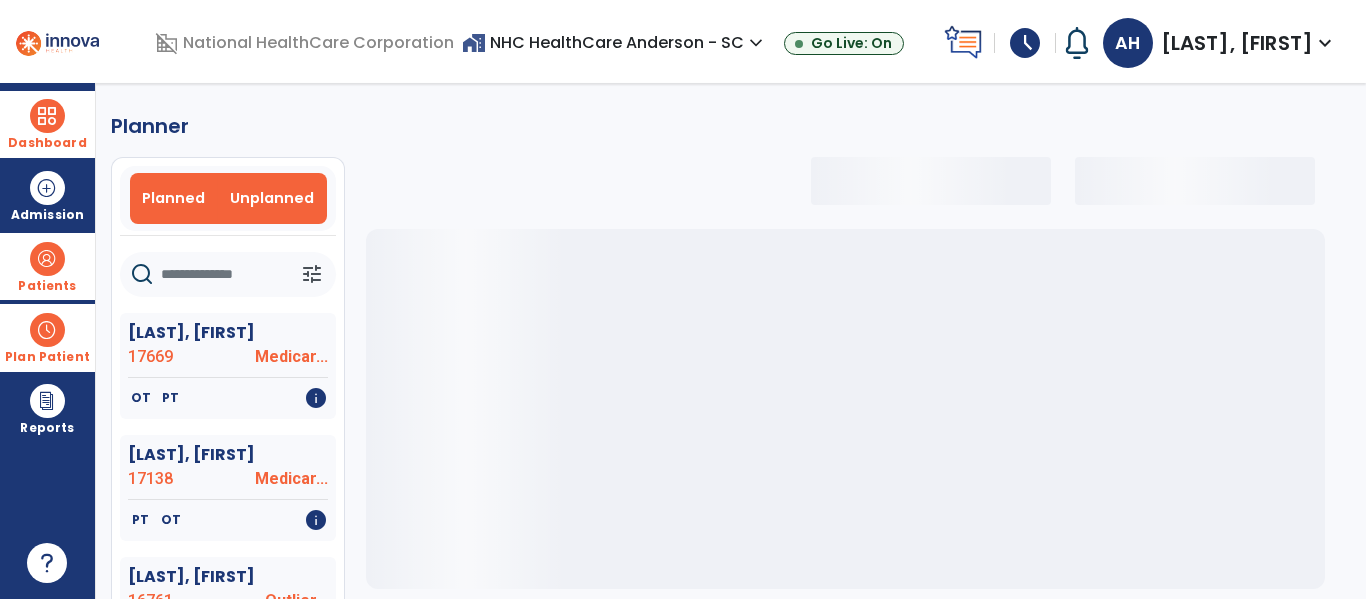 click on "Unplanned" at bounding box center [272, 198] 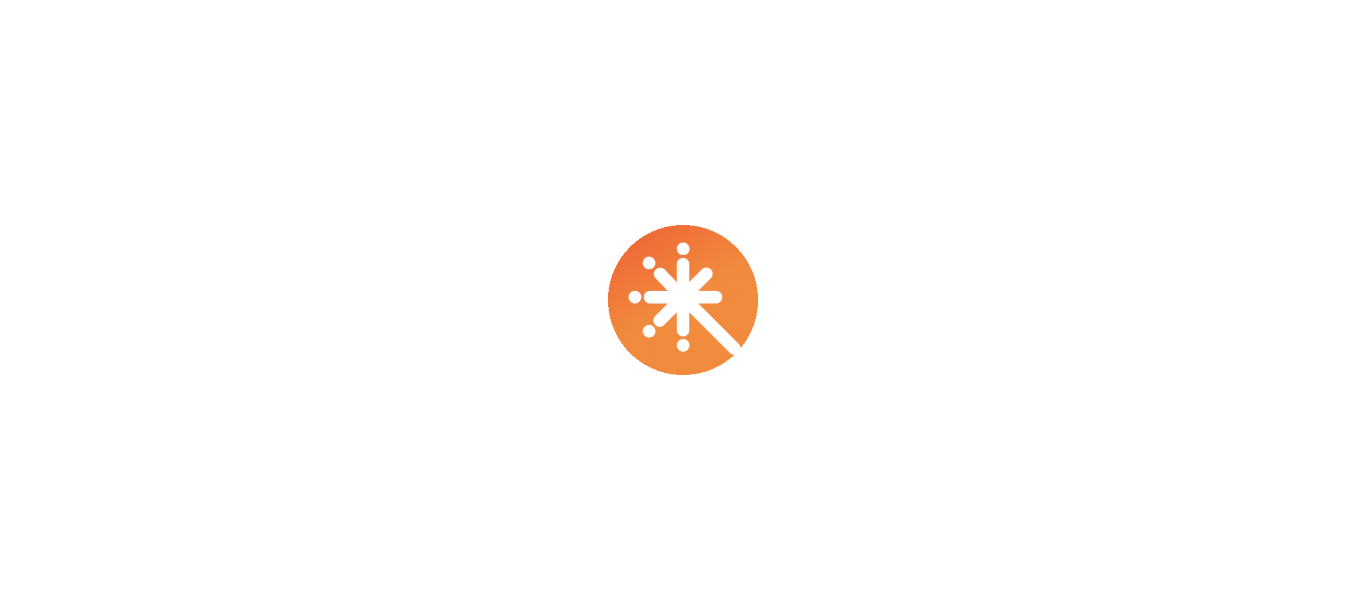 scroll, scrollTop: 0, scrollLeft: 0, axis: both 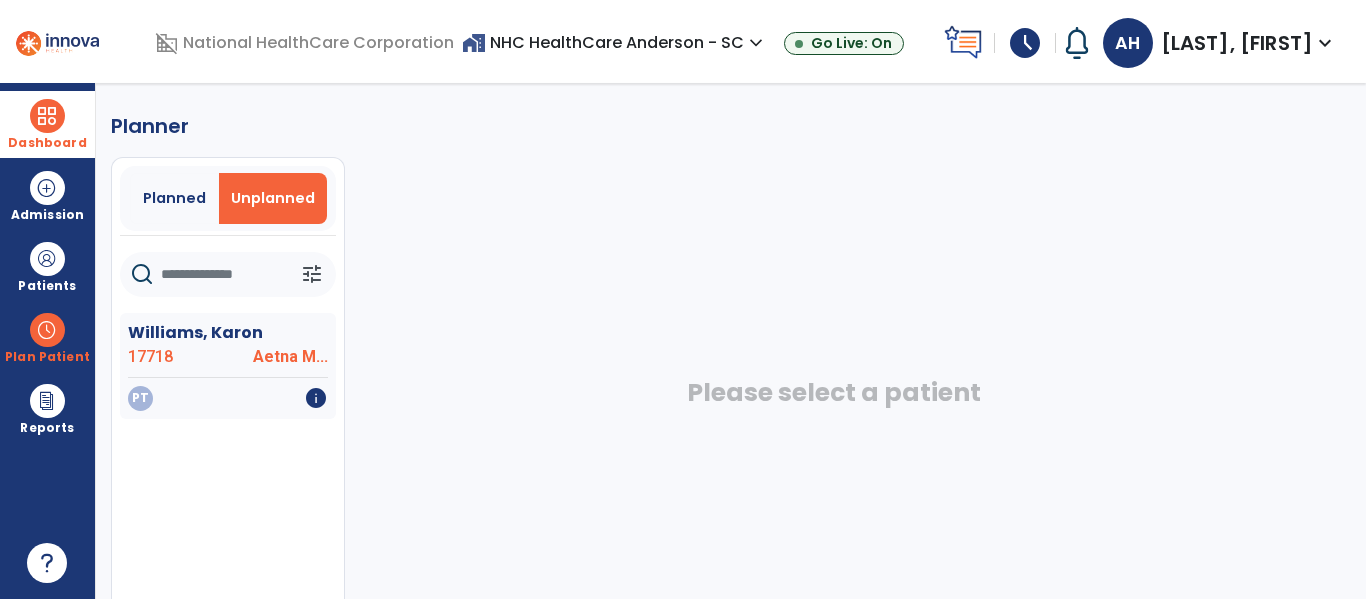 click at bounding box center (47, 116) 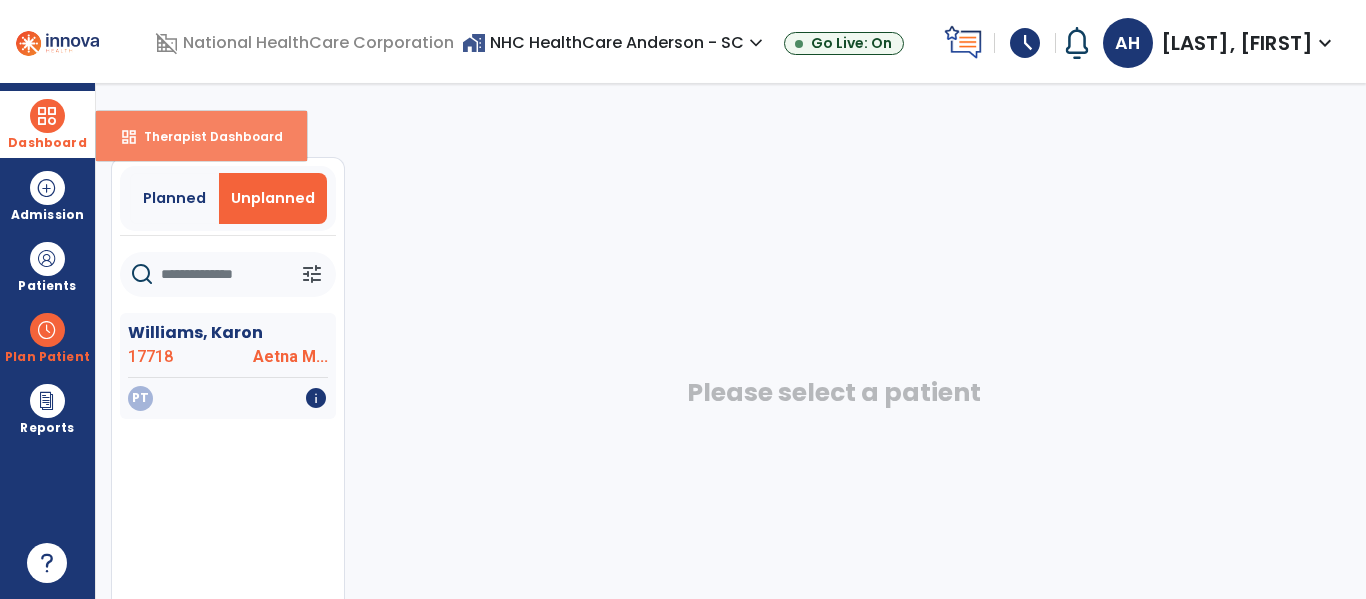 click on "dashboard" at bounding box center [129, 137] 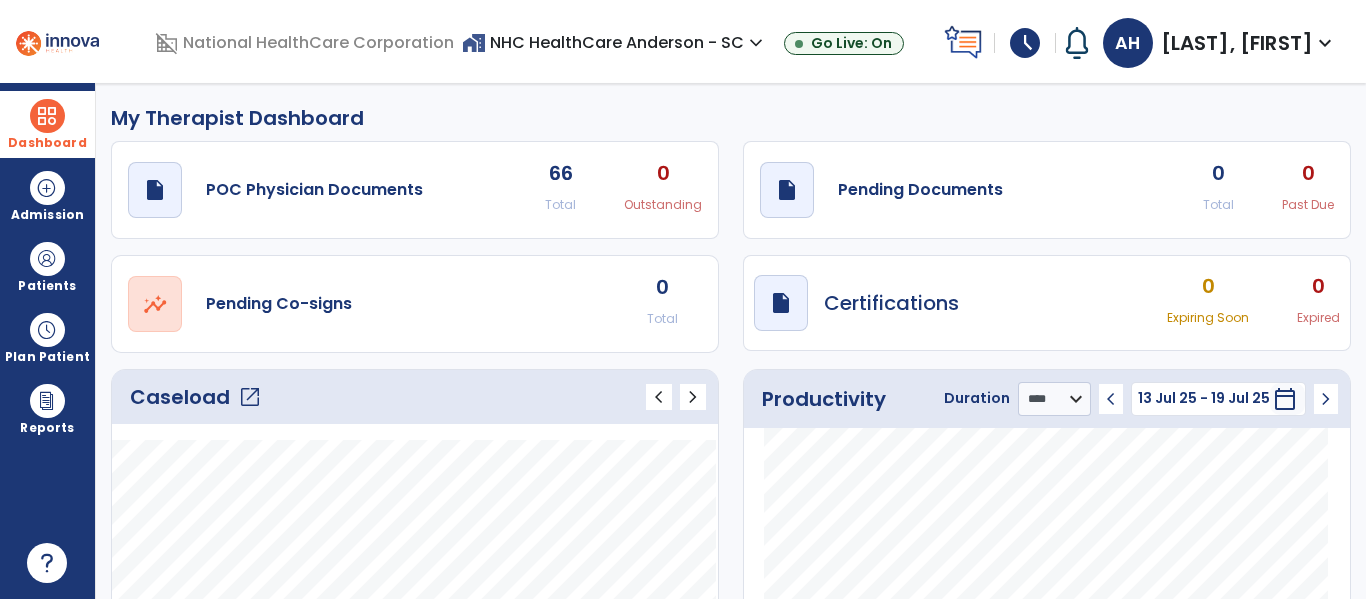click on "Caseload   open_in_new" 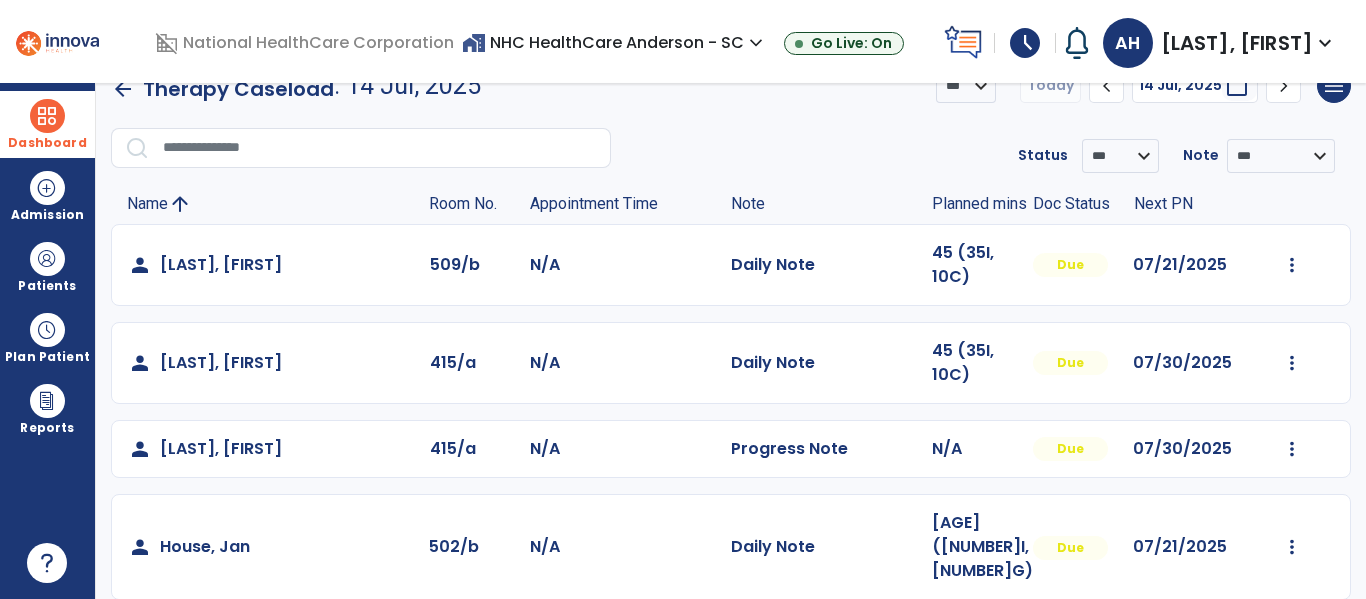 scroll, scrollTop: 26, scrollLeft: 0, axis: vertical 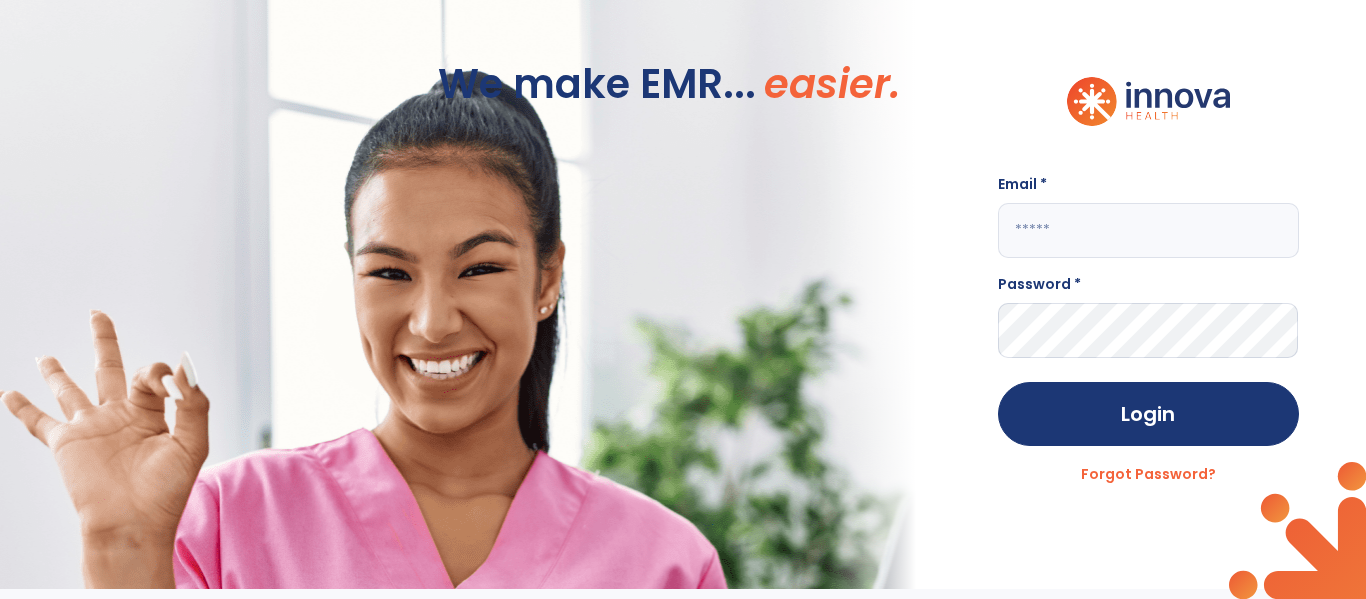 click 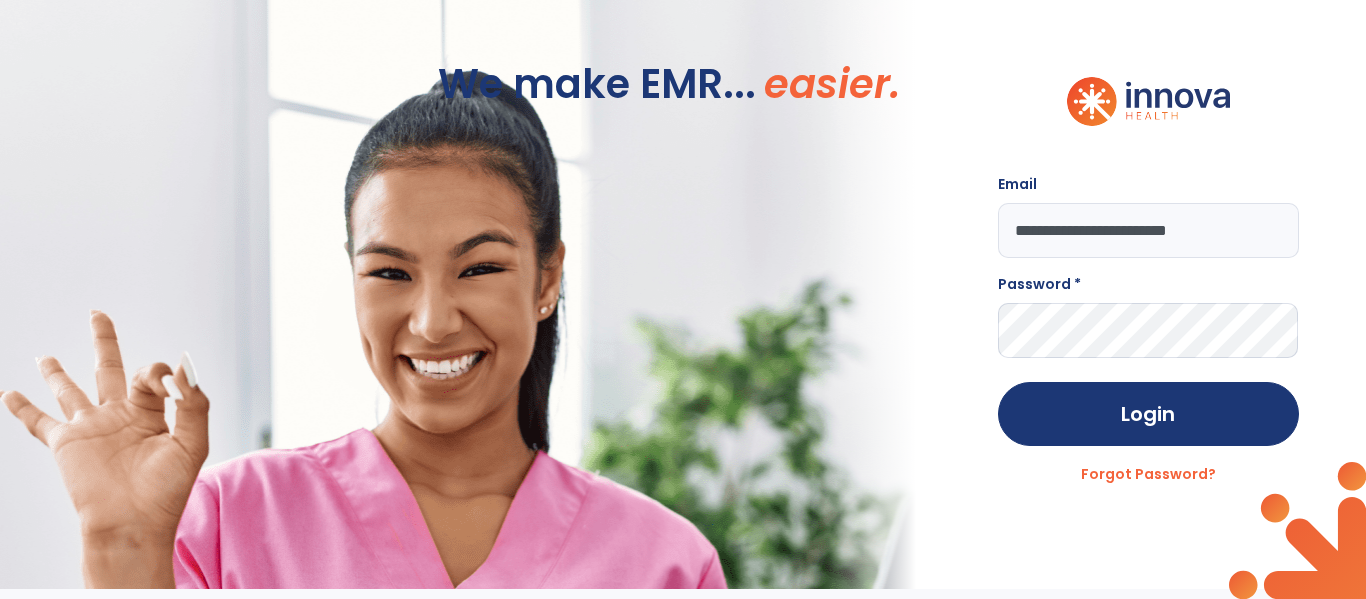 type on "**********" 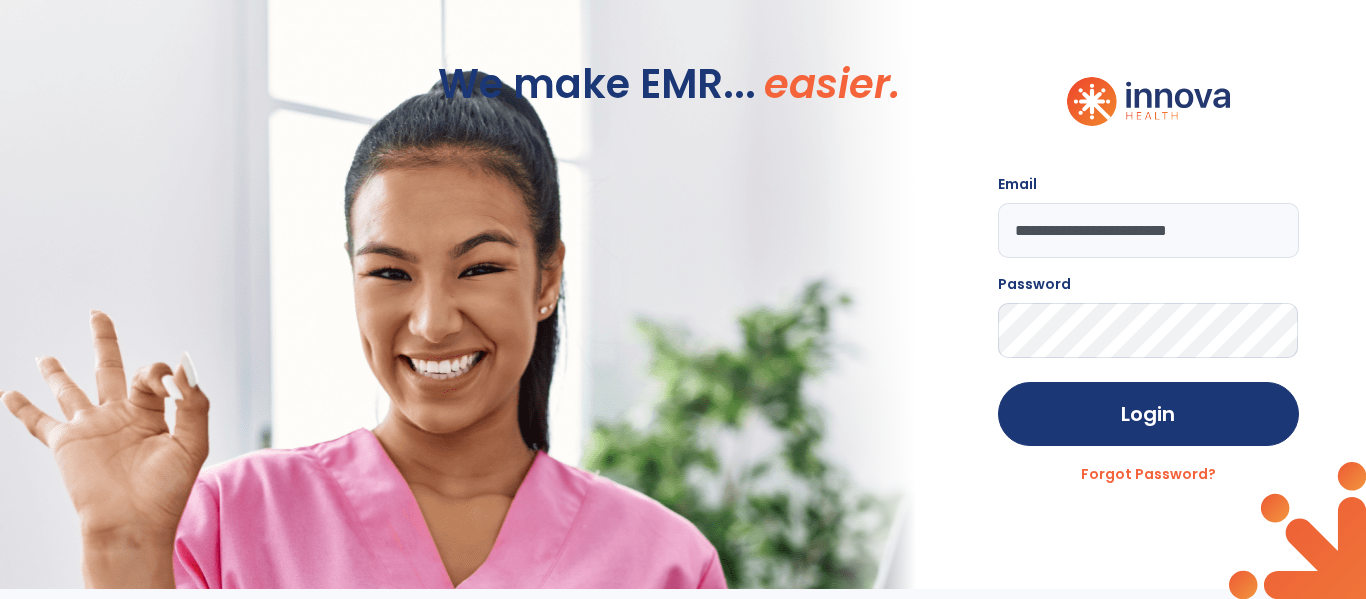 click on "Login" 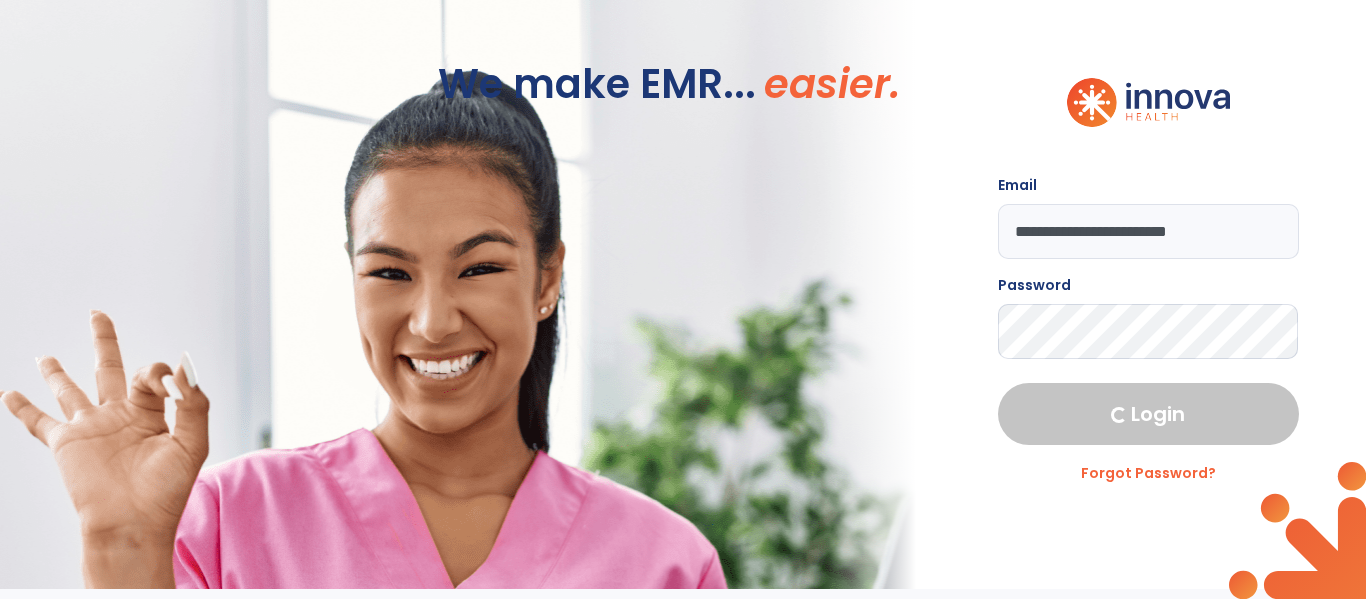 select on "****" 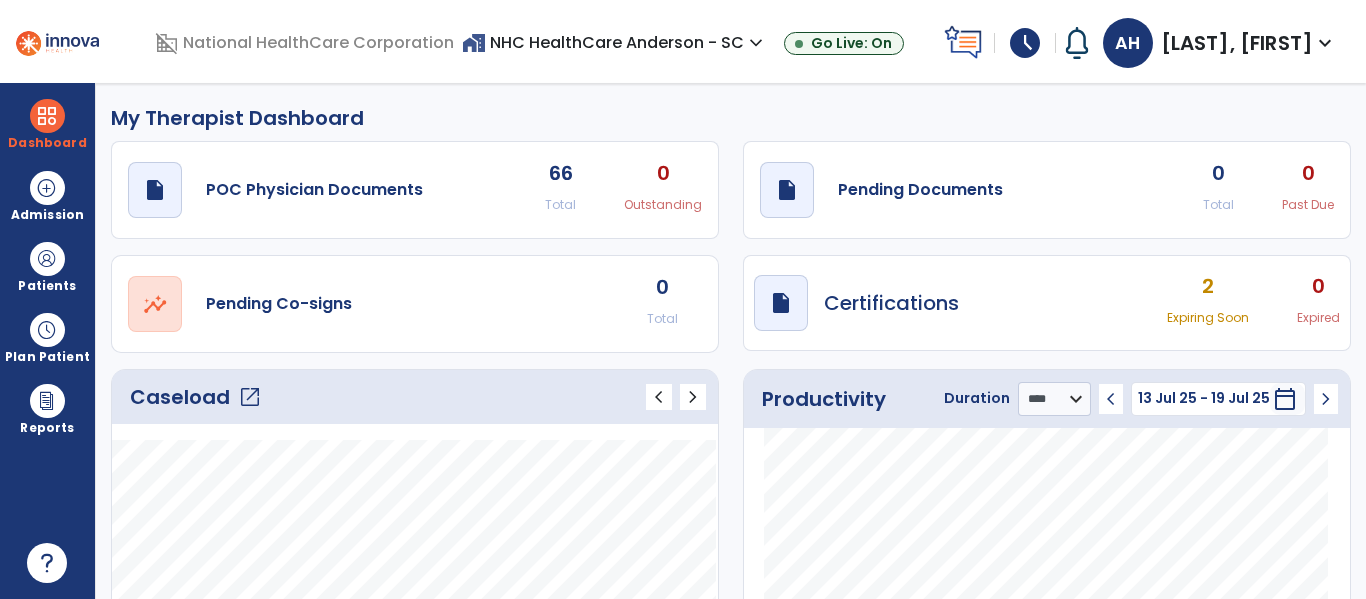 click on "Caseload   open_in_new" 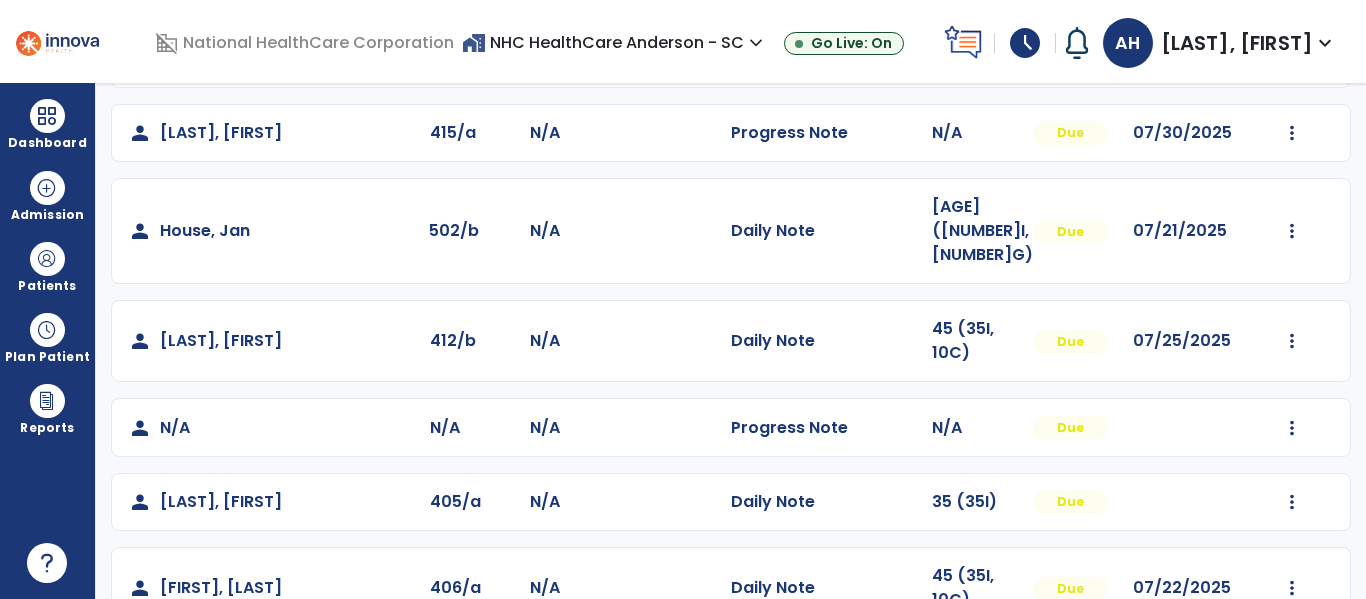 scroll, scrollTop: 344, scrollLeft: 0, axis: vertical 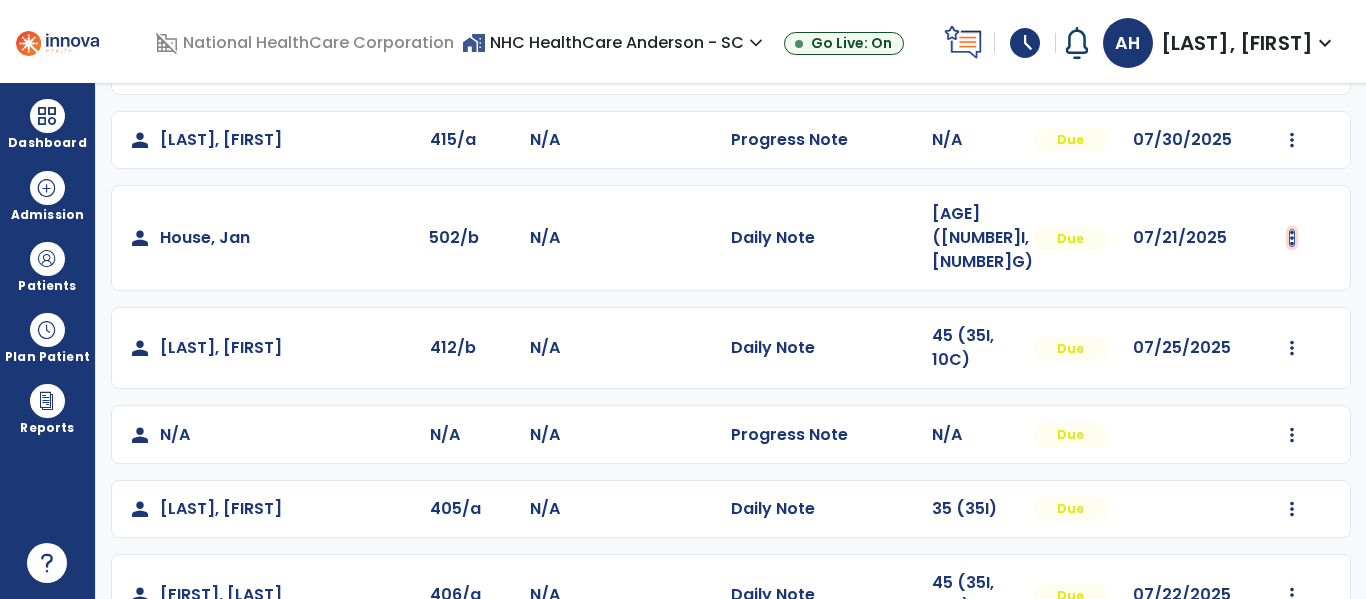 click at bounding box center (1292, -44) 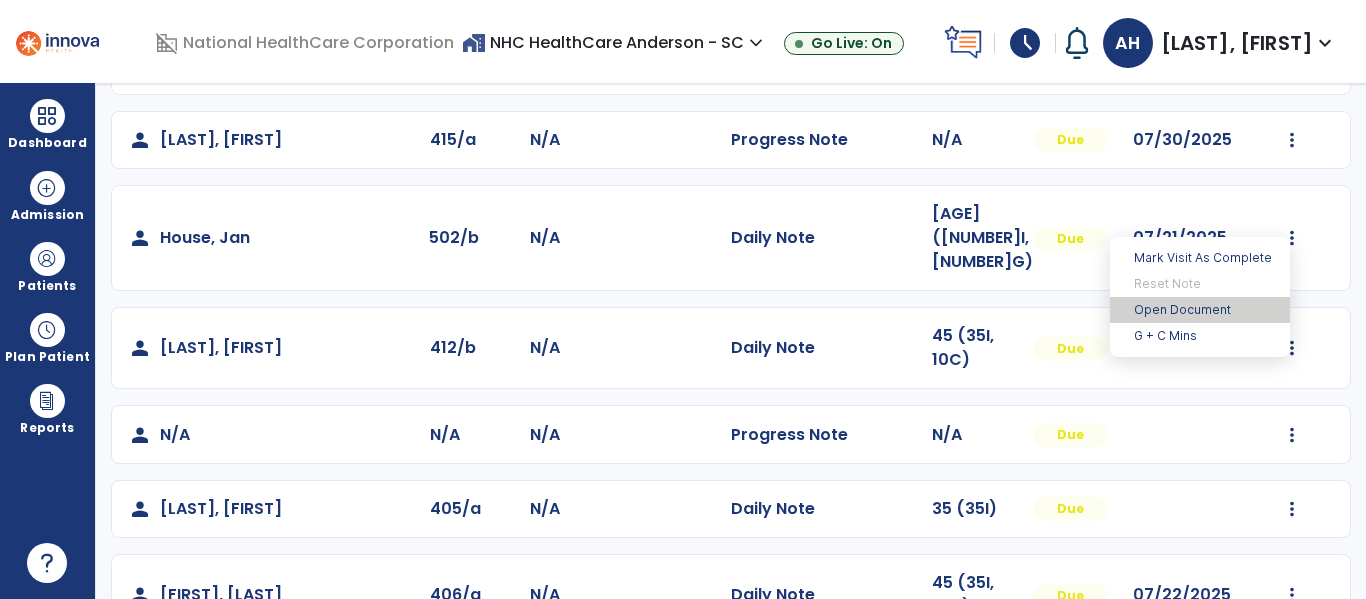 click on "Open Document" at bounding box center [1200, 310] 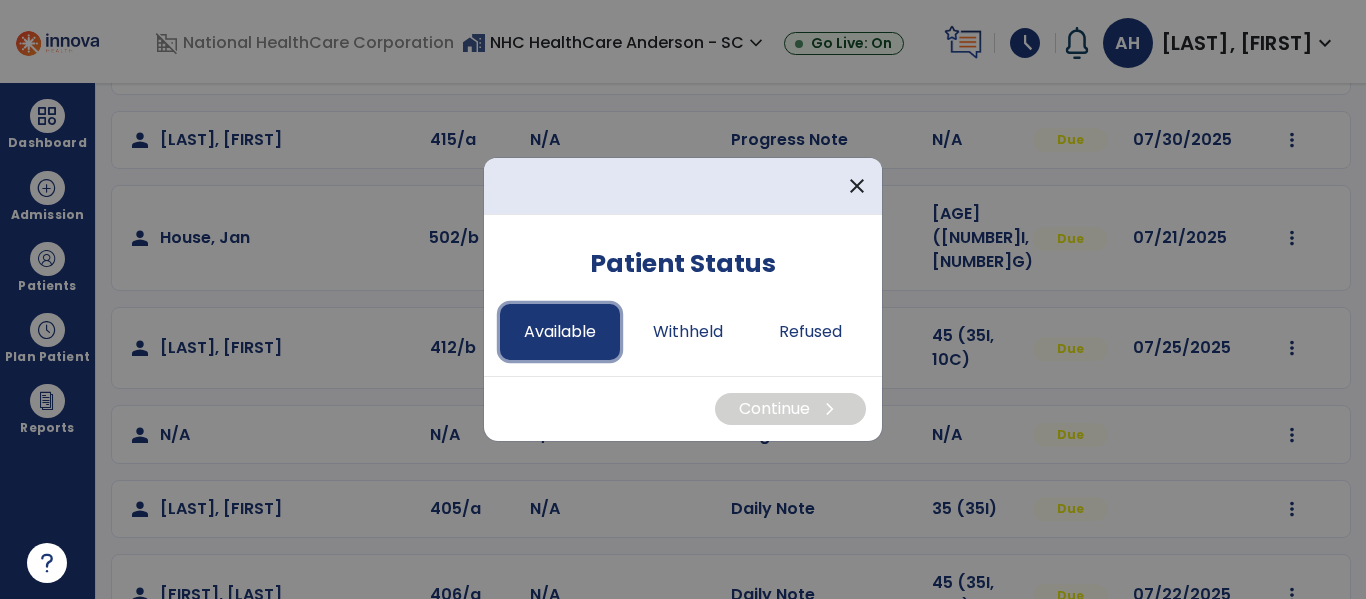 click on "Available" at bounding box center (560, 332) 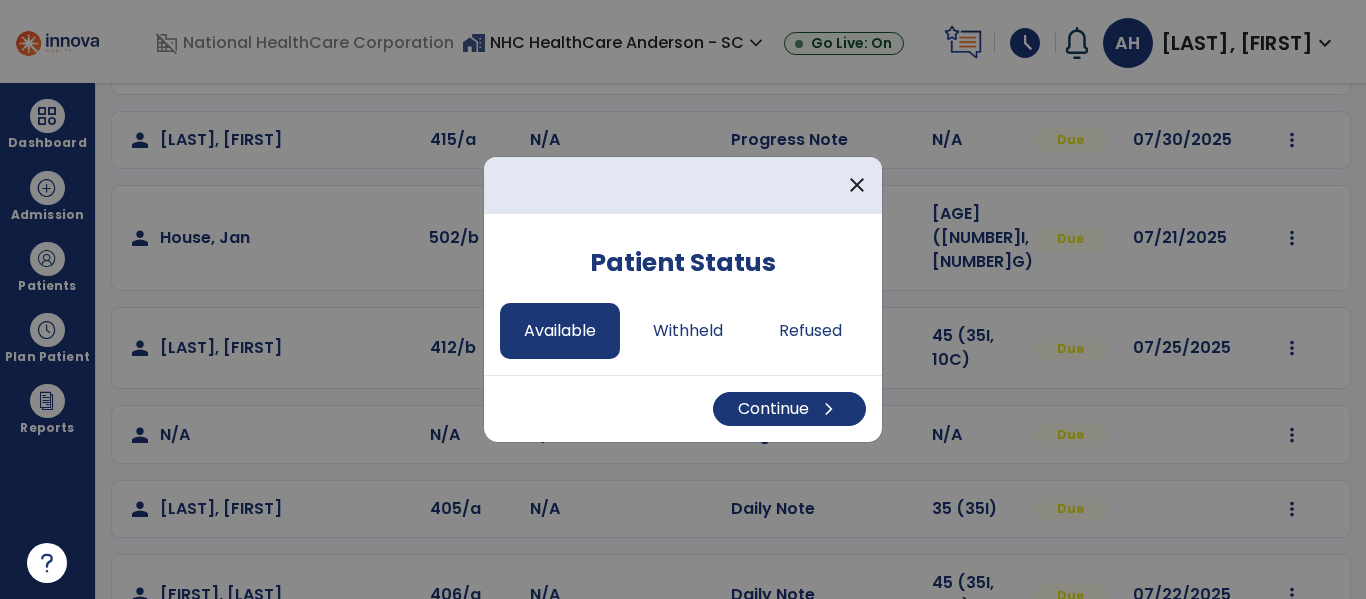 click on "Continue   chevron_right" at bounding box center [683, 408] 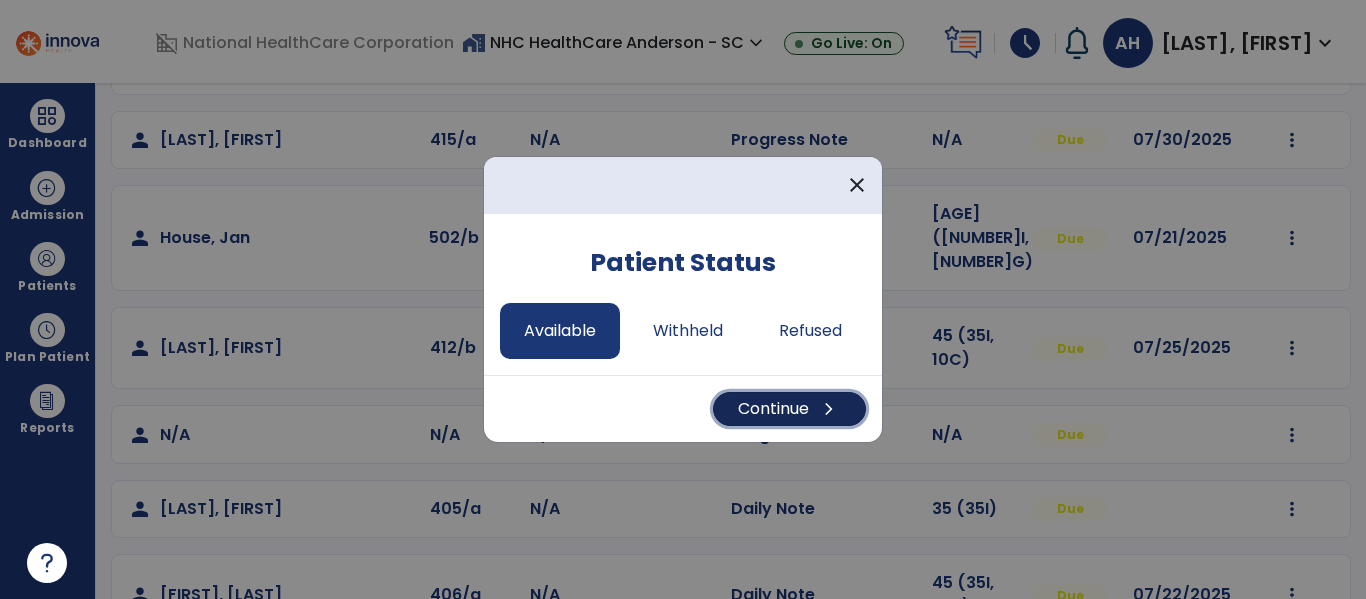click on "Continue   chevron_right" at bounding box center (789, 409) 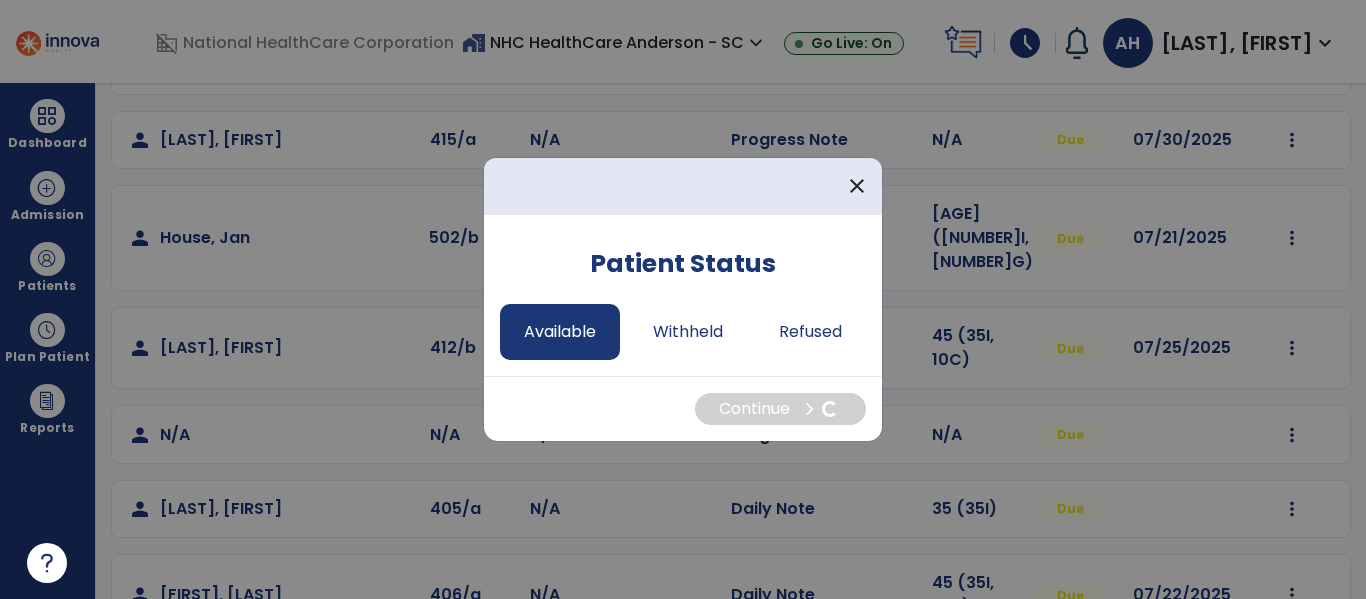 select on "*" 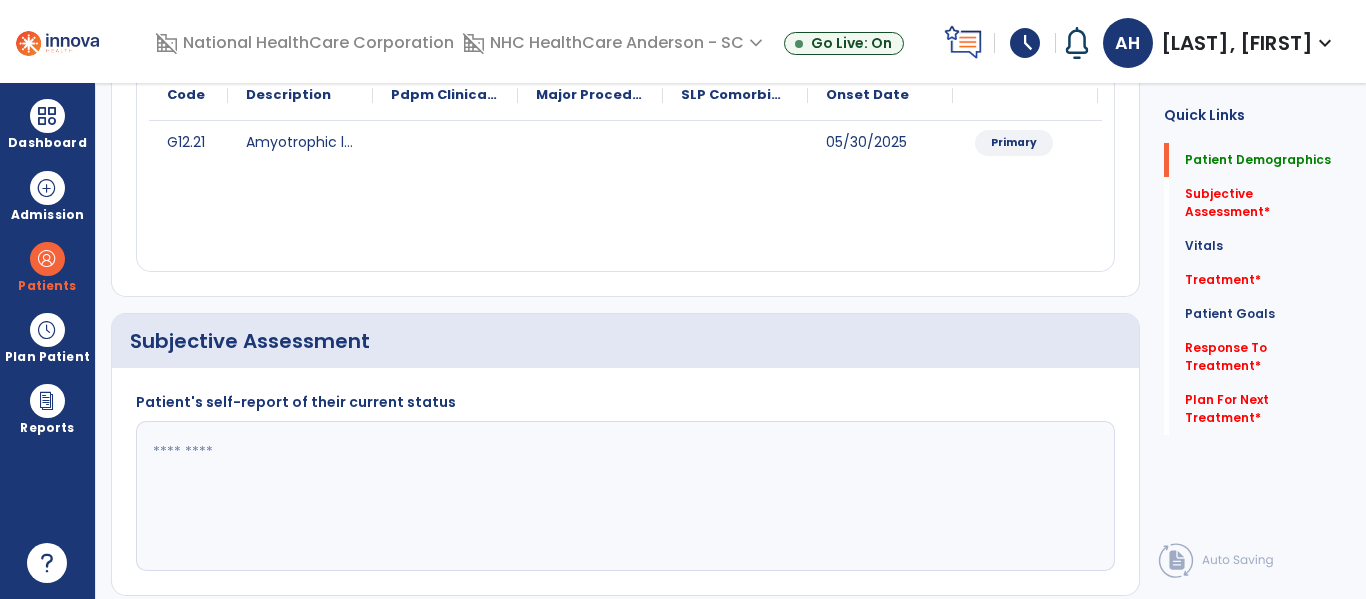 click 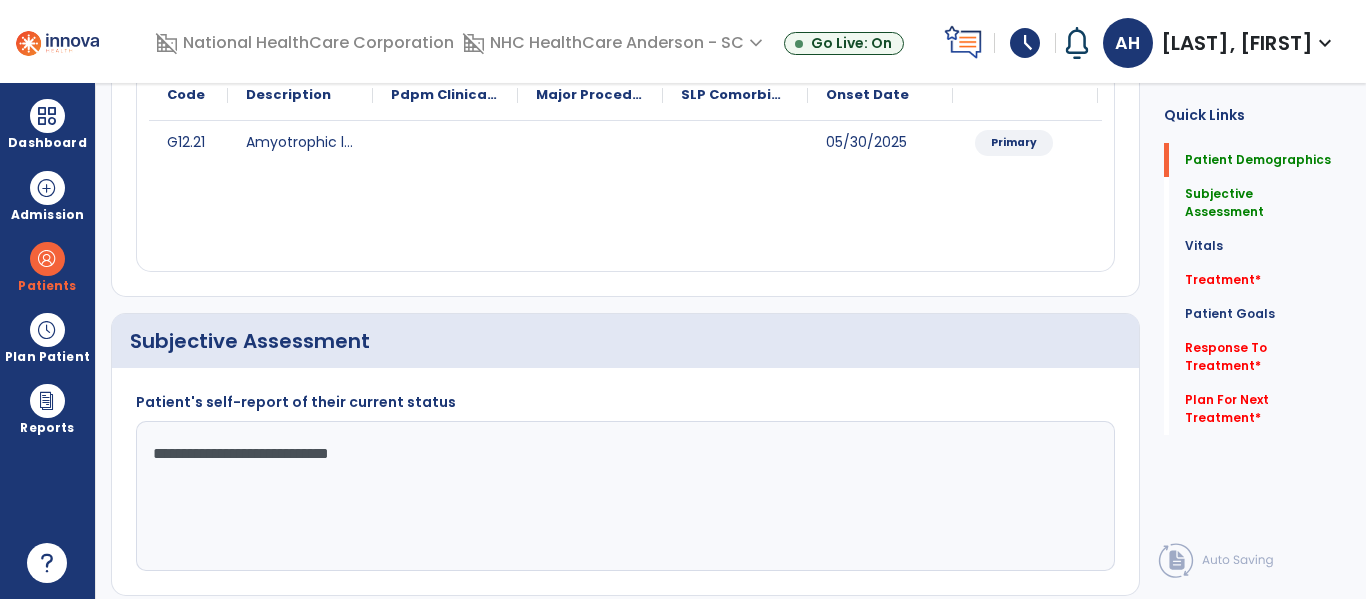 click on "**********" 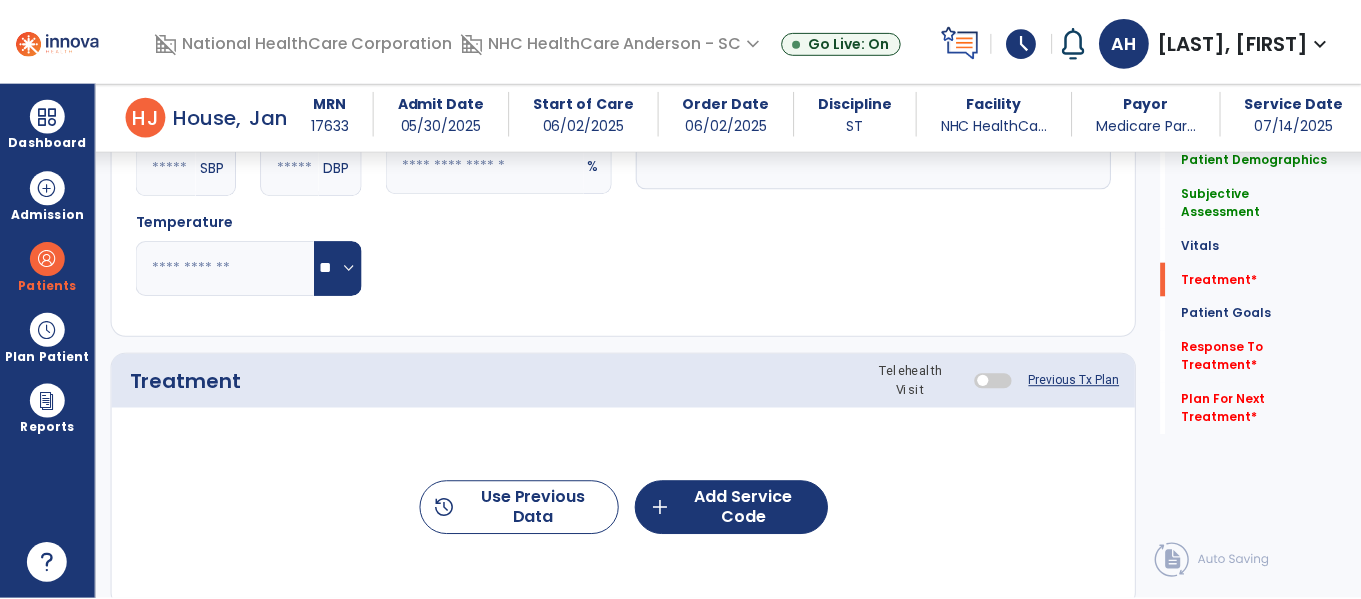 scroll, scrollTop: 1137, scrollLeft: 0, axis: vertical 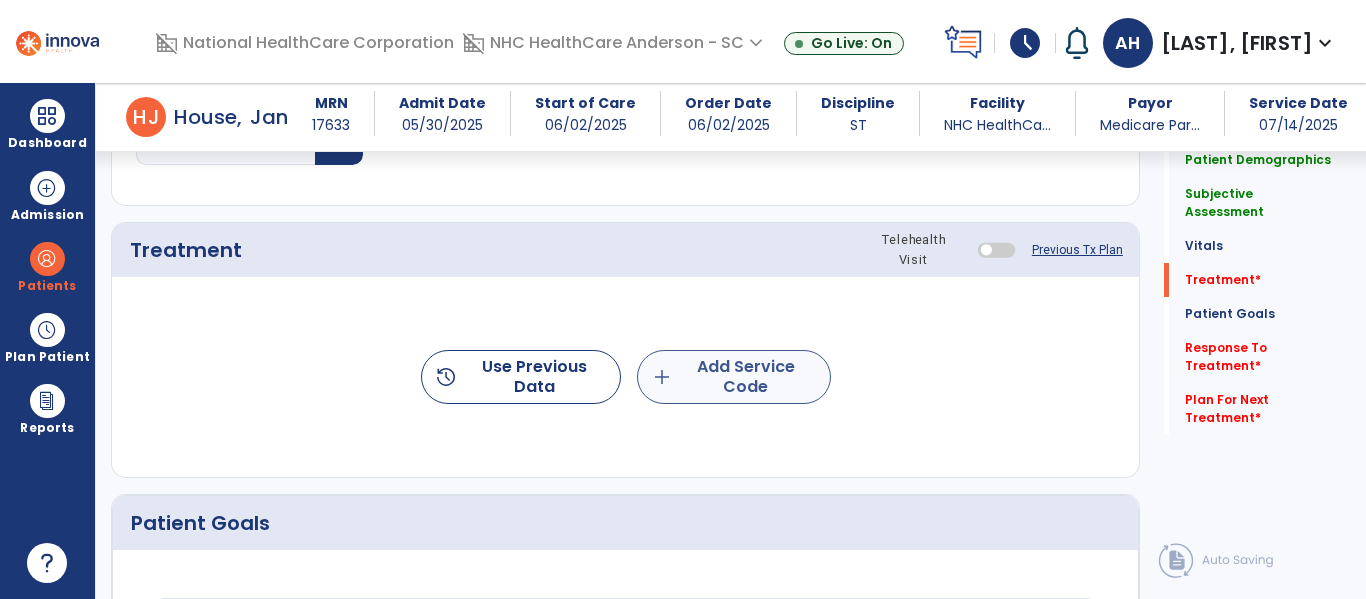 type on "**********" 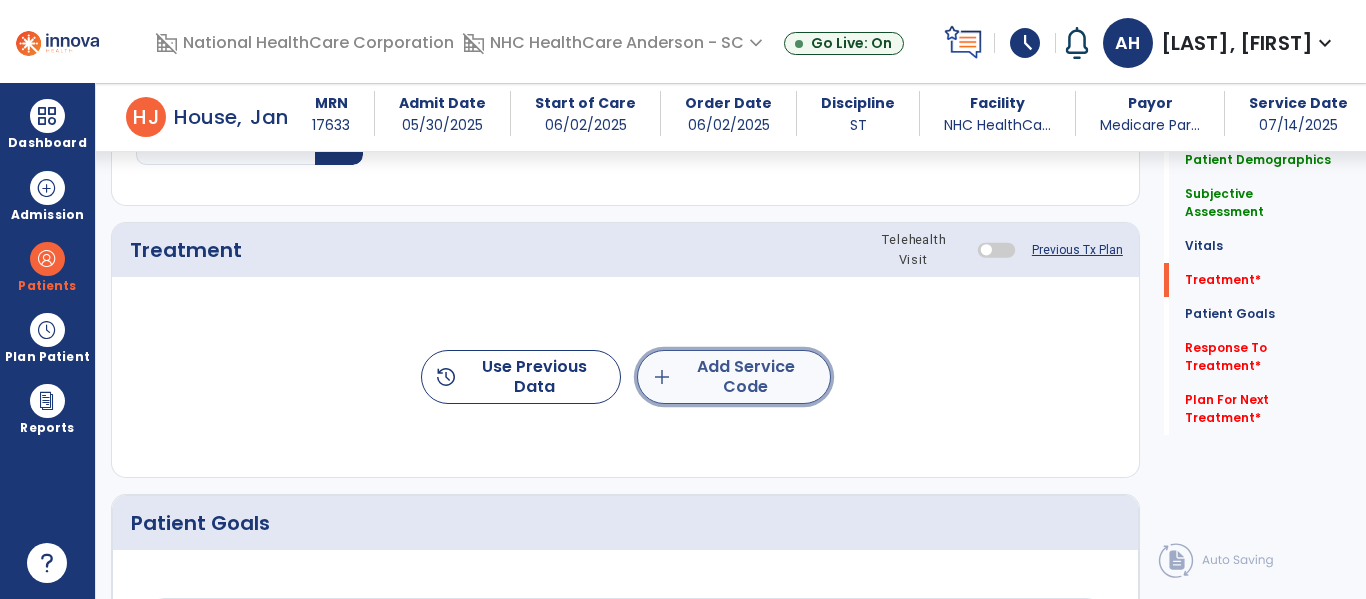 click on "add  Add Service Code" 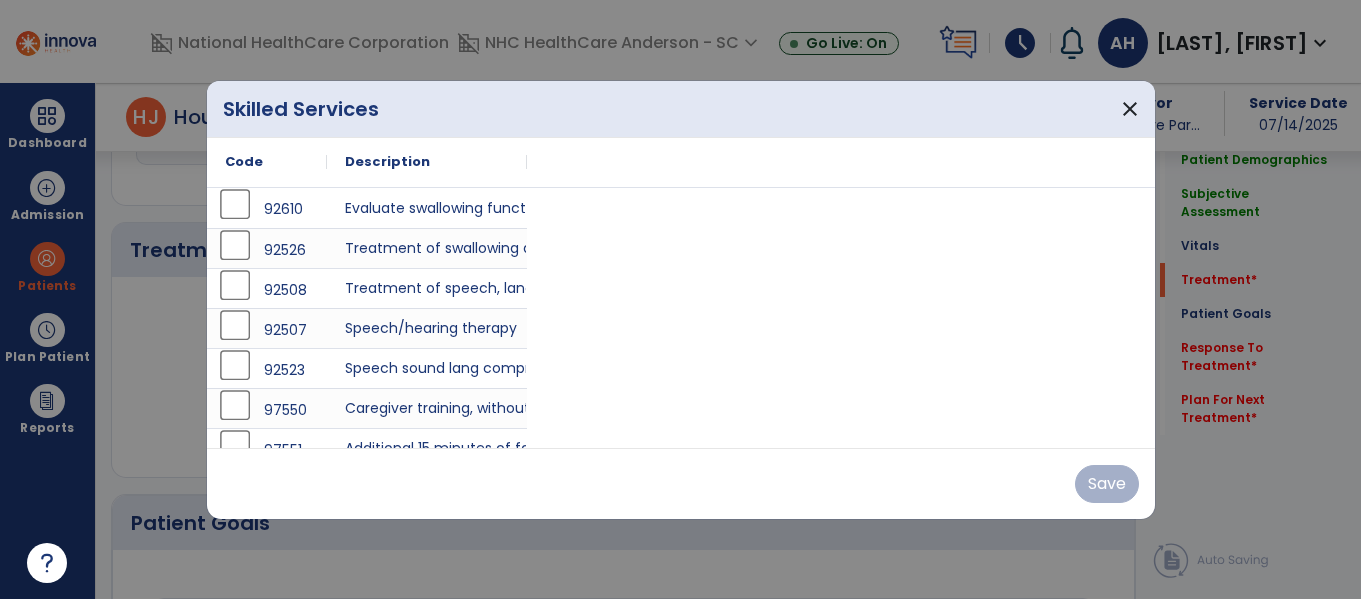 scroll, scrollTop: 1137, scrollLeft: 0, axis: vertical 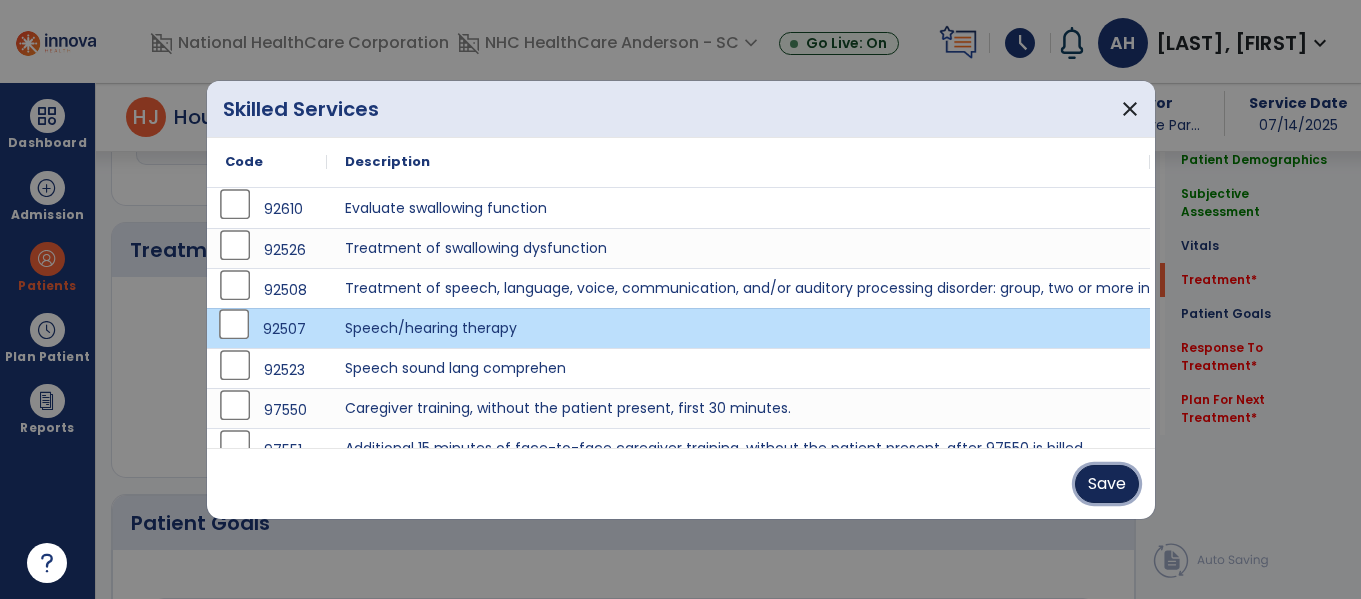 click on "Save" at bounding box center [1107, 484] 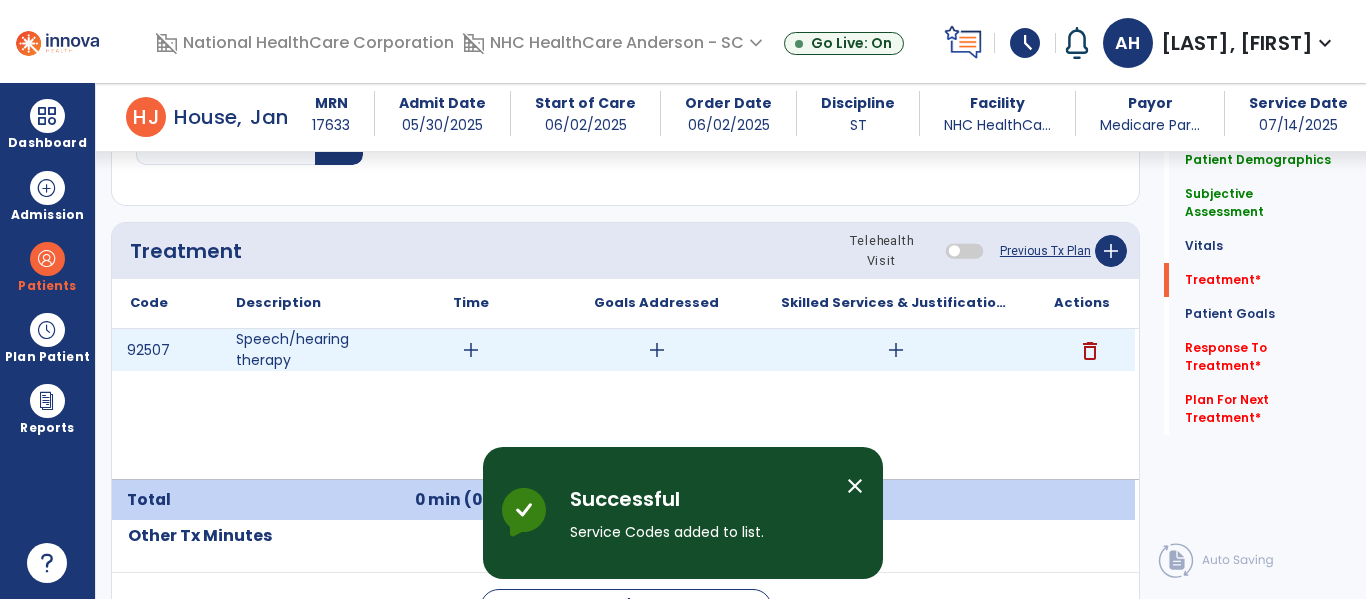 click on "add" at bounding box center (470, 350) 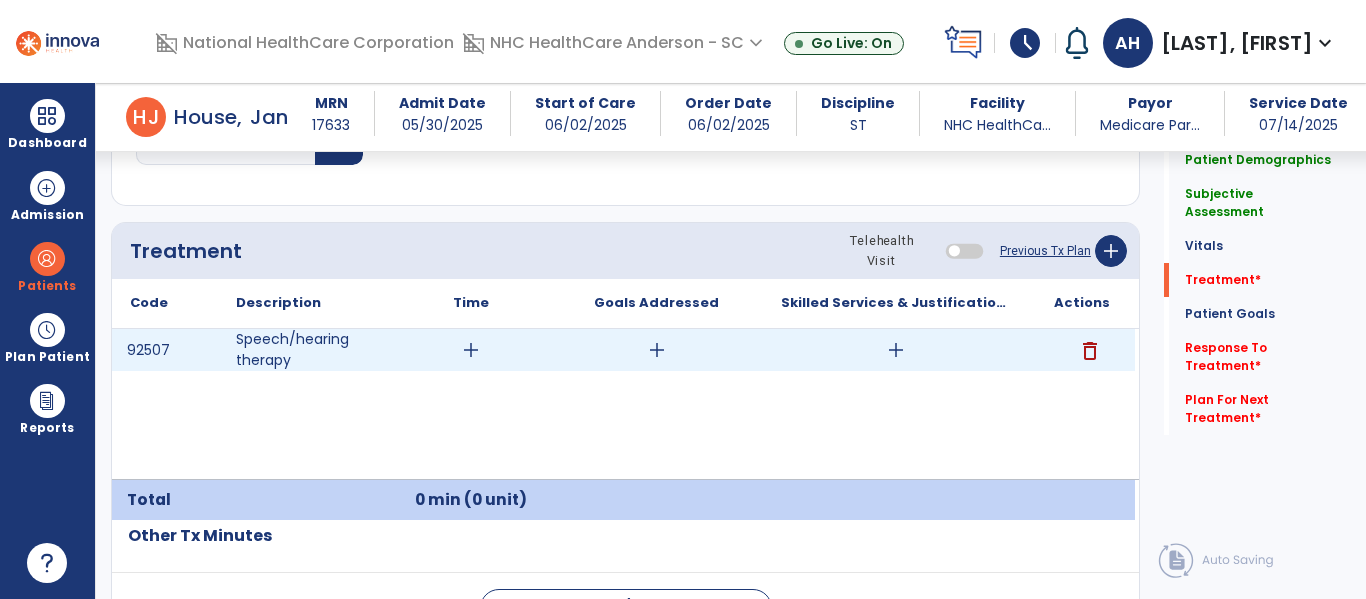 click on "add" at bounding box center (471, 350) 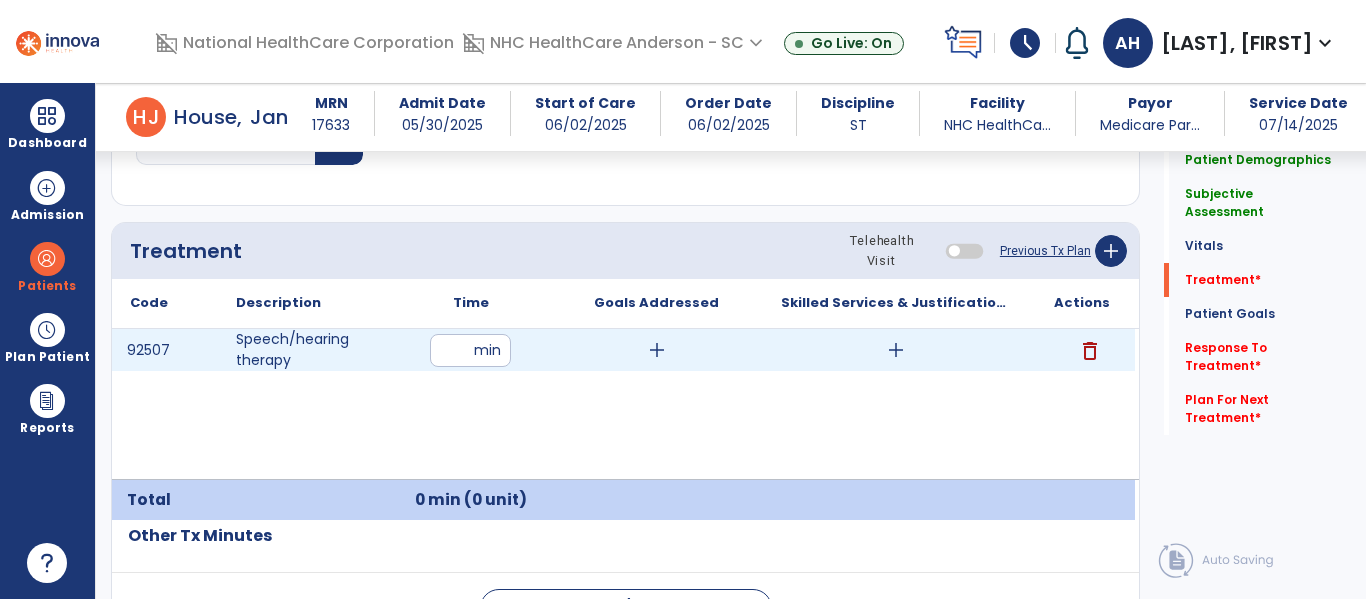 type on "**" 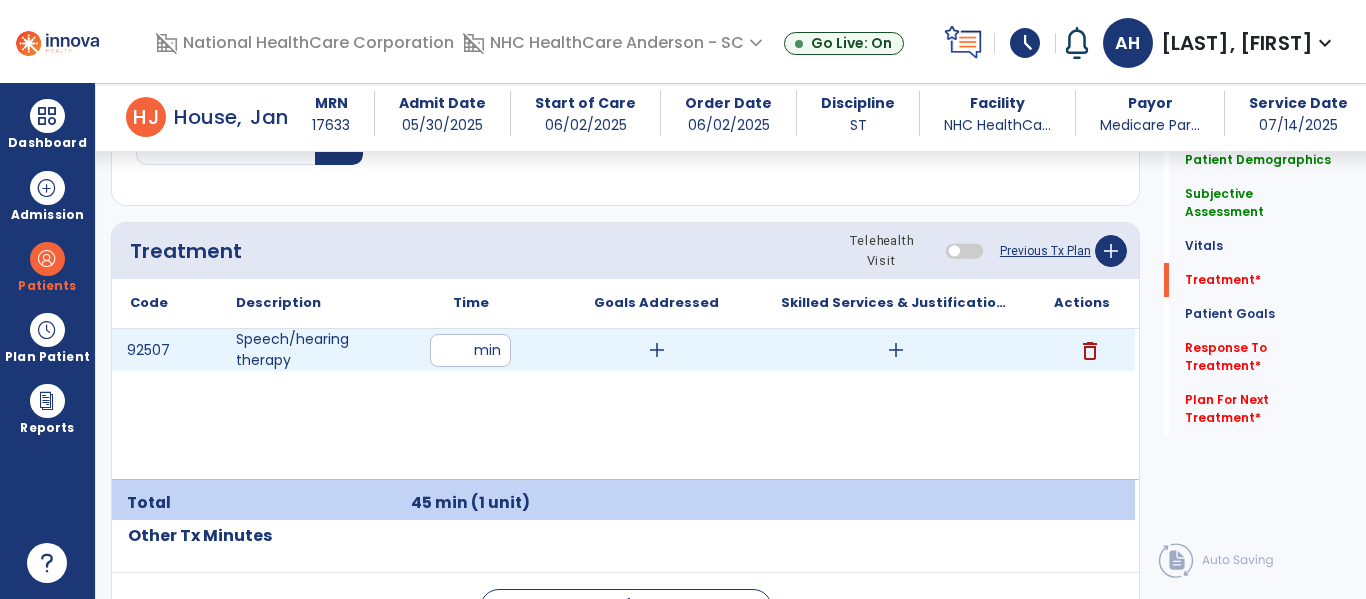 click on "add" at bounding box center (656, 350) 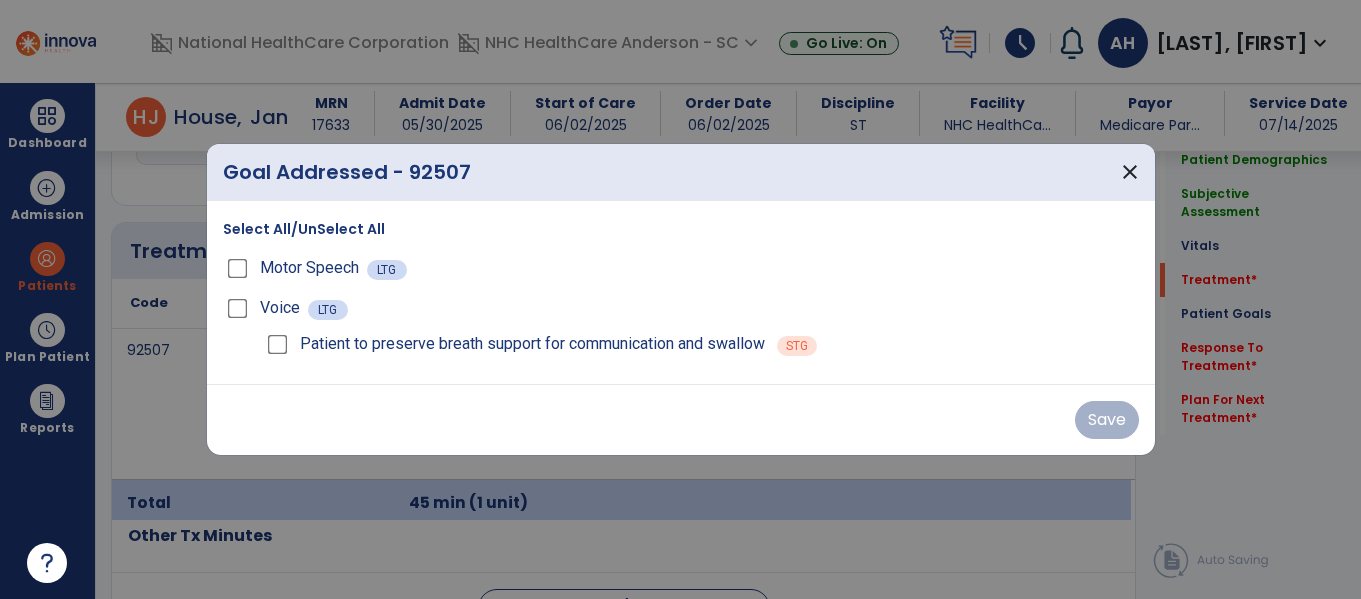 scroll, scrollTop: 1137, scrollLeft: 0, axis: vertical 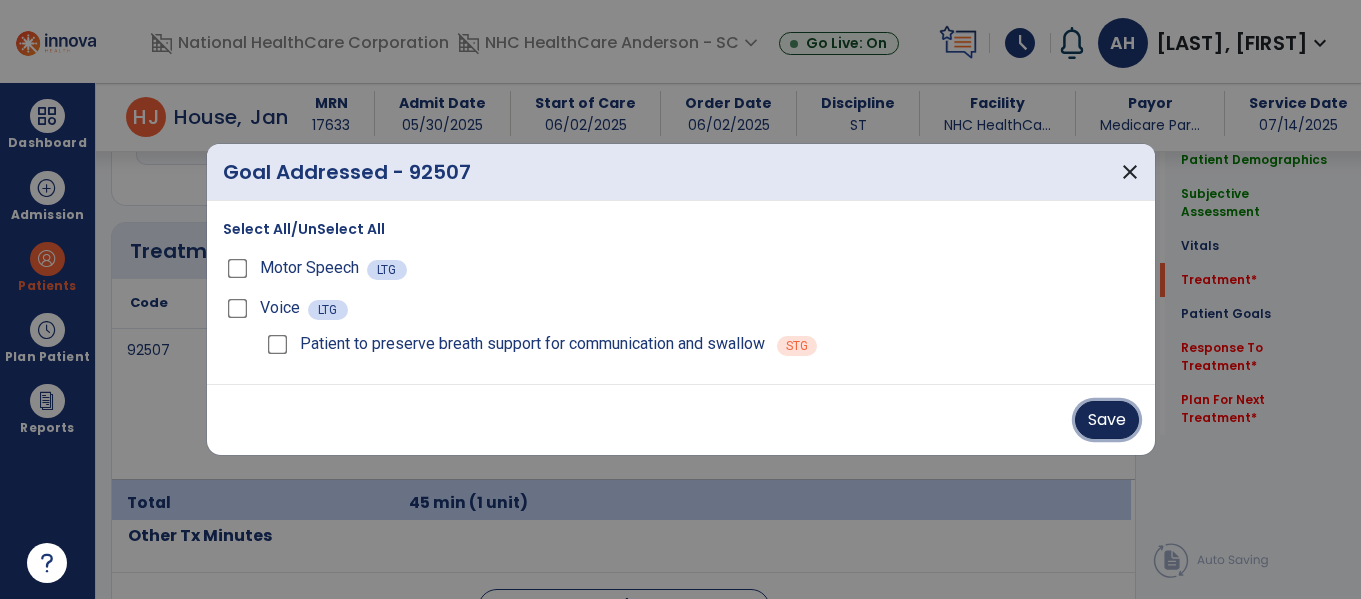 click on "Save" at bounding box center [1107, 420] 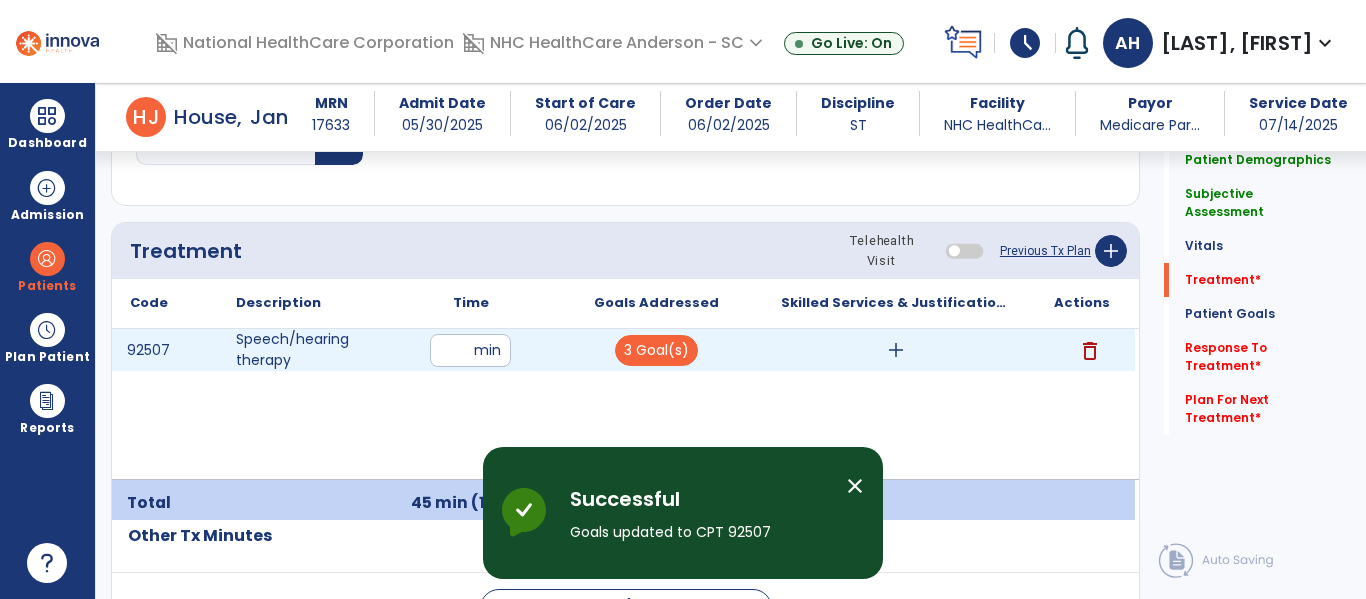 click on "add" at bounding box center [896, 350] 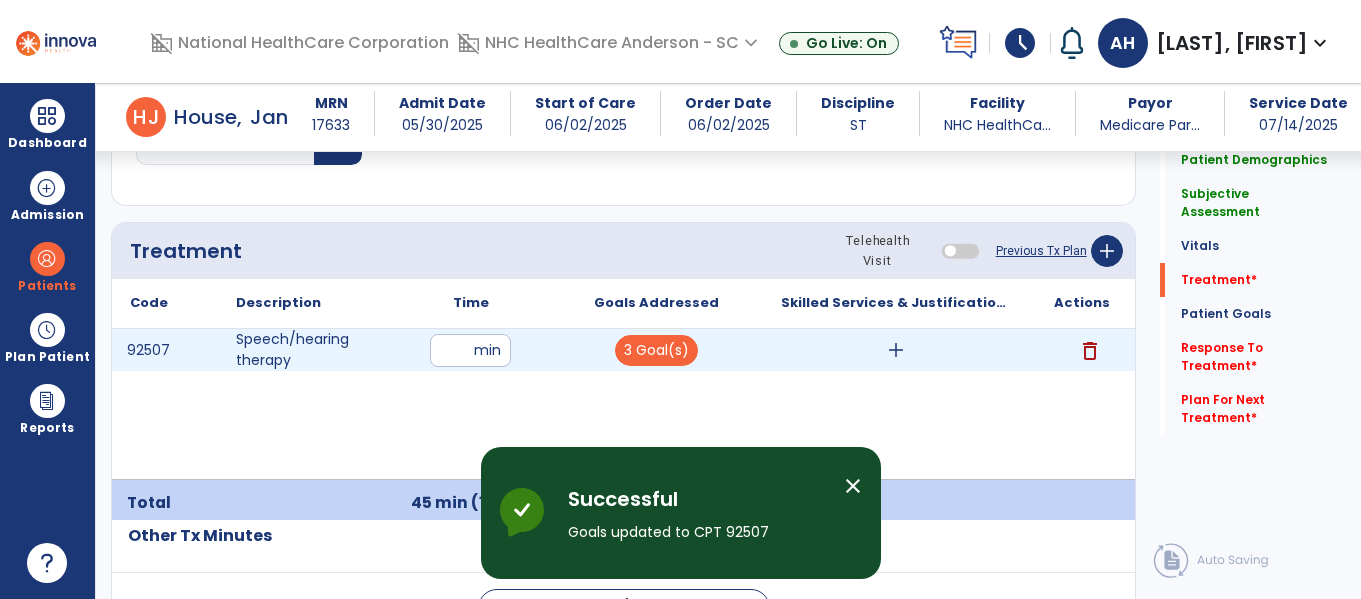 scroll, scrollTop: 1137, scrollLeft: 0, axis: vertical 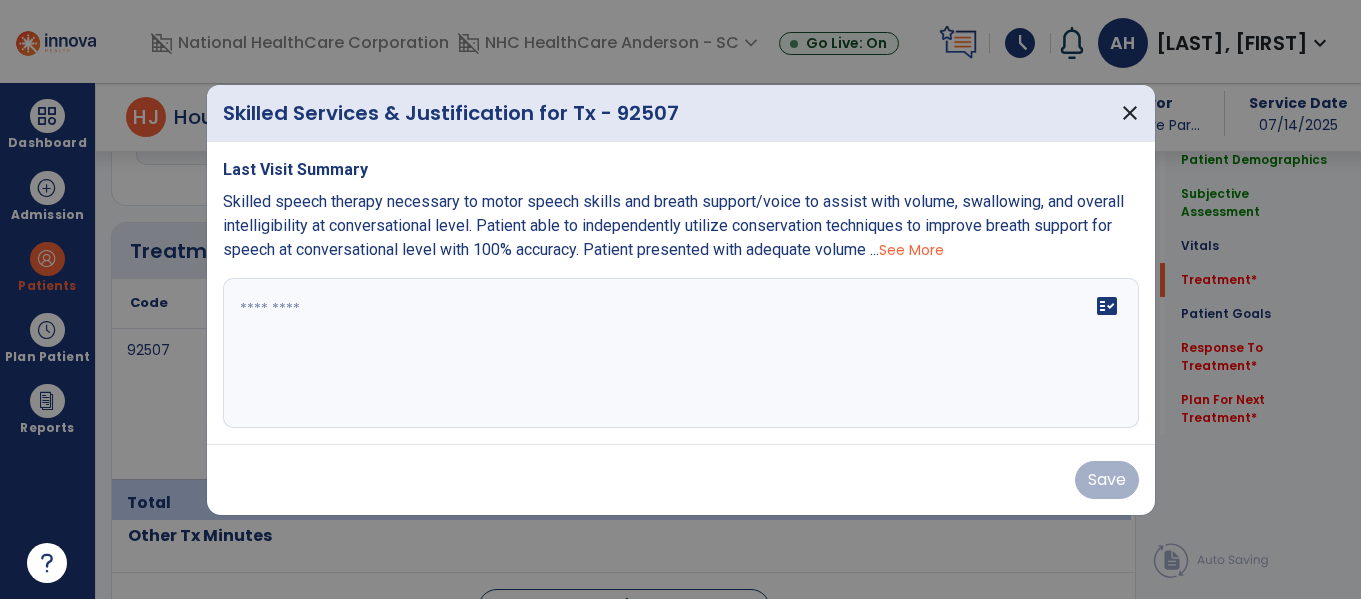 click on "Skilled speech therapy necessary to motor speech skills and breath support/voice to assist with volume, swallowing, and overall intelligibility at conversational level. Patient able to independently utilize conservation techniques to improve breath support for speech at conversational level with 100% accuracy. Patient presented with adequate volume ...  See More" at bounding box center (681, 226) 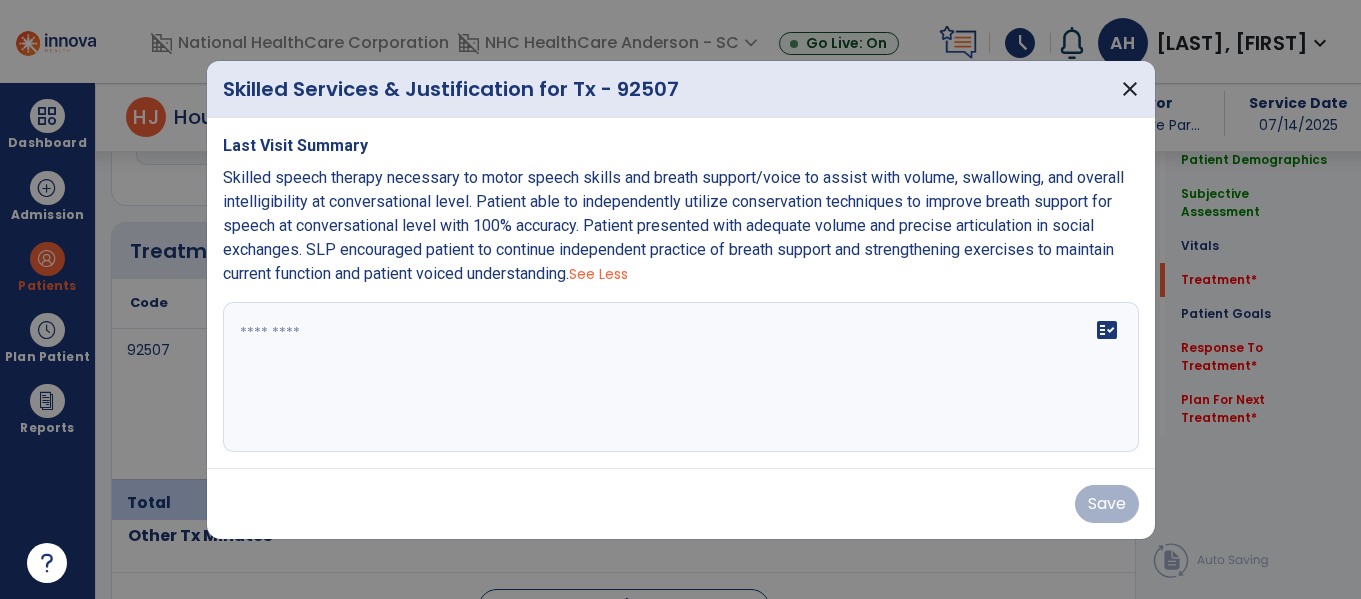 click on "Skilled speech therapy necessary to motor speech skills and breath support/voice to assist with volume, swallowing, and overall intelligibility at conversational level. Patient able to independently utilize conservation techniques to improve breath support for speech at conversational level with 100% accuracy. Patient presented with adequate volume and precise articulation in social exchanges. SLP encouraged patient to continue independent practice of breath support and strengthening exercises to maintain current function and patient voiced understanding." at bounding box center [673, 225] 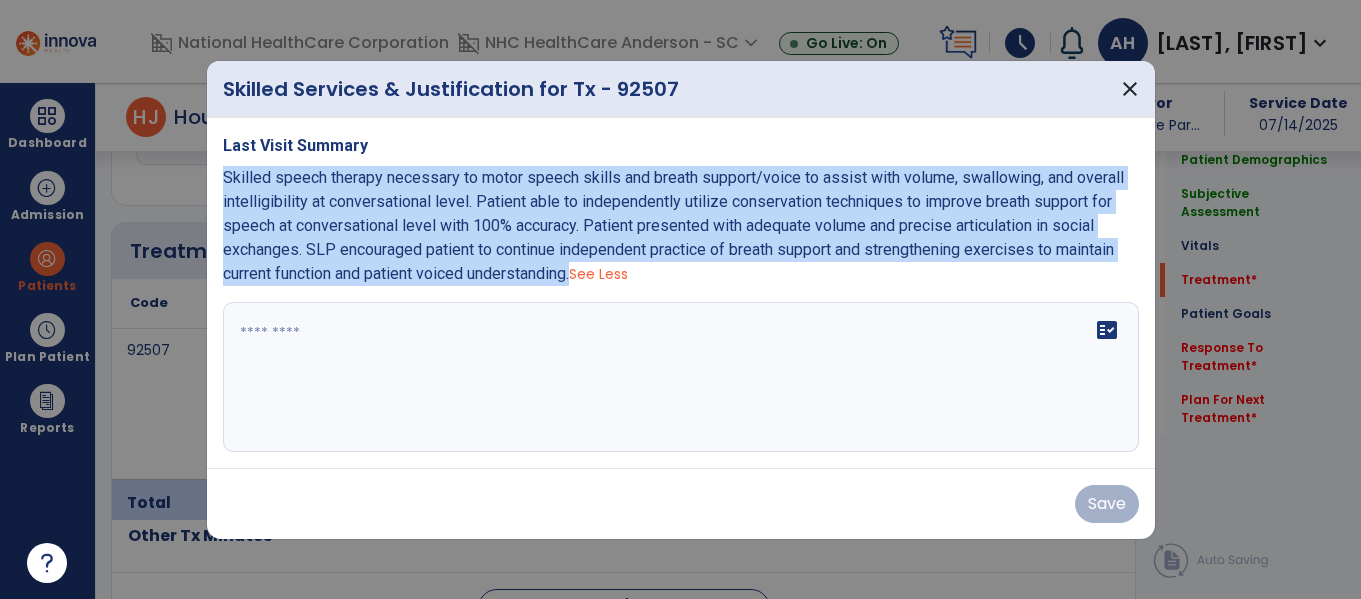 drag, startPoint x: 226, startPoint y: 178, endPoint x: 582, endPoint y: 279, distance: 370.05 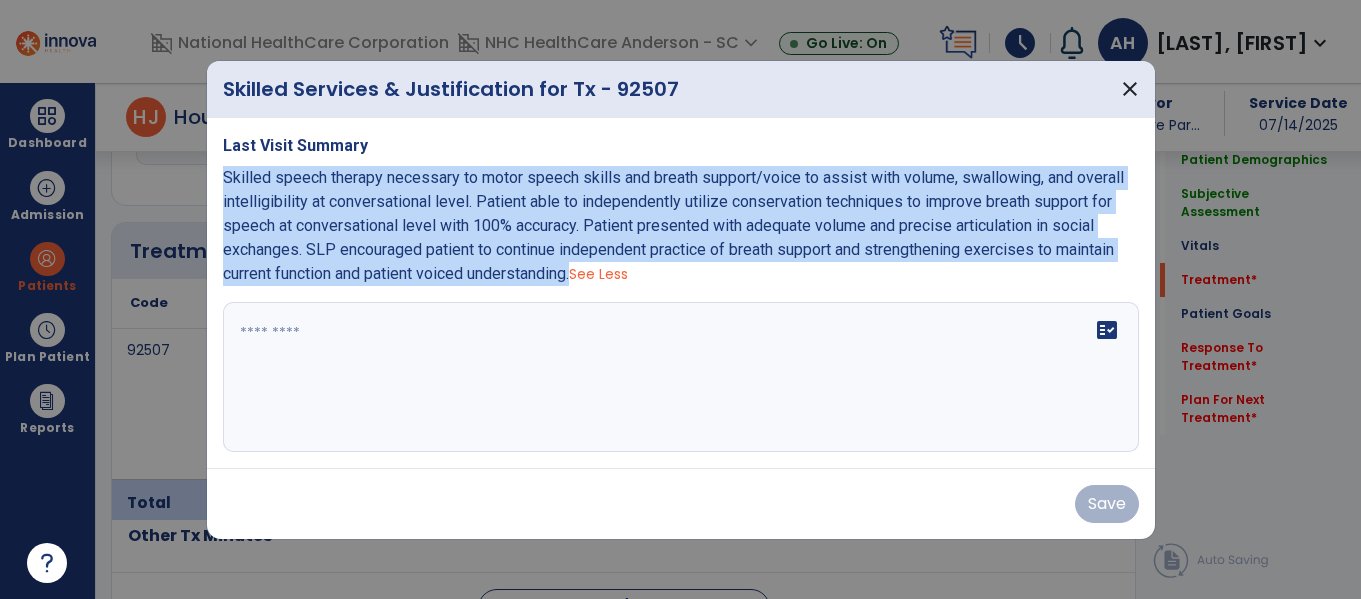 click on "Skilled speech therapy necessary to motor speech skills and breath support/voice to assist with volume, swallowing, and overall intelligibility at conversational level. Patient able to independently utilize conservation techniques to improve breath support for speech at conversational level with 100% accuracy. Patient presented with adequate volume and precise articulation in social exchanges. SLP encouraged patient to continue independent practice of breath support and strengthening exercises to maintain current function and patient voiced understanding.  See Less" at bounding box center [681, 226] 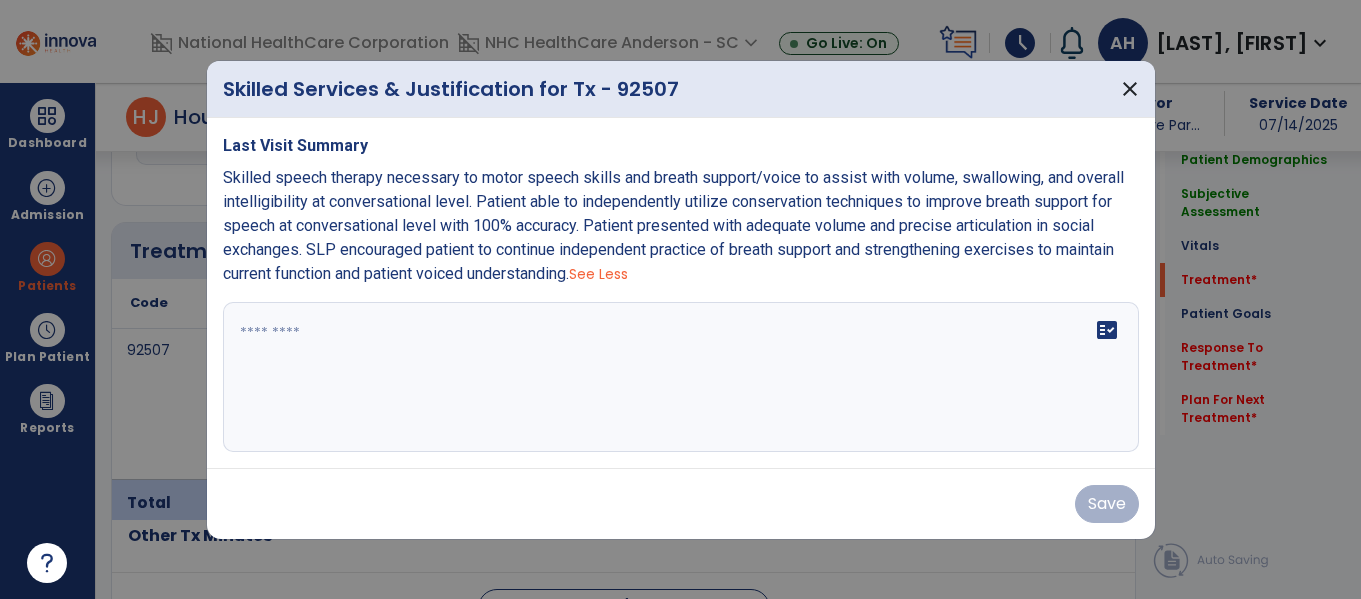 click at bounding box center [681, 377] 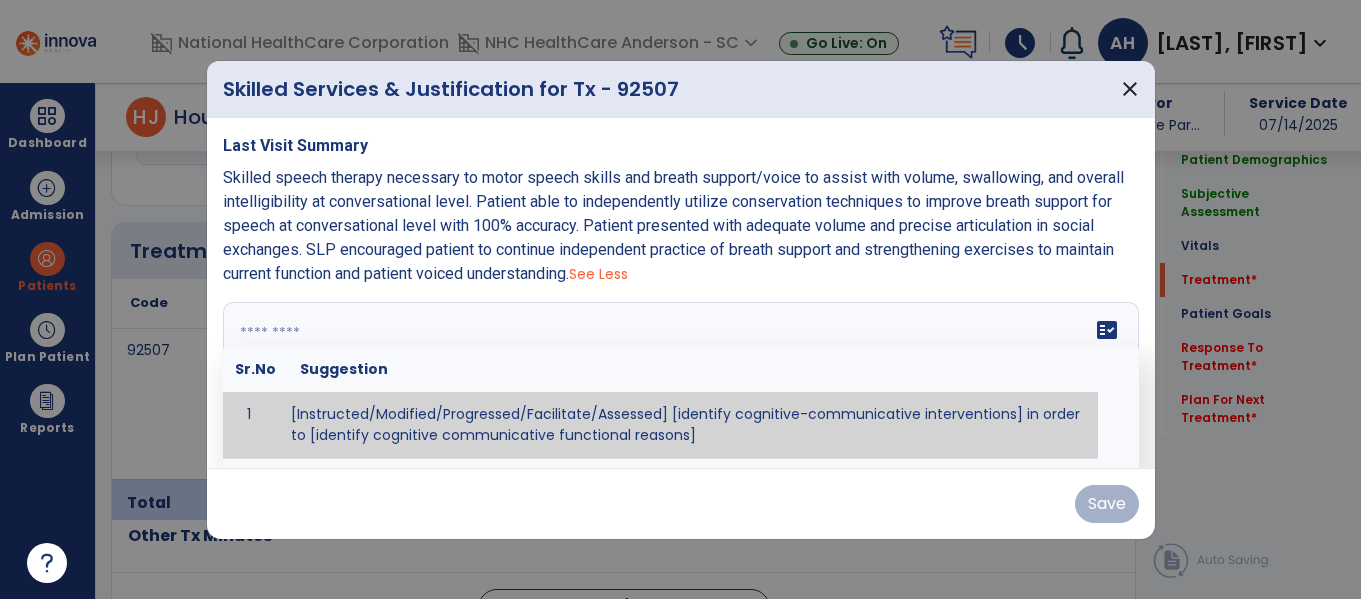 paste on "**********" 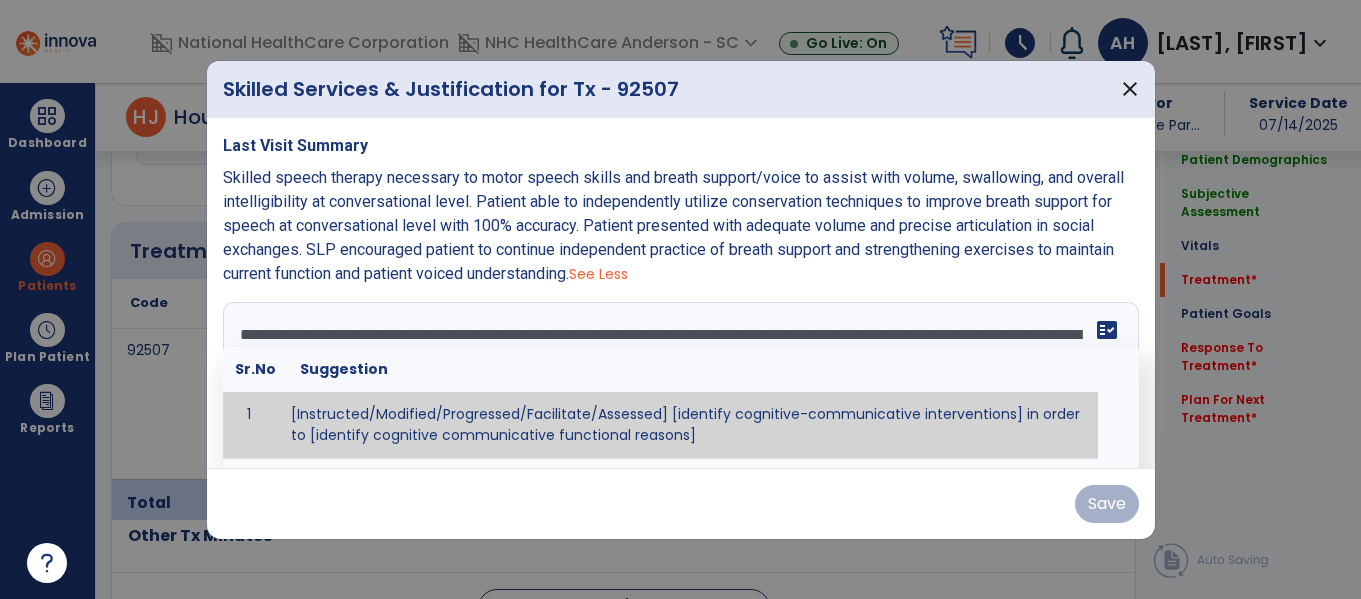 scroll, scrollTop: 16, scrollLeft: 0, axis: vertical 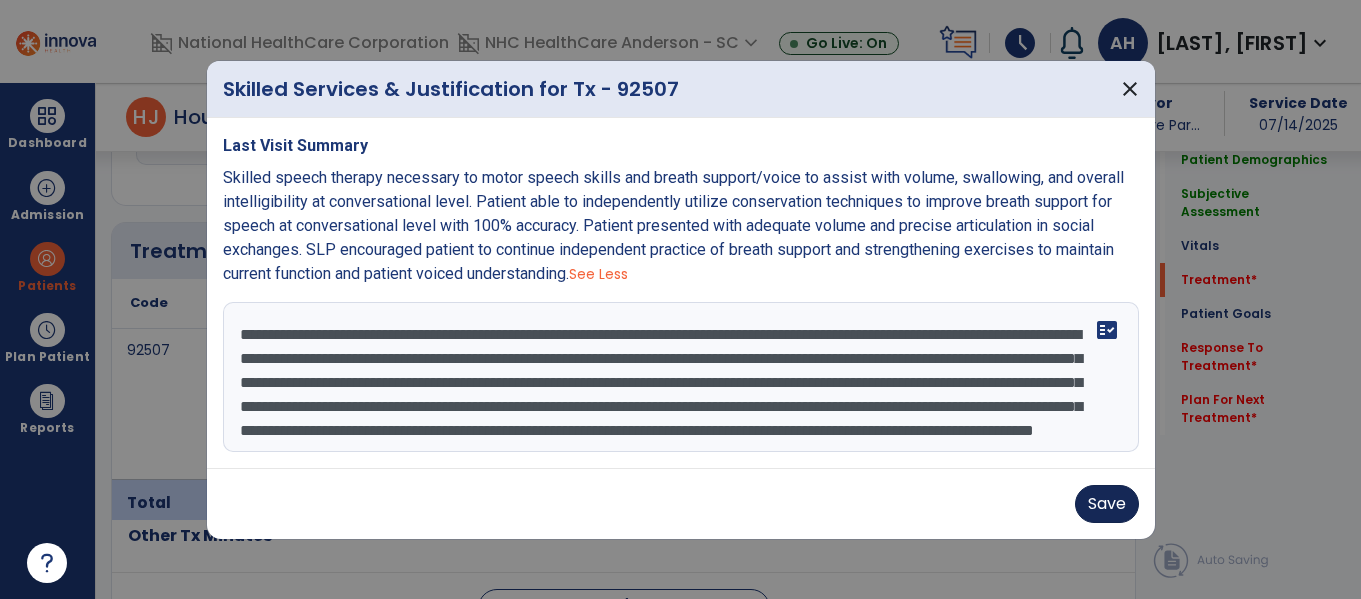 type on "**********" 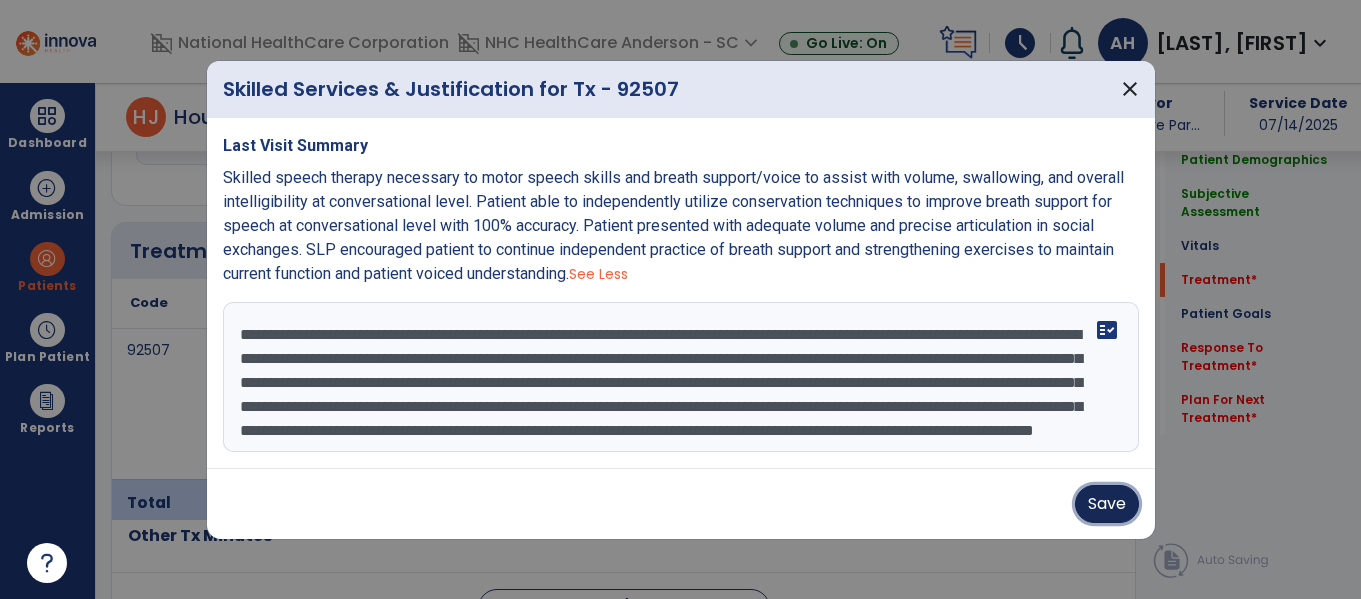 click on "Save" at bounding box center (1107, 504) 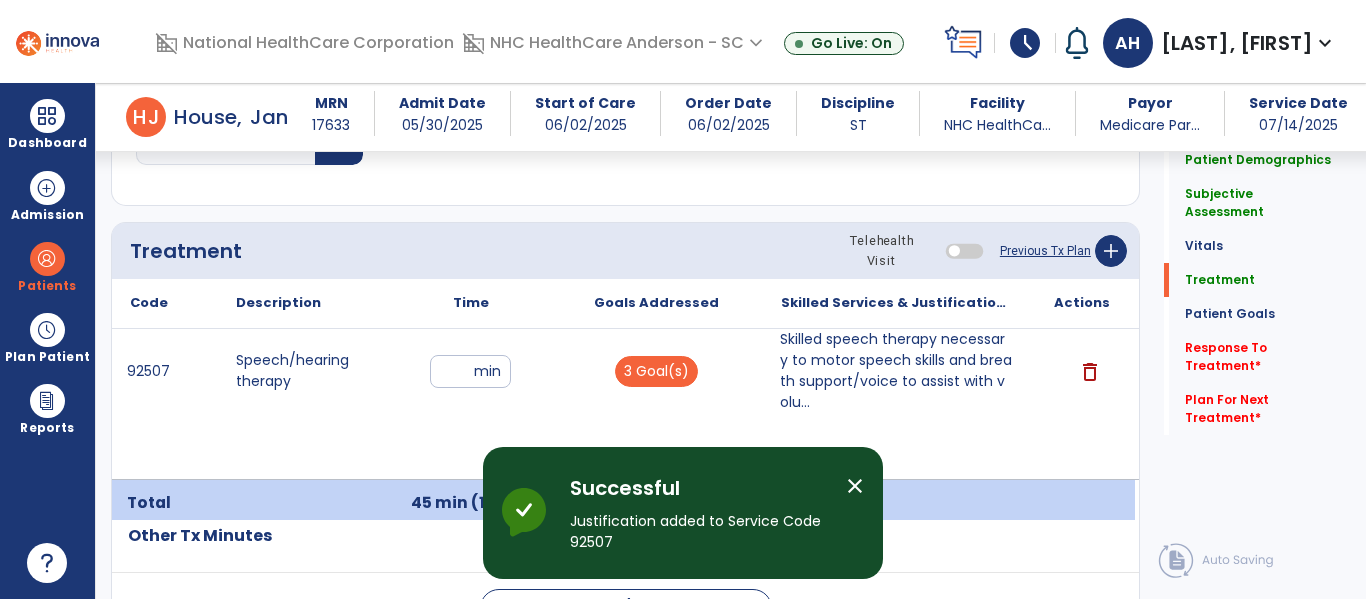 click on "close" at bounding box center [855, 486] 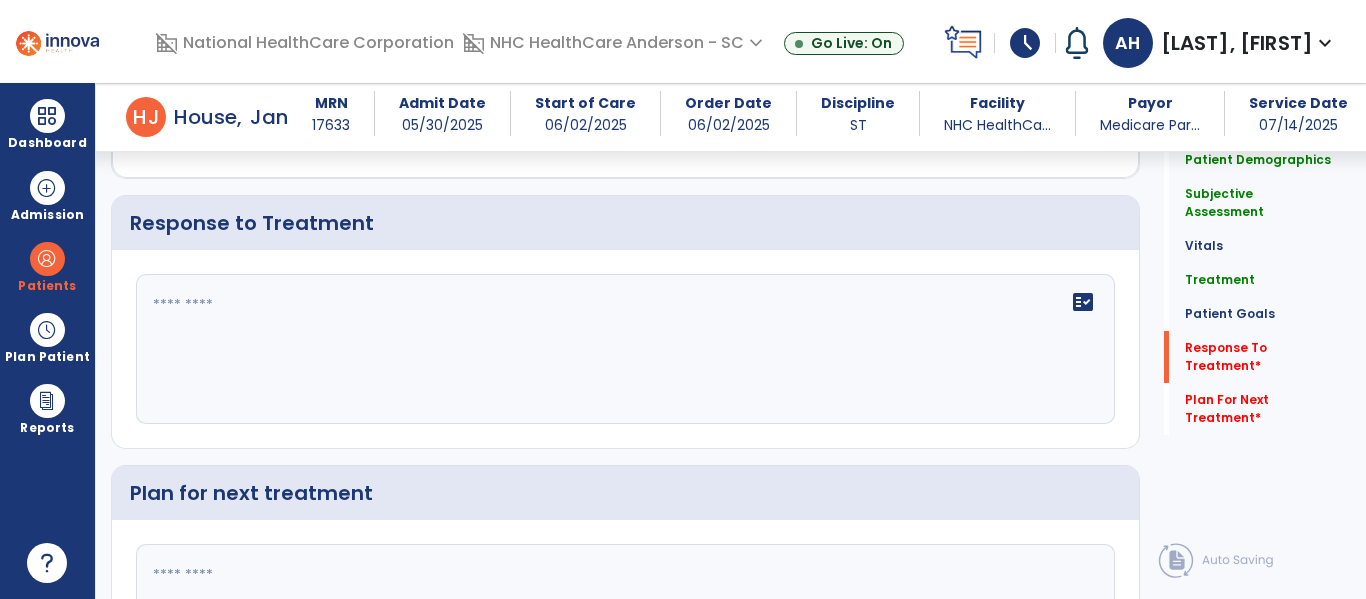 scroll, scrollTop: 2845, scrollLeft: 0, axis: vertical 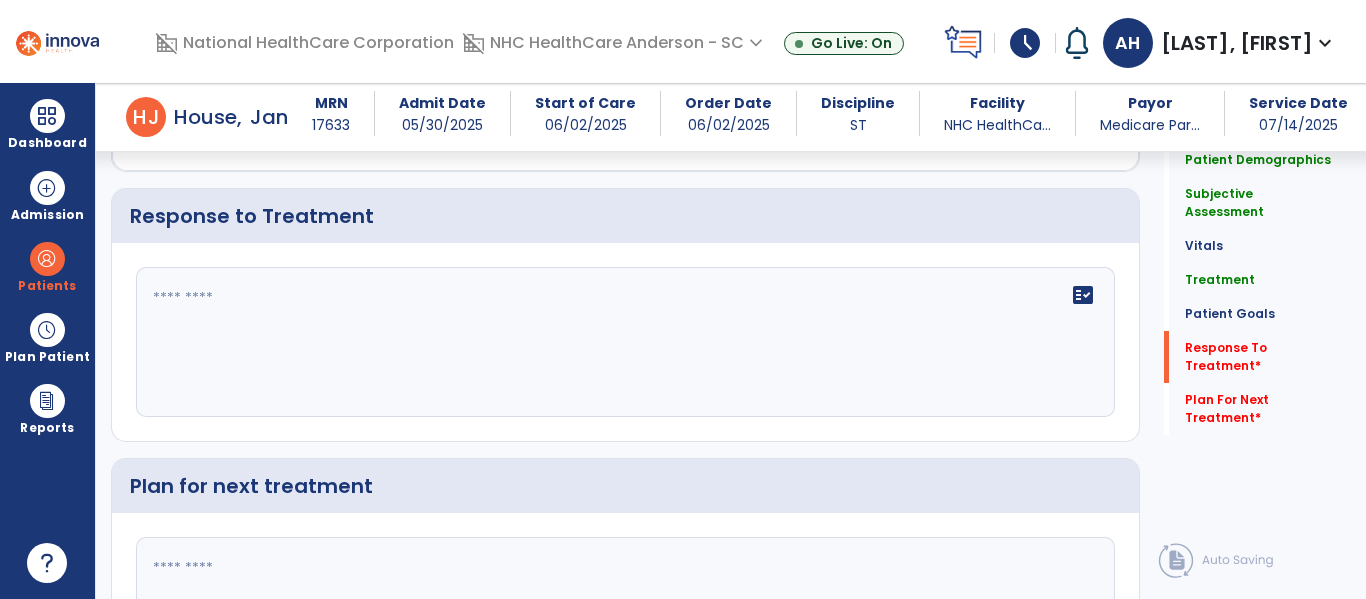 click on "fact_check" 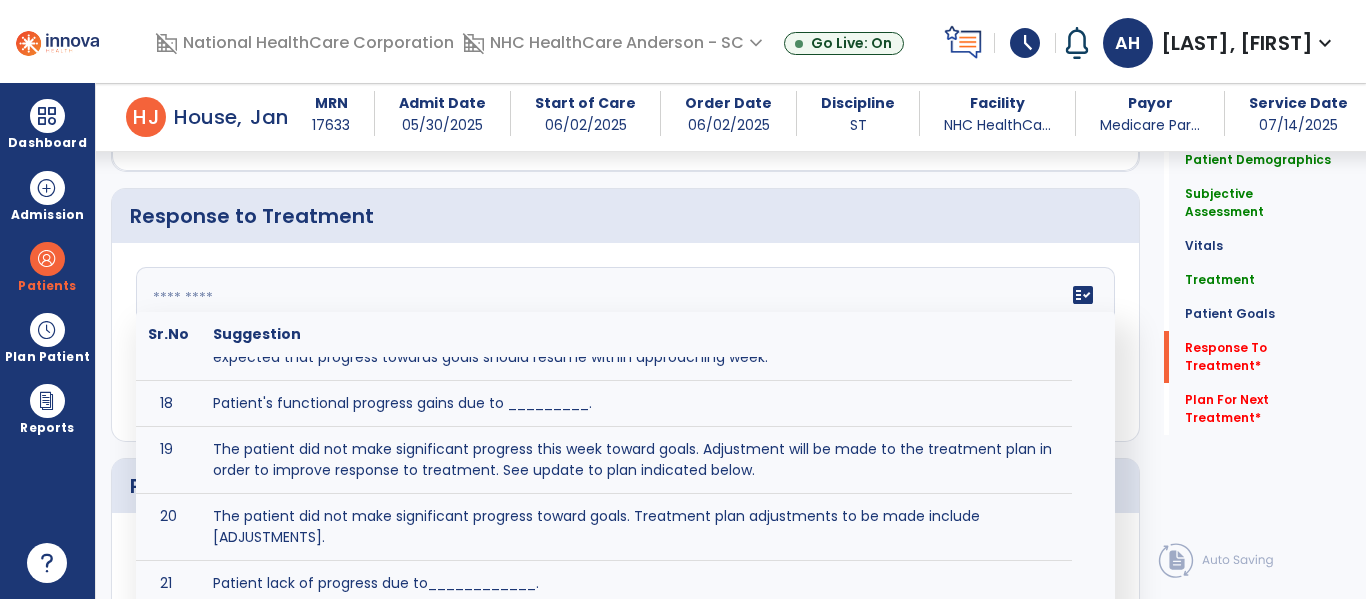scroll, scrollTop: 919, scrollLeft: 0, axis: vertical 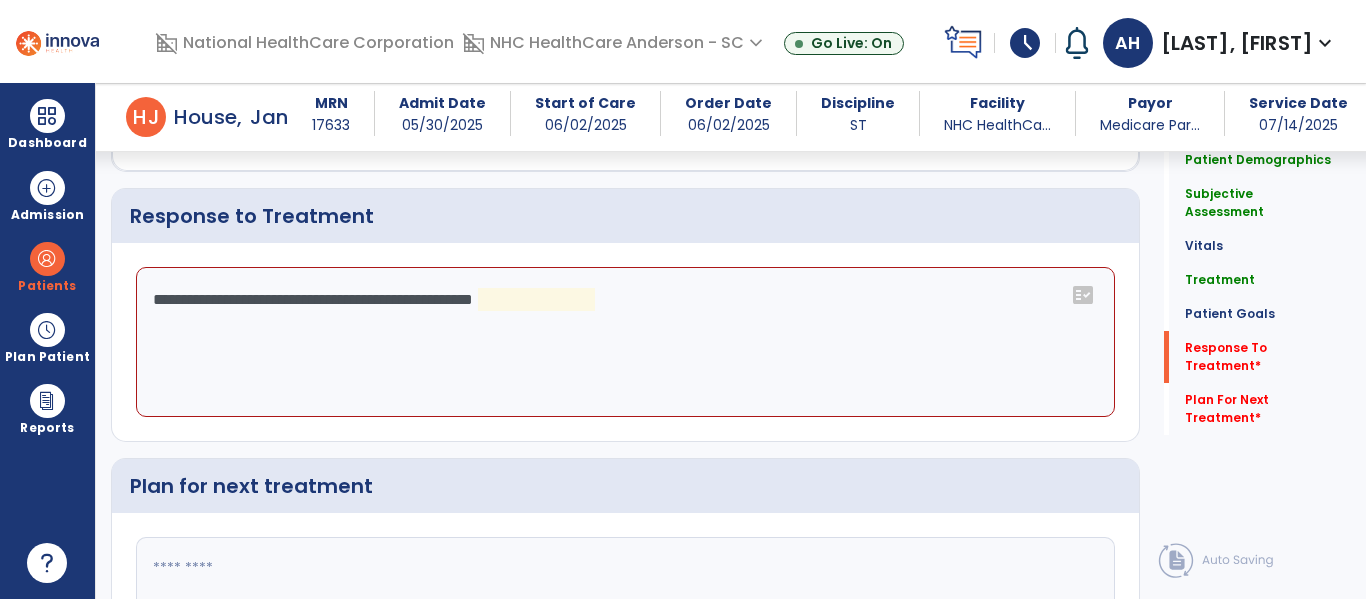 click on "**********" 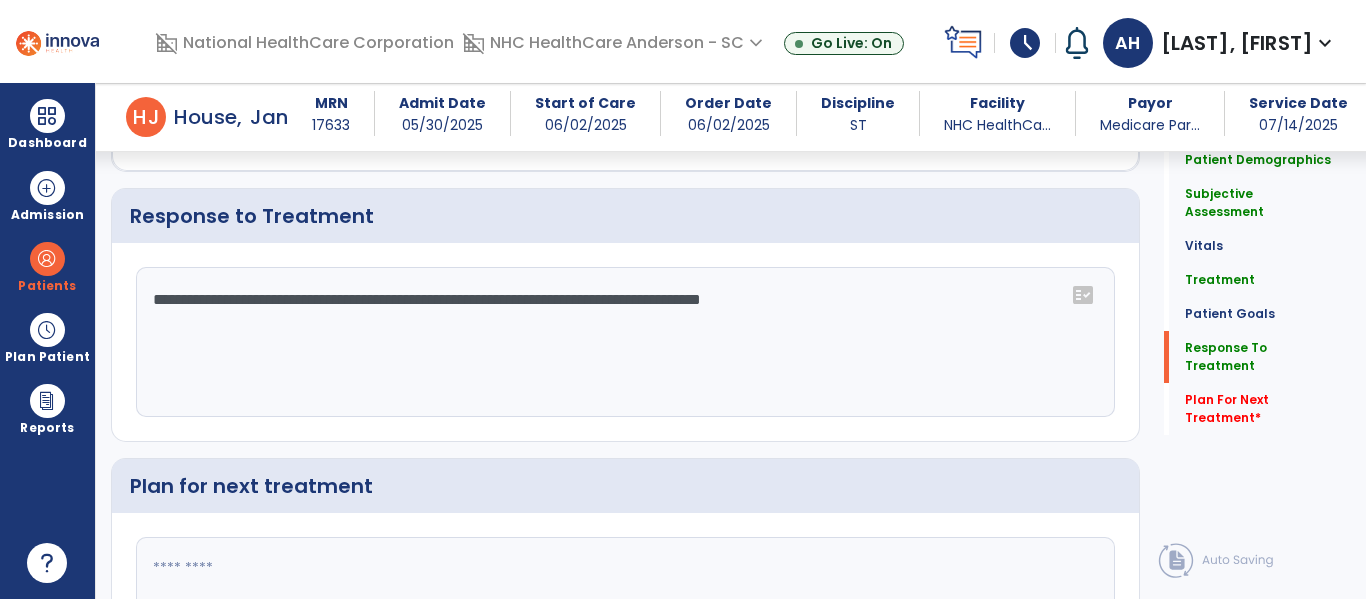 click on "**********" 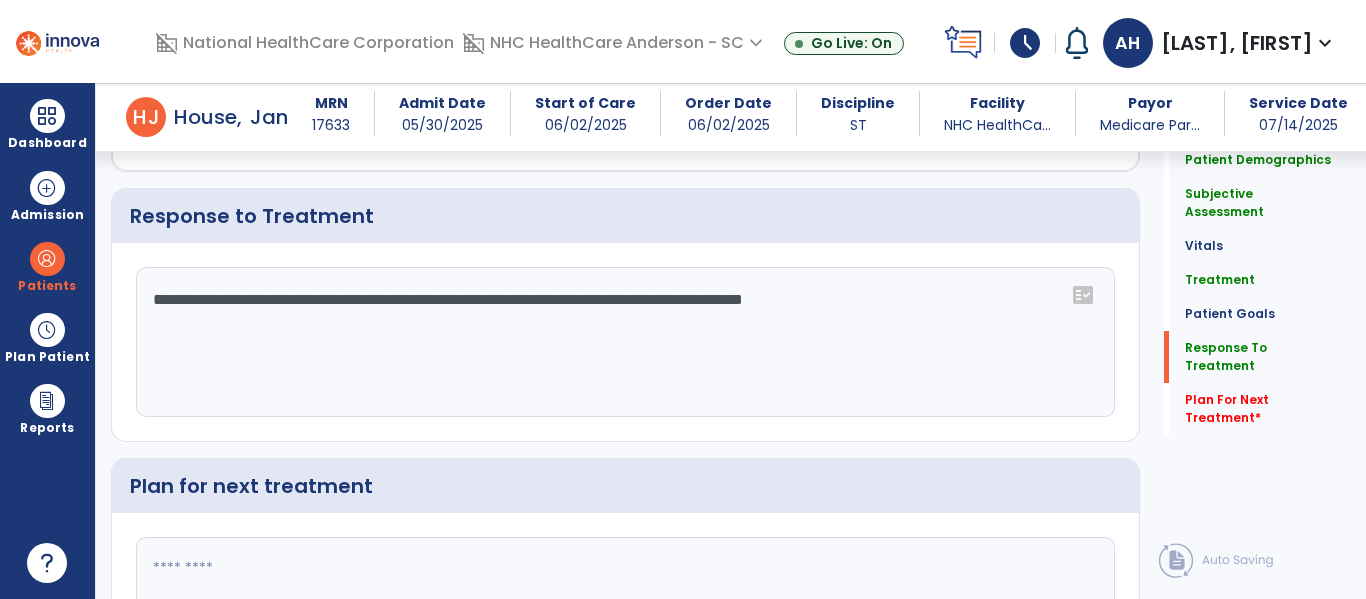 click on "**********" 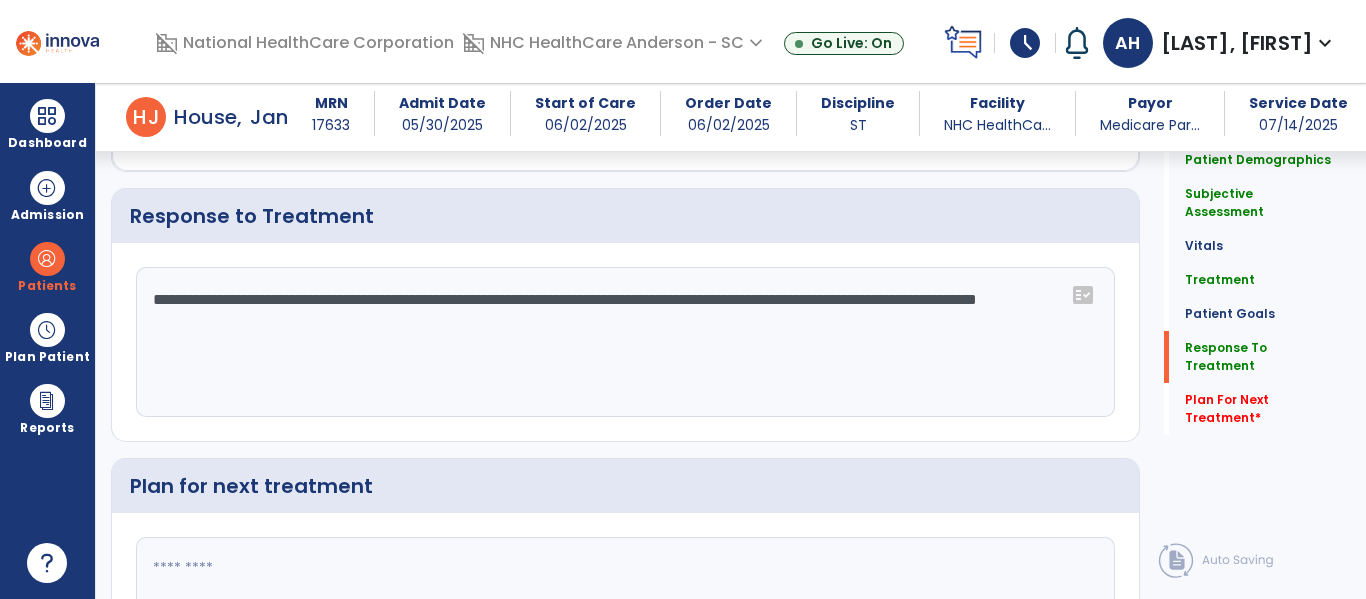 type on "**********" 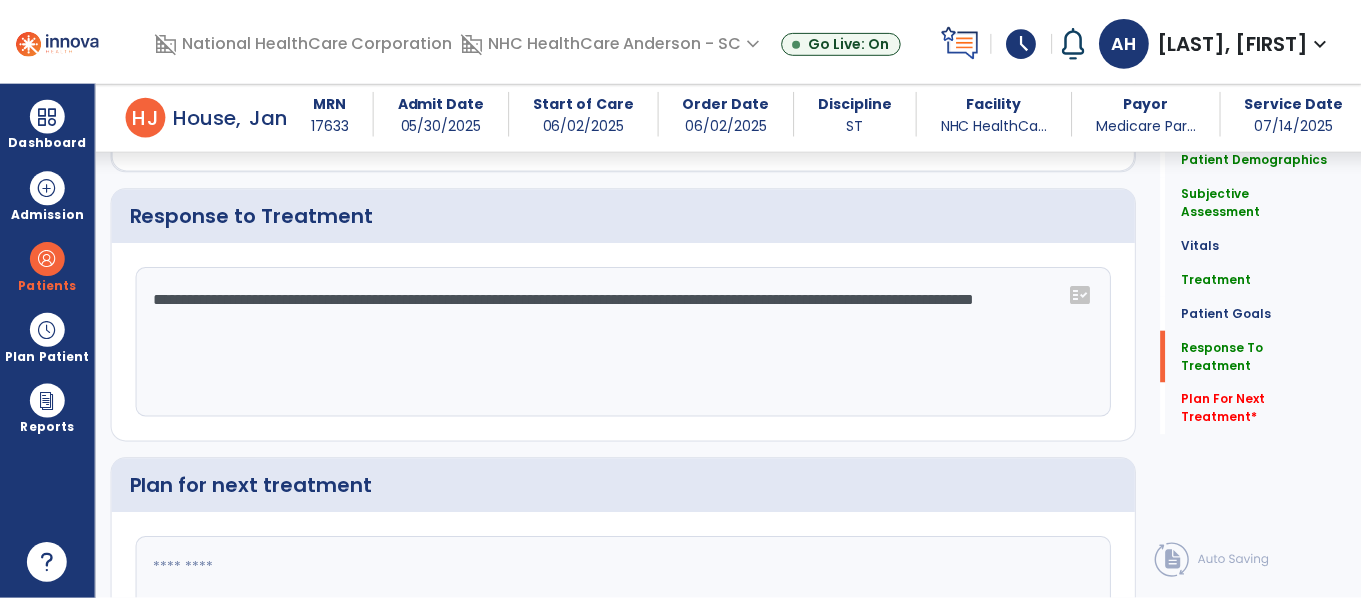 scroll, scrollTop: 3023, scrollLeft: 0, axis: vertical 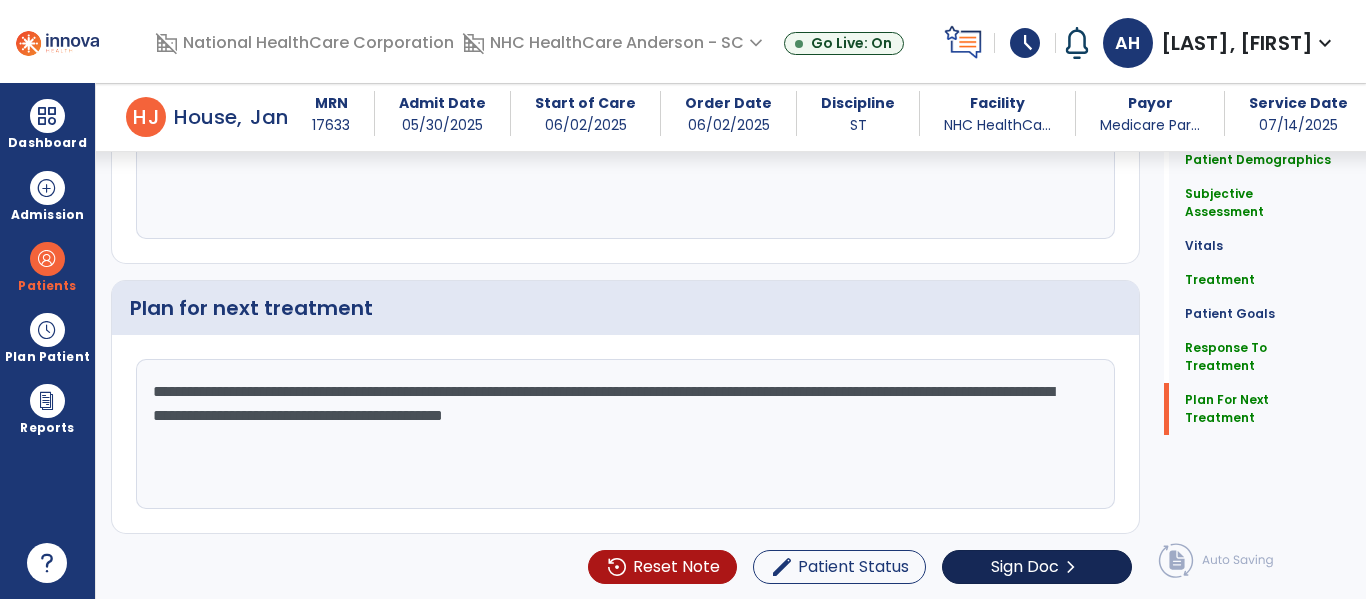 type on "**********" 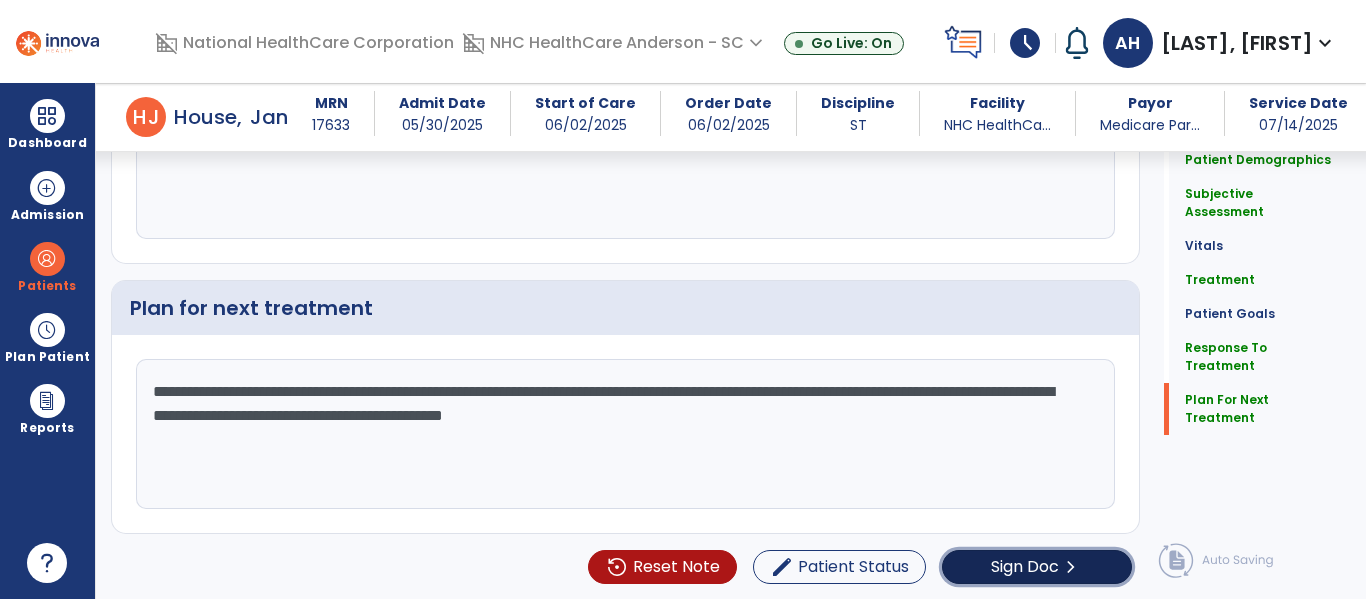 click on "Sign Doc" 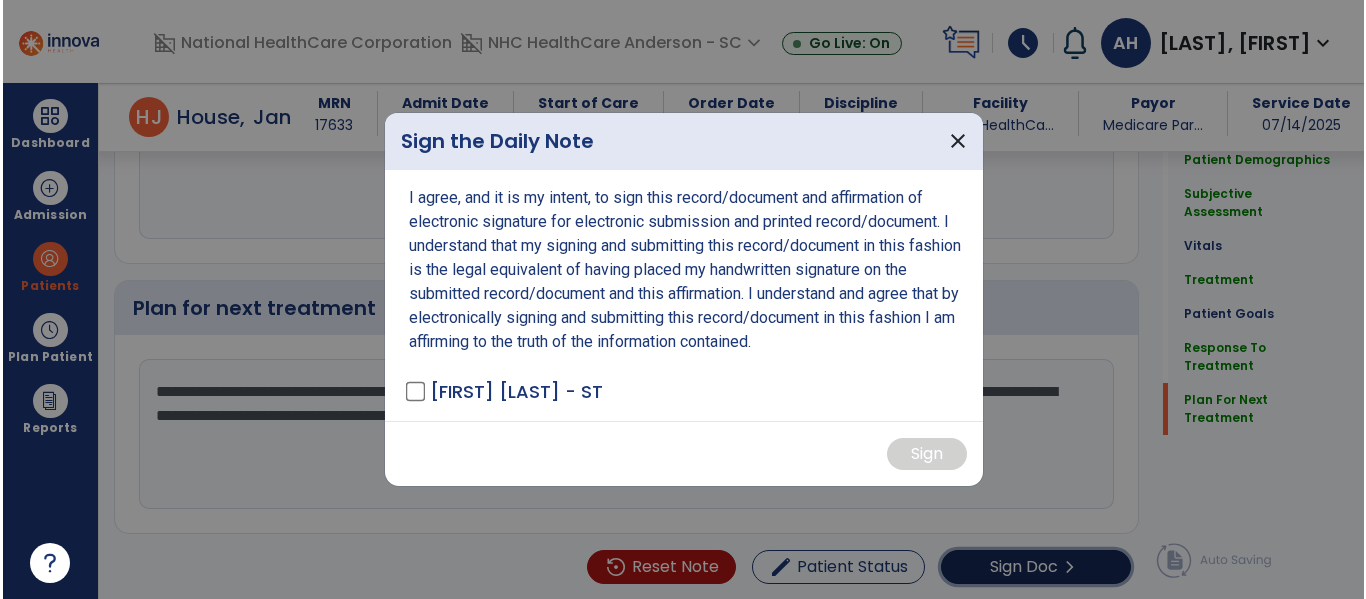 scroll, scrollTop: 3023, scrollLeft: 0, axis: vertical 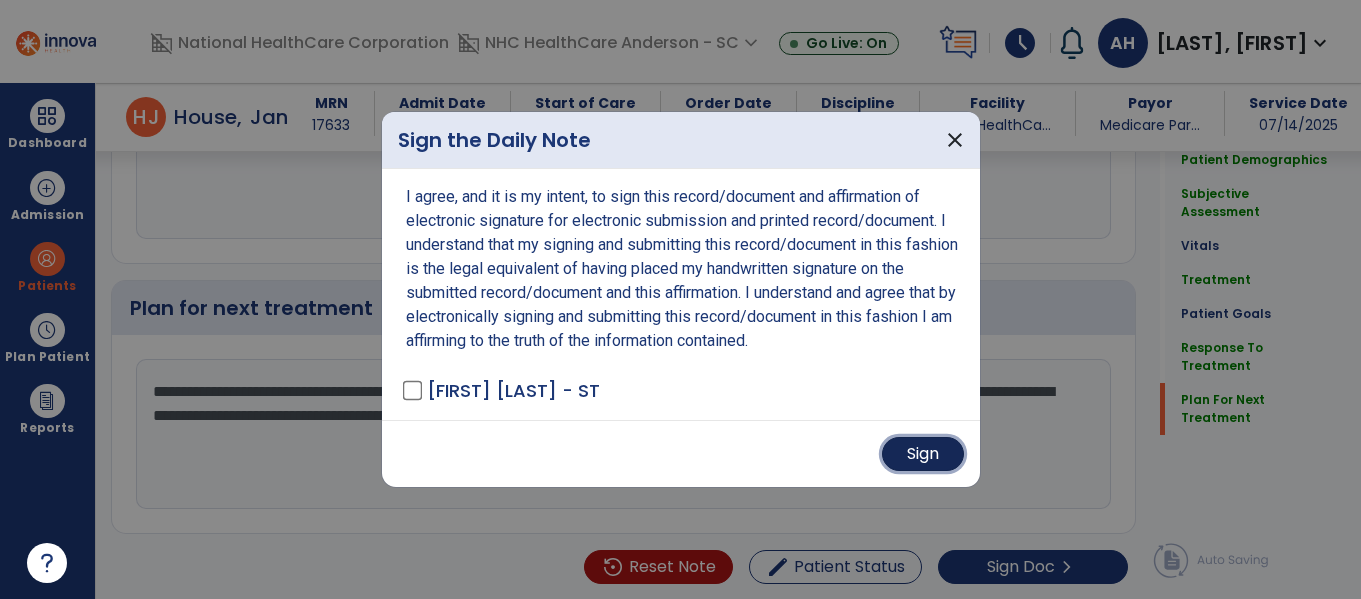 click on "Sign" at bounding box center (923, 454) 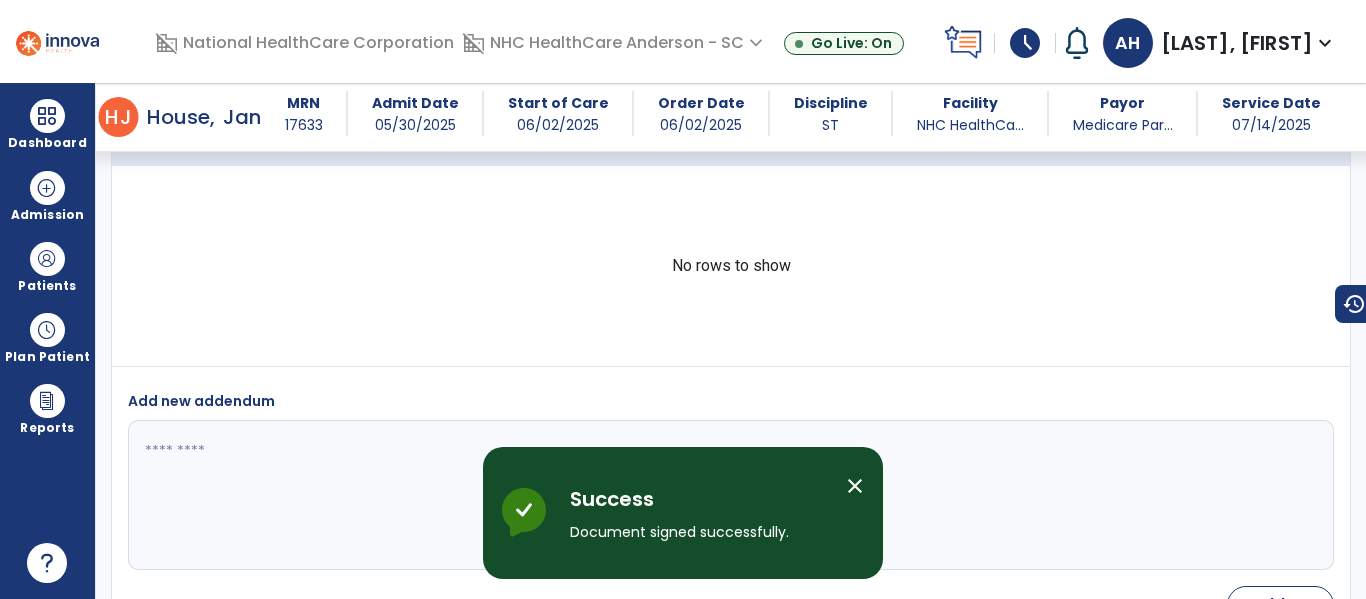 scroll, scrollTop: 4649, scrollLeft: 0, axis: vertical 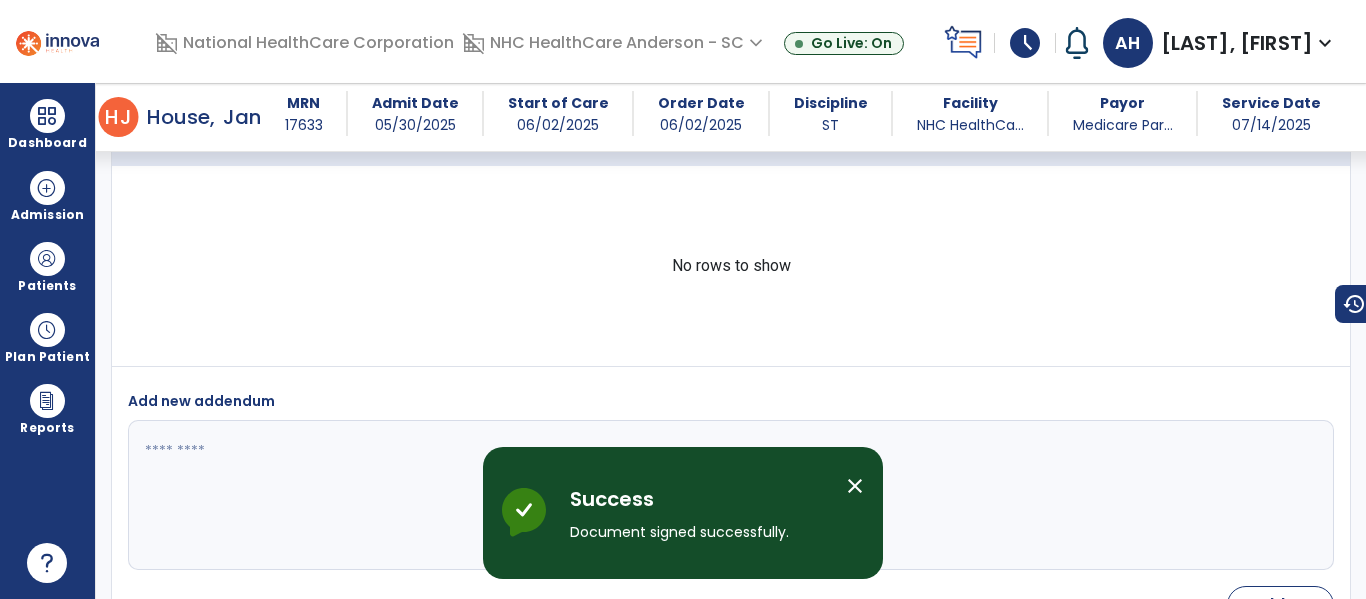 click on "close" at bounding box center (855, 486) 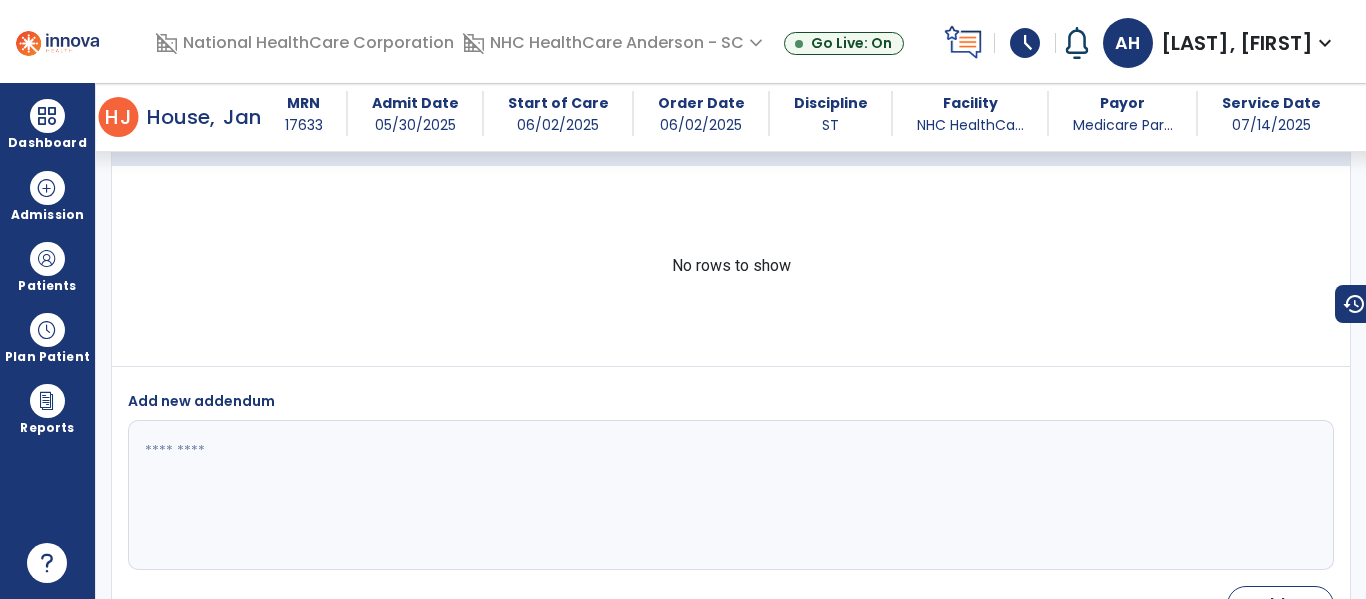 scroll, scrollTop: 0, scrollLeft: 0, axis: both 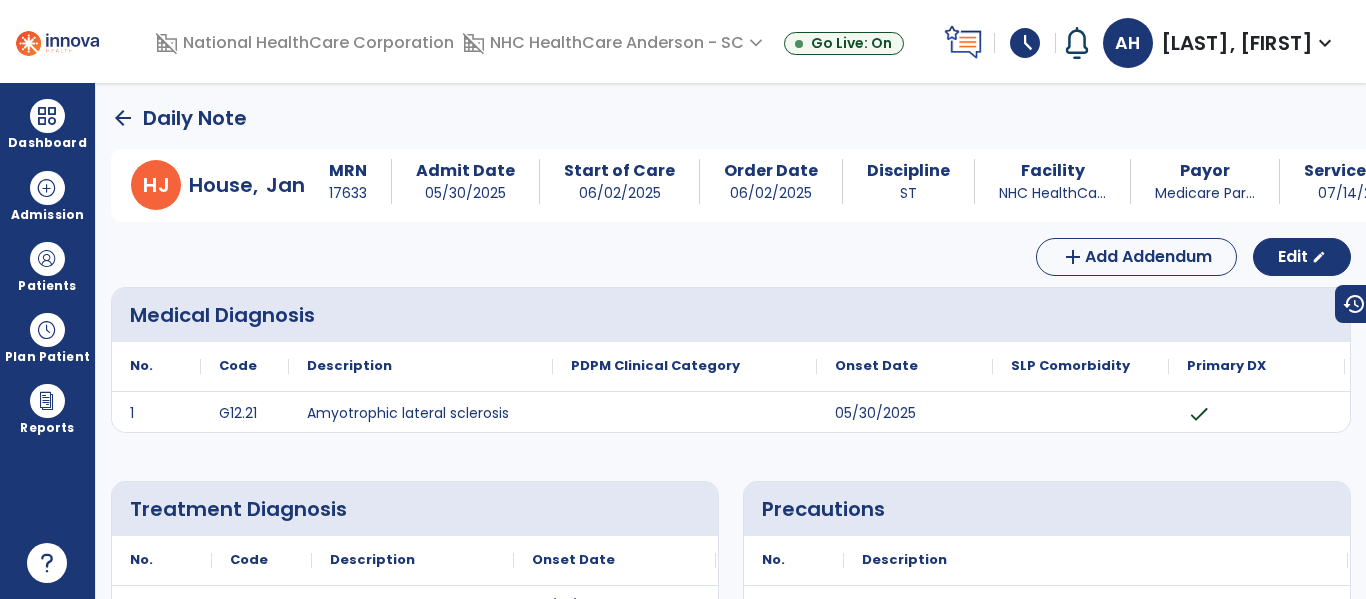 click on "arrow_back" 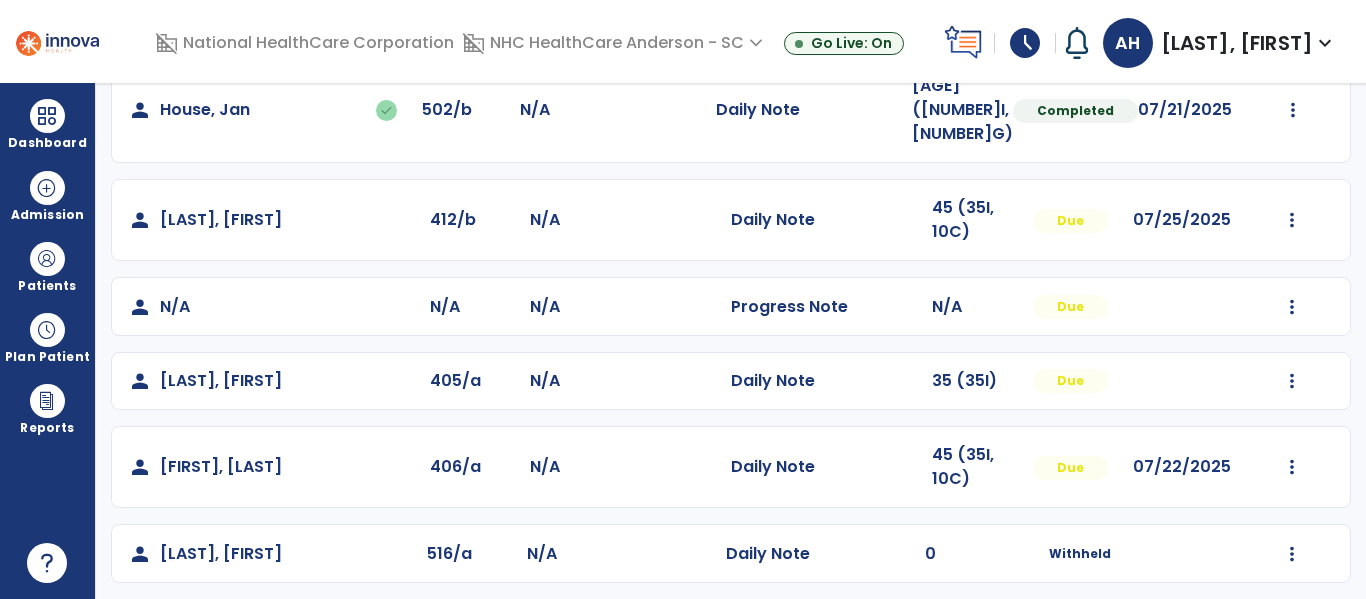 scroll, scrollTop: 477, scrollLeft: 0, axis: vertical 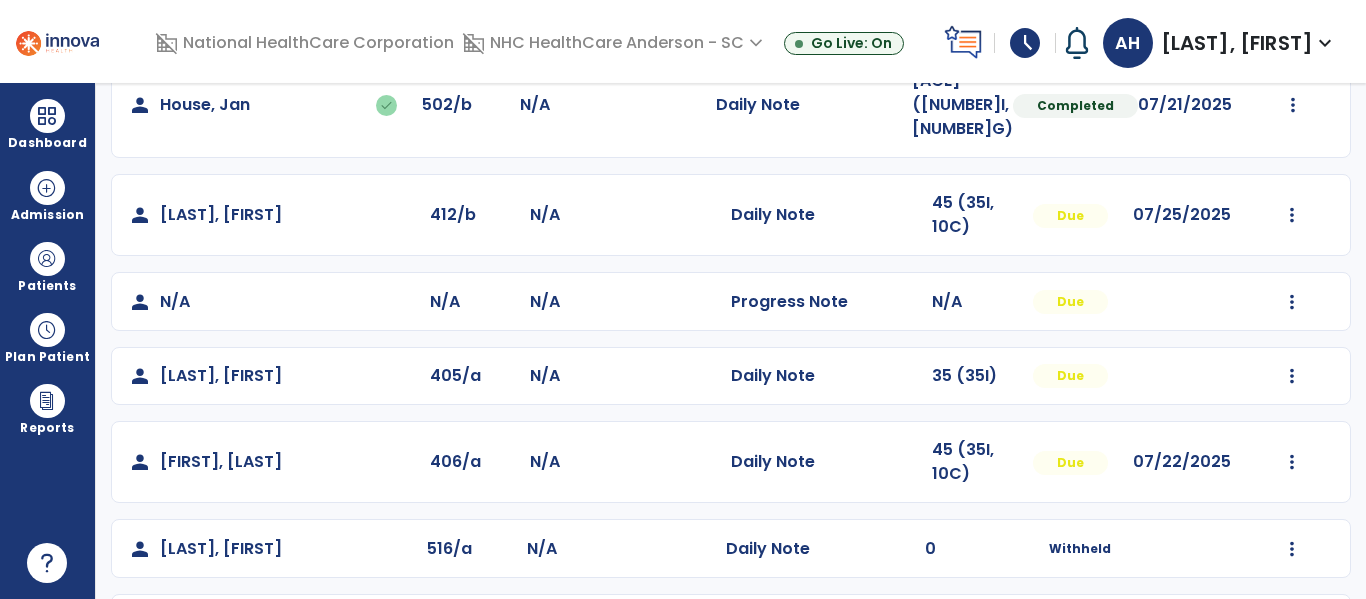 click on "Mark Visit As Complete   Reset Note   Open Document   G + C Mins" 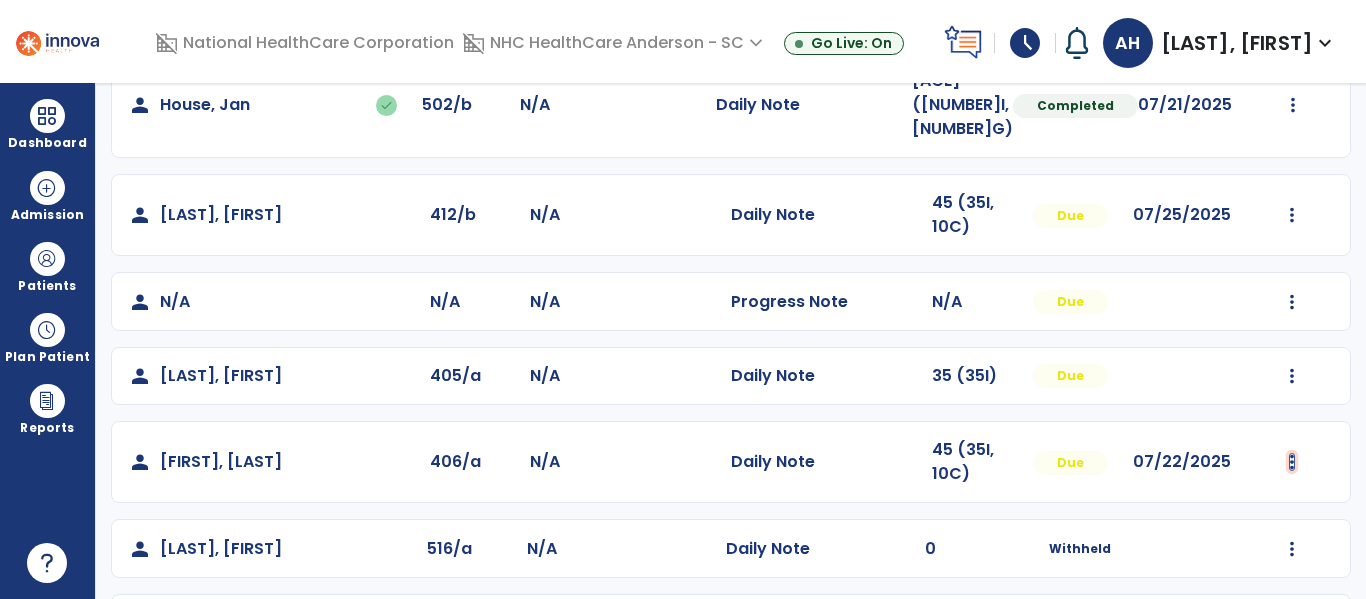 click at bounding box center (1292, -177) 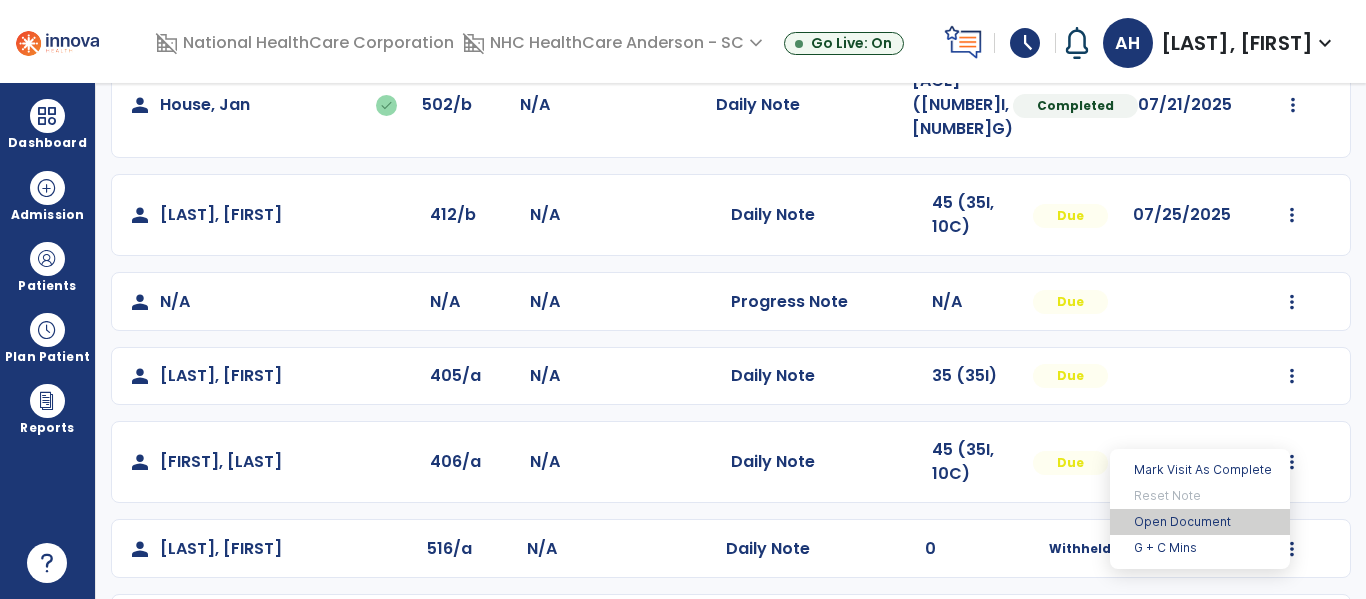 click on "Open Document" at bounding box center (1200, 522) 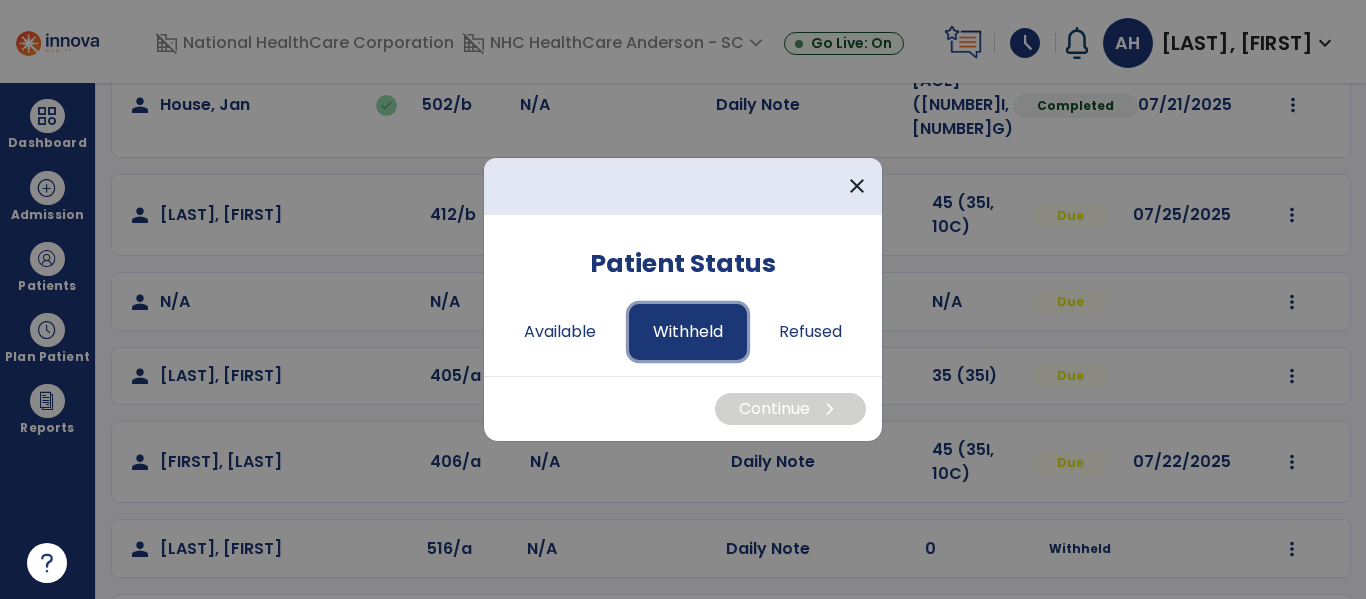 click on "Withheld" at bounding box center (688, 332) 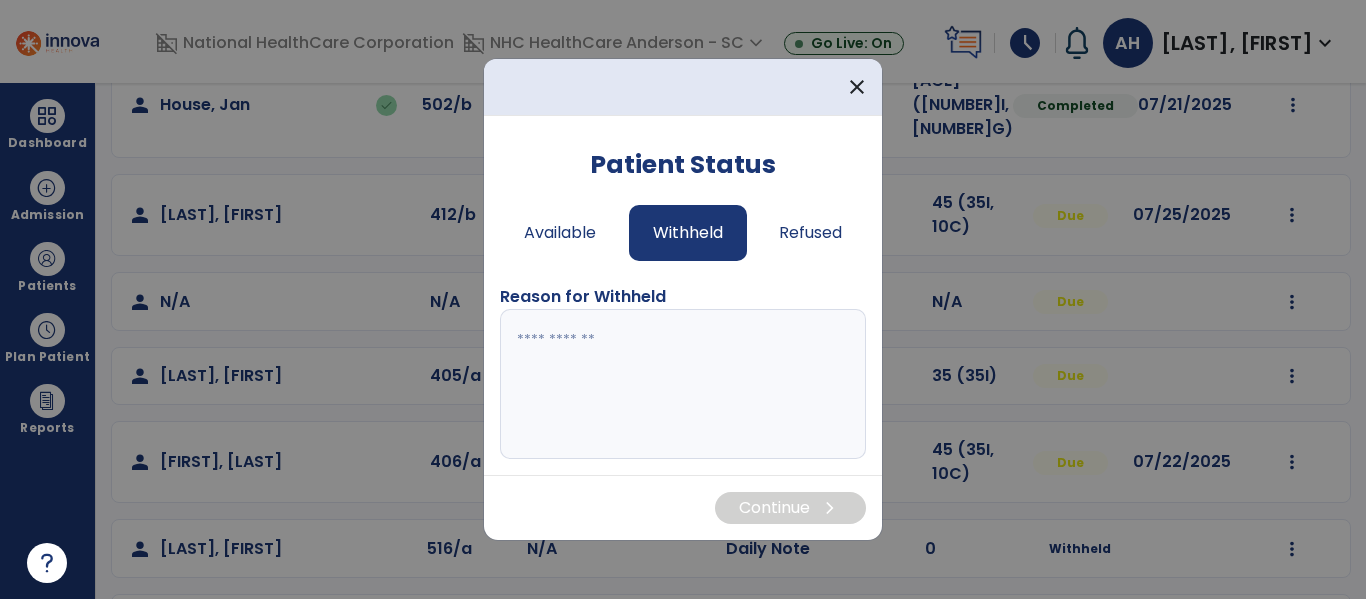click at bounding box center (683, 384) 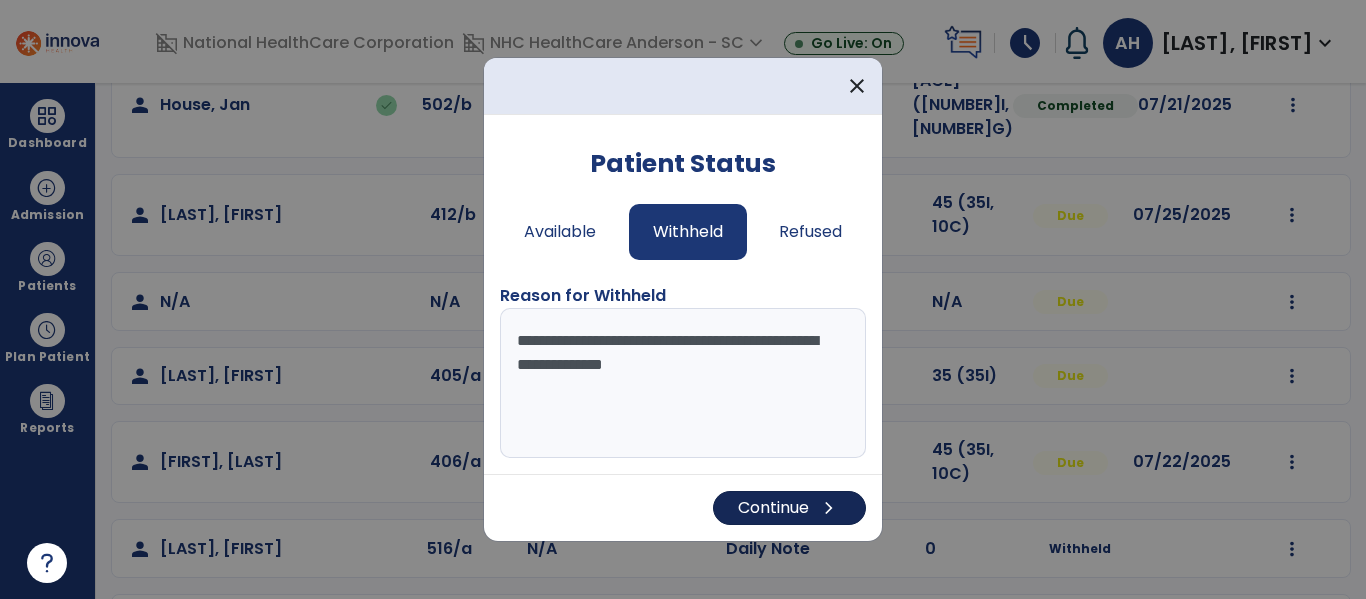 type on "**********" 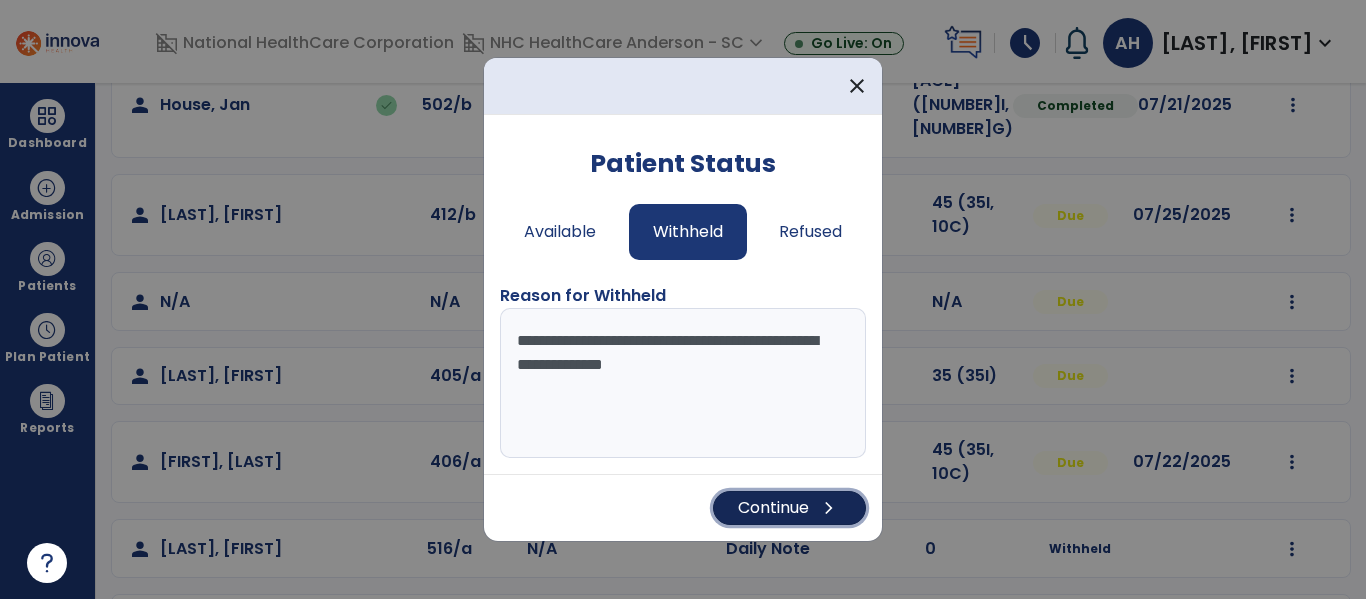 click on "Continue   chevron_right" at bounding box center [789, 508] 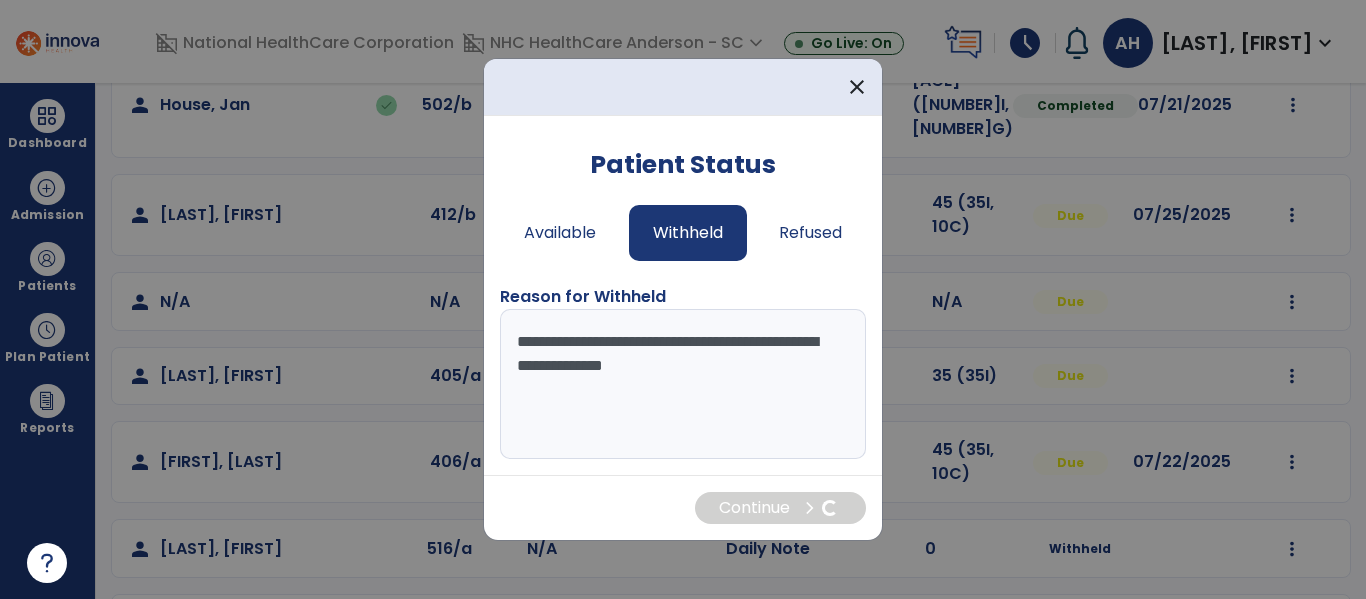 scroll, scrollTop: 68, scrollLeft: 0, axis: vertical 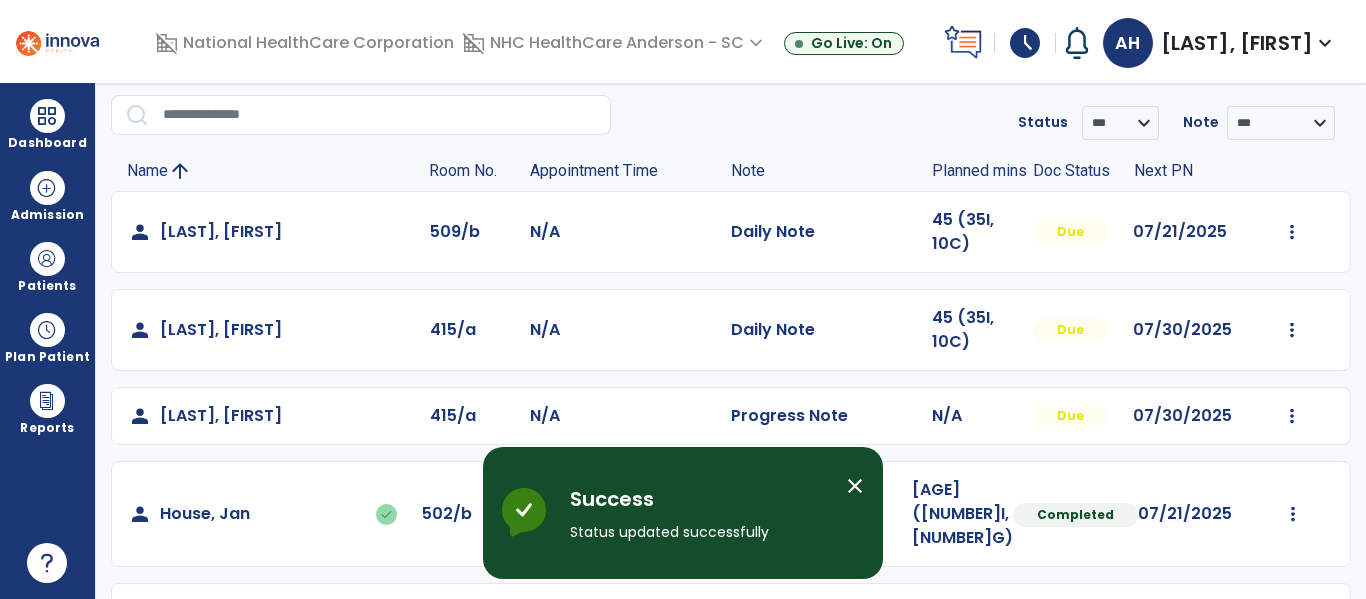 click on "close" at bounding box center (855, 486) 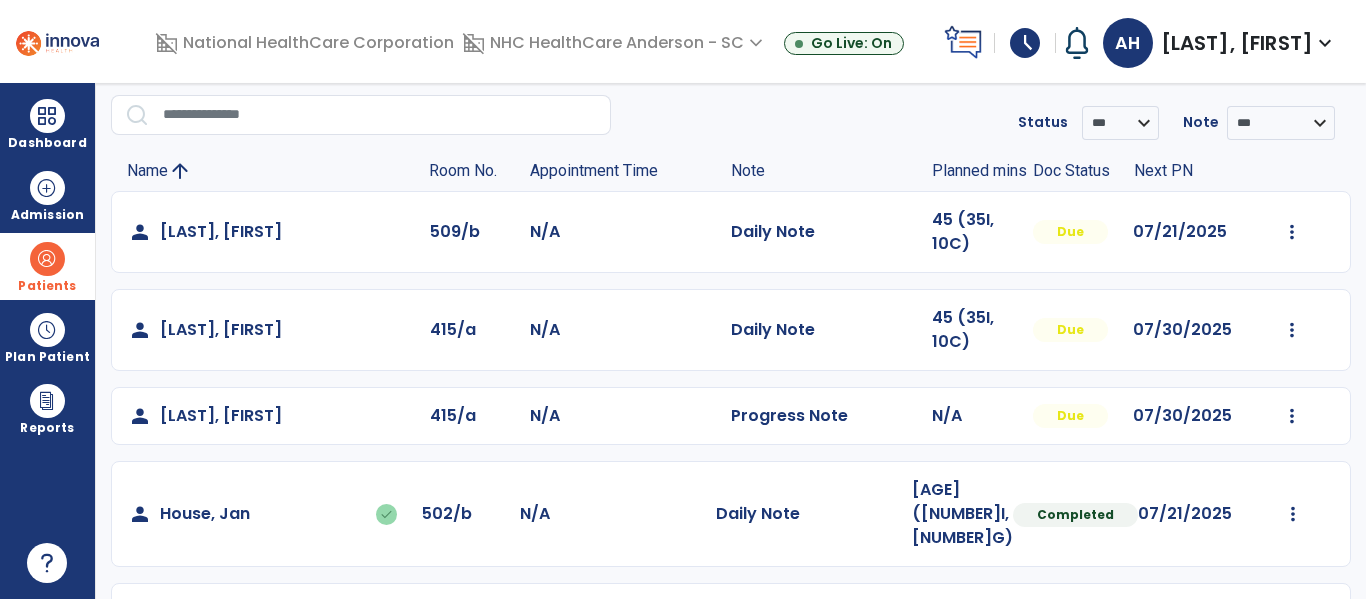click at bounding box center [47, 259] 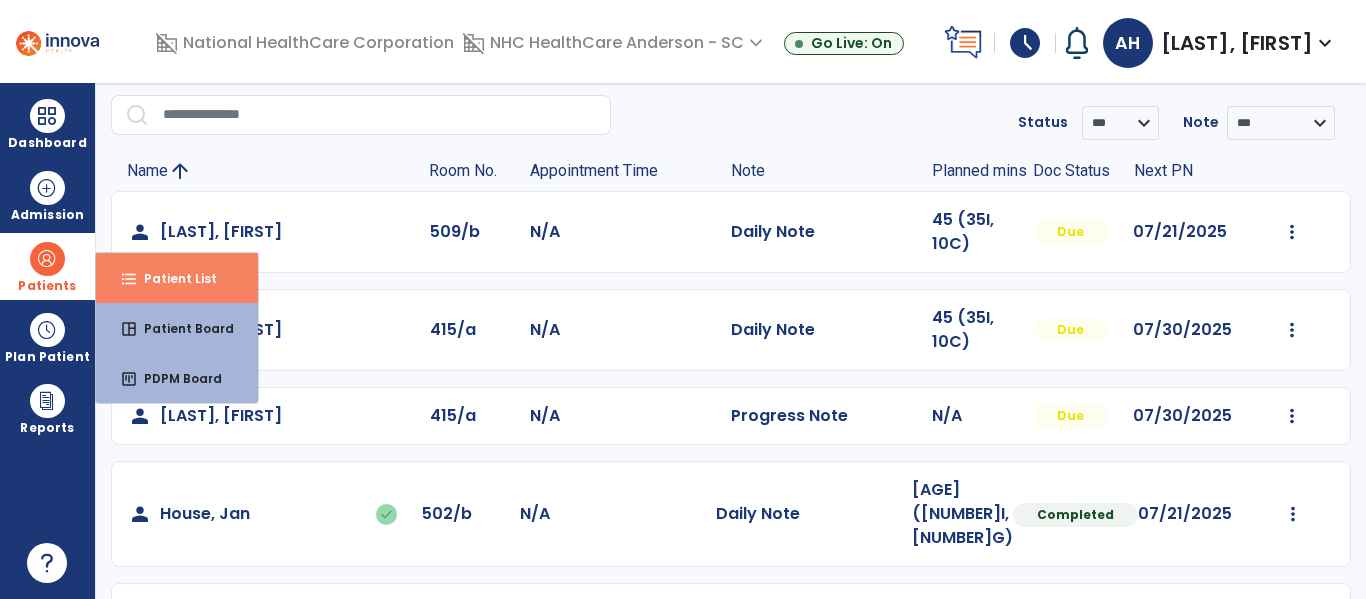 click on "format_list_bulleted  Patient List" at bounding box center (177, 278) 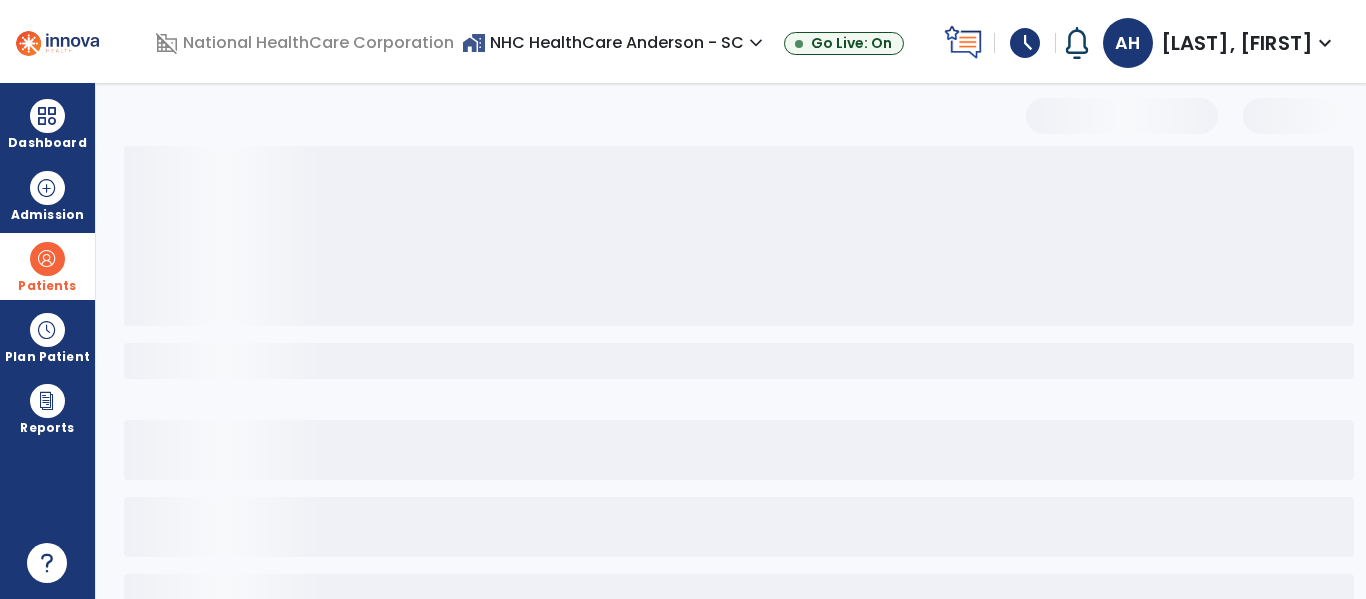 select on "***" 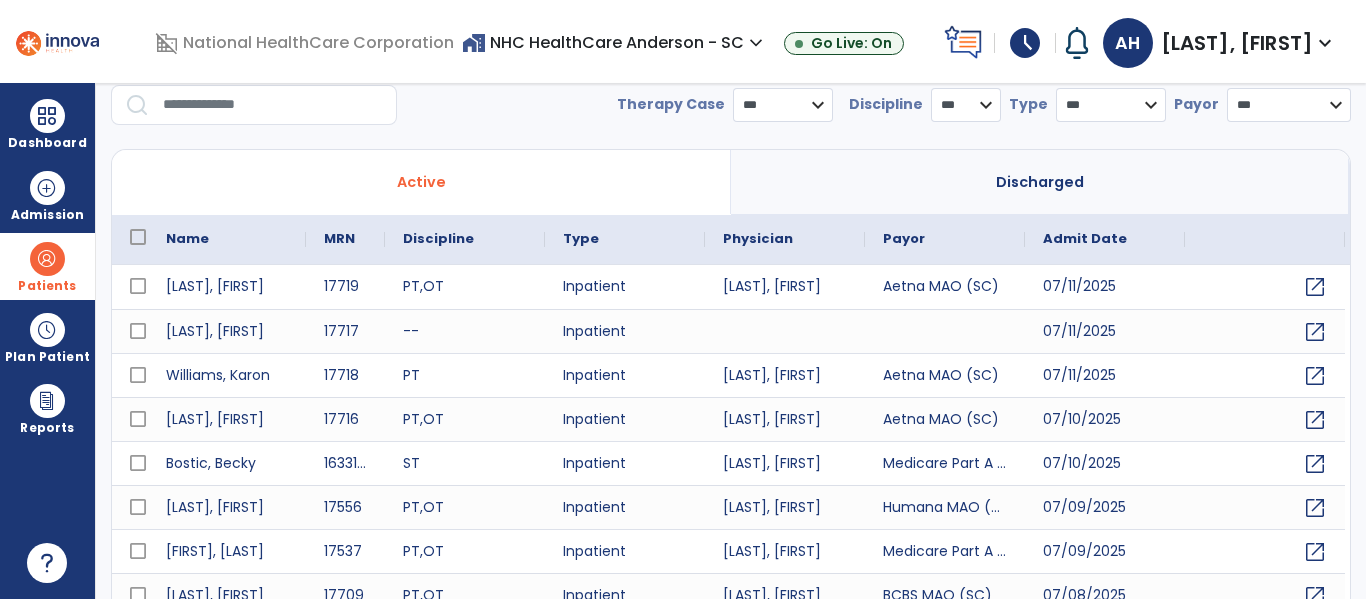 click at bounding box center [273, 105] 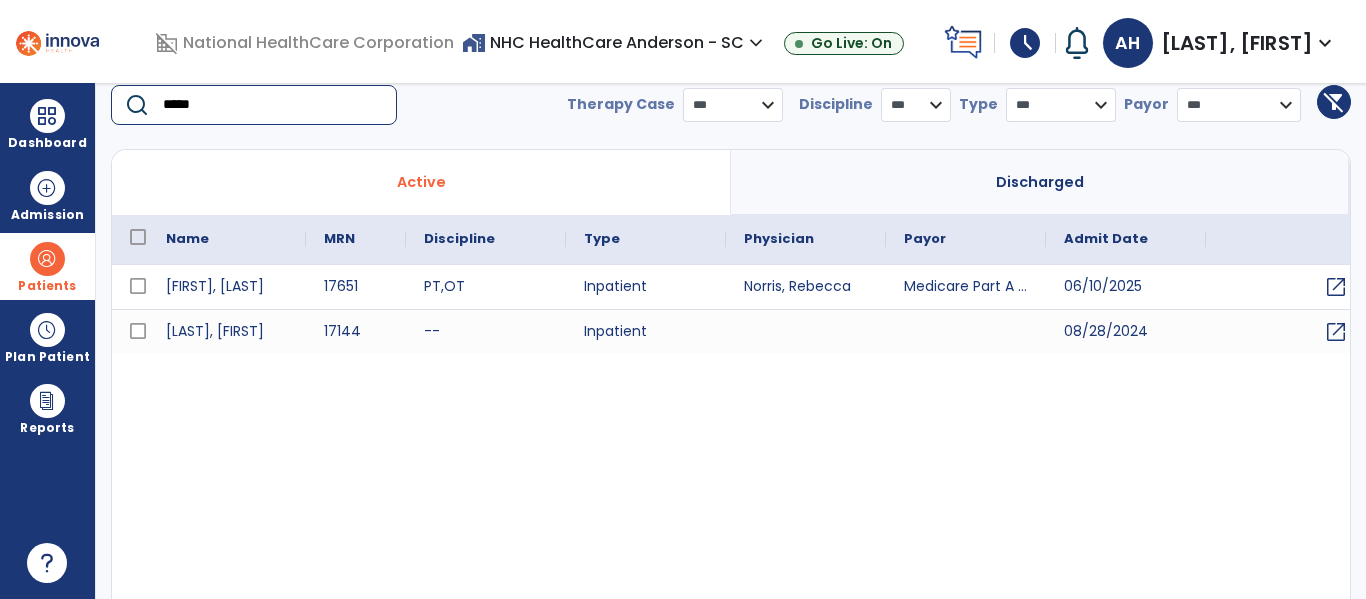 type on "*****" 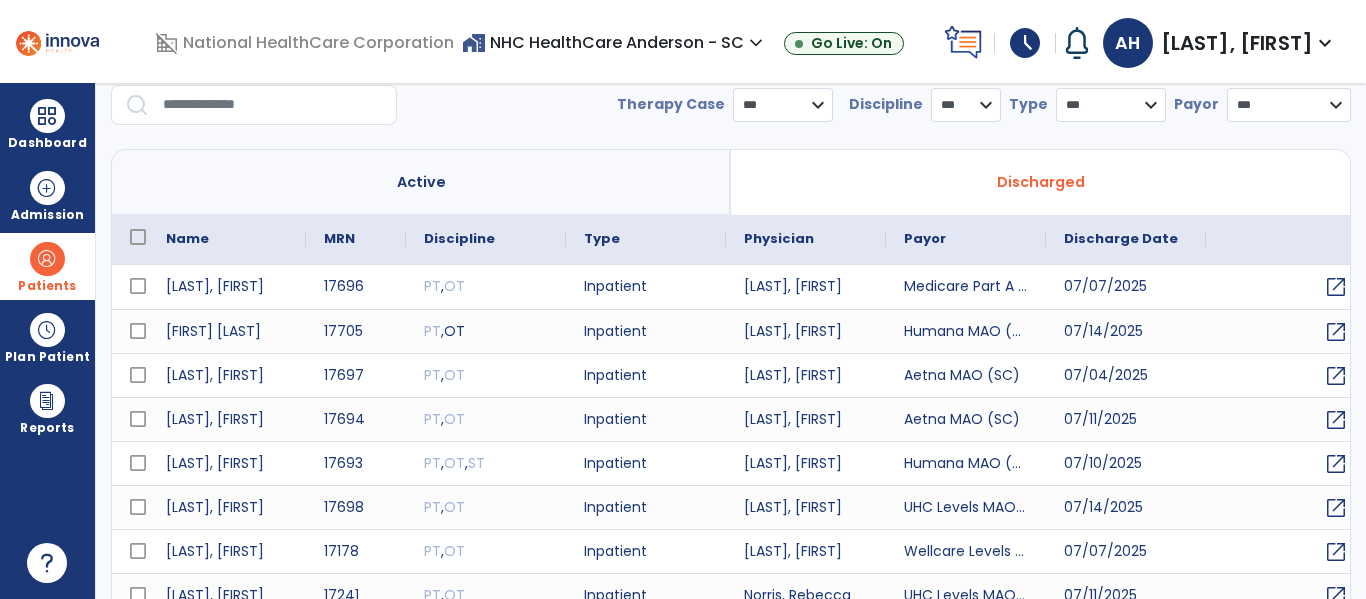 click at bounding box center (273, 105) 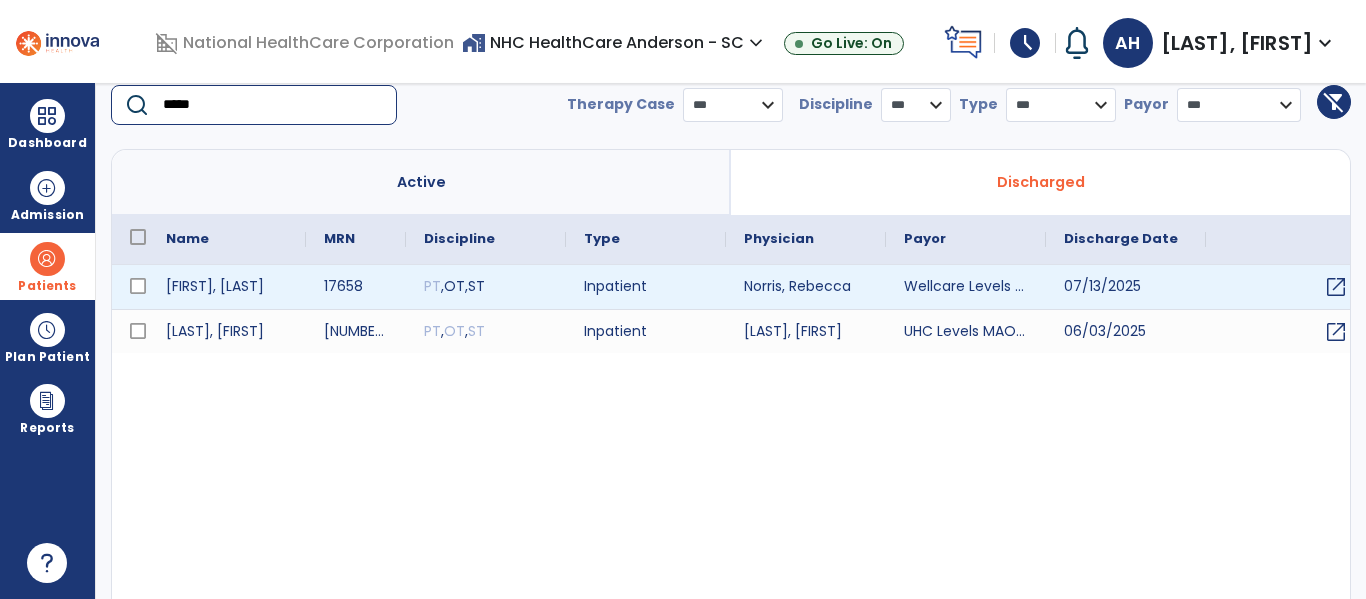 type on "*****" 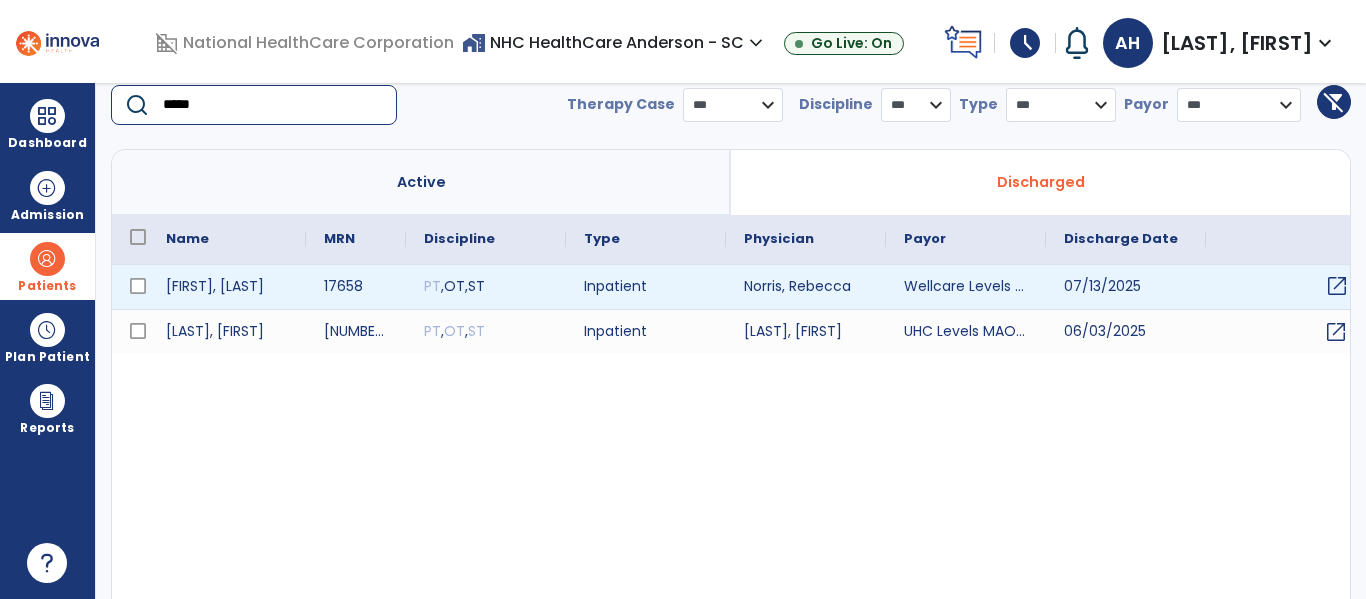 click on "open_in_new" at bounding box center [1337, 286] 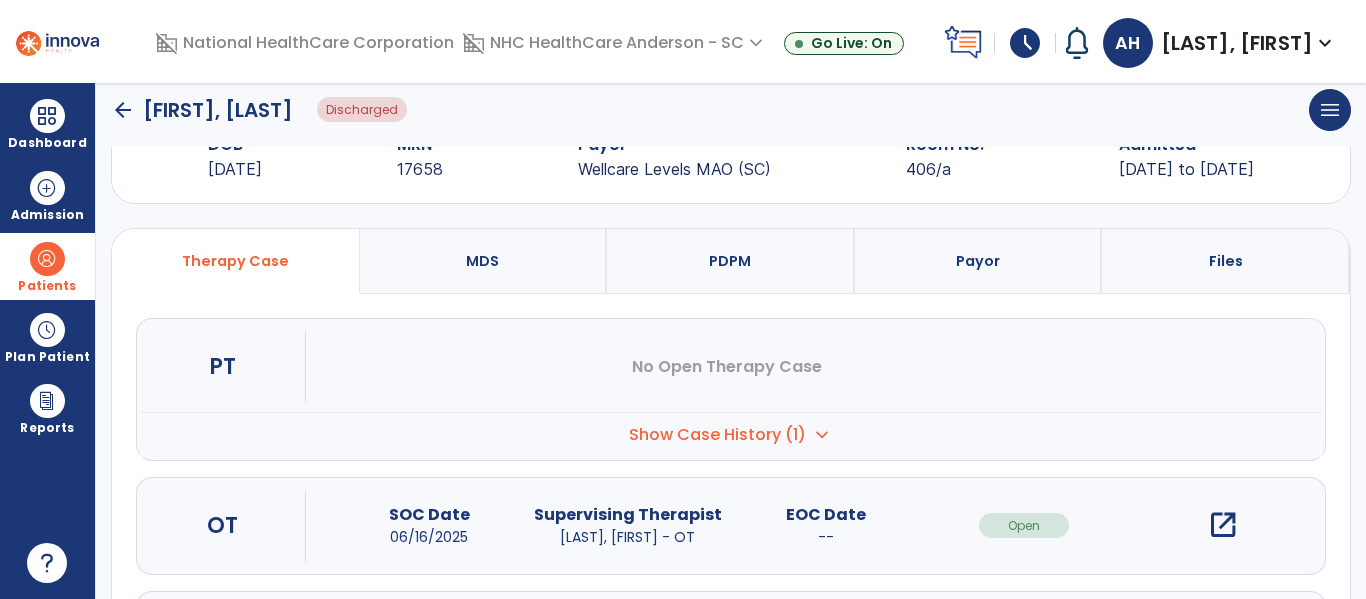 scroll, scrollTop: 207, scrollLeft: 0, axis: vertical 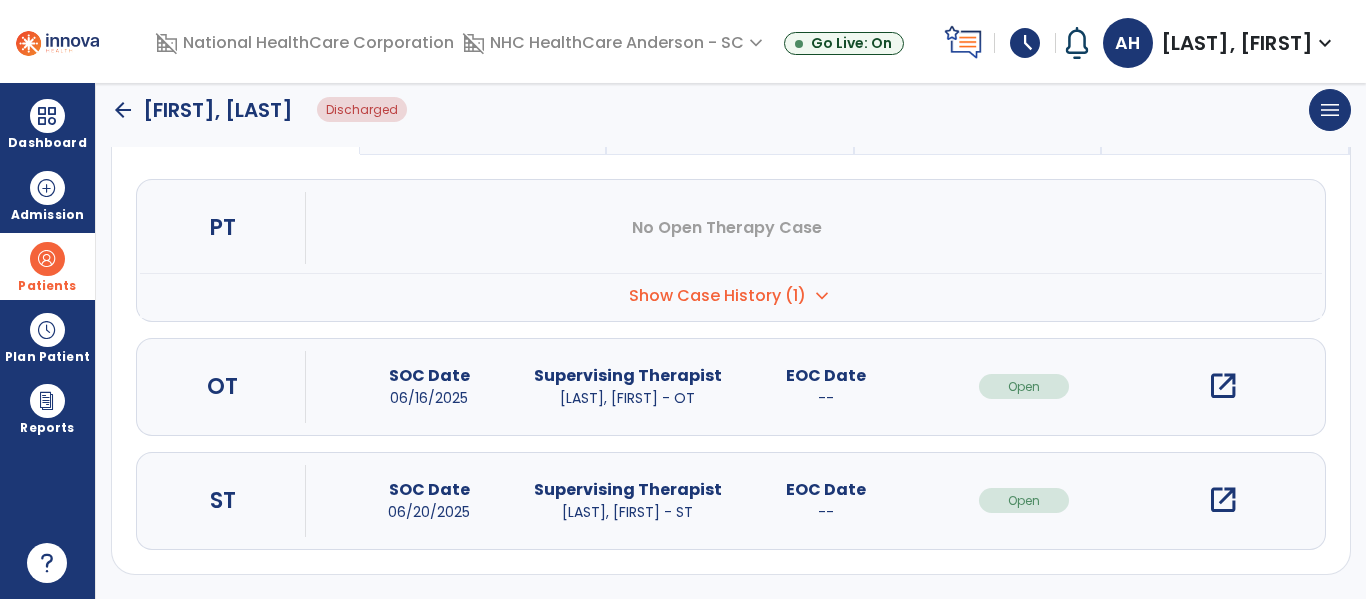 click on "open_in_new" at bounding box center (1223, 500) 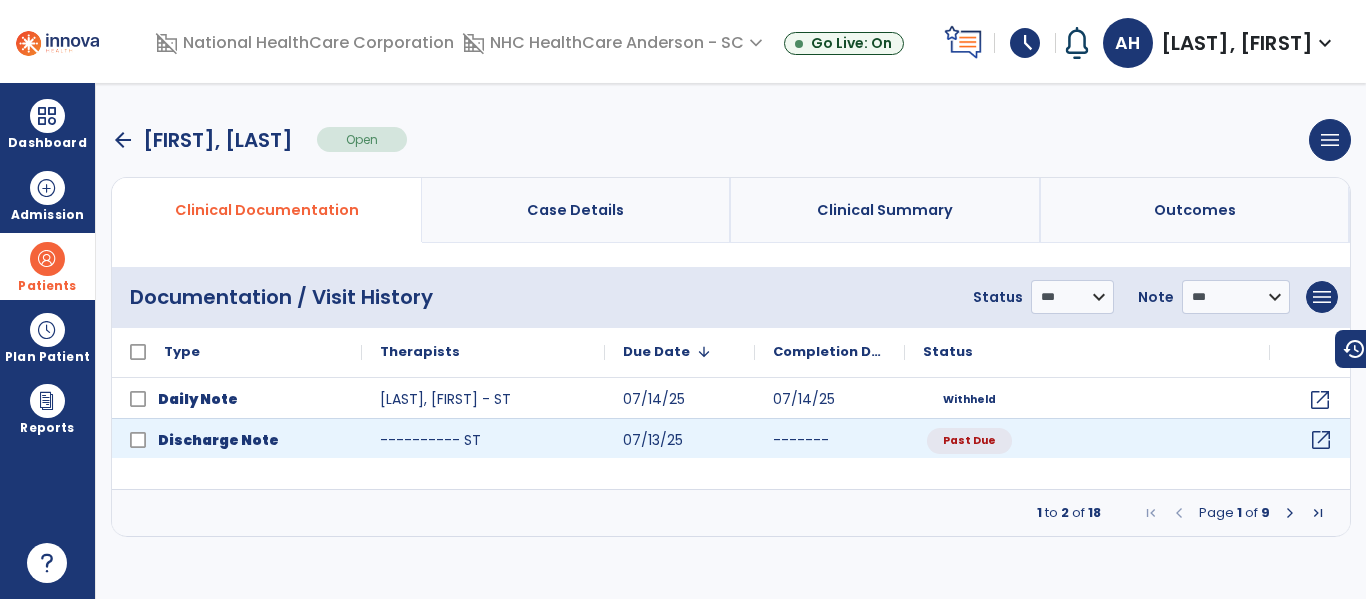 click on "open_in_new" 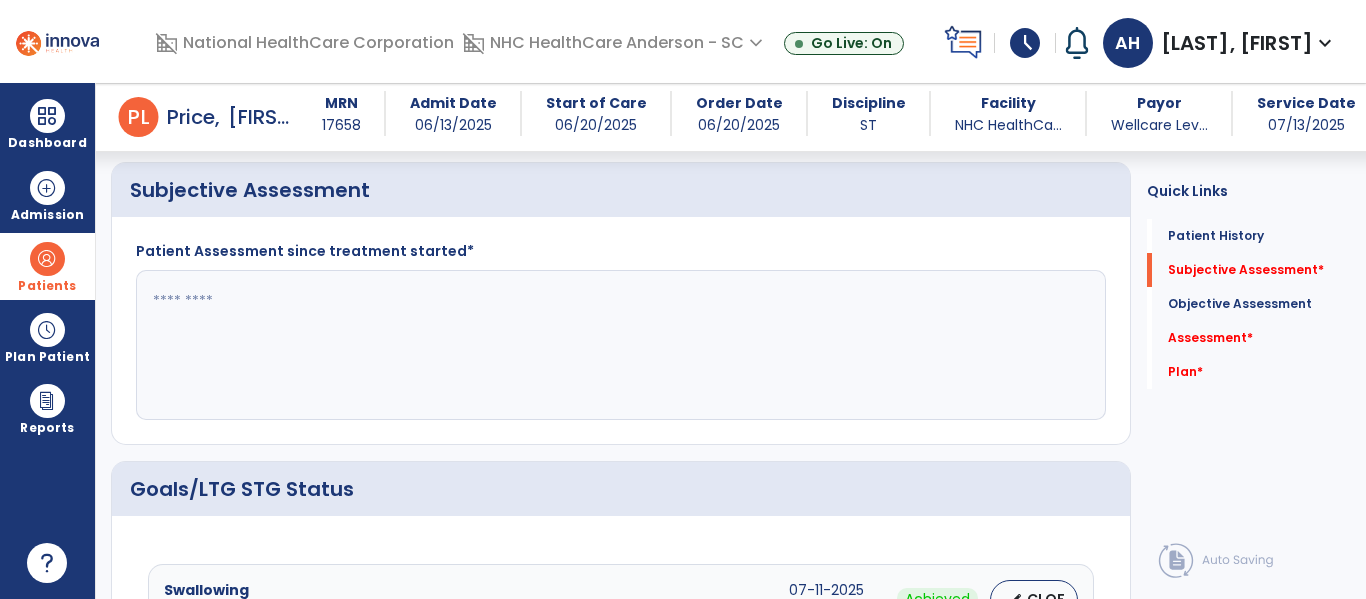 scroll, scrollTop: 446, scrollLeft: 0, axis: vertical 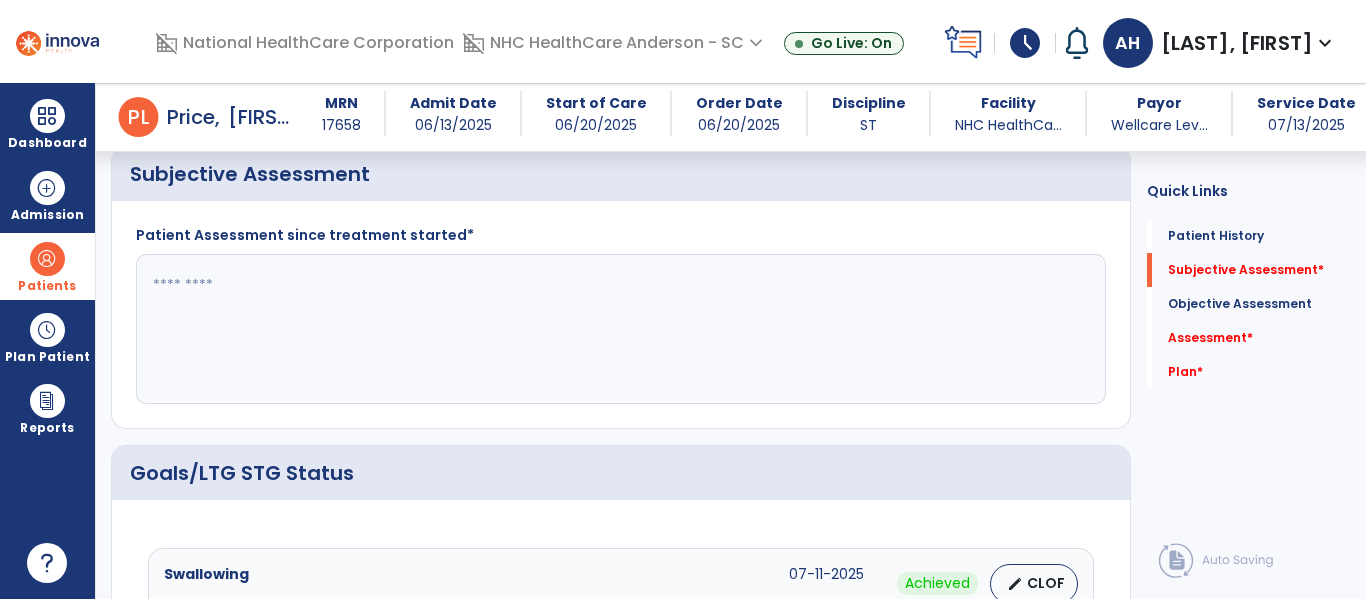 click 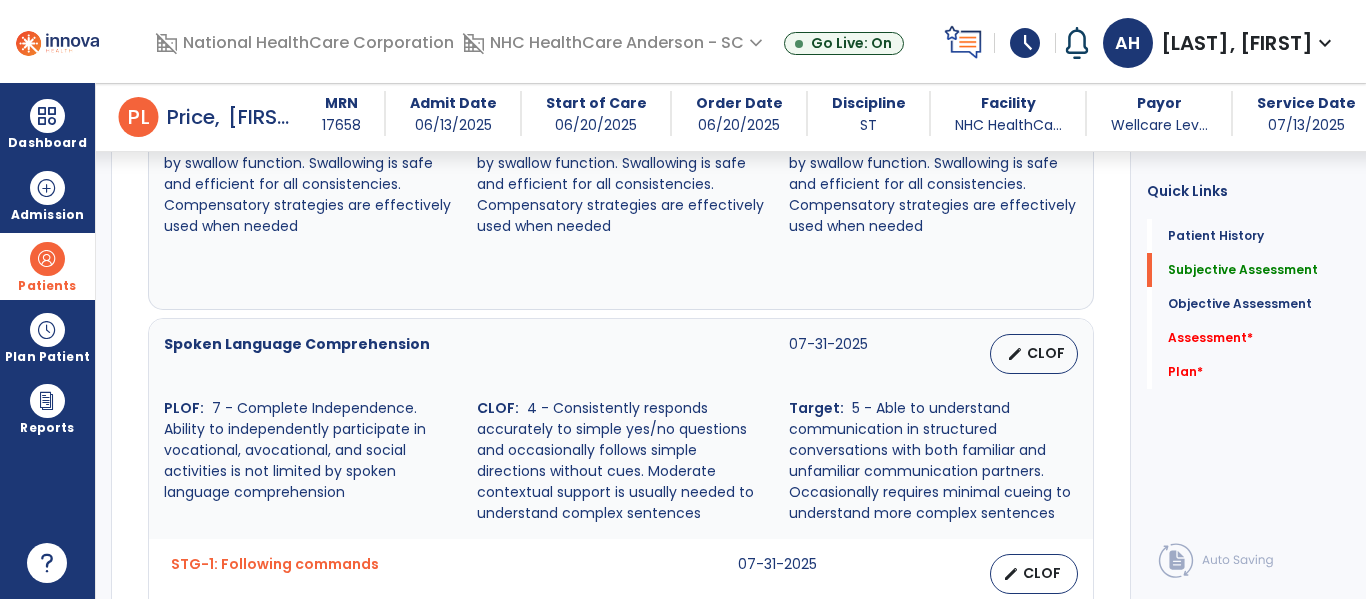 scroll, scrollTop: 1011, scrollLeft: 0, axis: vertical 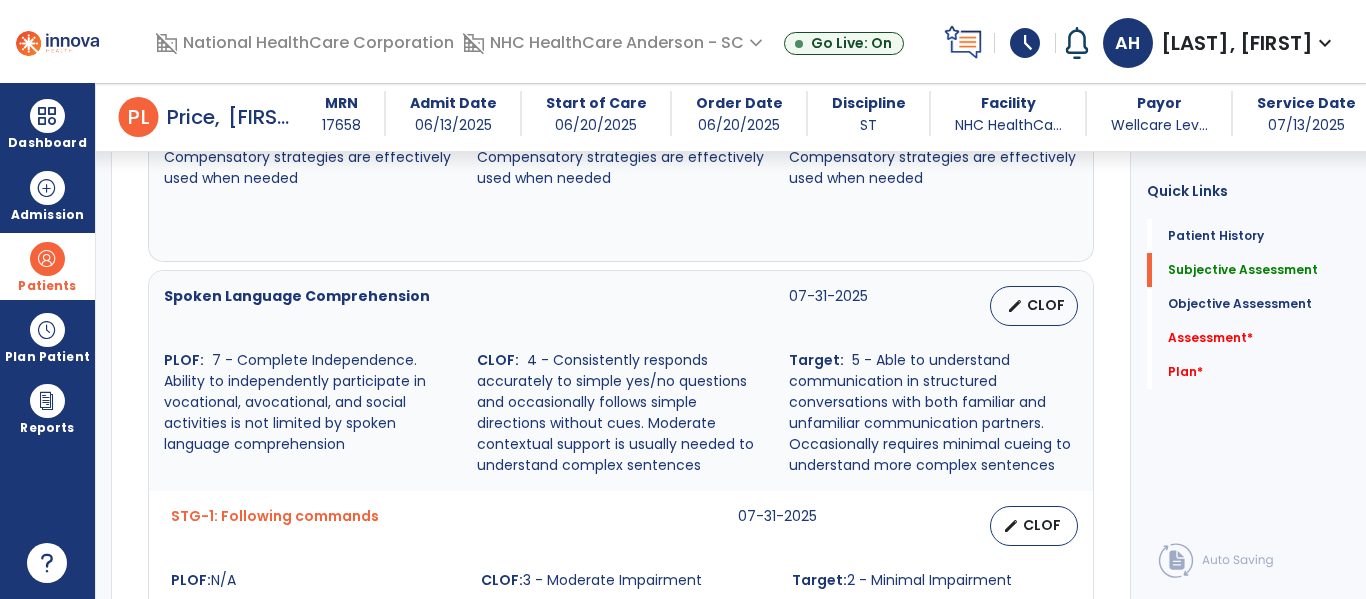 type on "**********" 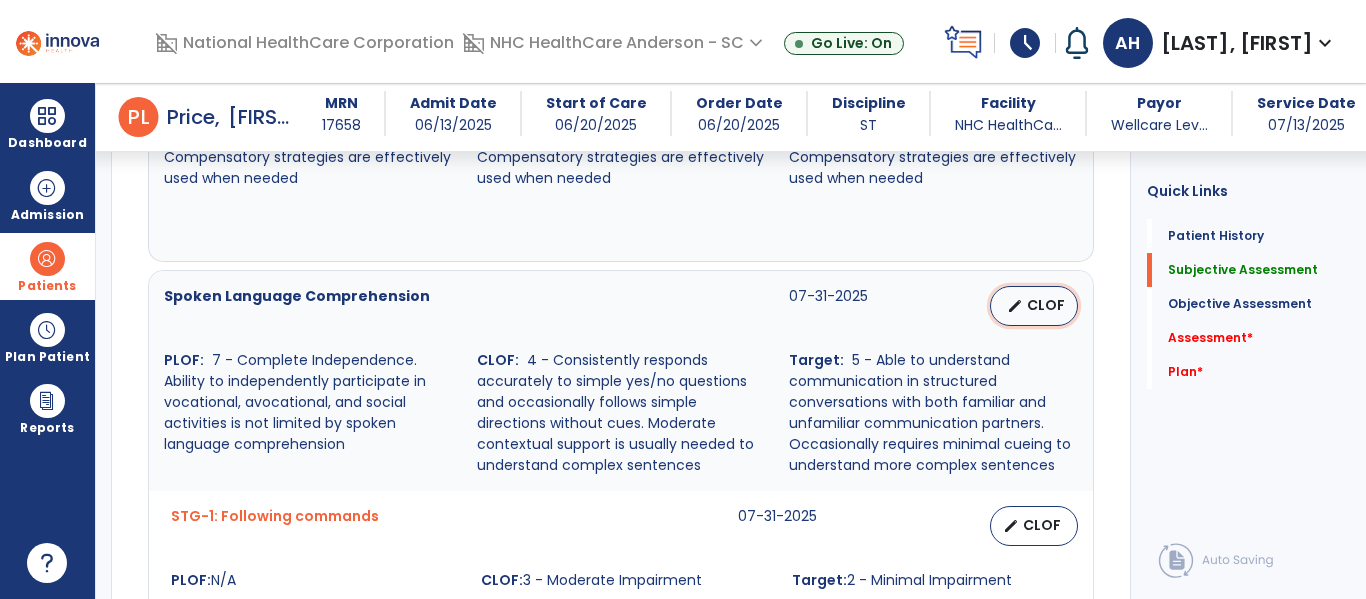 click on "CLOF" at bounding box center [1046, 305] 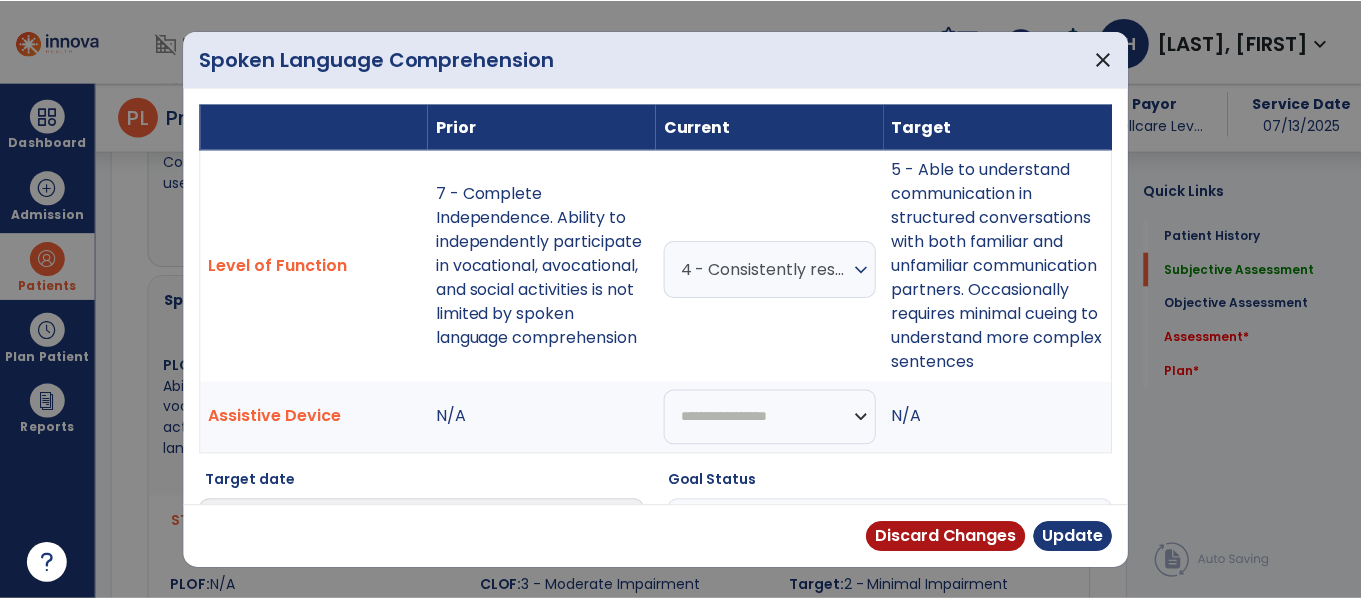 scroll, scrollTop: 1011, scrollLeft: 0, axis: vertical 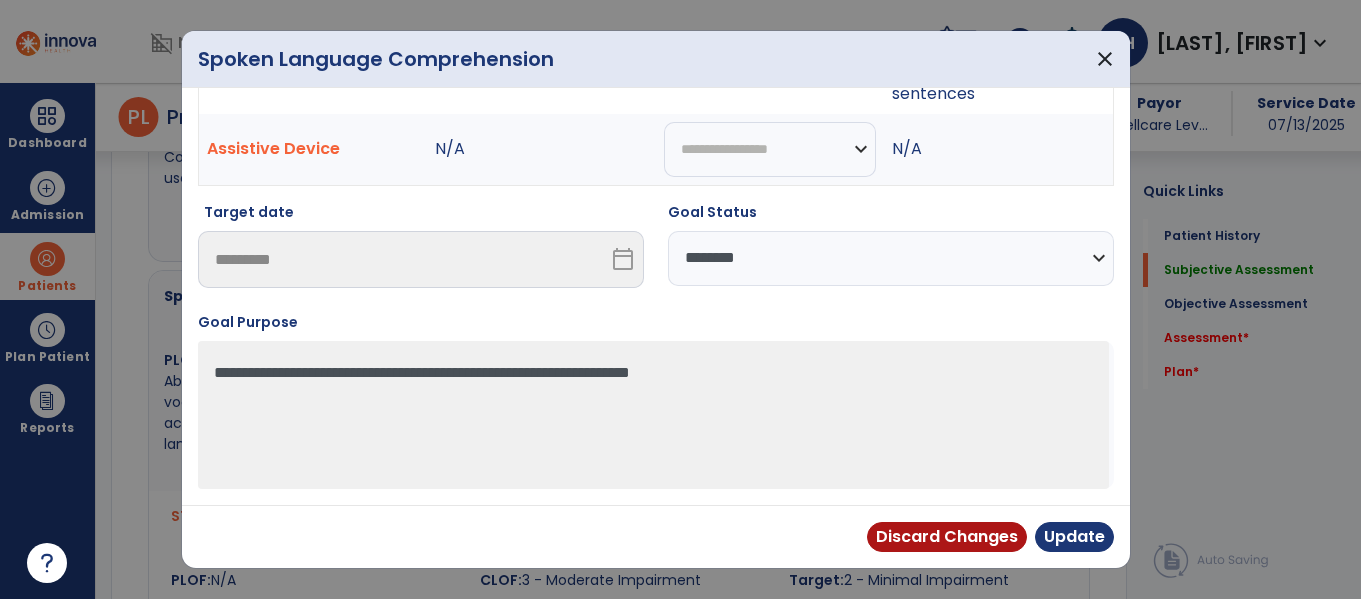 click on "**********" at bounding box center [891, 258] 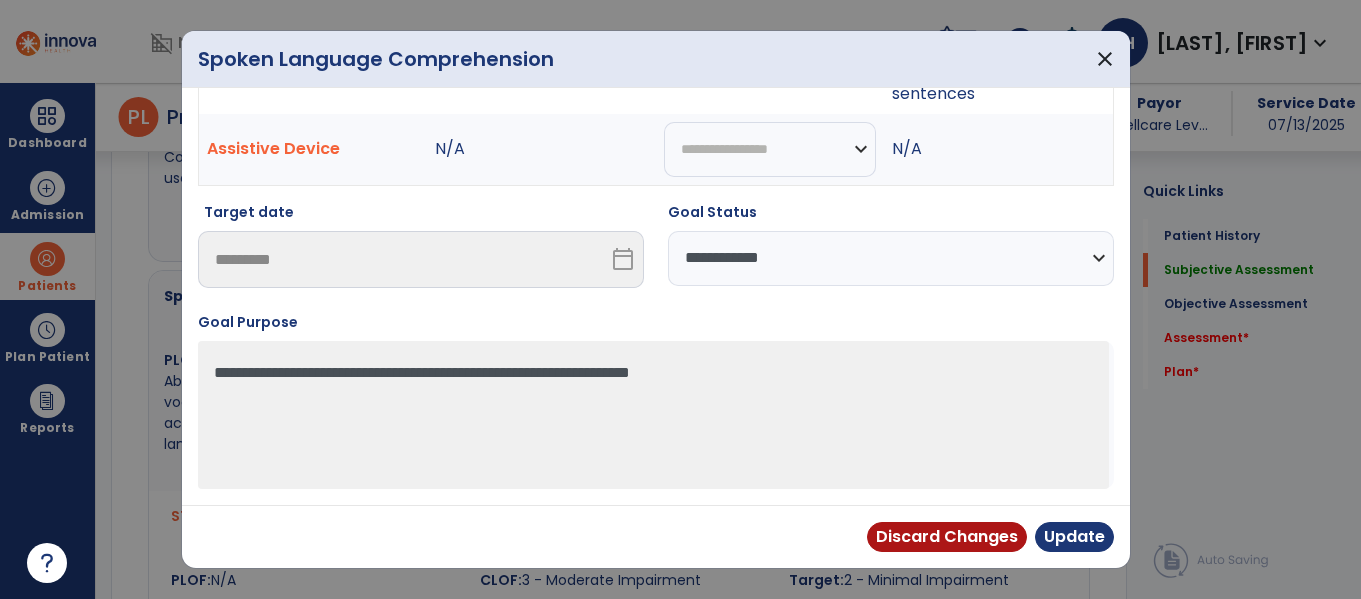 click on "**********" at bounding box center [891, 258] 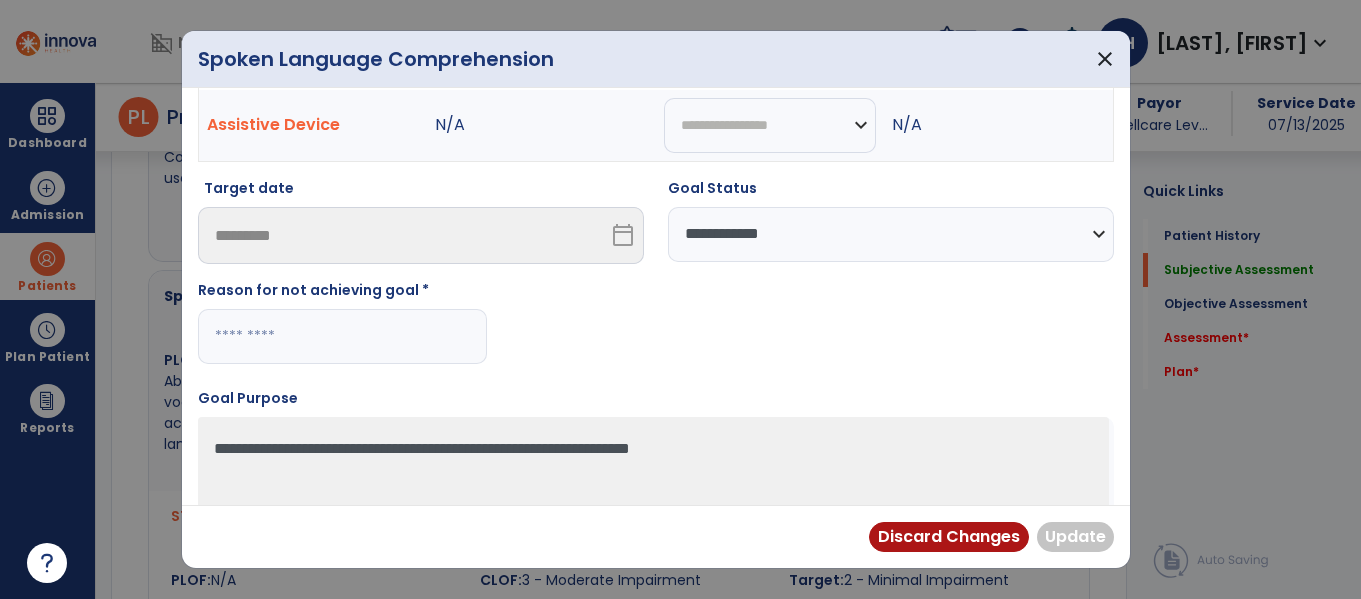click at bounding box center (342, 336) 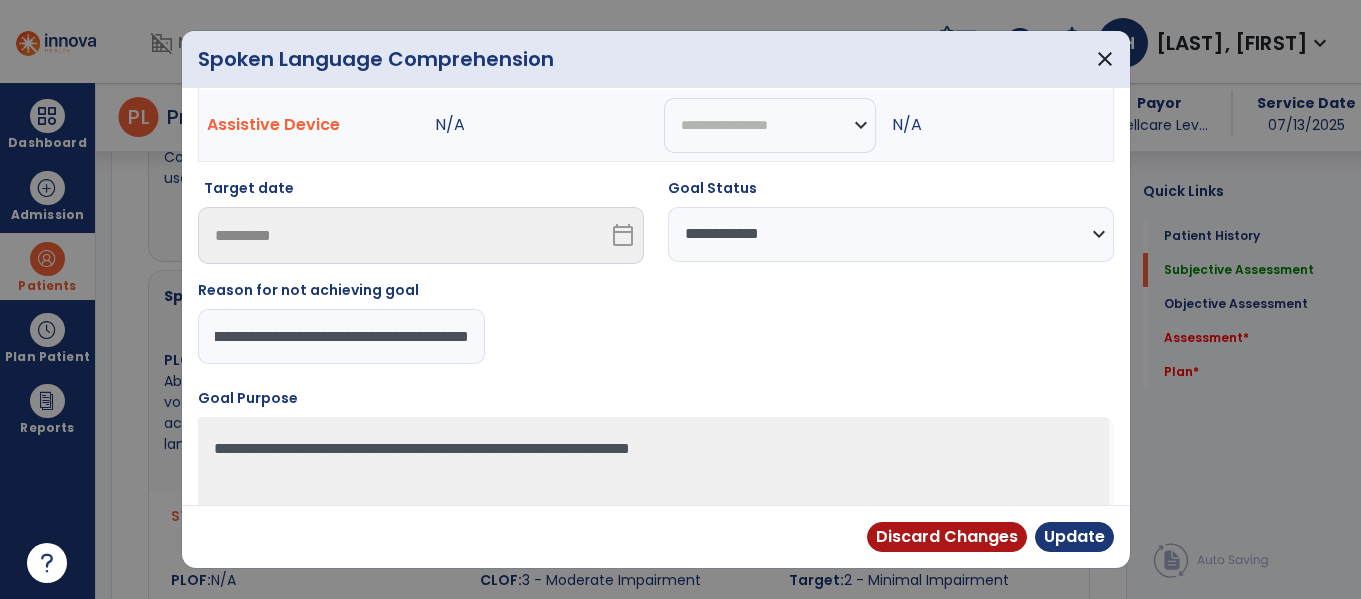 scroll, scrollTop: 0, scrollLeft: 279, axis: horizontal 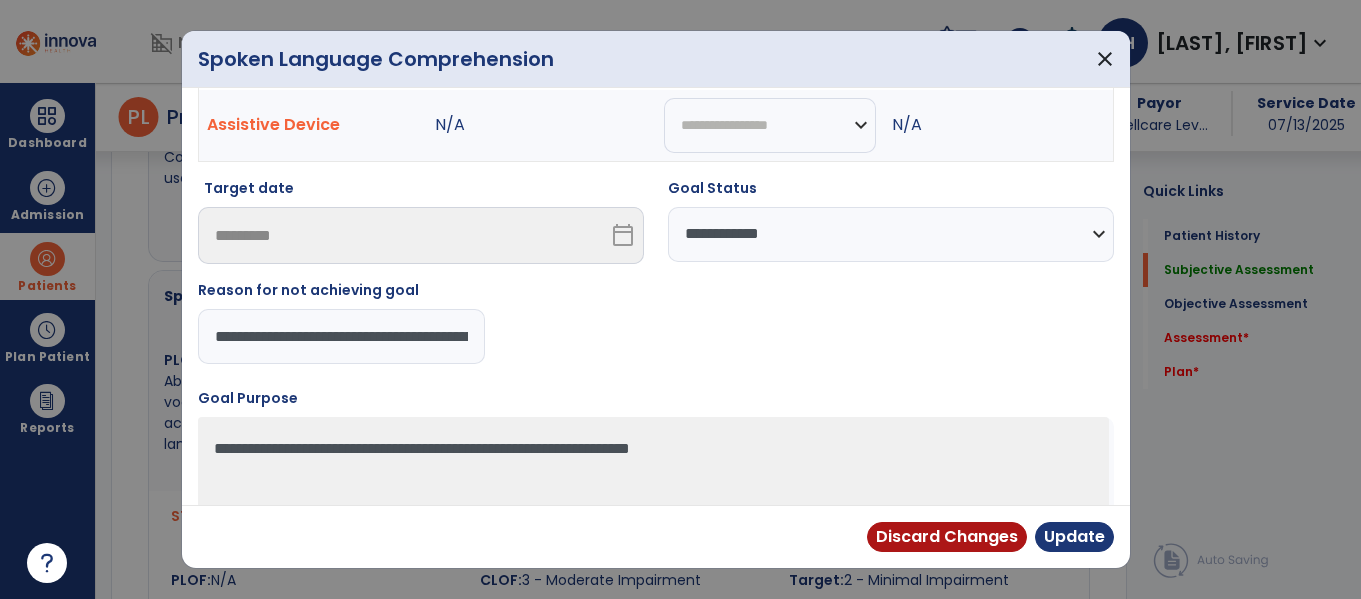 drag, startPoint x: 477, startPoint y: 361, endPoint x: 0, endPoint y: 363, distance: 477.00418 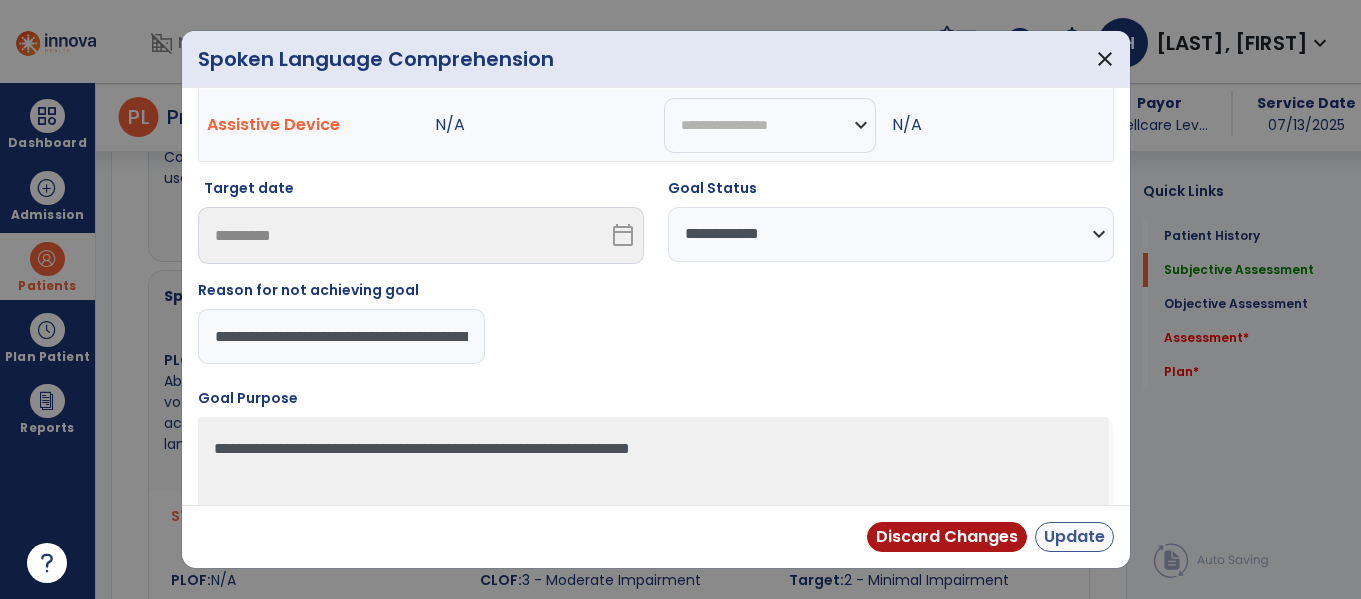 type on "**********" 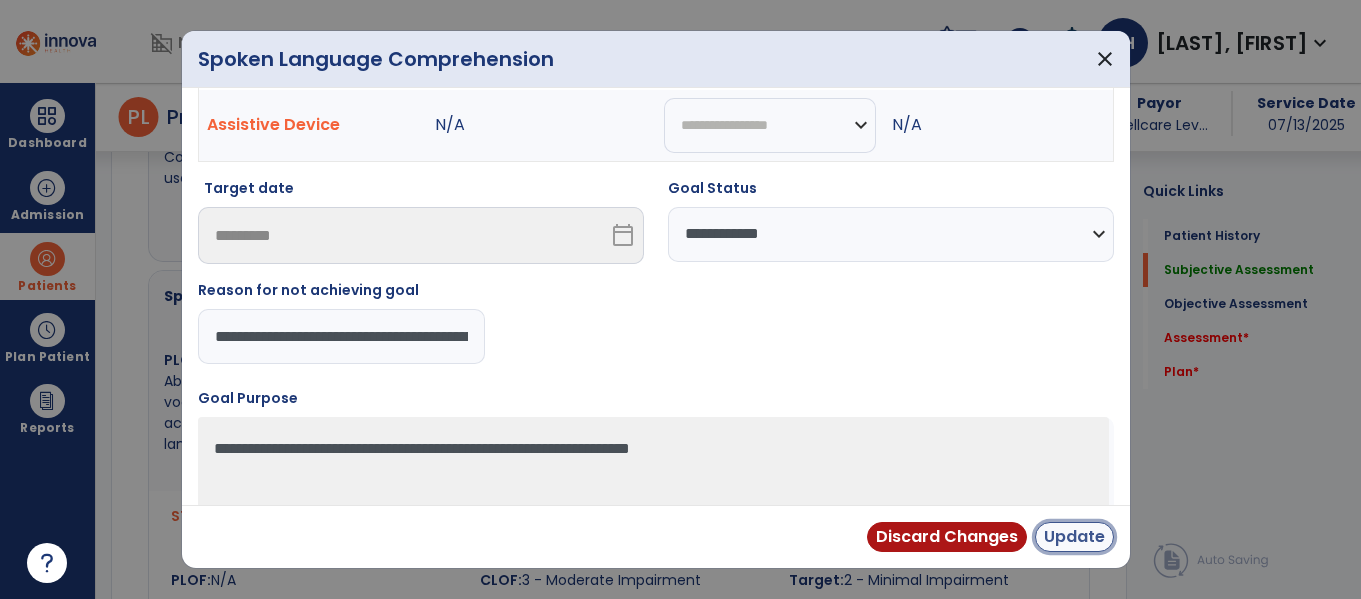 click on "Update" at bounding box center [1074, 537] 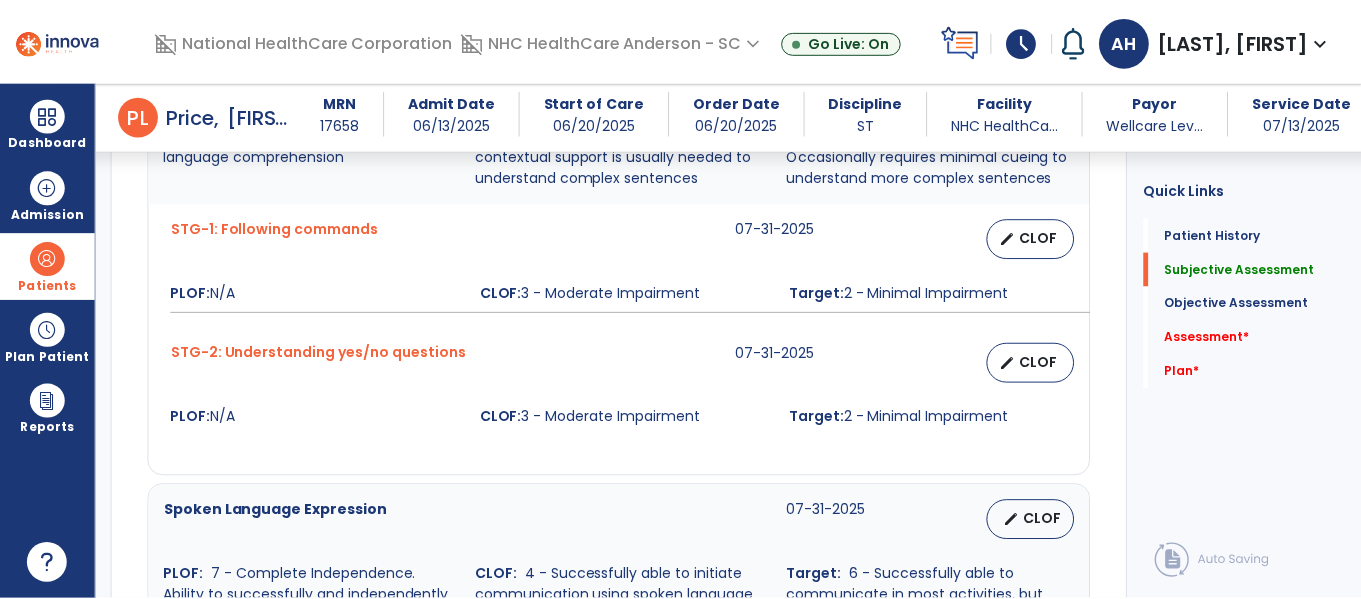 scroll, scrollTop: 1305, scrollLeft: 0, axis: vertical 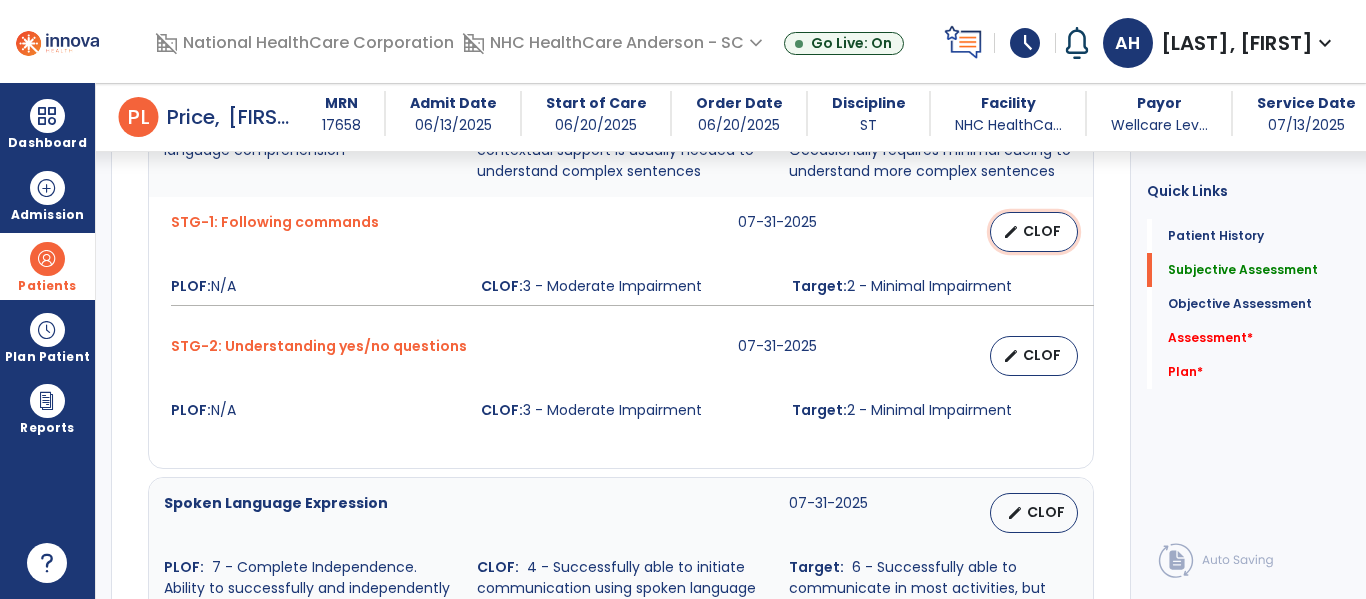 click on "CLOF" at bounding box center (1042, 231) 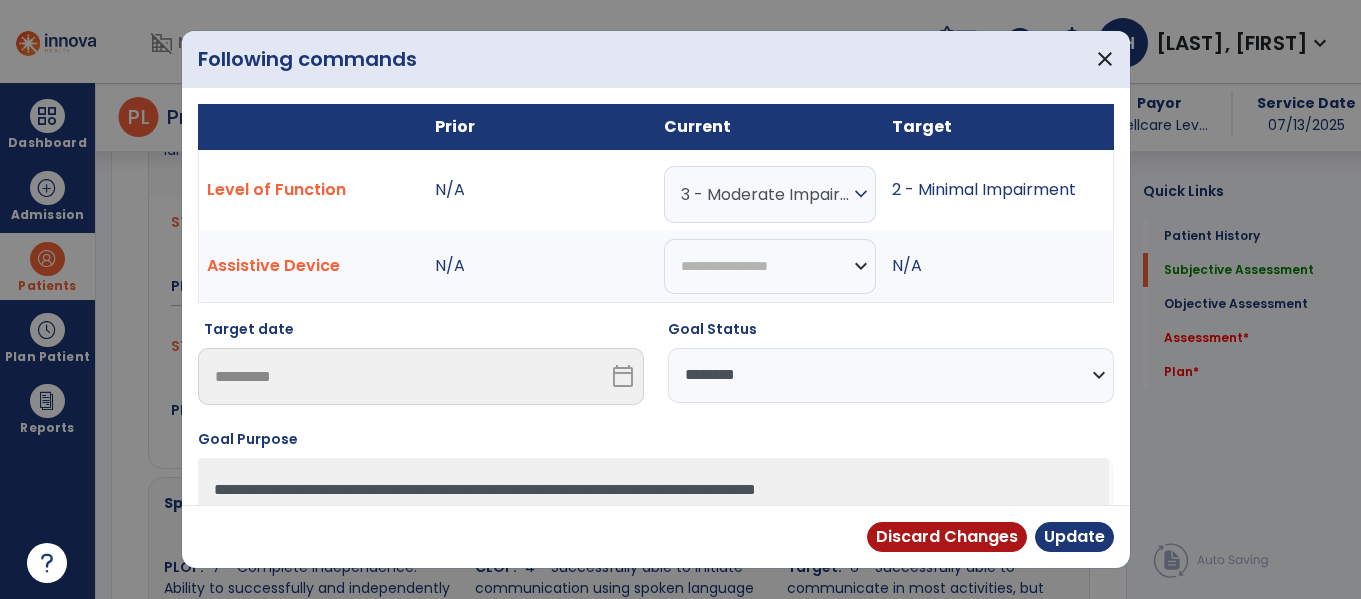 scroll, scrollTop: 1305, scrollLeft: 0, axis: vertical 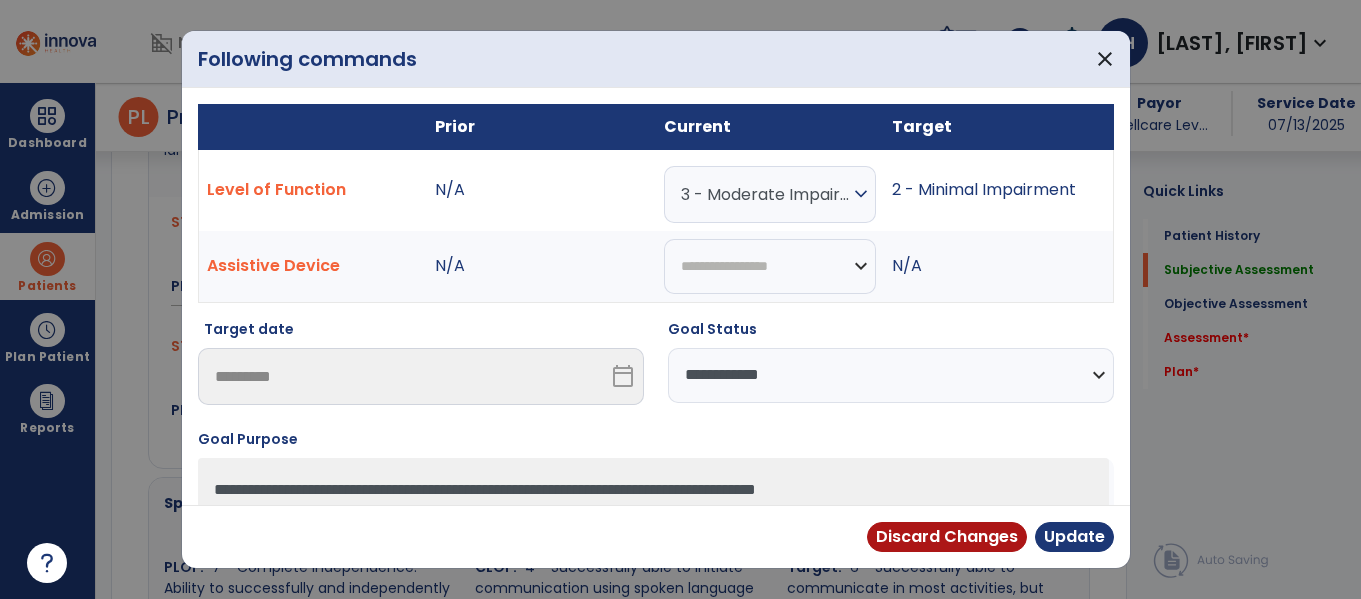click on "**********" at bounding box center (891, 375) 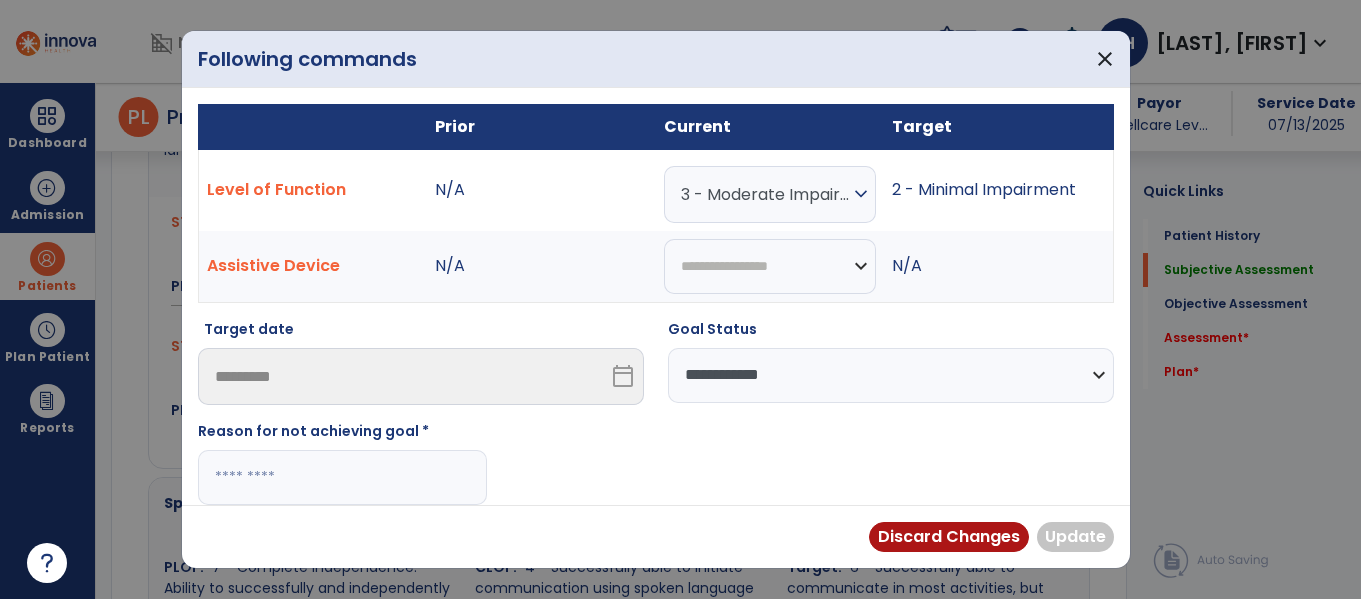 click at bounding box center [342, 477] 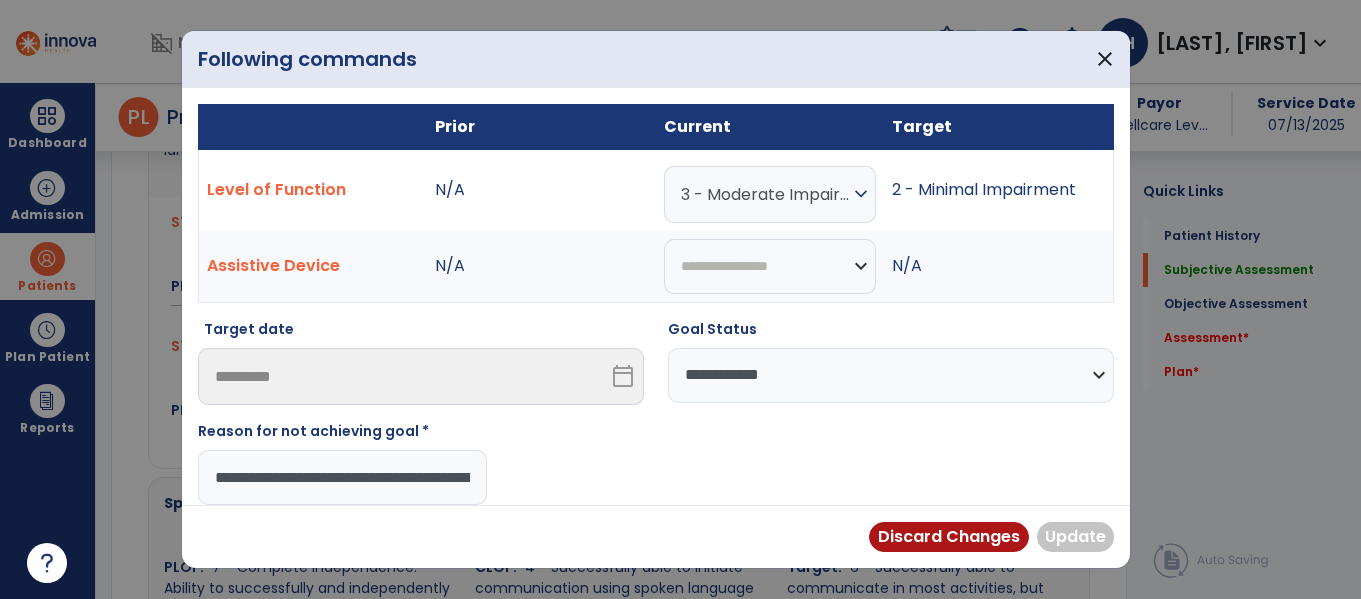 scroll, scrollTop: 0, scrollLeft: 279, axis: horizontal 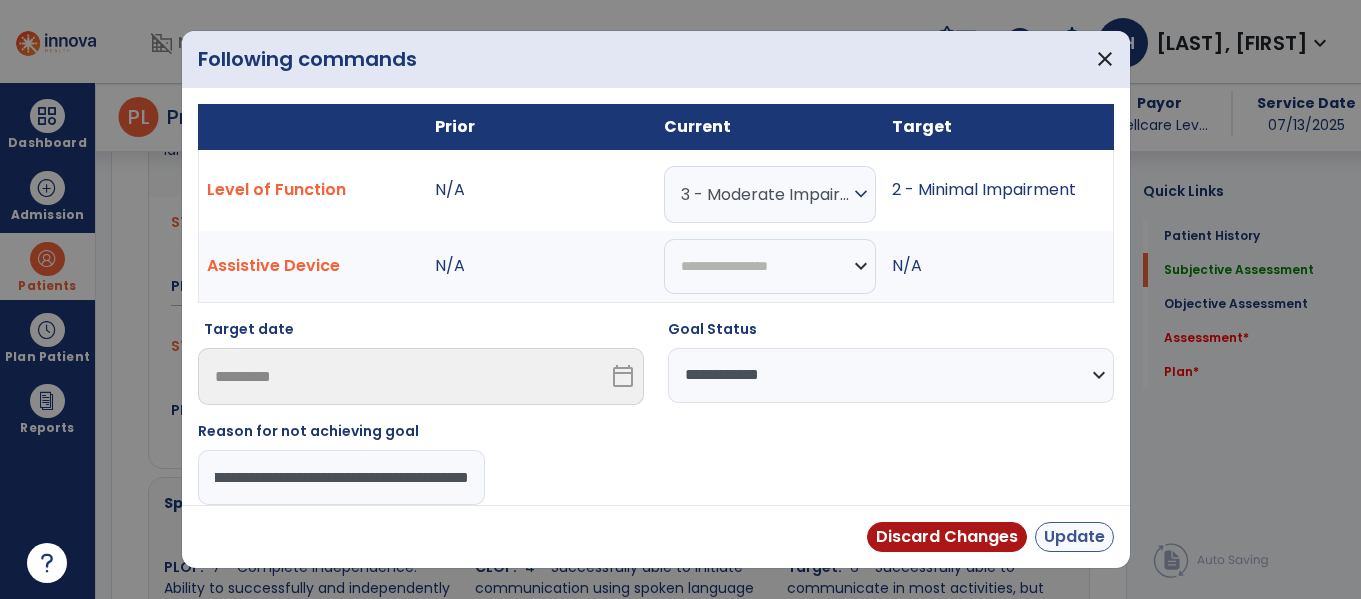 type on "**********" 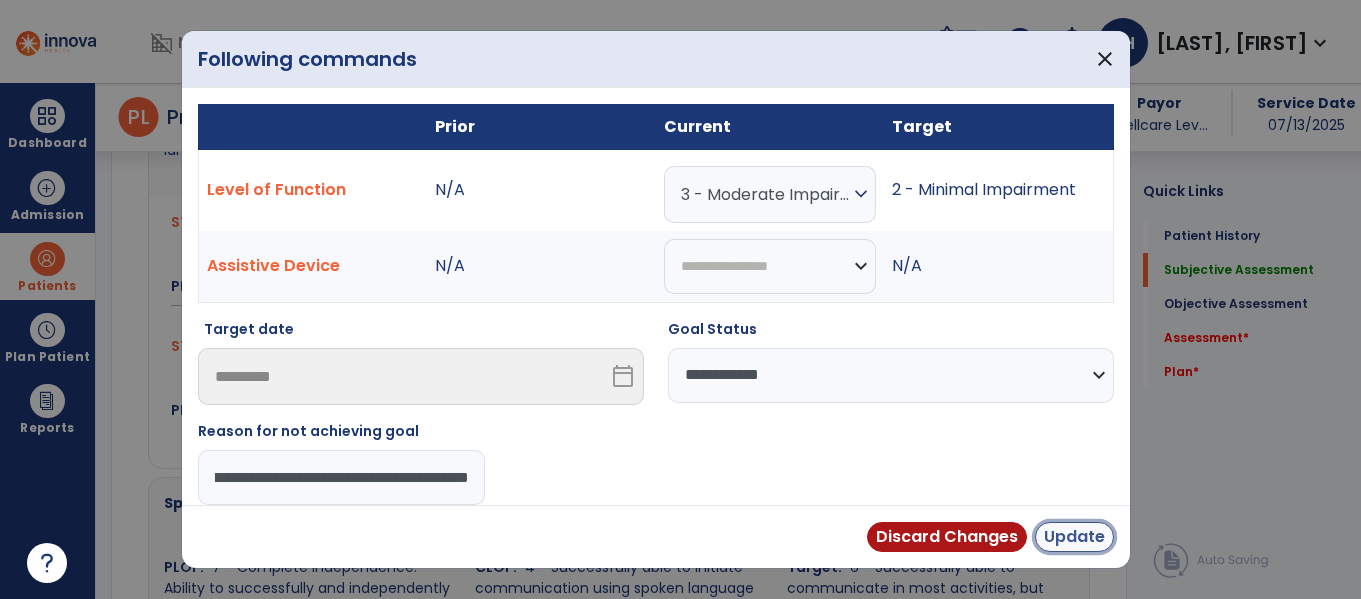 click on "Update" at bounding box center (1074, 537) 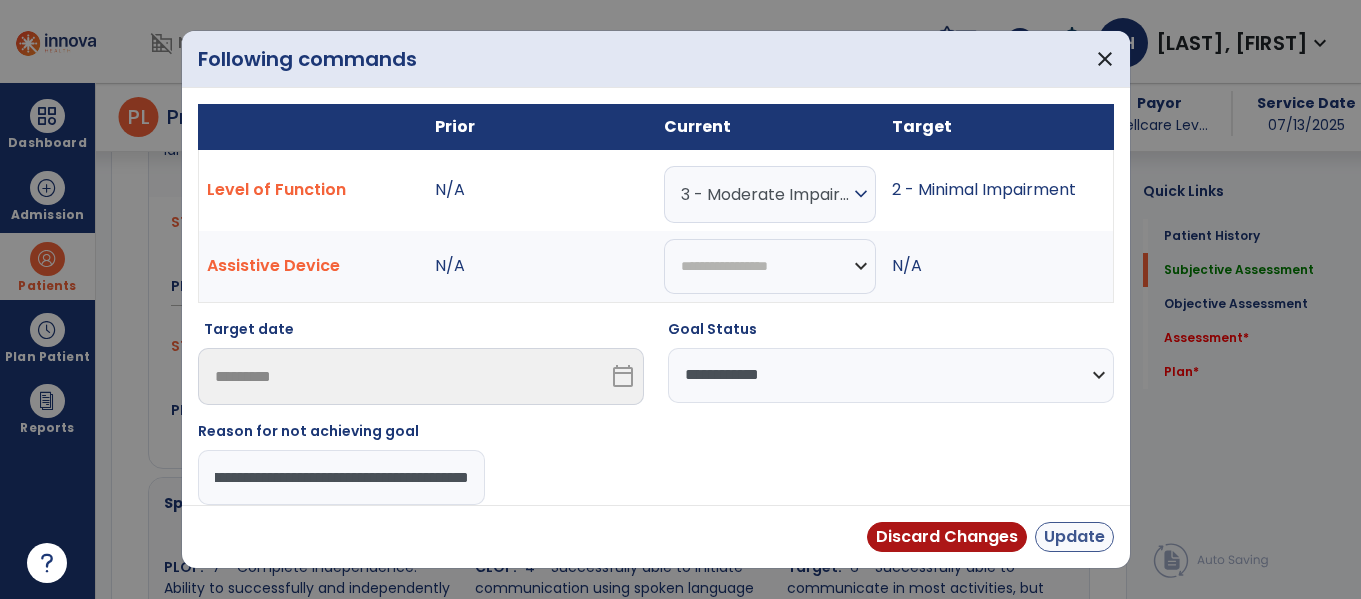 scroll, scrollTop: 0, scrollLeft: 0, axis: both 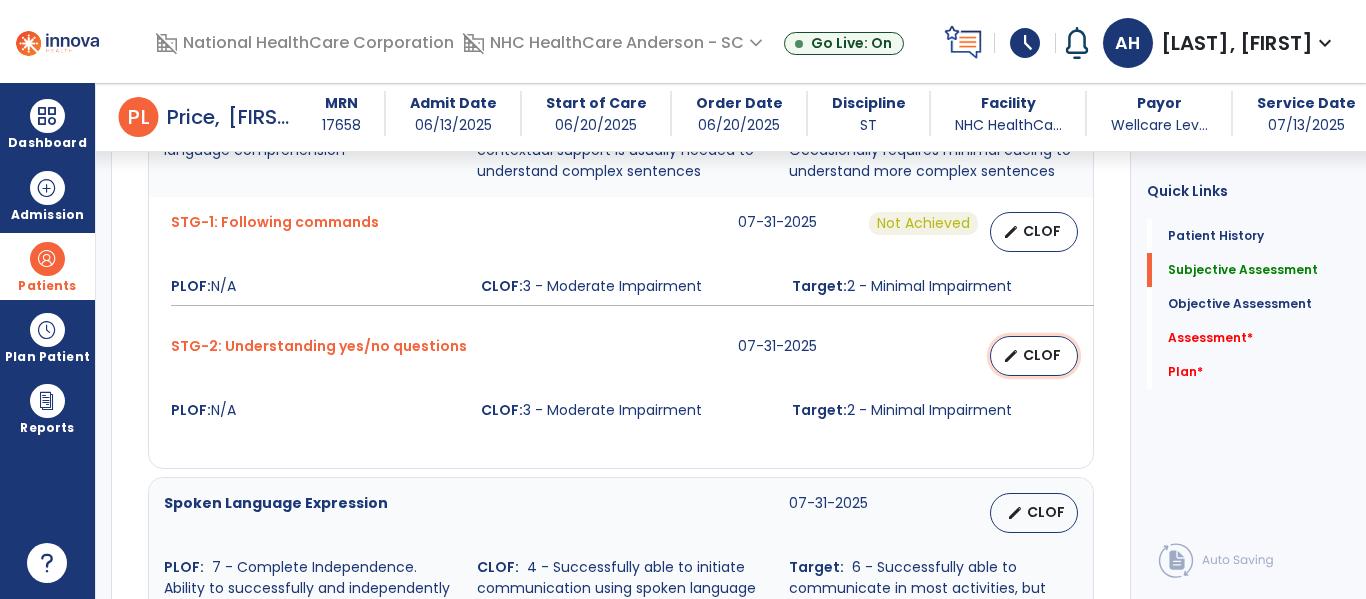 click on "CLOF" at bounding box center (1042, 355) 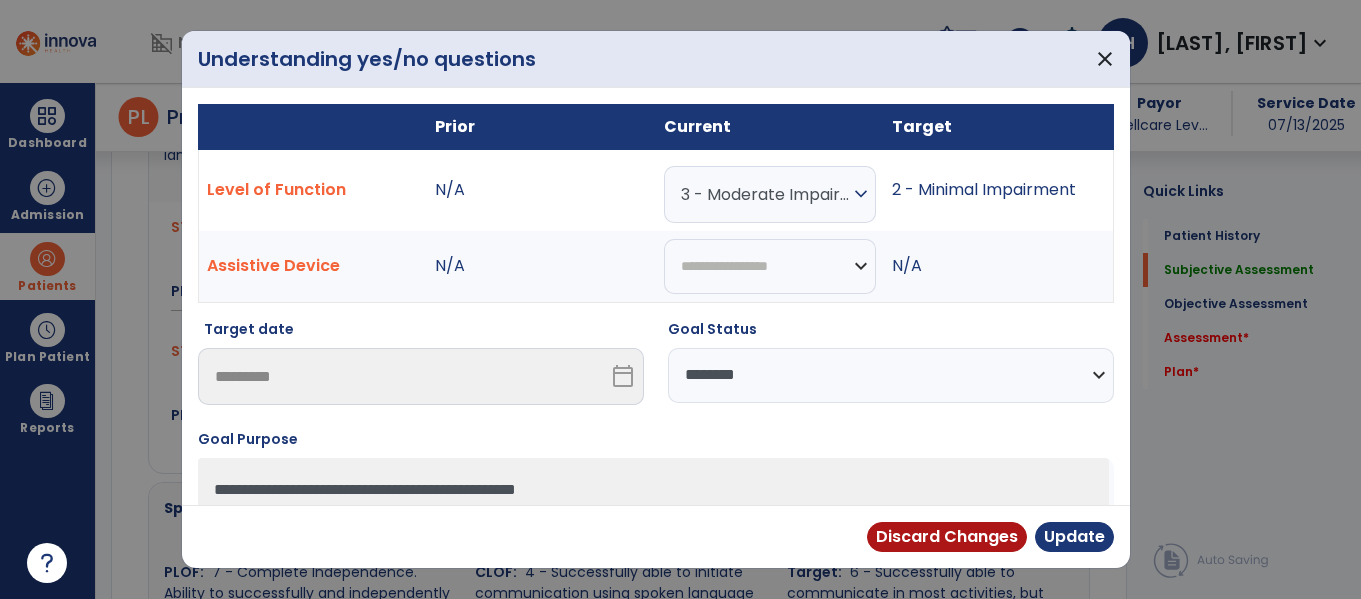 scroll, scrollTop: 1305, scrollLeft: 0, axis: vertical 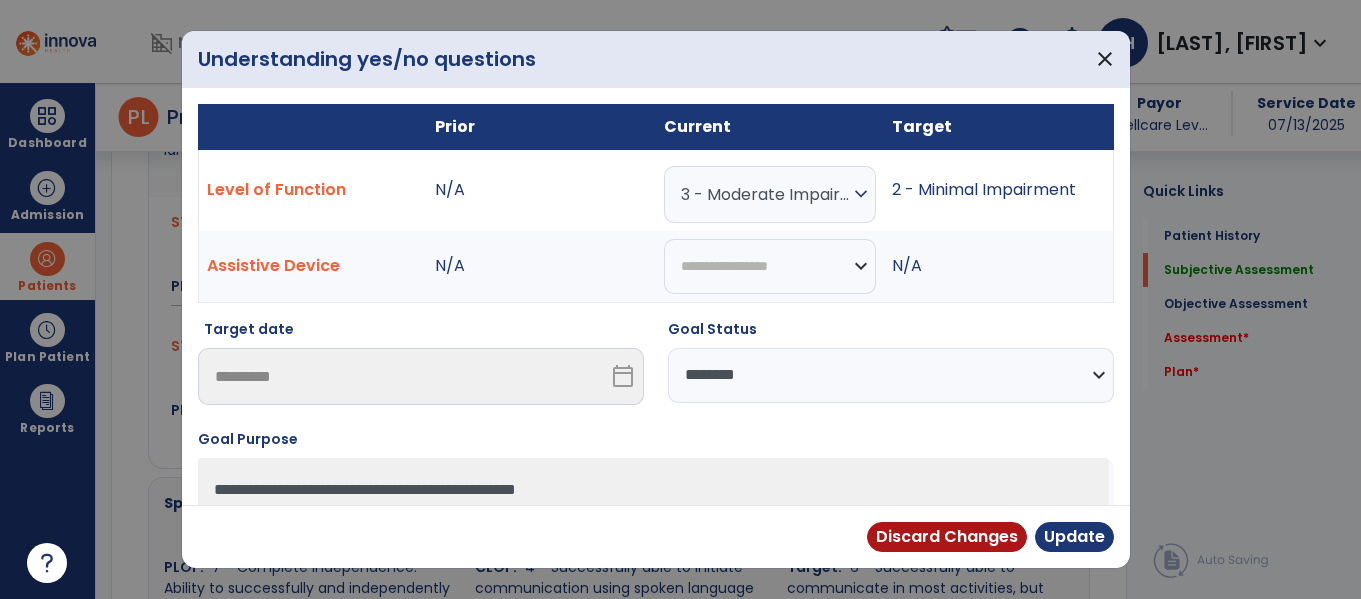 click on "**********" at bounding box center (891, 375) 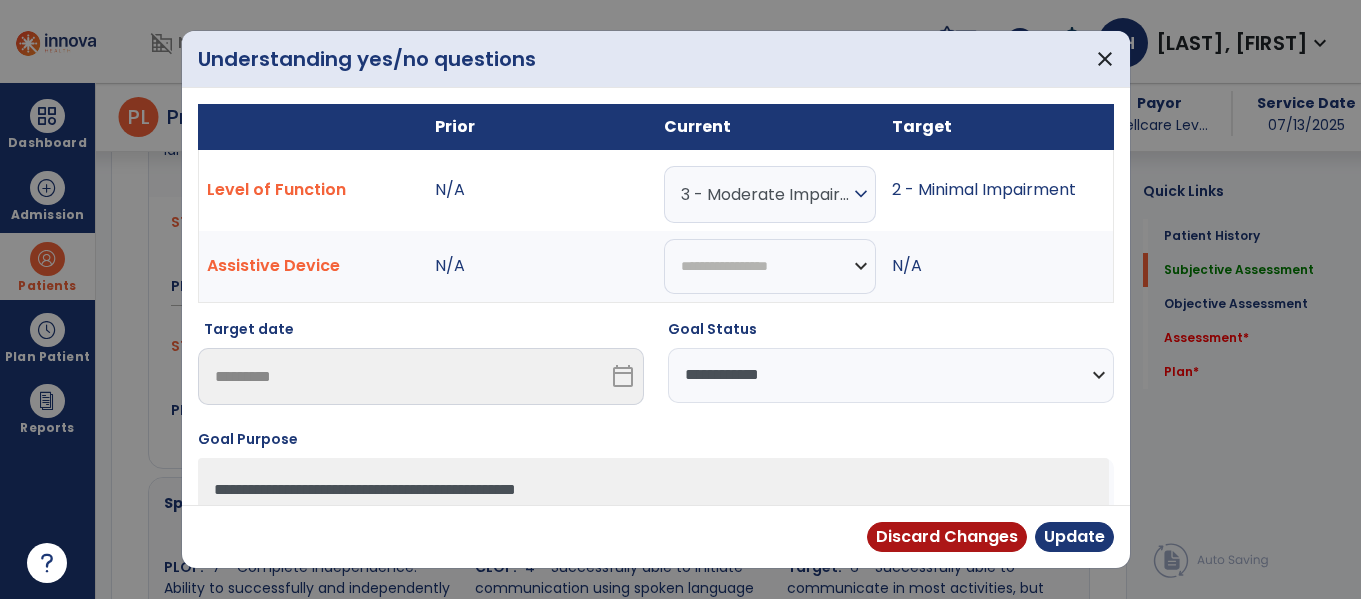 click on "**********" at bounding box center (891, 375) 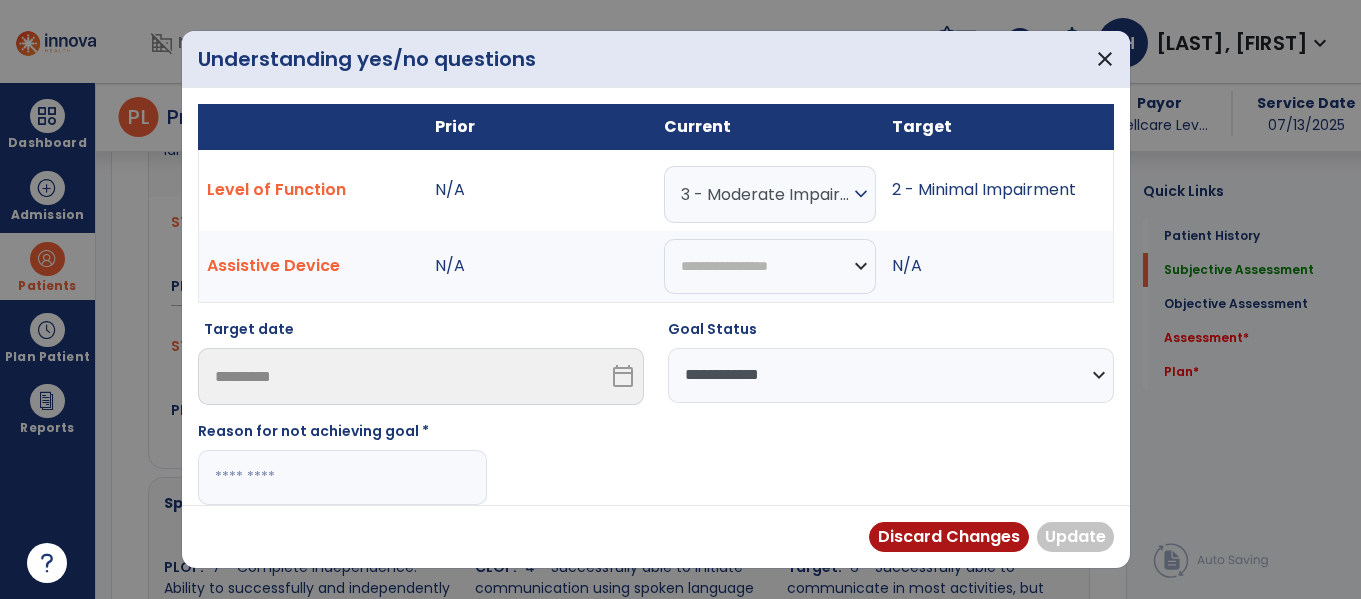 click at bounding box center (342, 477) 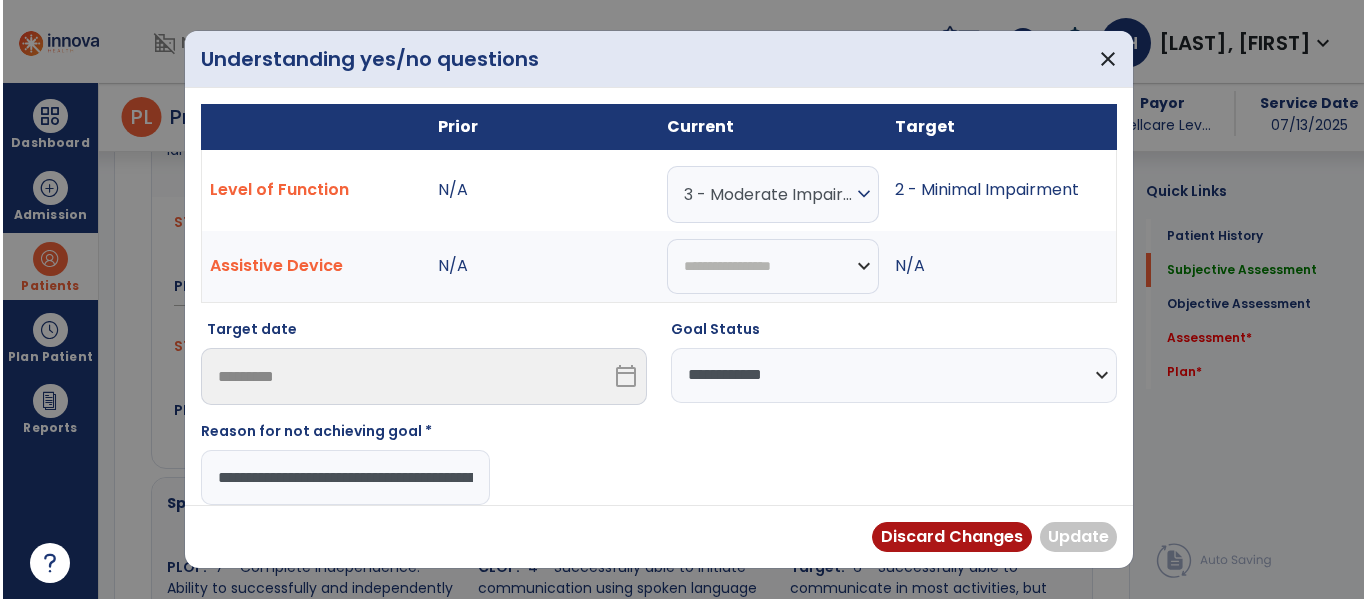 scroll, scrollTop: 0, scrollLeft: 279, axis: horizontal 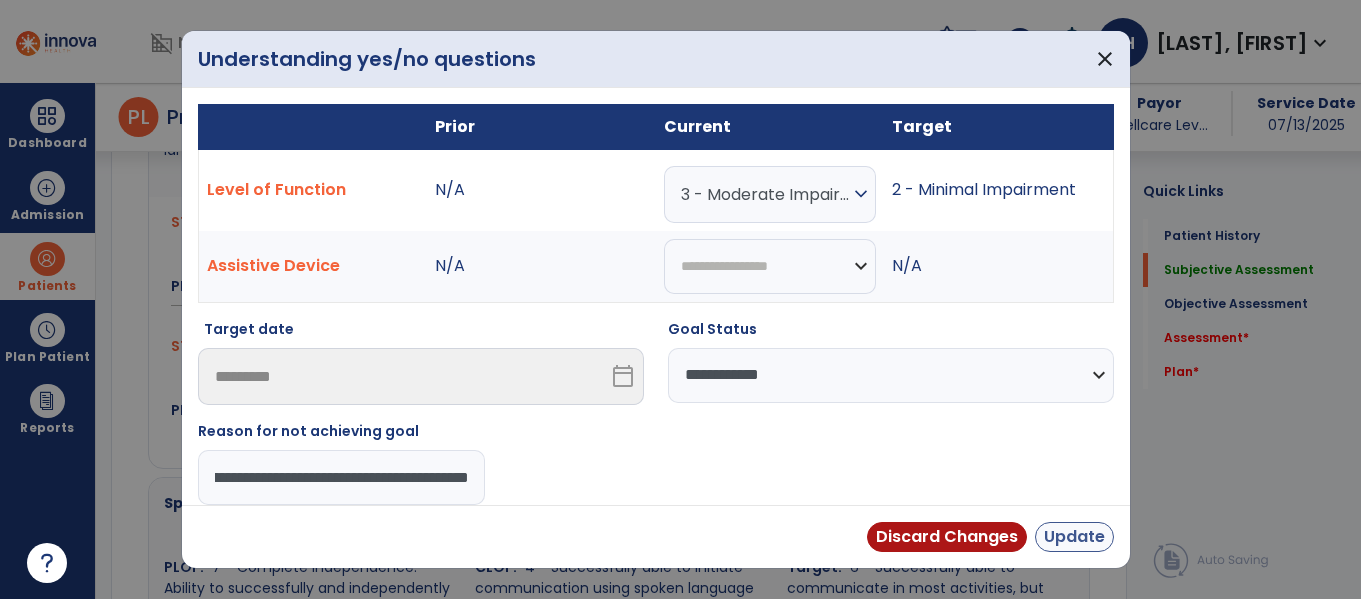type on "**********" 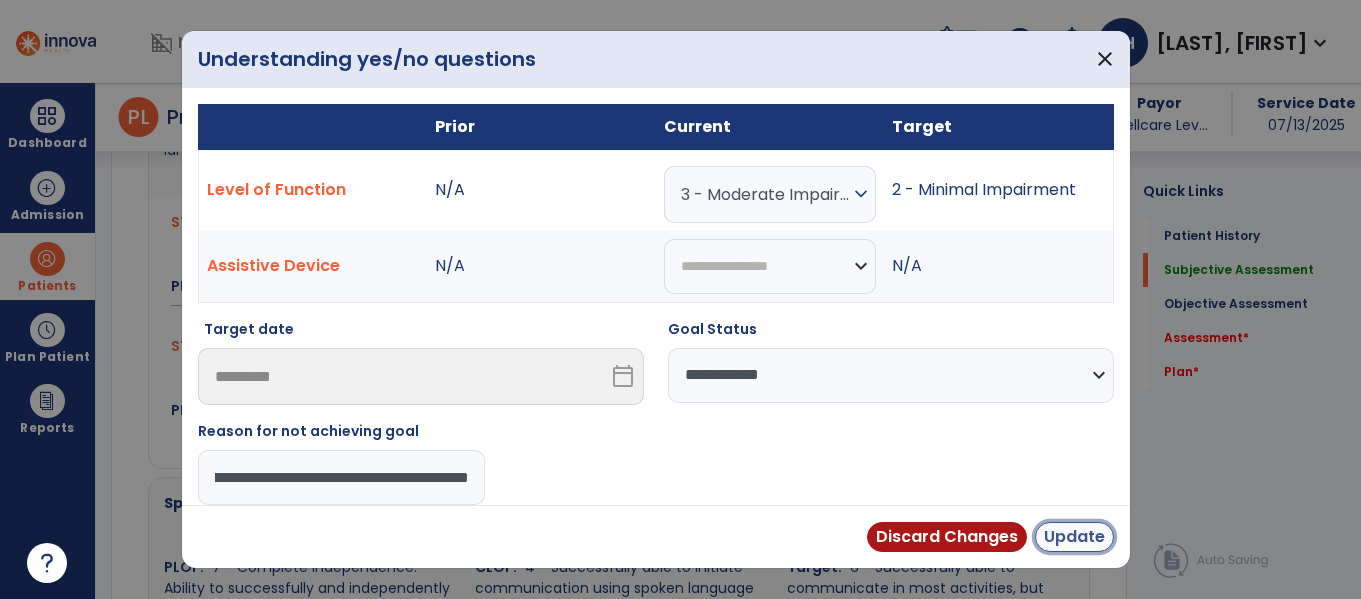 click on "Update" at bounding box center [1074, 537] 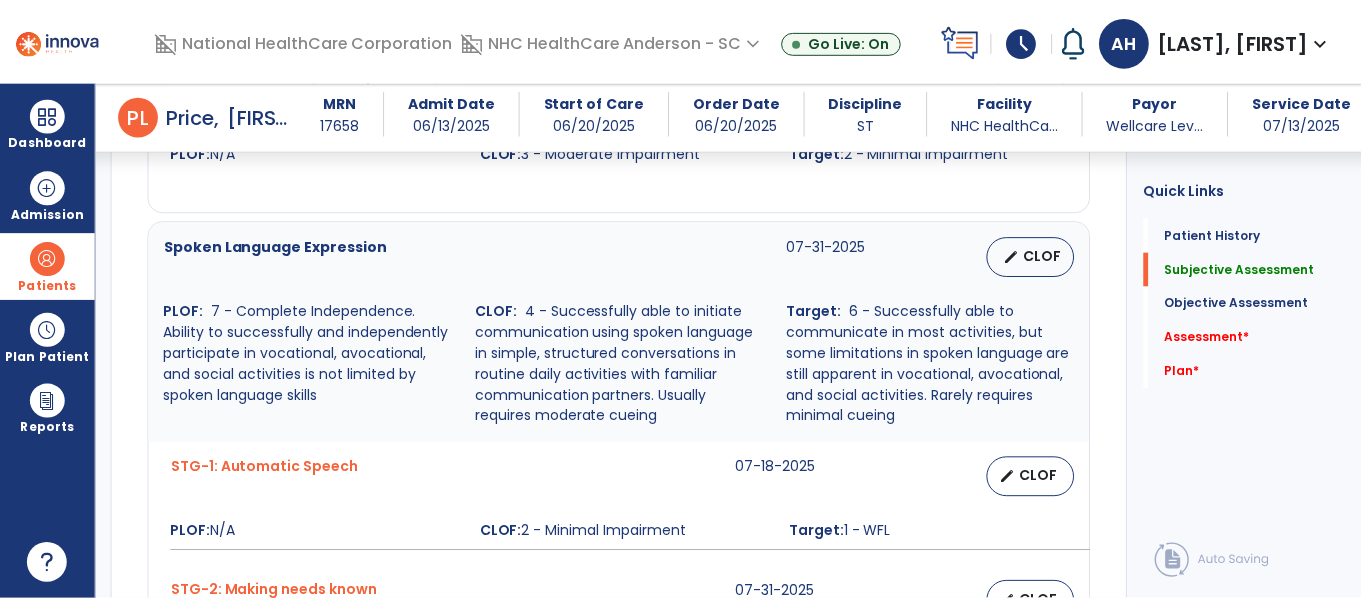 scroll, scrollTop: 1585, scrollLeft: 0, axis: vertical 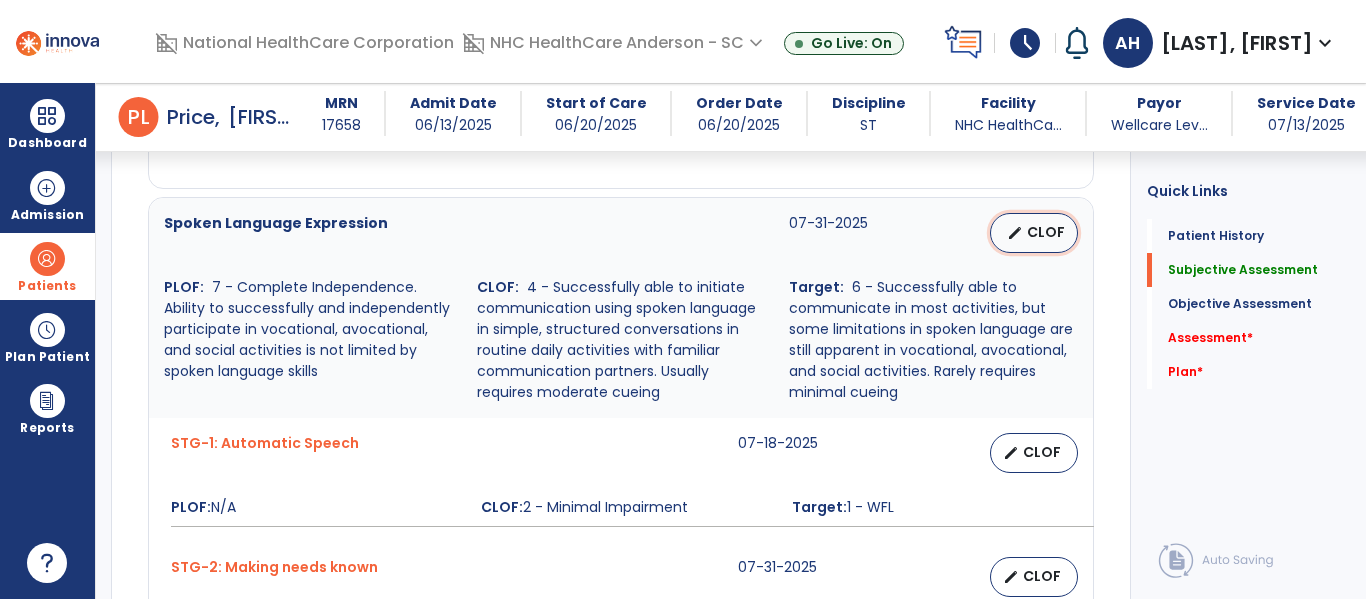 click on "CLOF" at bounding box center (1046, 232) 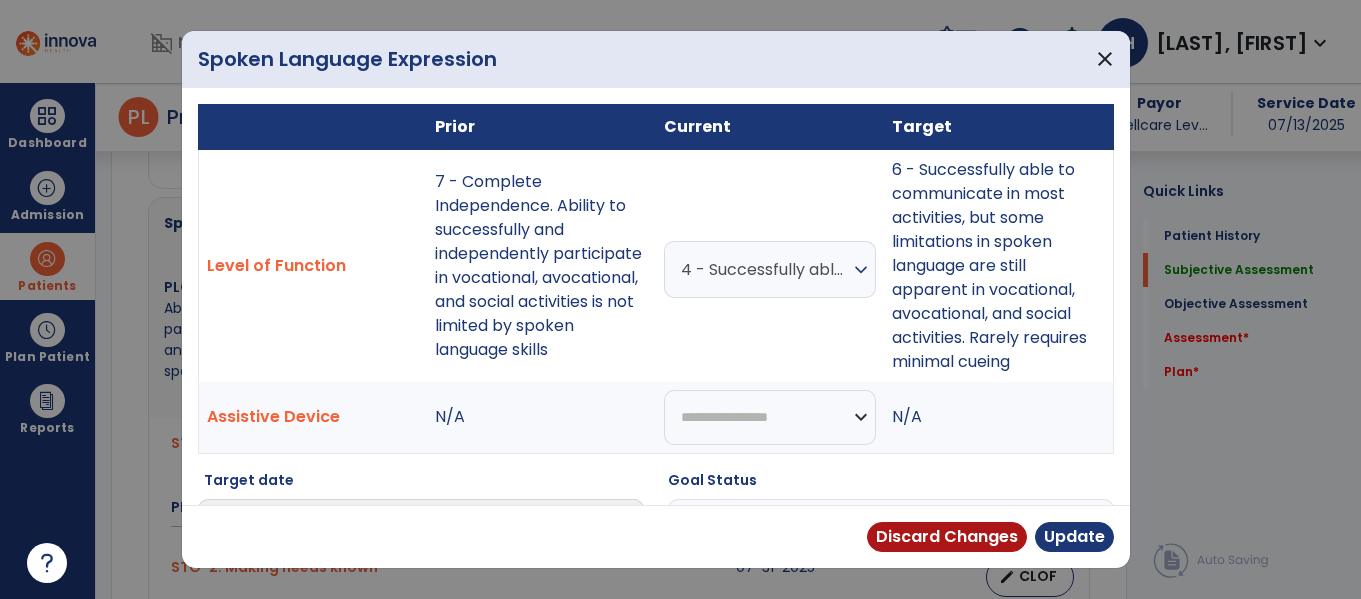 scroll, scrollTop: 1585, scrollLeft: 0, axis: vertical 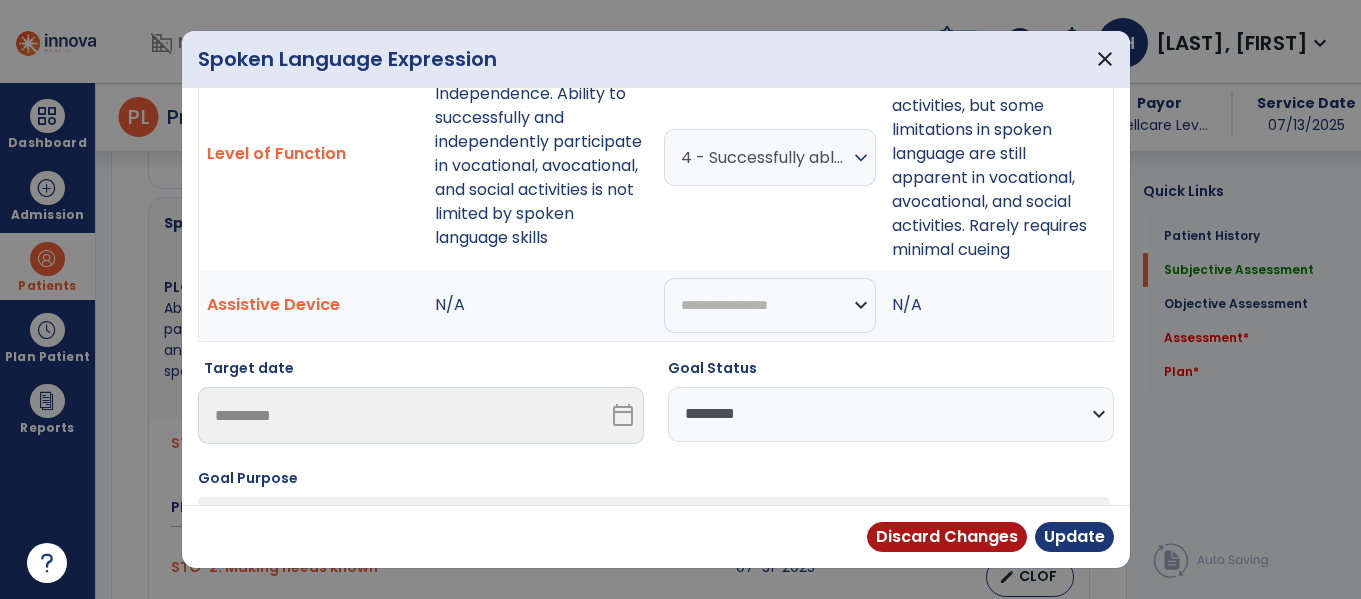 click on "Goal Status" at bounding box center [891, 372] 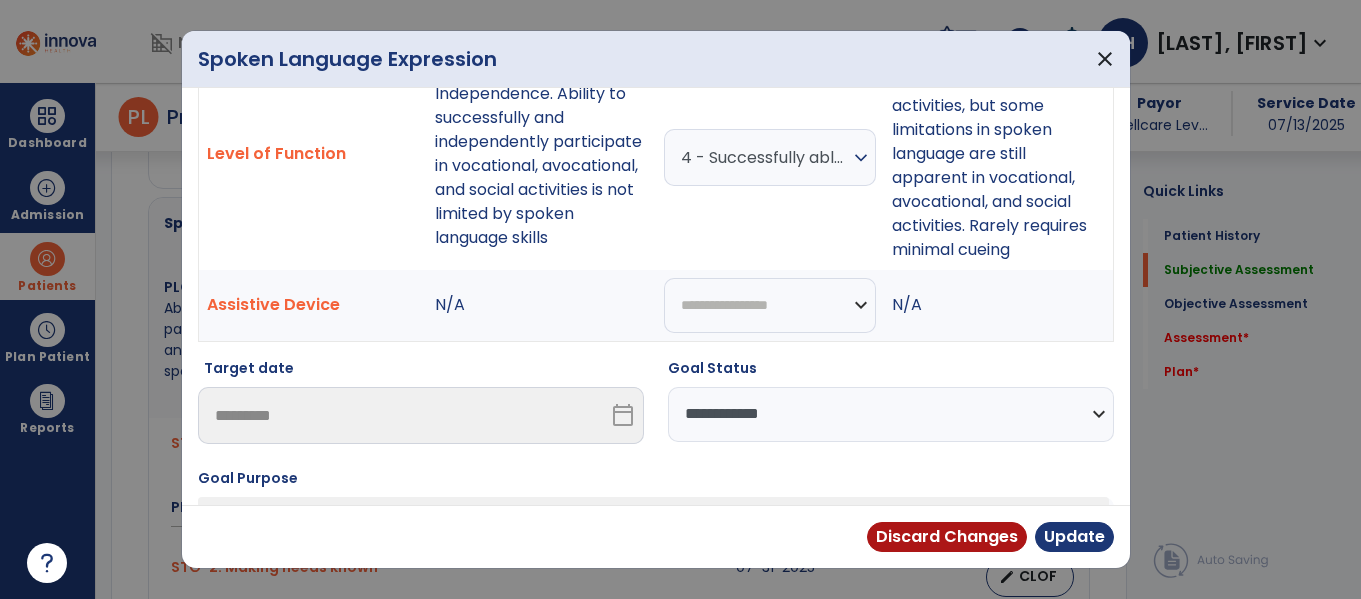 click on "**********" at bounding box center [891, 414] 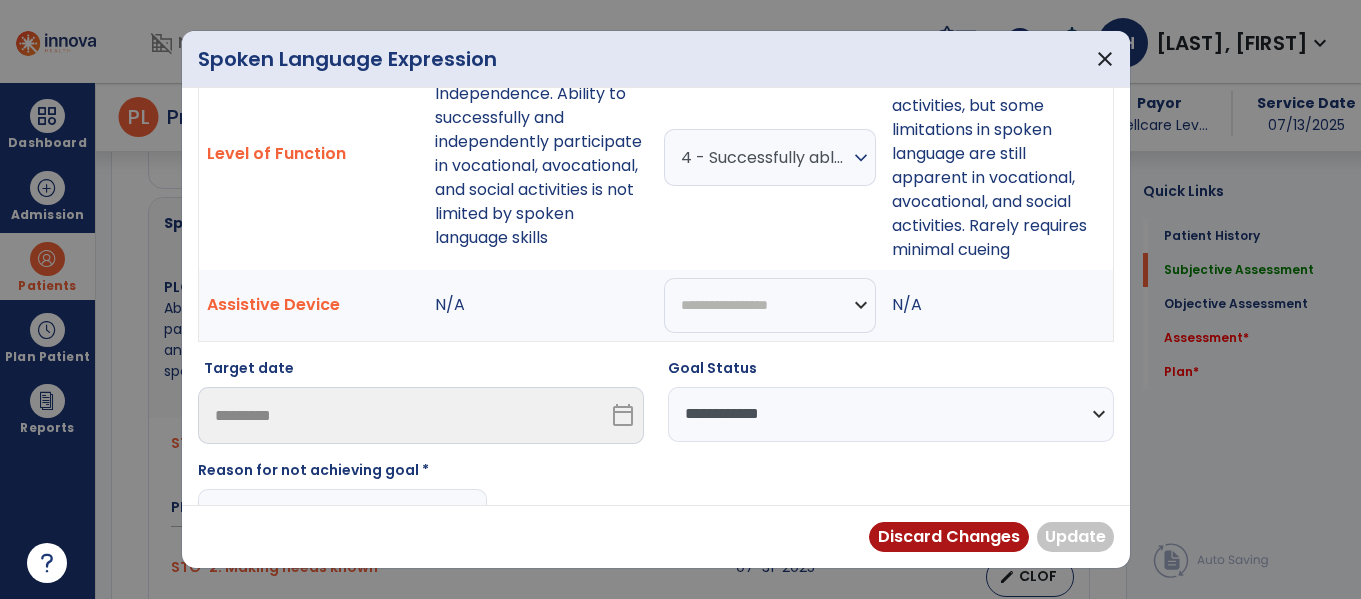 click at bounding box center (342, 516) 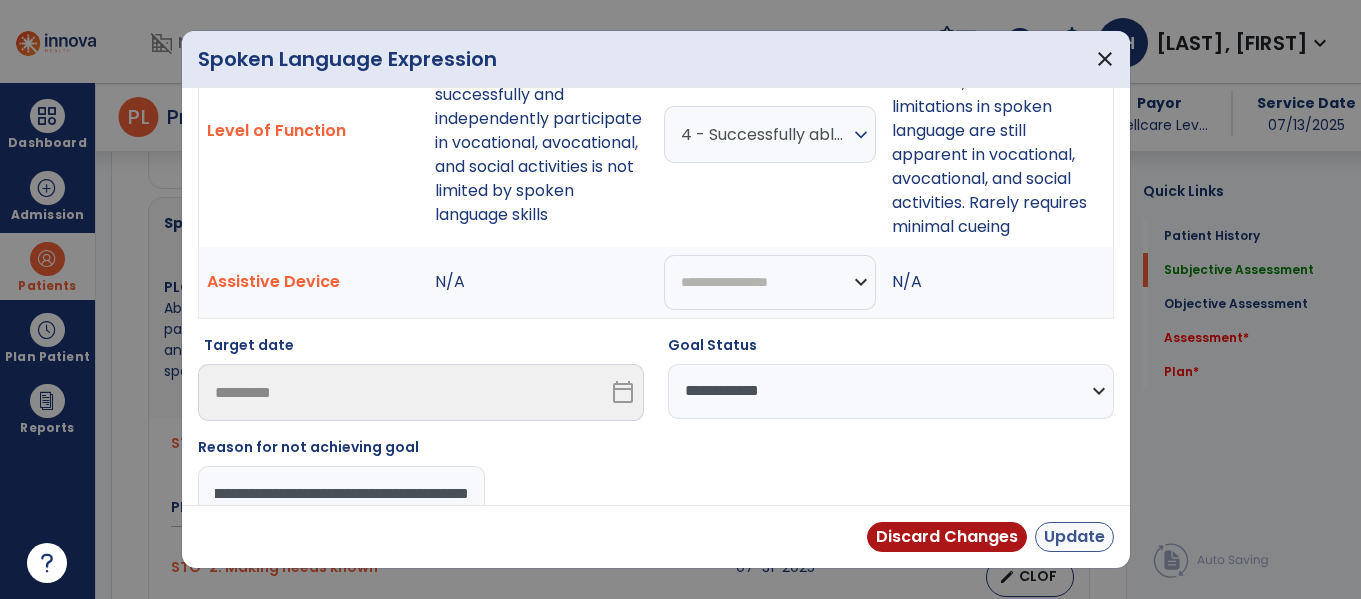 type on "**********" 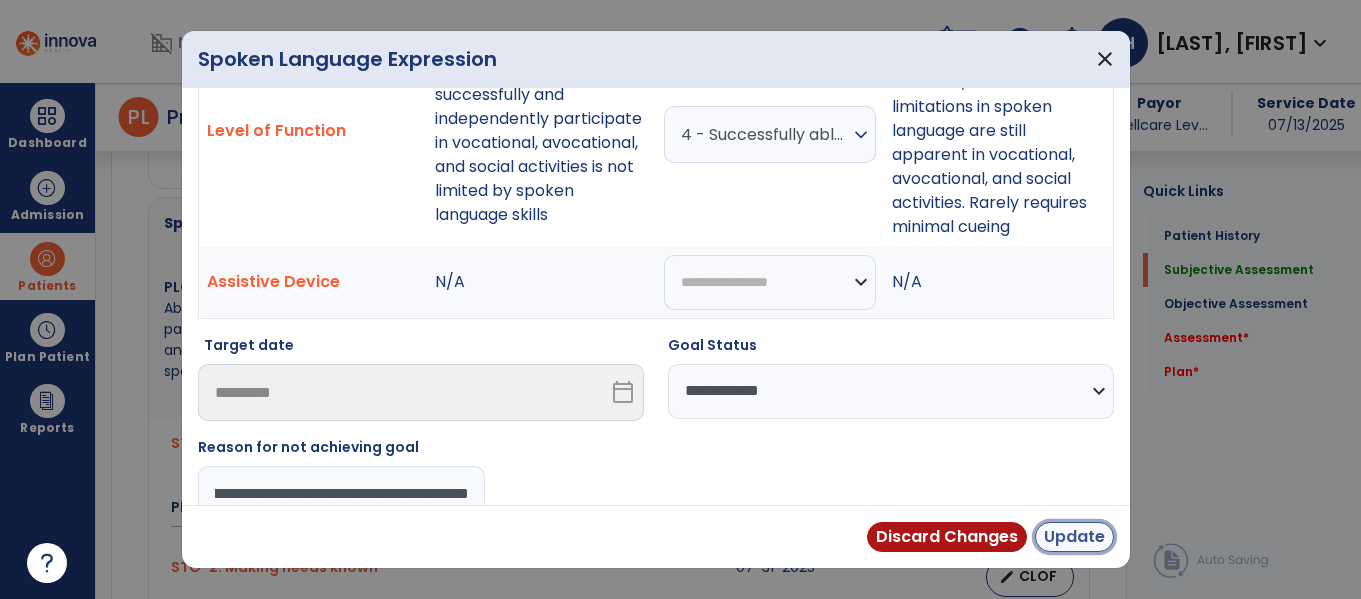 click on "Update" at bounding box center (1074, 537) 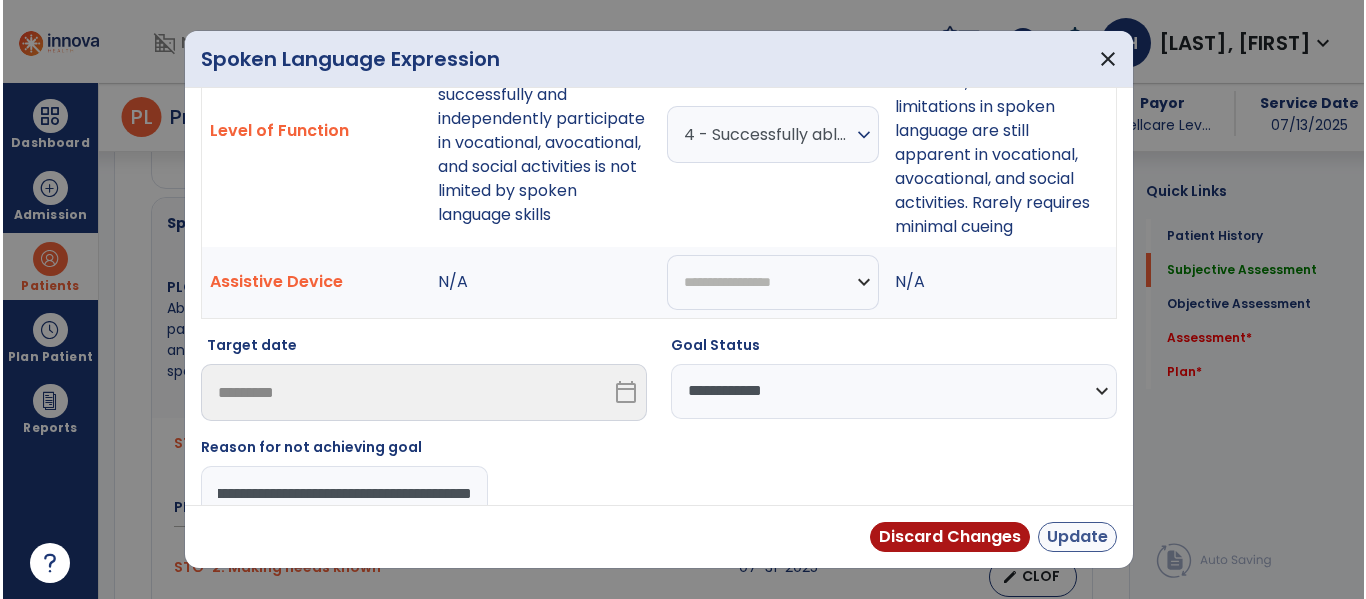 scroll, scrollTop: 0, scrollLeft: 0, axis: both 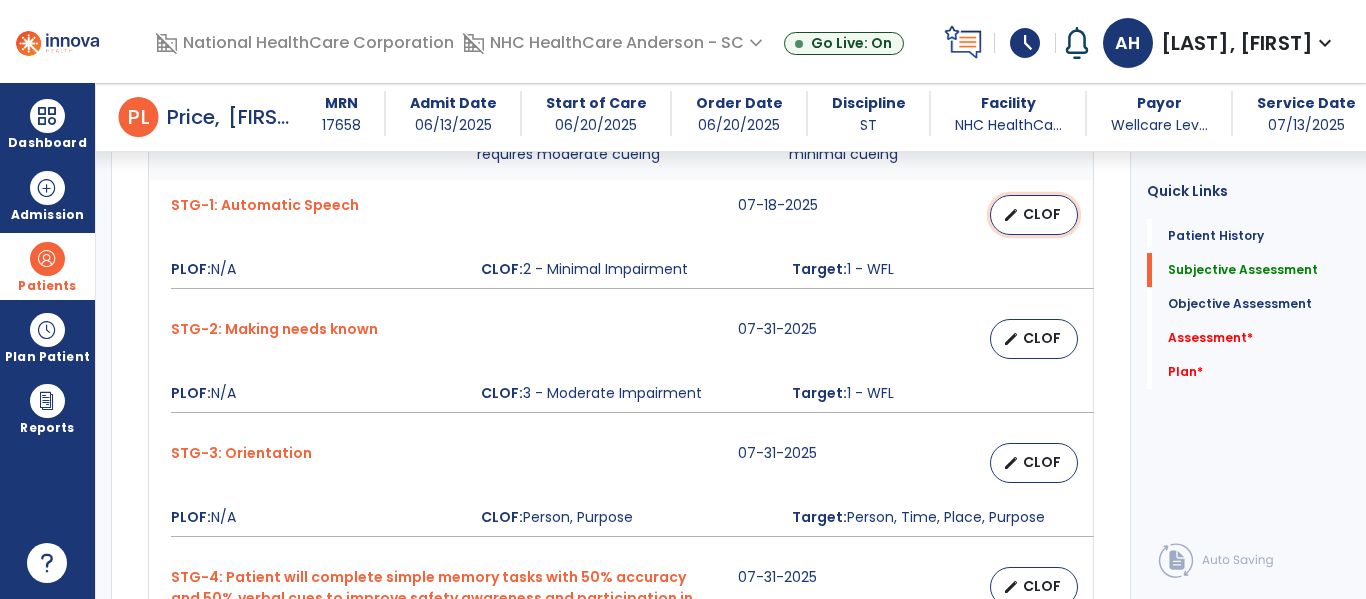 click on "CLOF" at bounding box center [1042, 214] 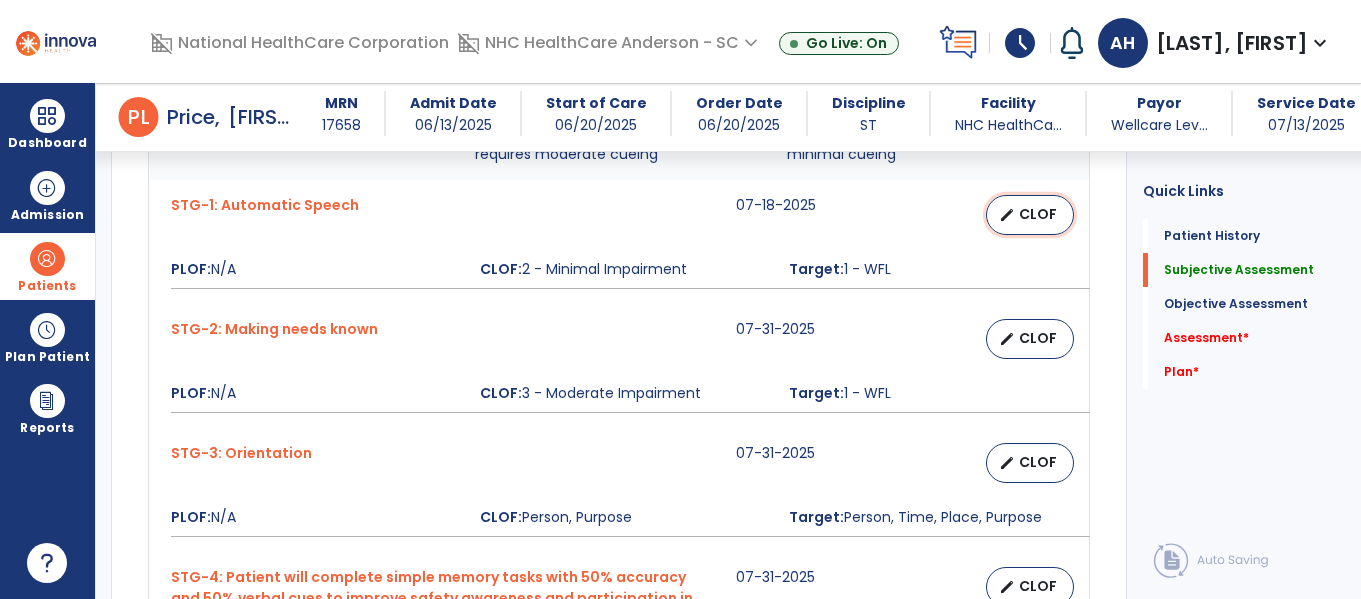 scroll, scrollTop: 1823, scrollLeft: 0, axis: vertical 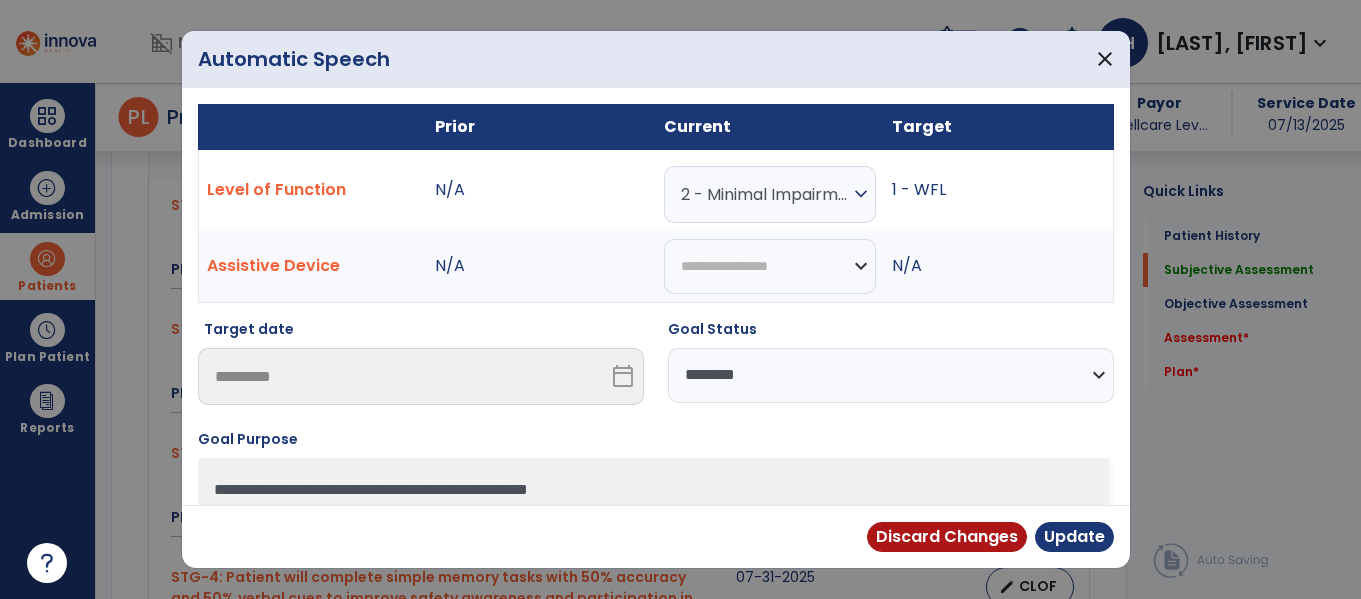 click on "**********" at bounding box center [891, 375] 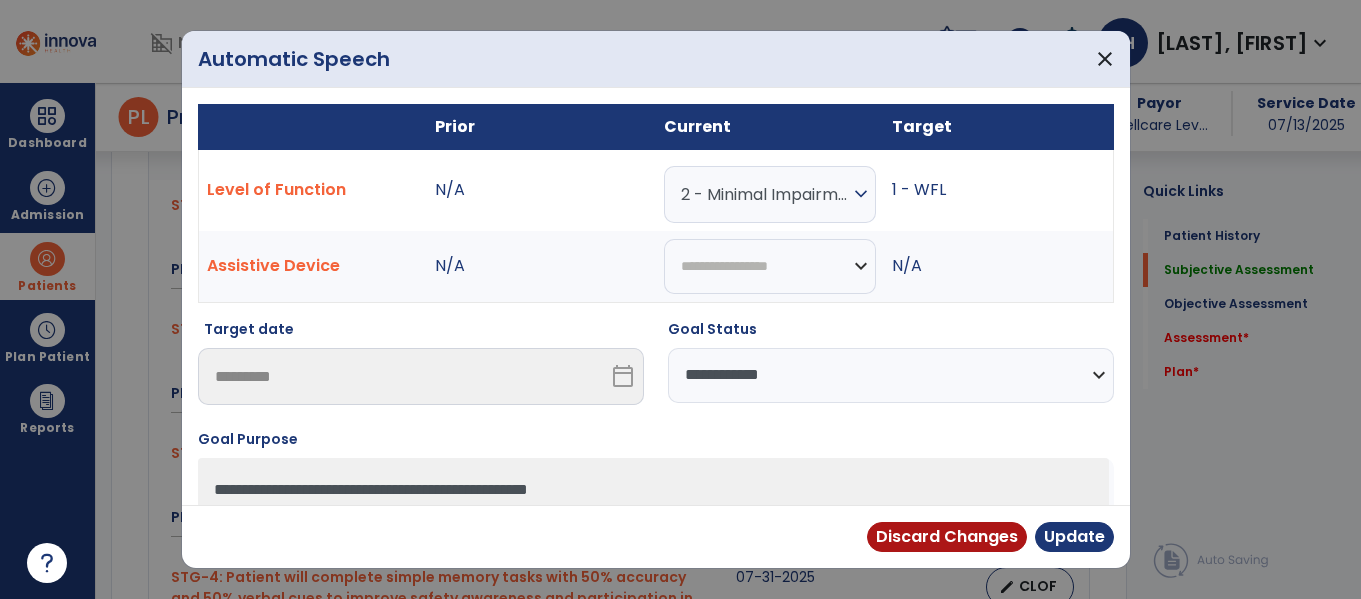 click on "**********" at bounding box center [891, 375] 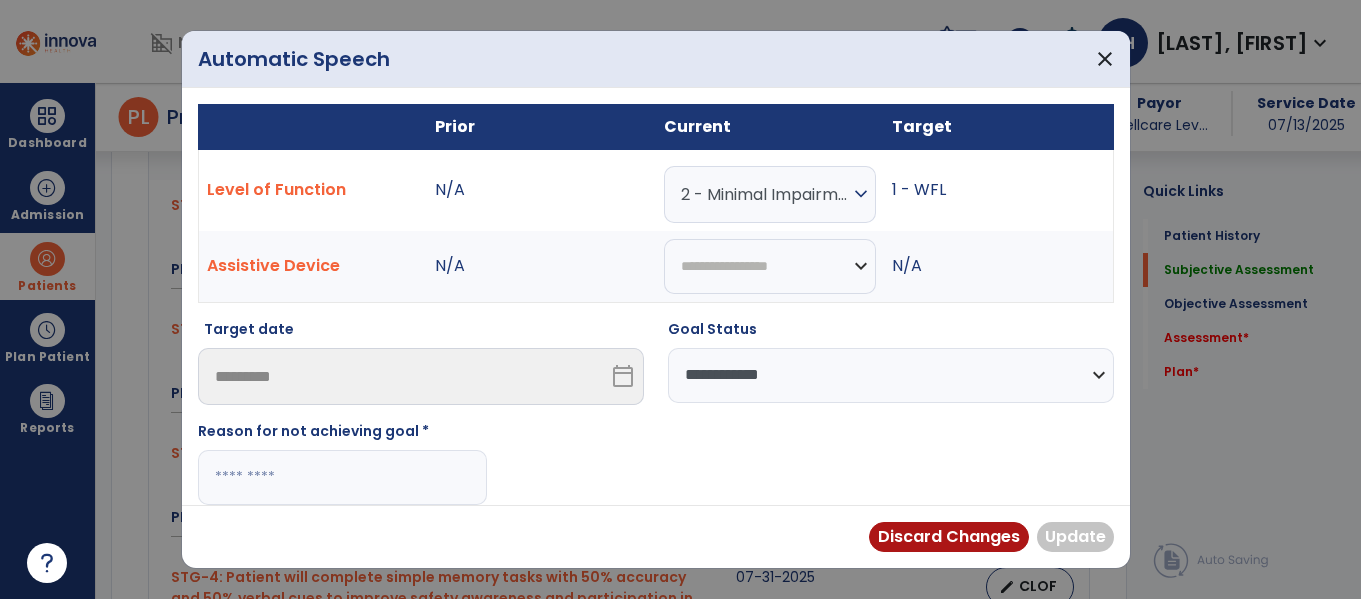 click at bounding box center [342, 477] 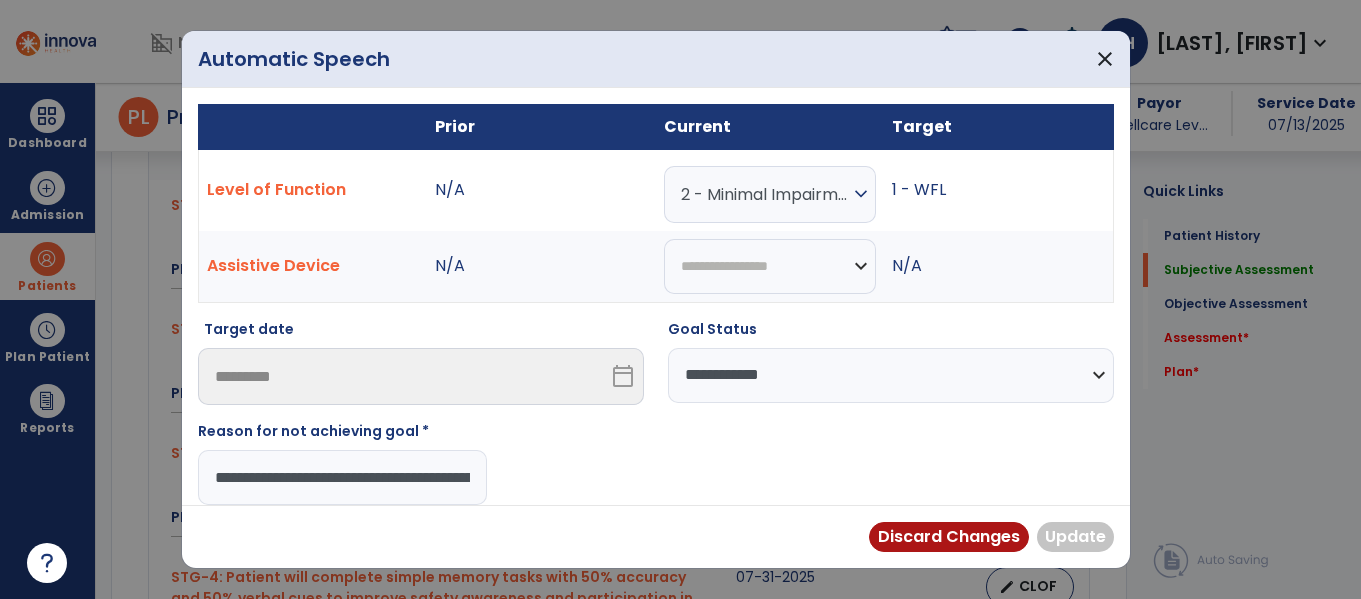 scroll, scrollTop: 0, scrollLeft: 279, axis: horizontal 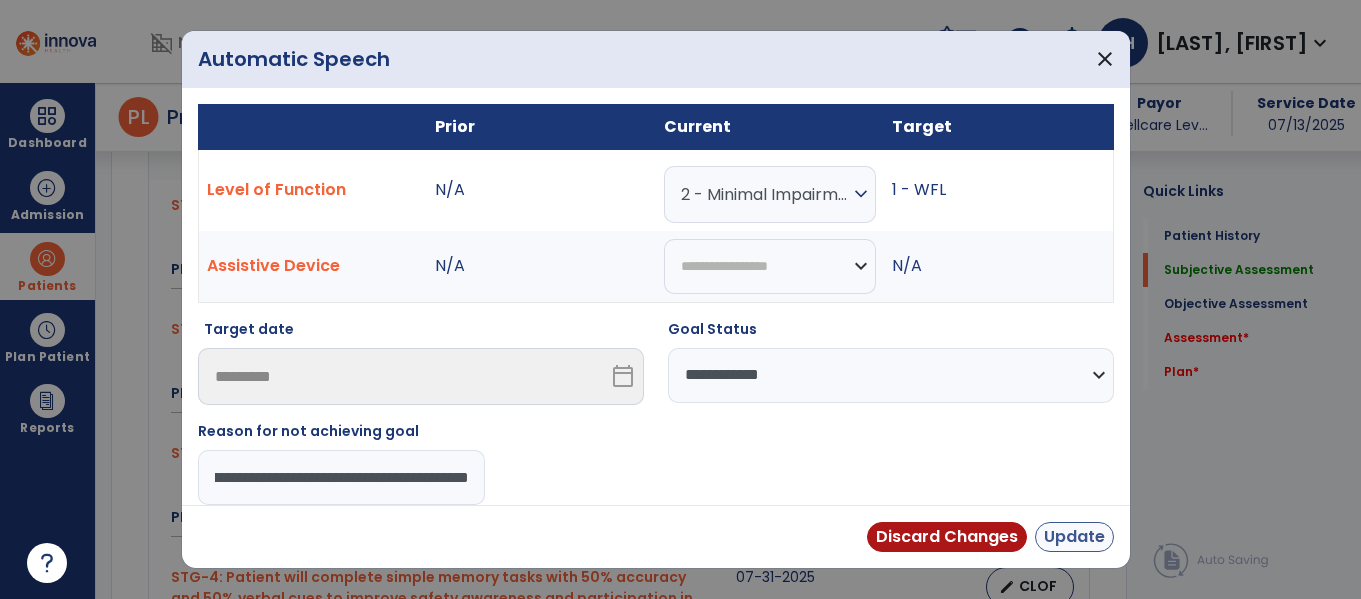 type on "**********" 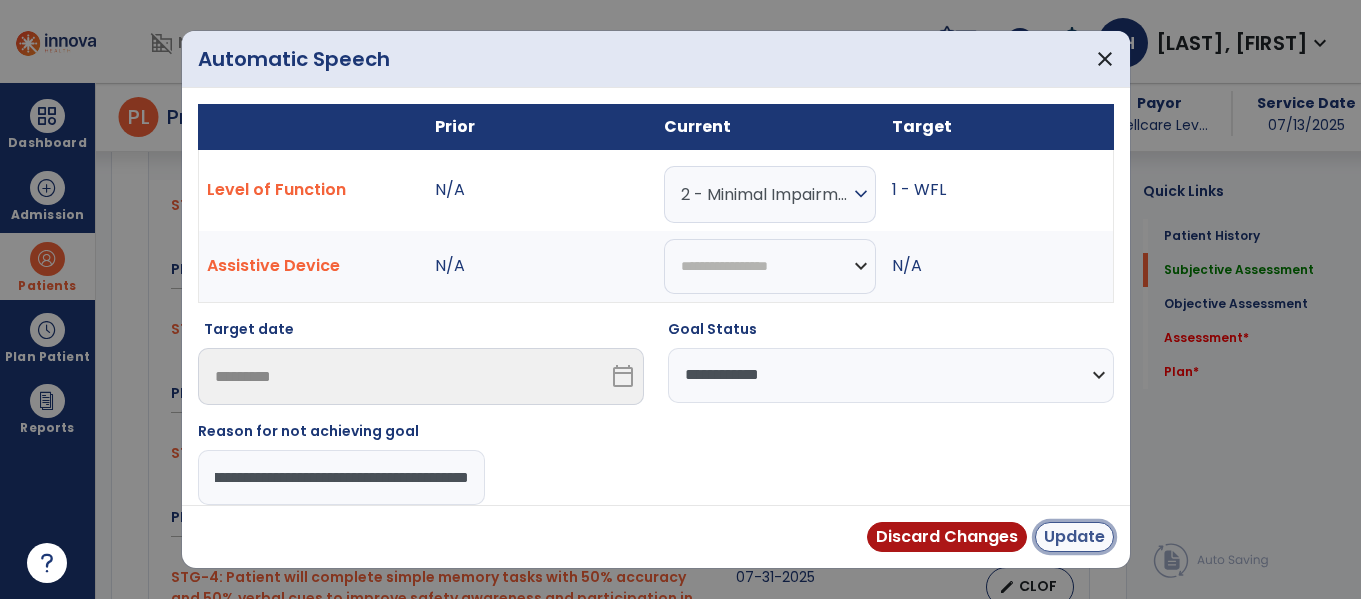 click on "Update" at bounding box center (1074, 537) 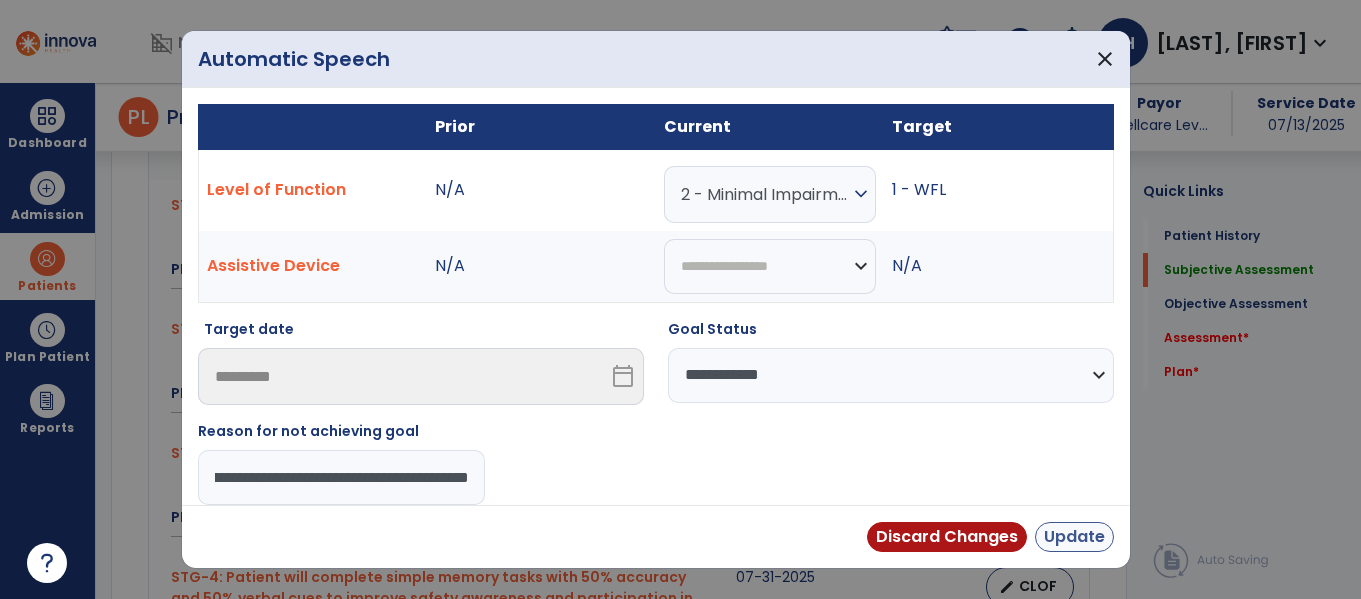 scroll, scrollTop: 0, scrollLeft: 0, axis: both 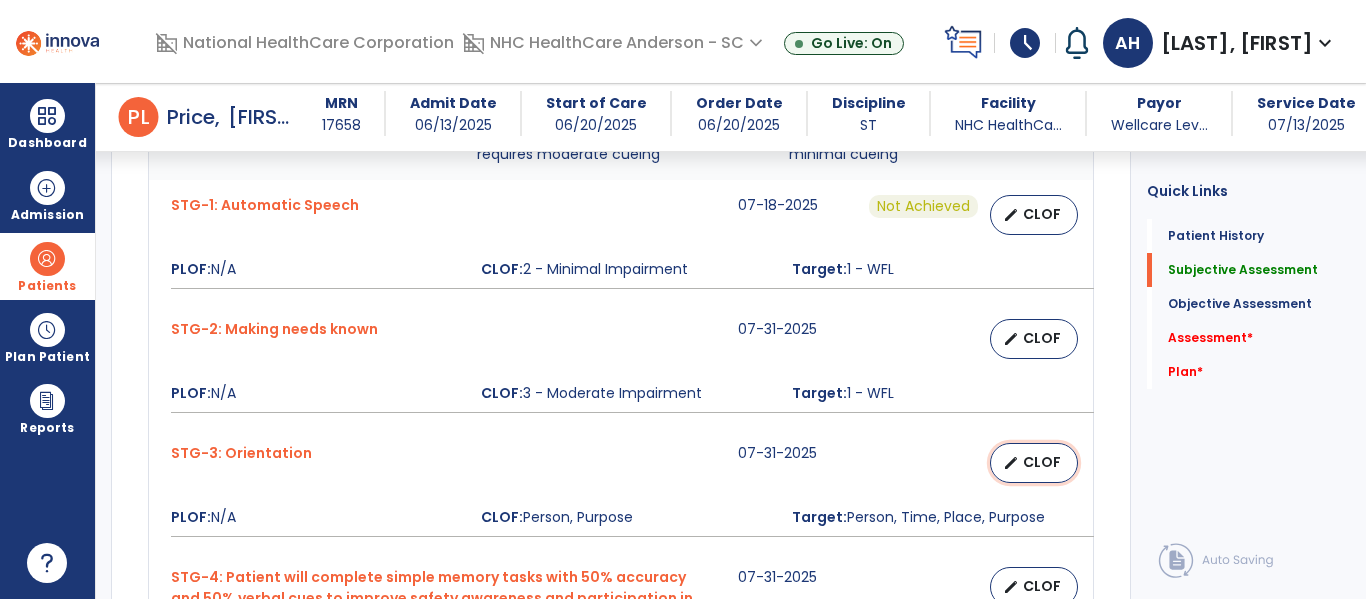 click on "CLOF" at bounding box center (1042, 462) 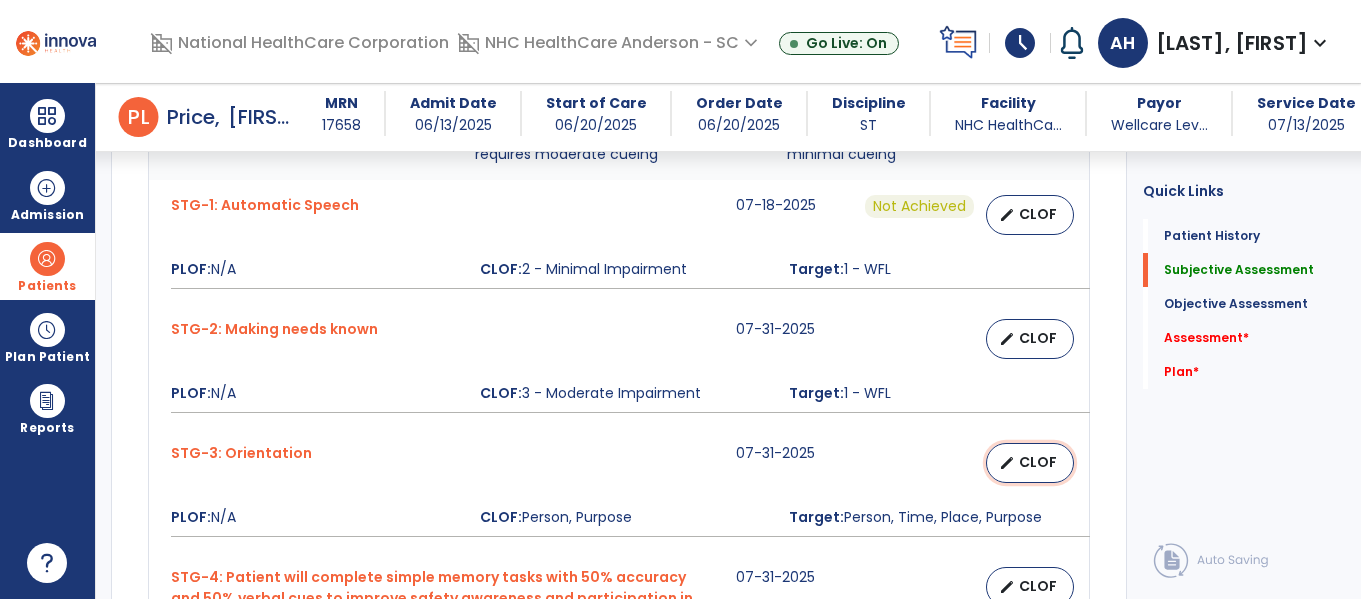 scroll, scrollTop: 1823, scrollLeft: 0, axis: vertical 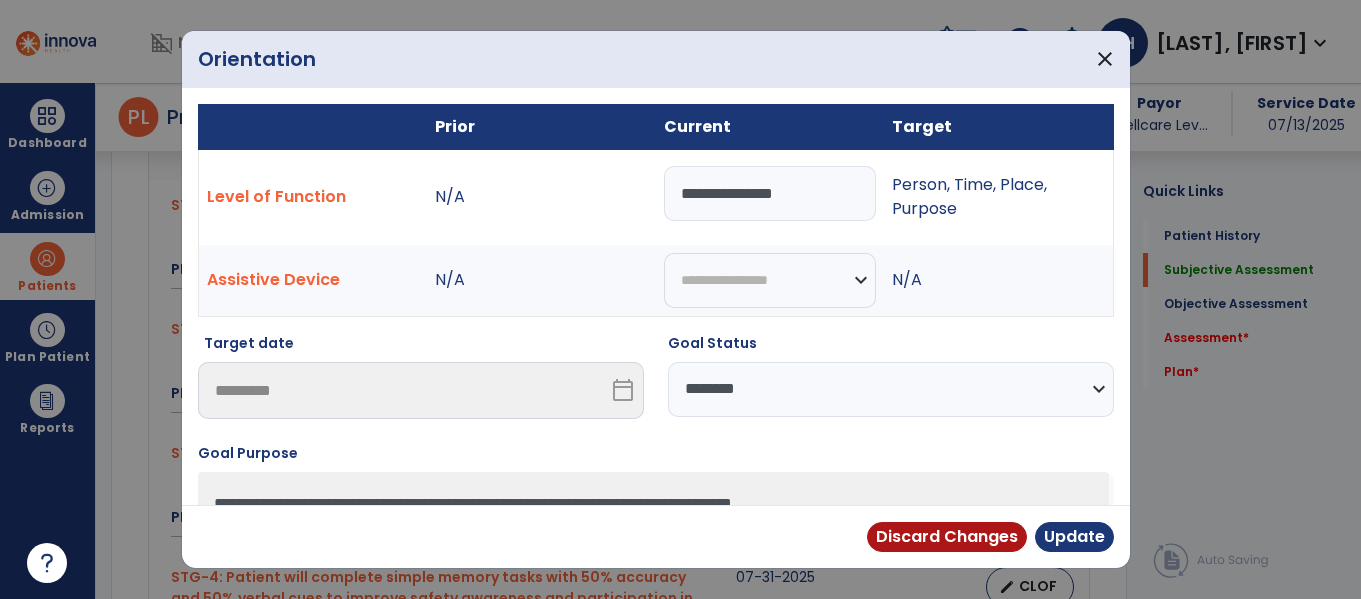 click on "**********" at bounding box center [891, 389] 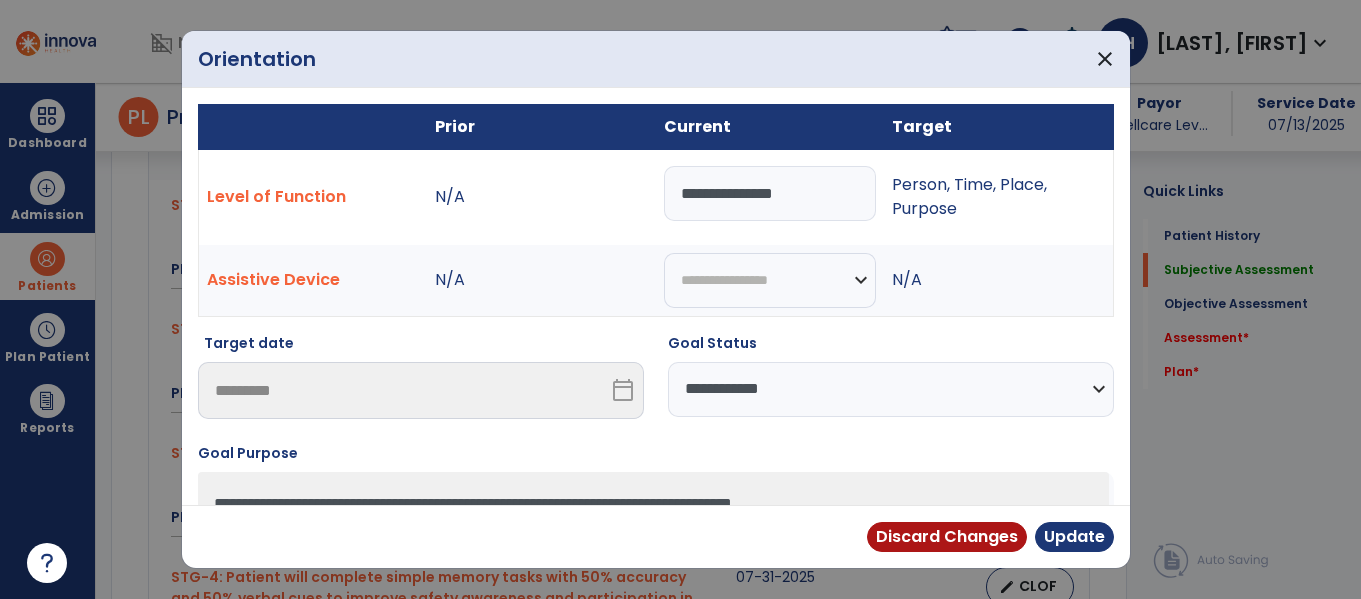 click on "**********" at bounding box center (891, 389) 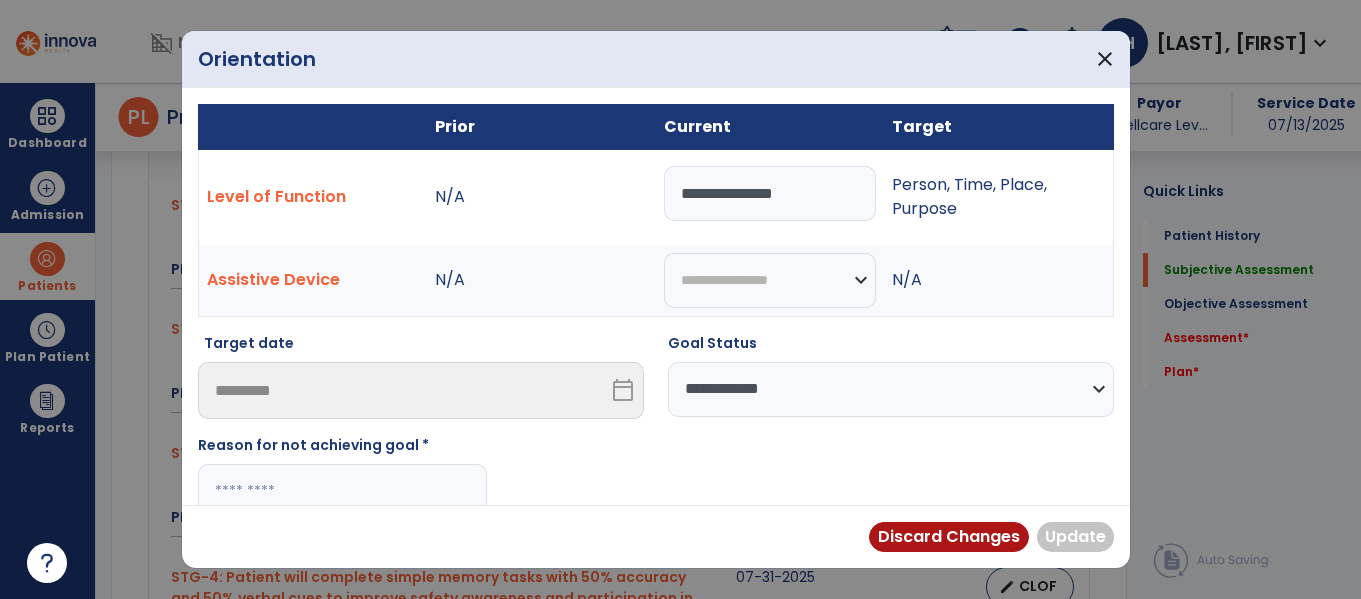 click at bounding box center (342, 491) 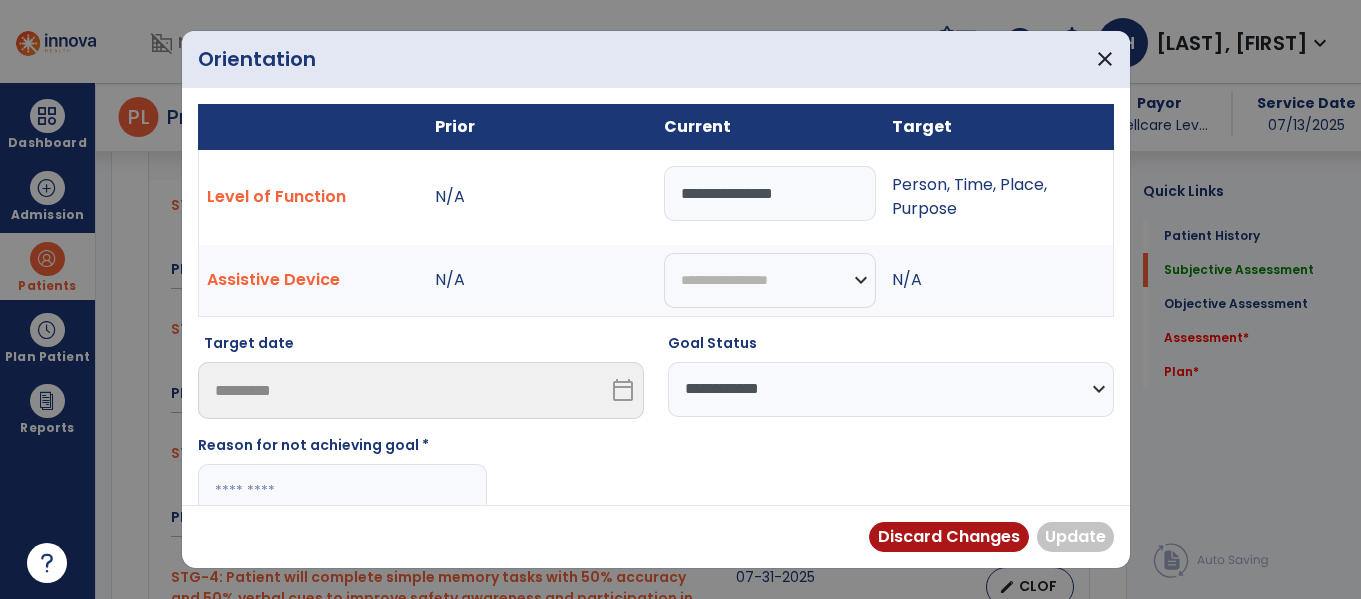 paste on "**********" 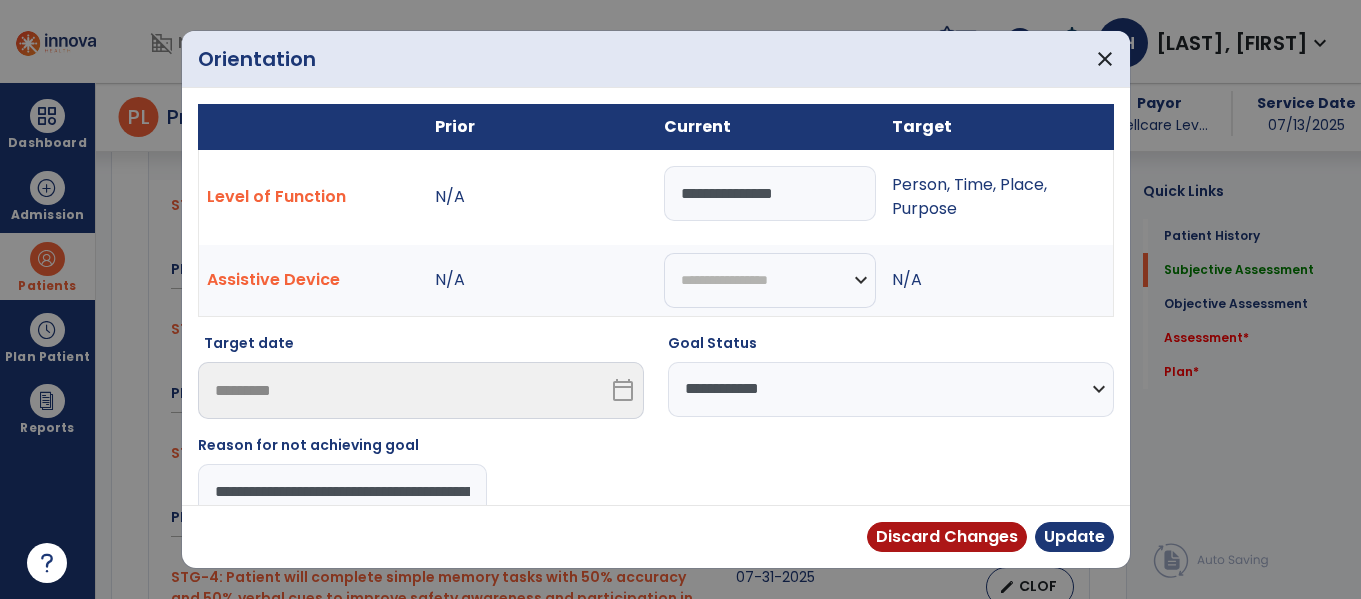scroll, scrollTop: 0, scrollLeft: 279, axis: horizontal 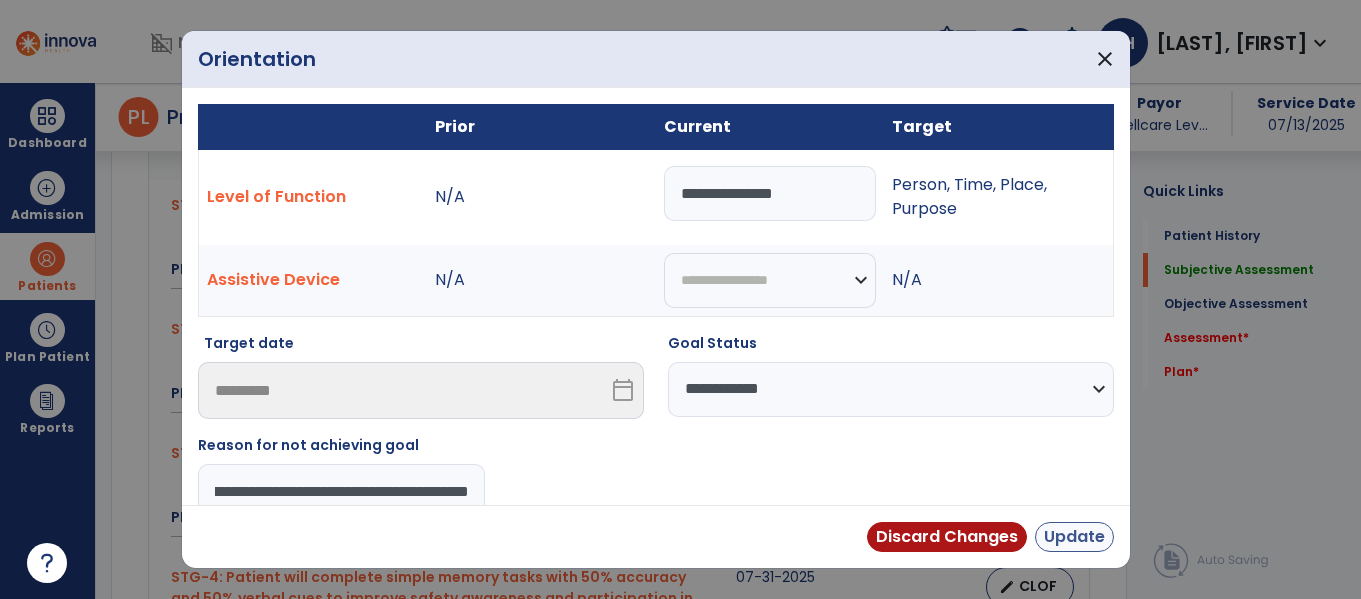 type on "**********" 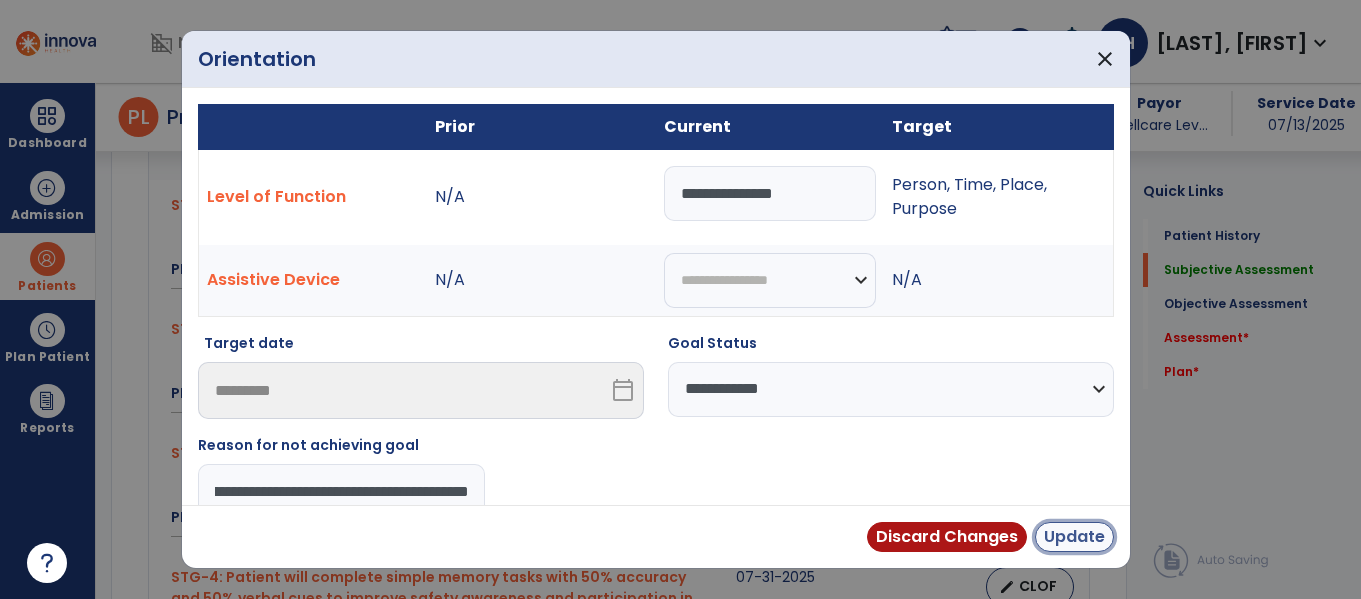 click on "Update" at bounding box center [1074, 537] 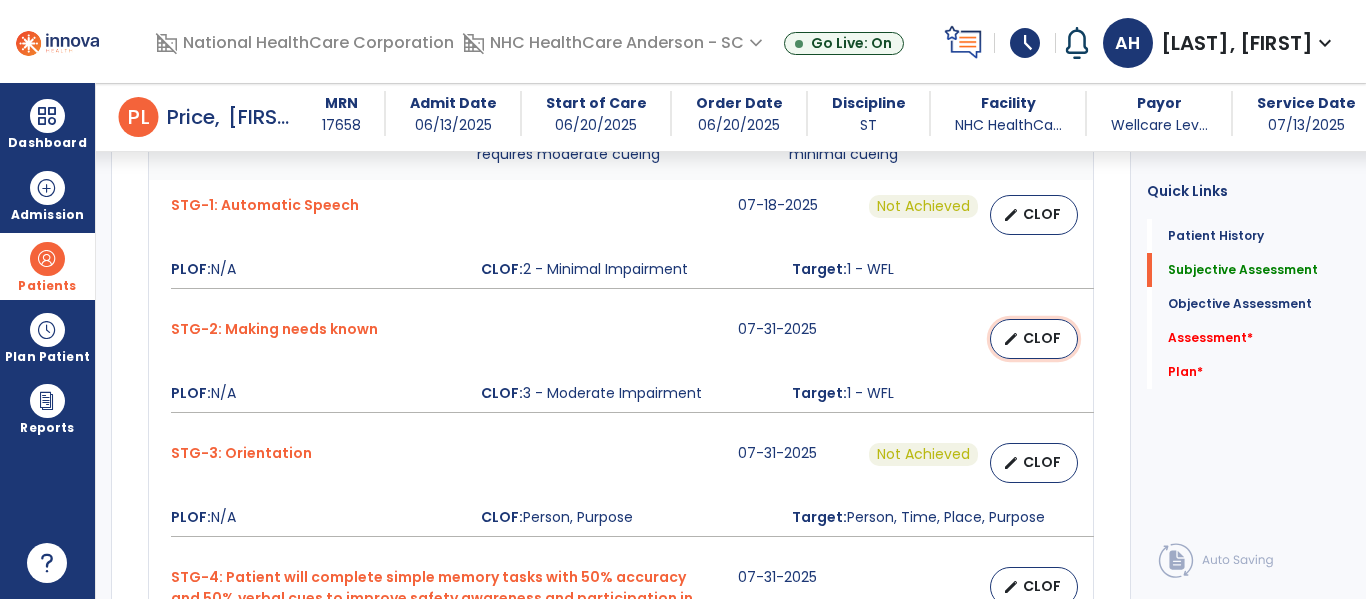 click on "CLOF" at bounding box center [1042, 338] 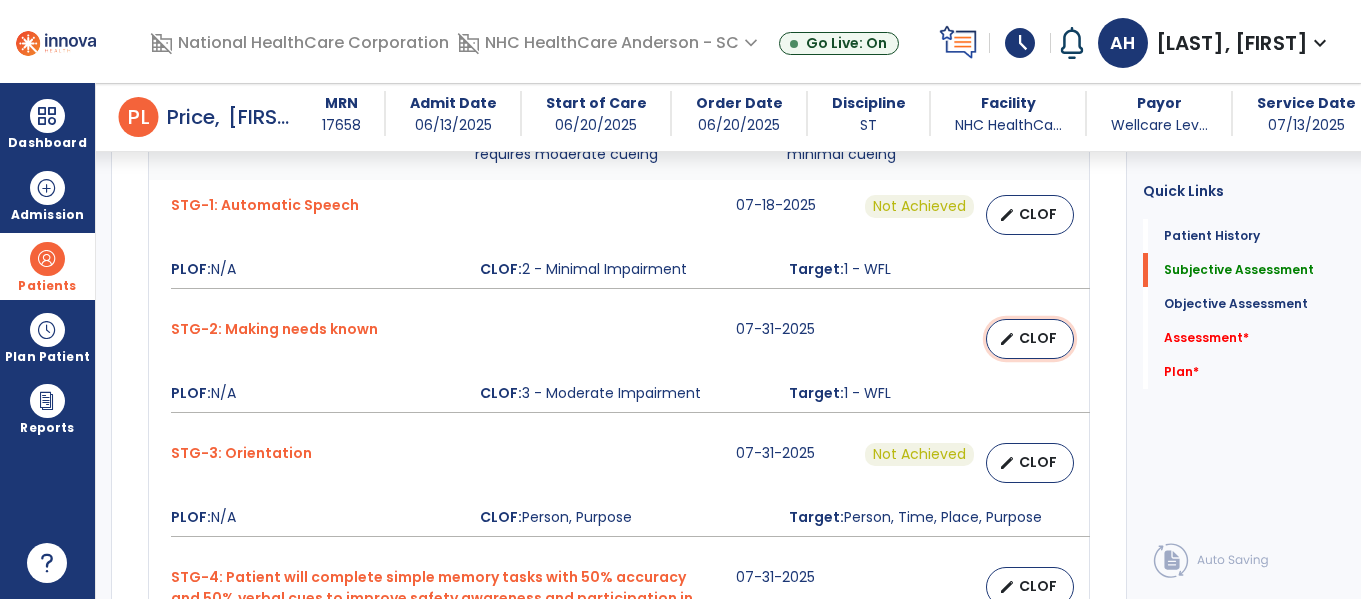 scroll, scrollTop: 1823, scrollLeft: 0, axis: vertical 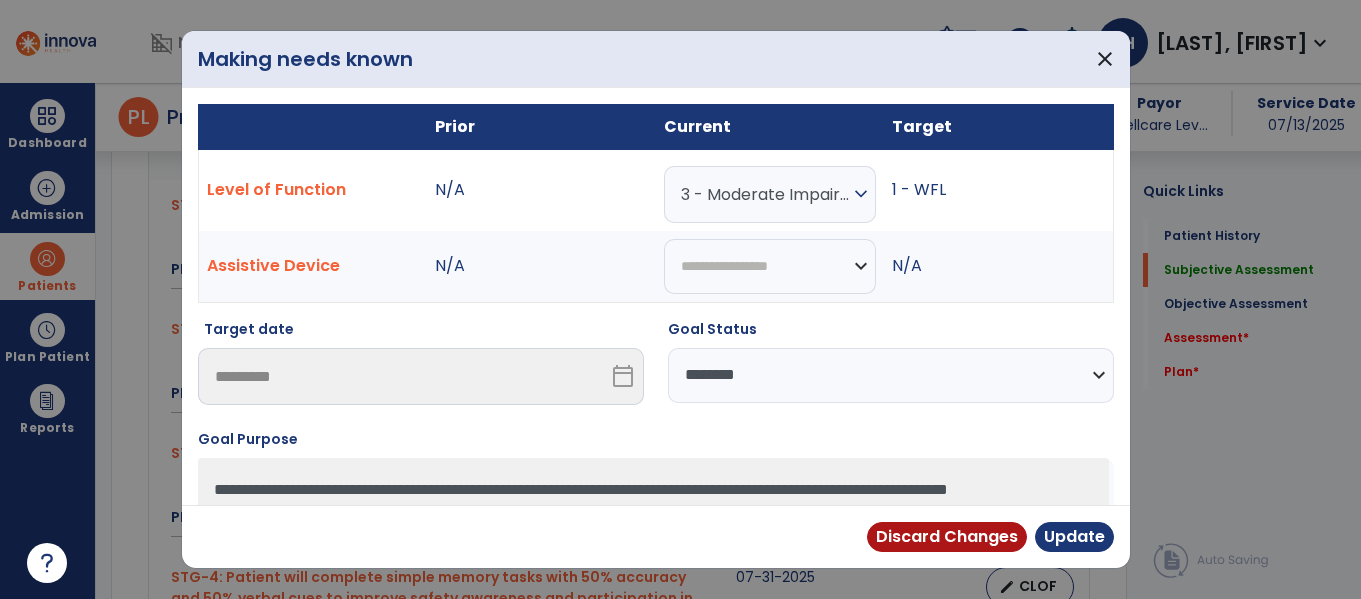 click on "**********" at bounding box center [891, 375] 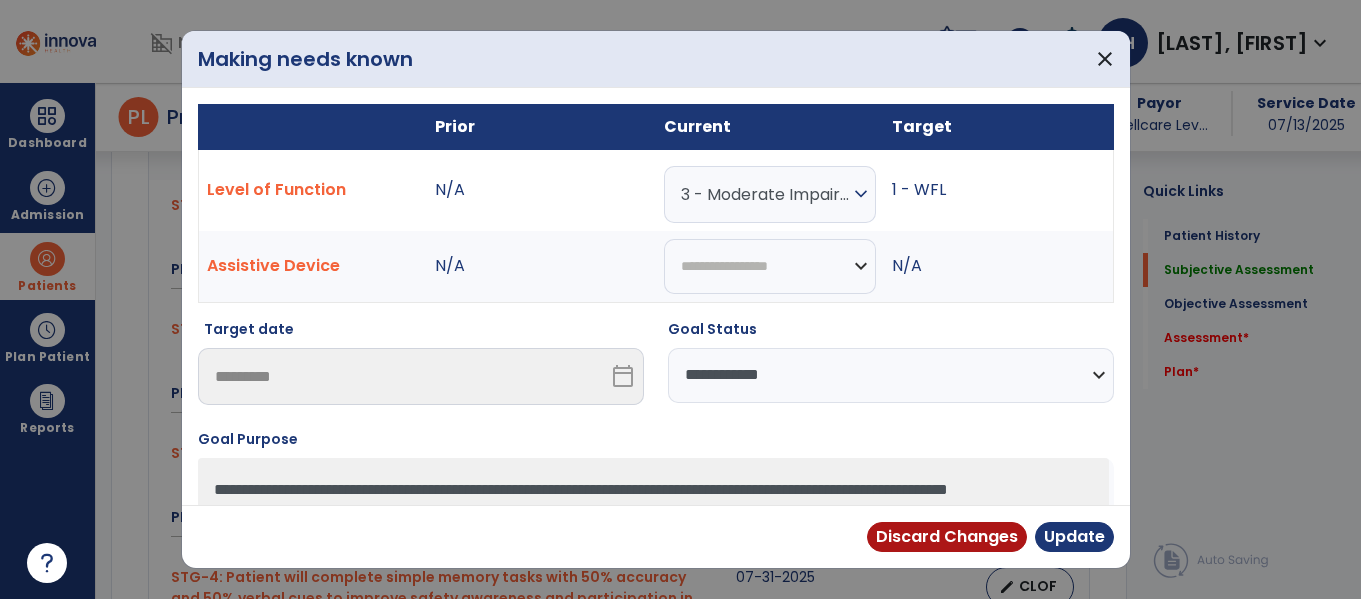 click on "**********" at bounding box center (891, 375) 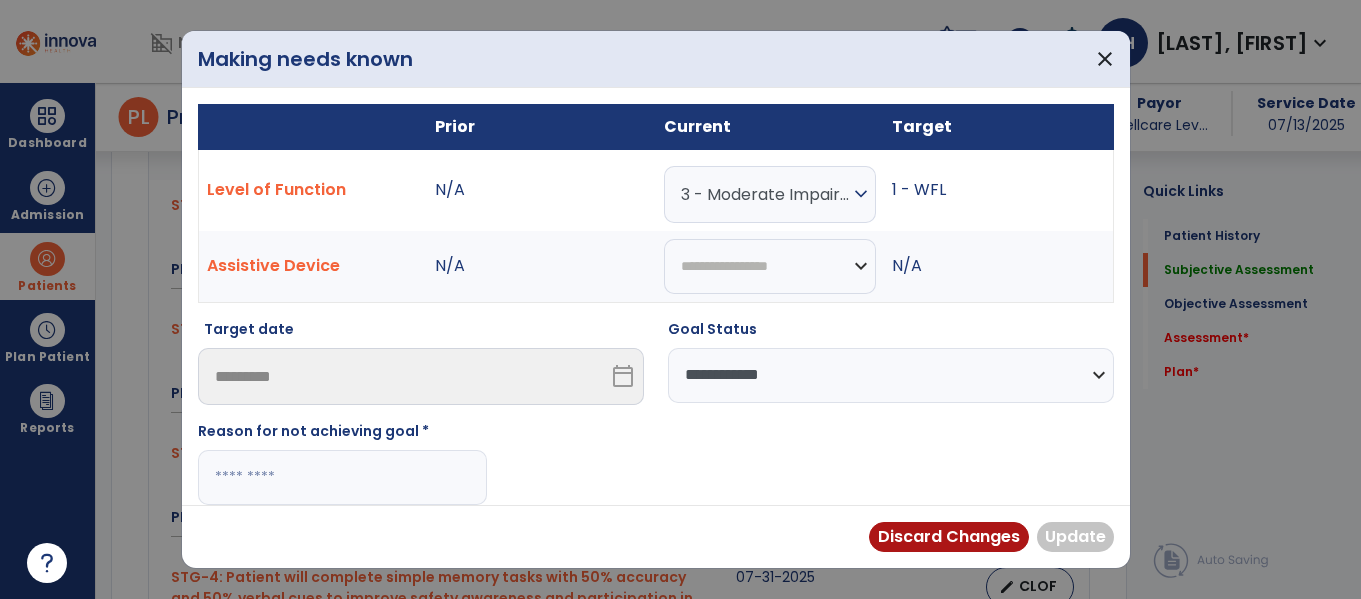 click at bounding box center [342, 477] 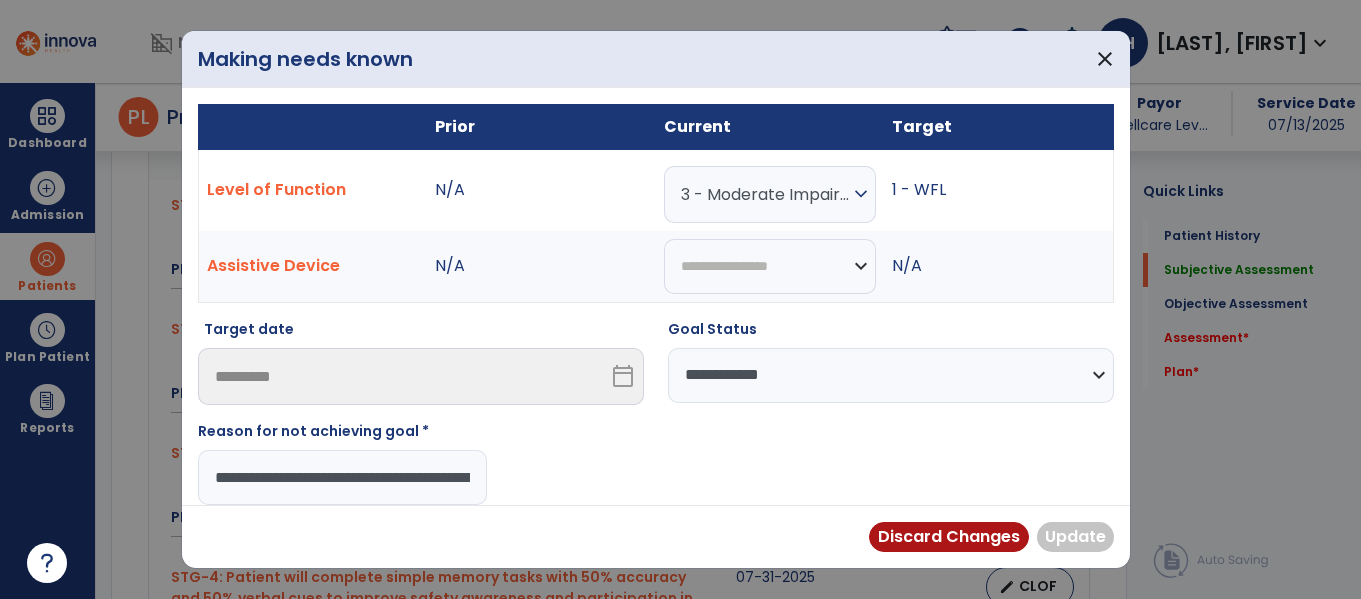 click on "**********" at bounding box center (342, 477) 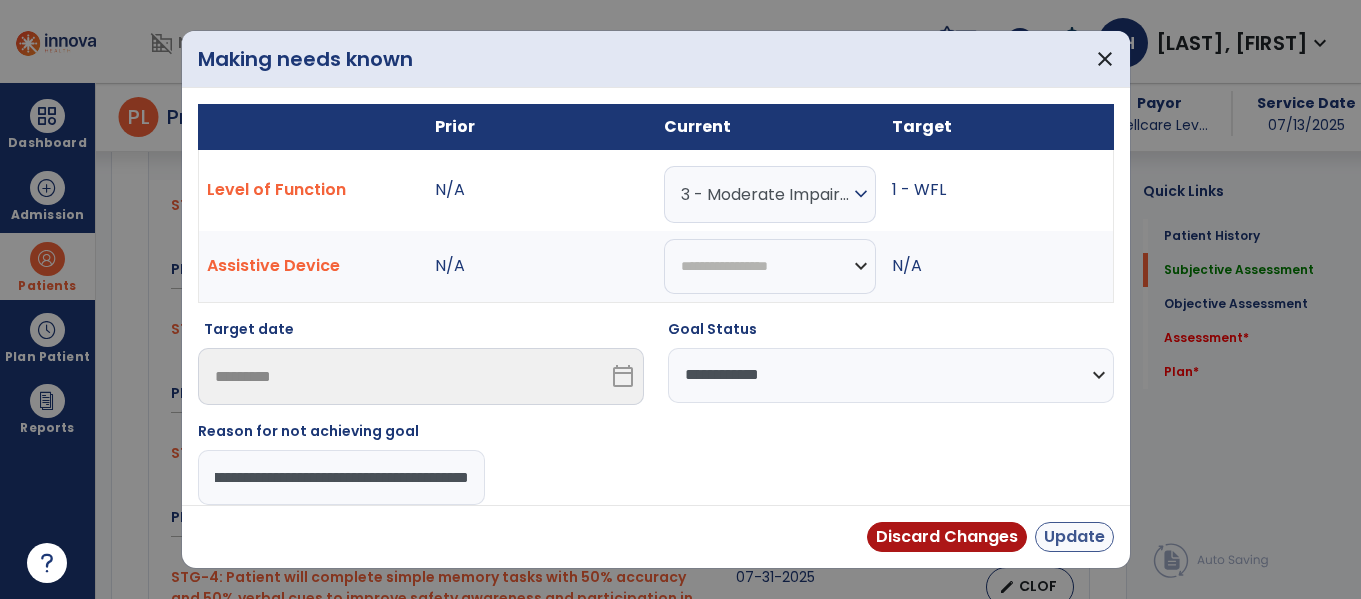 type on "**********" 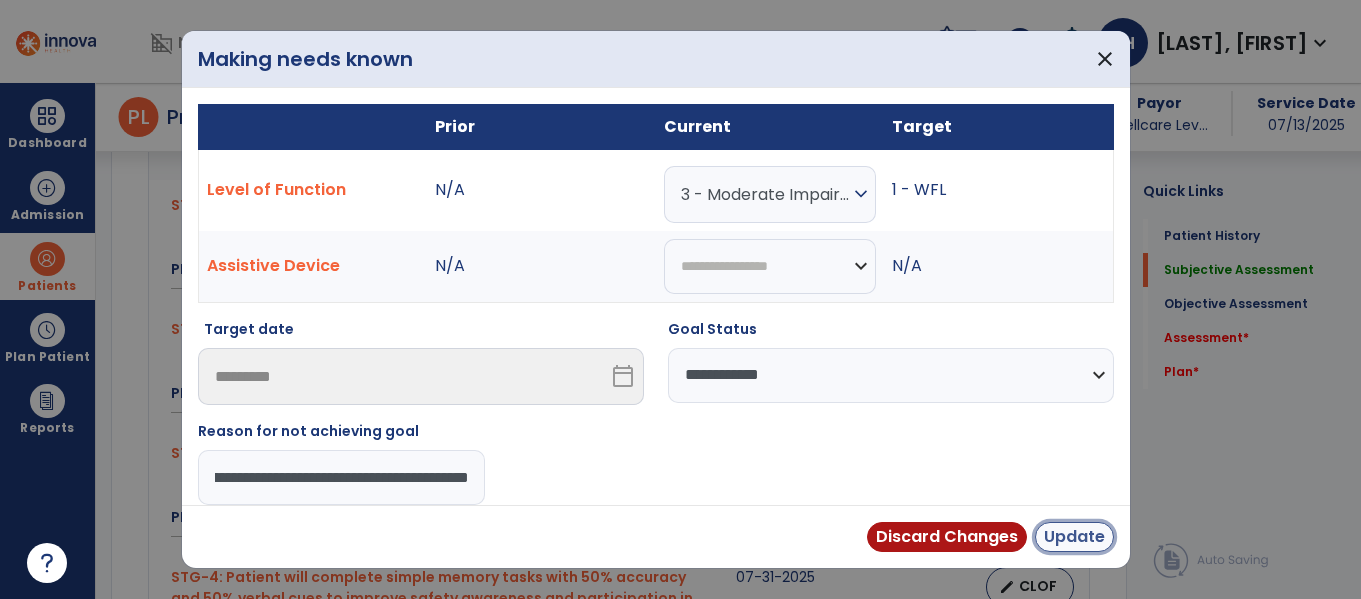 click on "Update" at bounding box center (1074, 537) 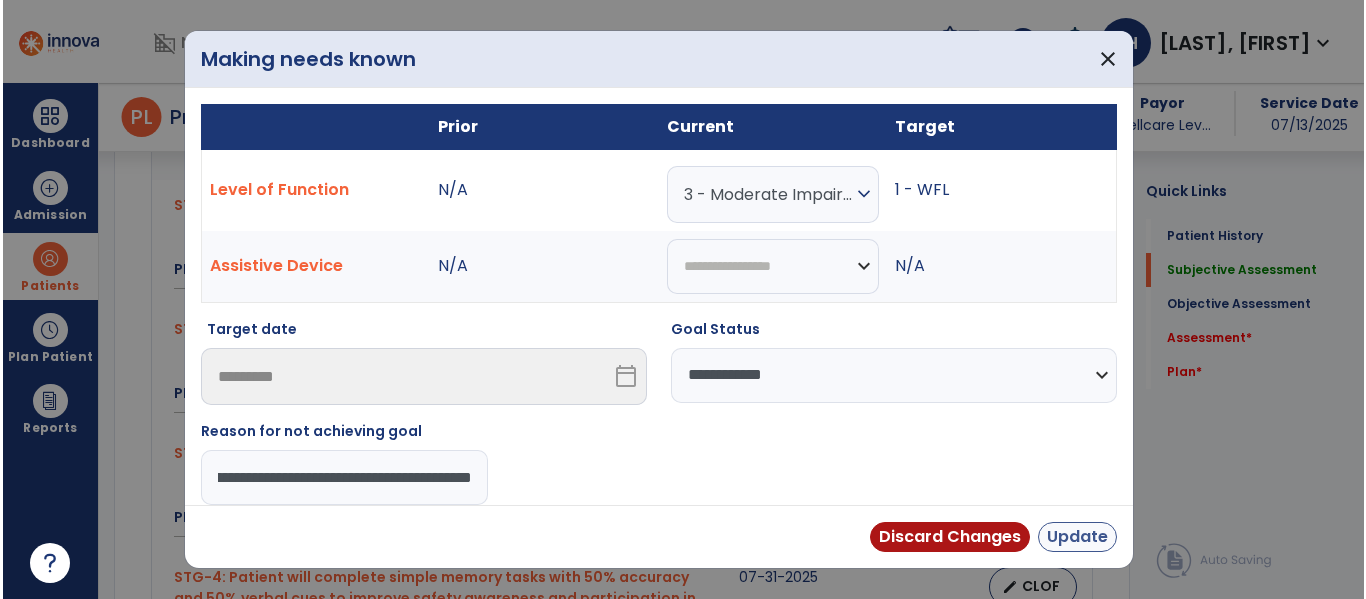 scroll, scrollTop: 0, scrollLeft: 0, axis: both 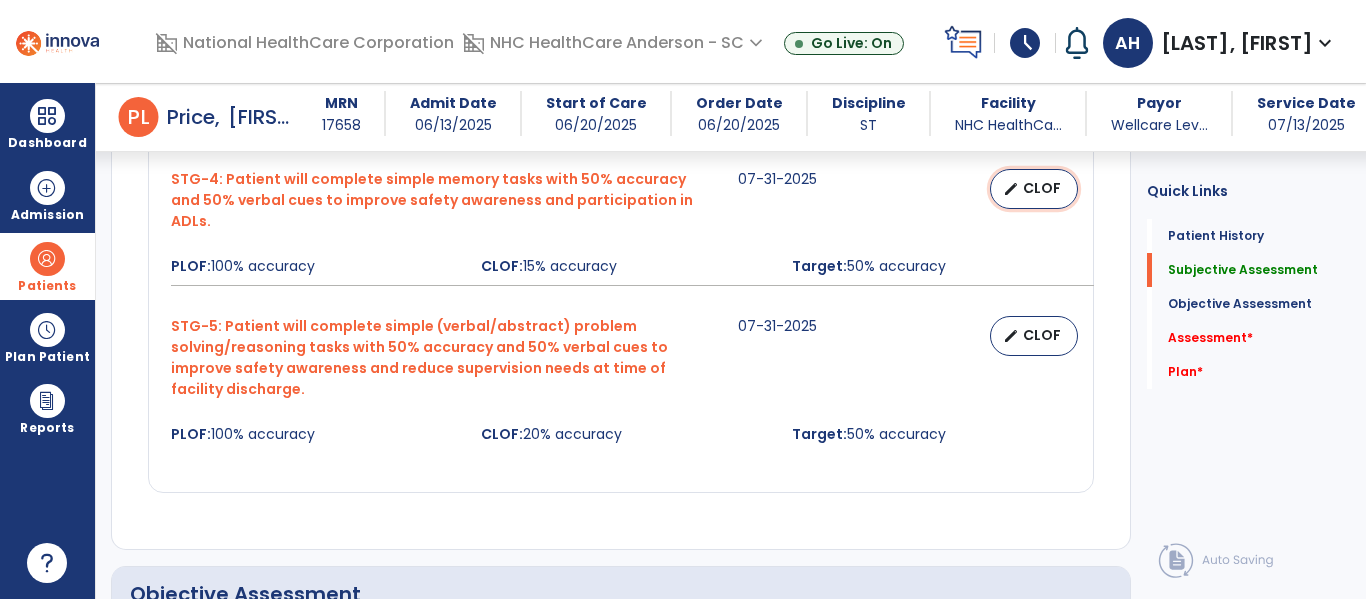 click on "edit   CLOF" at bounding box center (1034, 189) 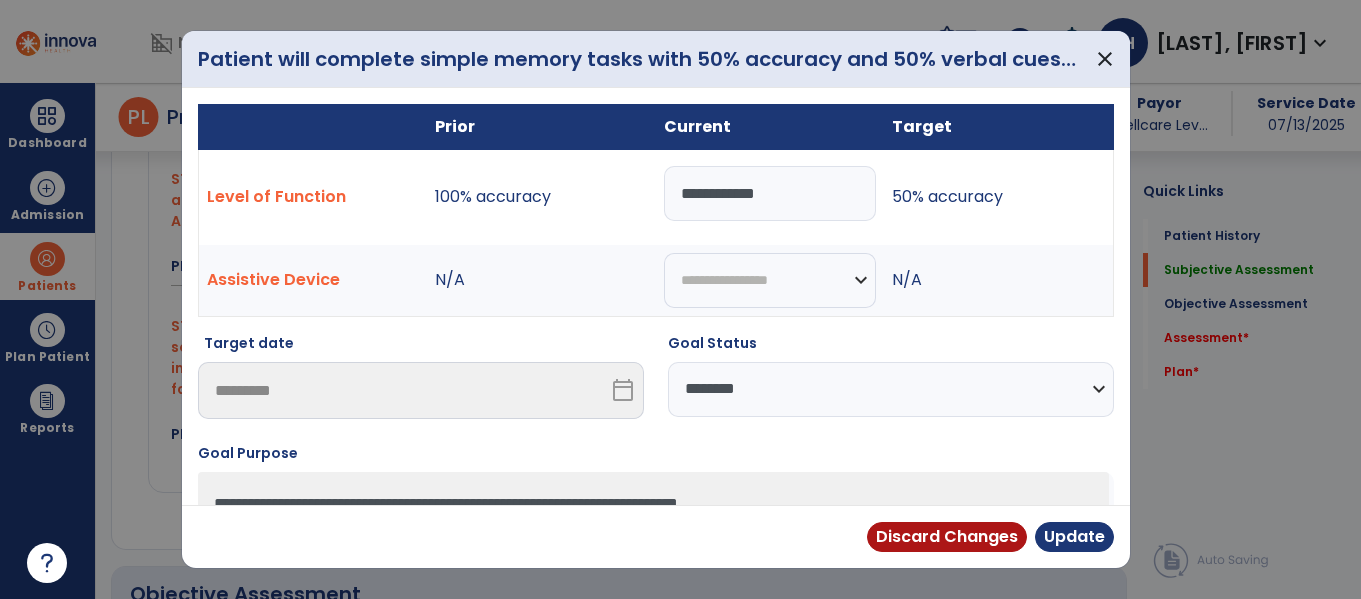 scroll, scrollTop: 2221, scrollLeft: 0, axis: vertical 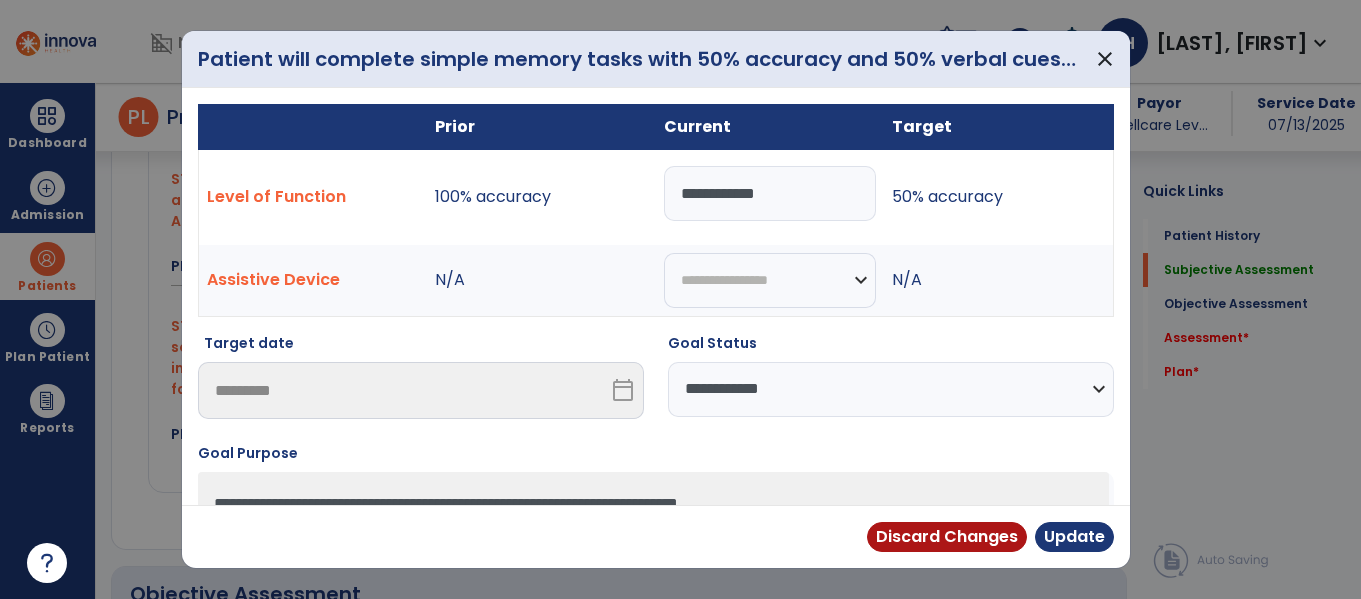 click on "**********" at bounding box center [891, 389] 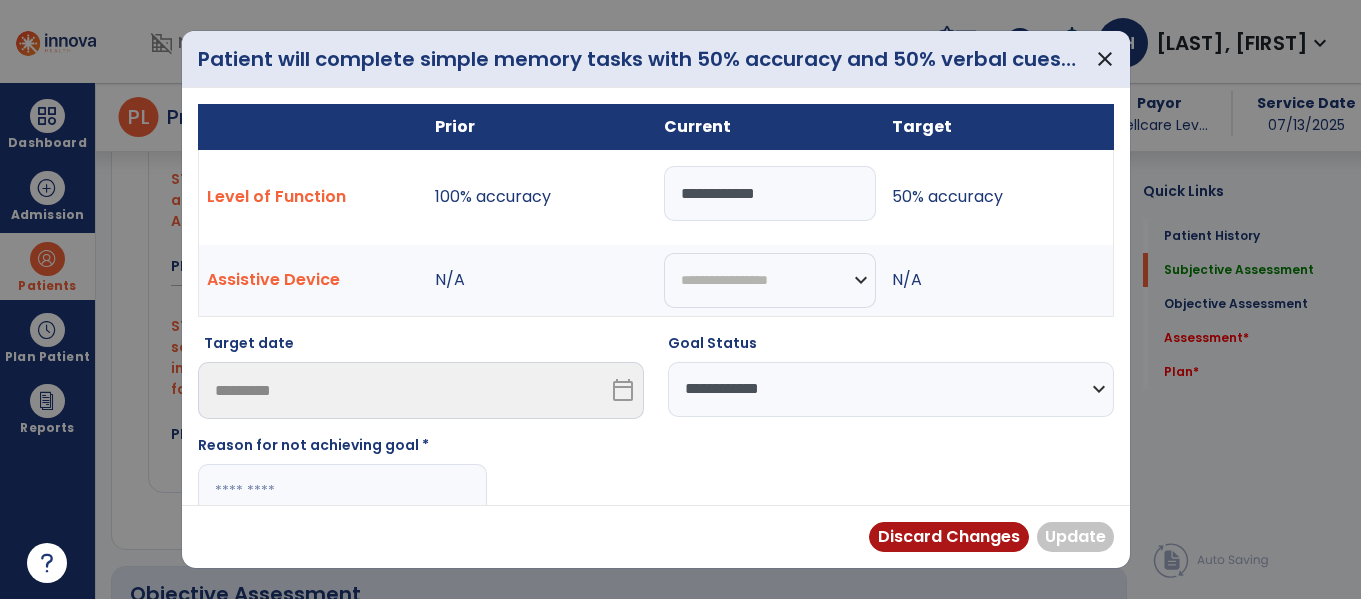 click at bounding box center (342, 491) 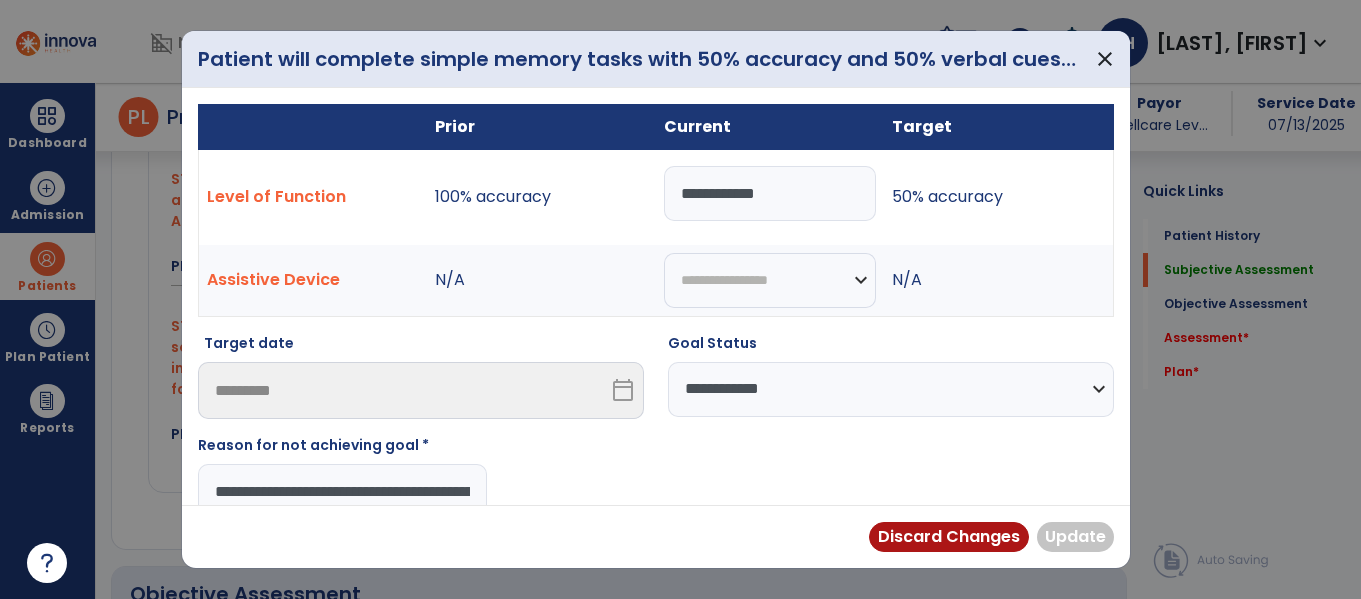 scroll, scrollTop: 0, scrollLeft: 279, axis: horizontal 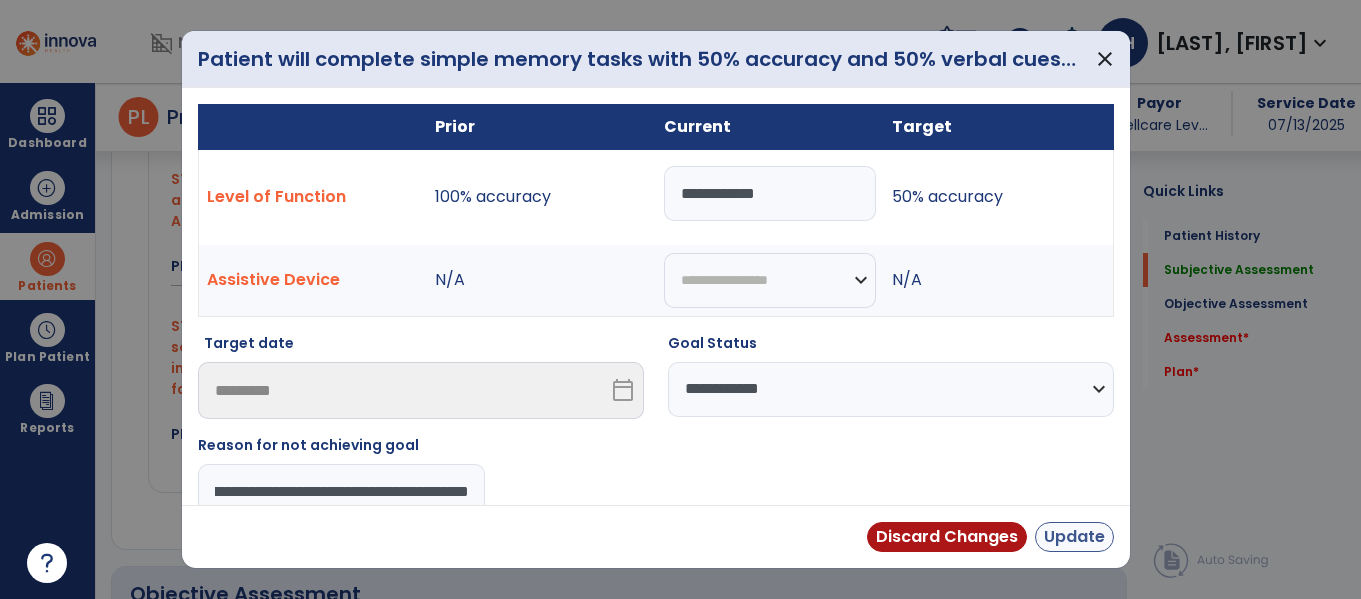 type on "**********" 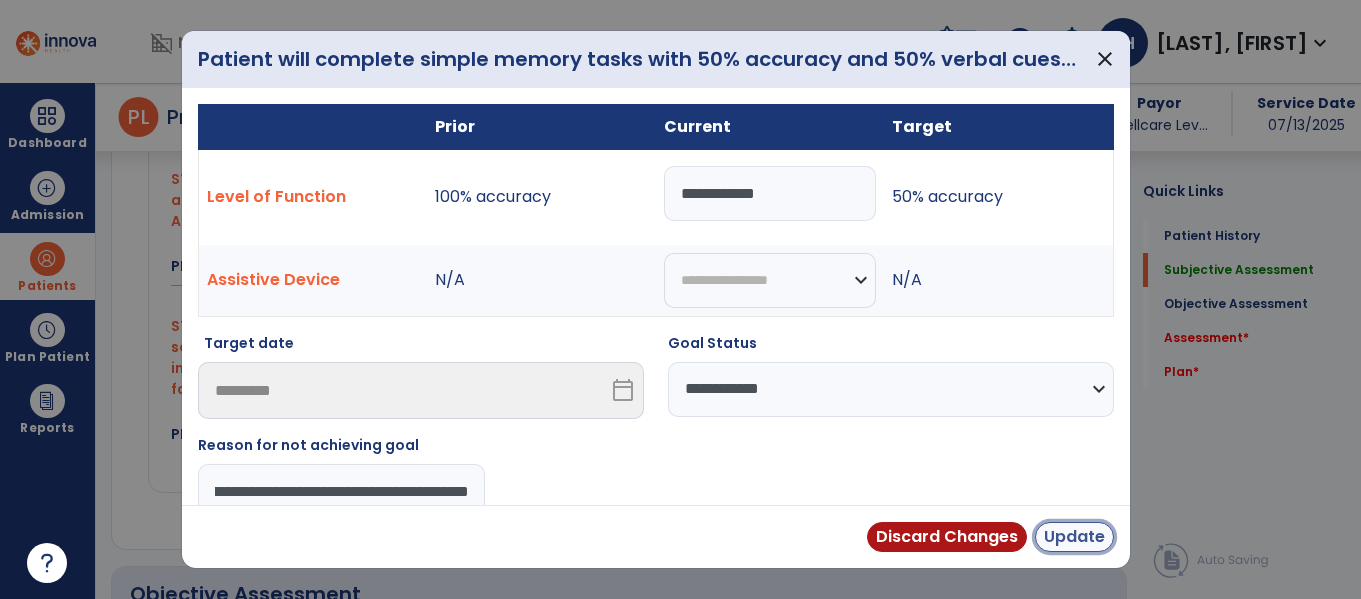 click on "Update" at bounding box center (1074, 537) 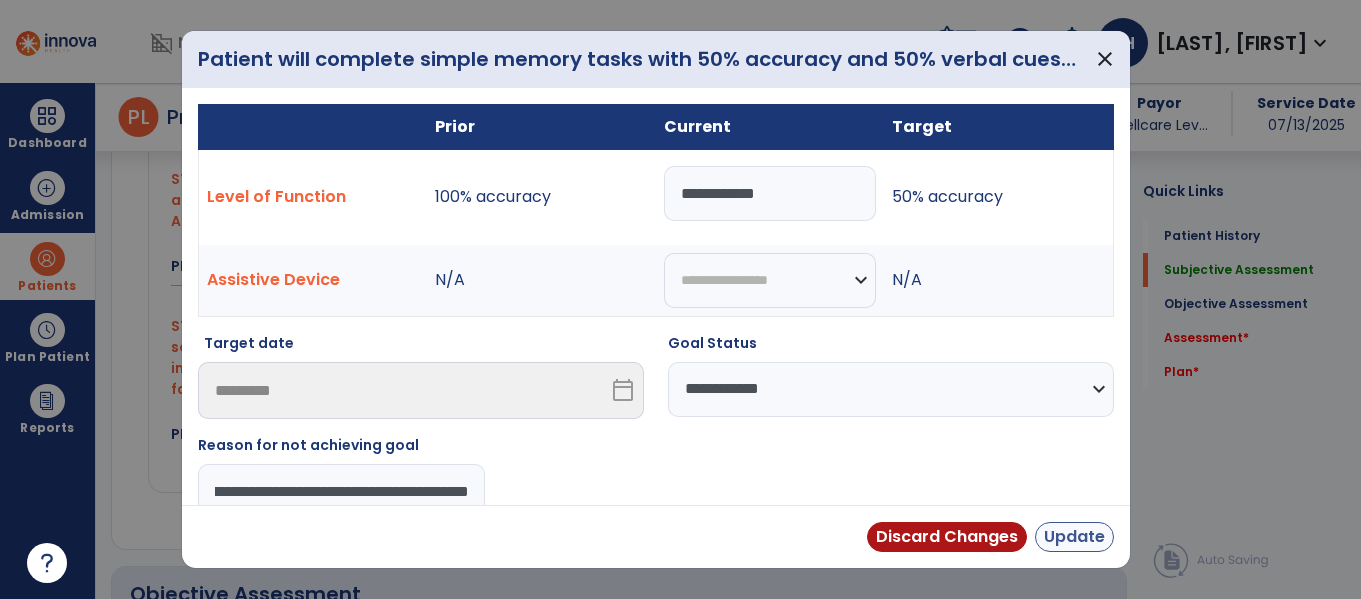 scroll, scrollTop: 0, scrollLeft: 0, axis: both 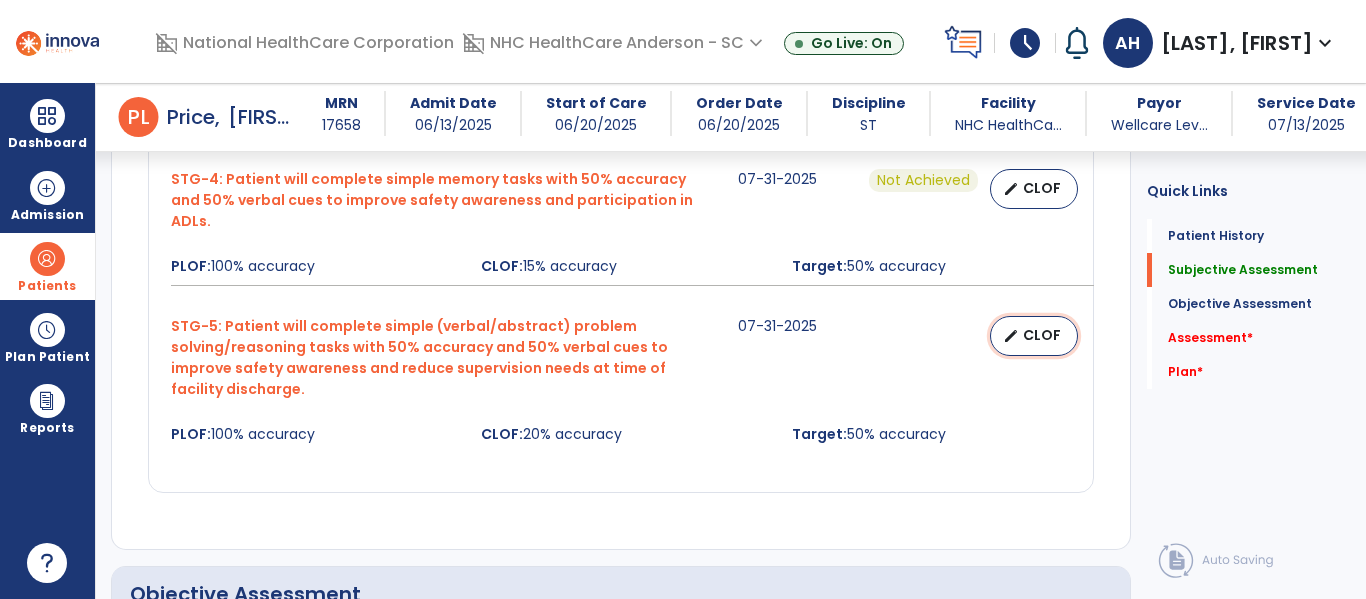 click on "CLOF" at bounding box center (1042, 335) 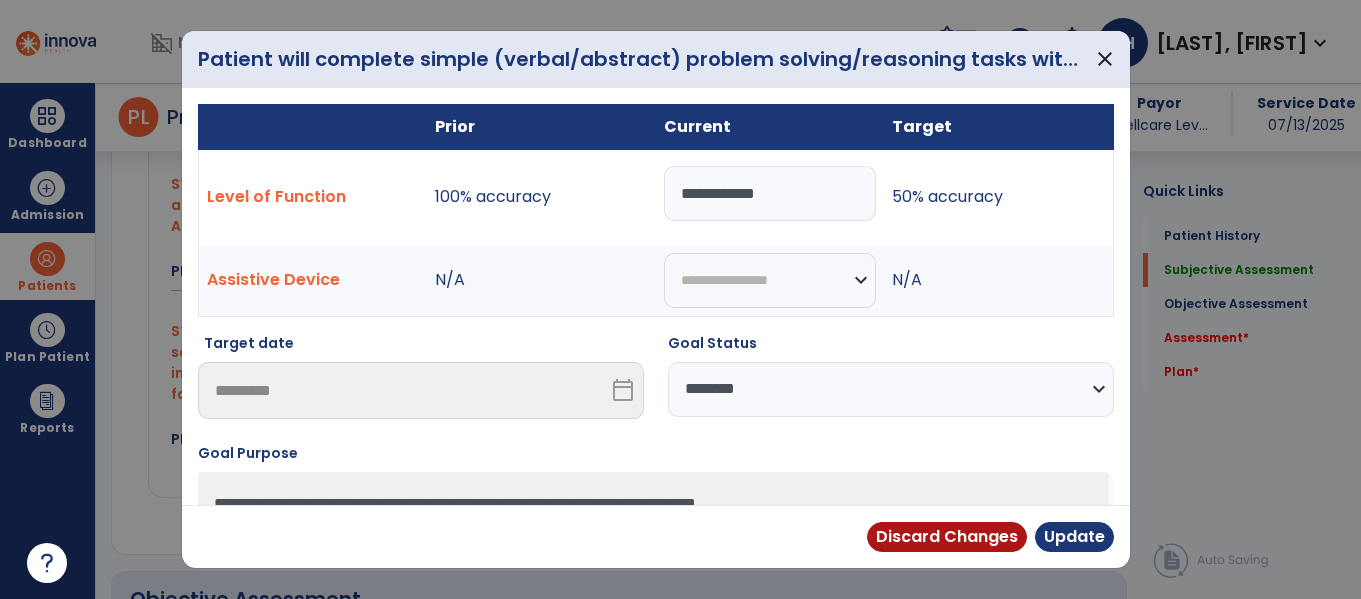scroll, scrollTop: 2221, scrollLeft: 0, axis: vertical 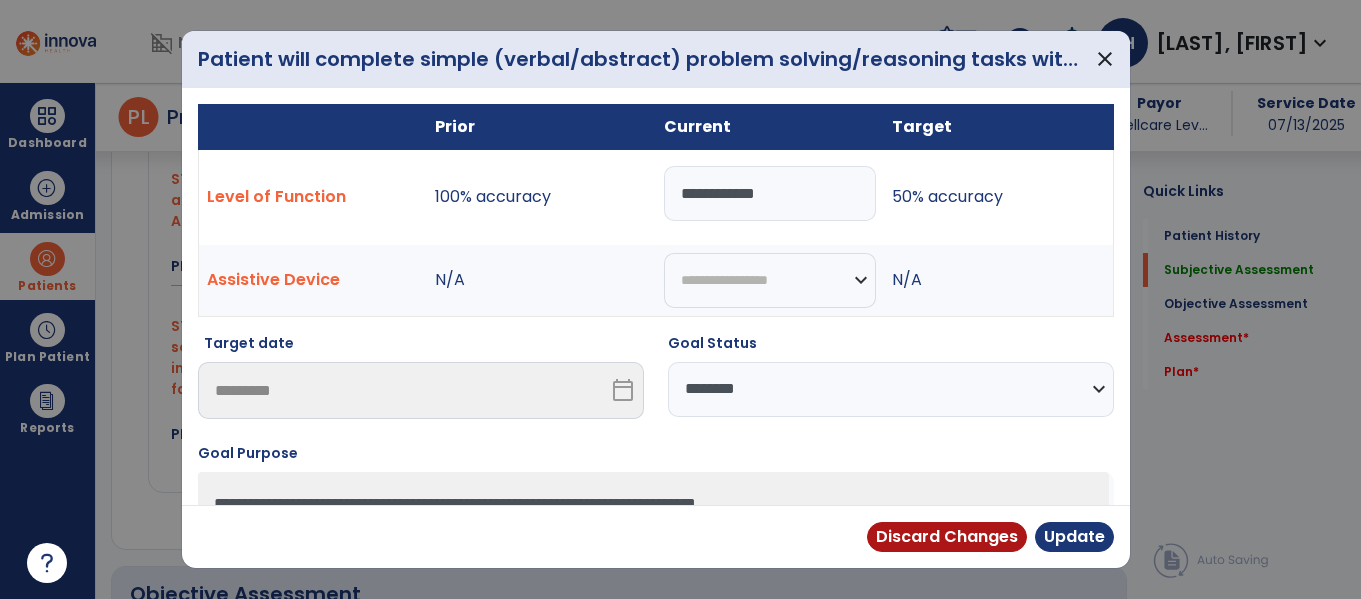 click on "**********" at bounding box center [891, 389] 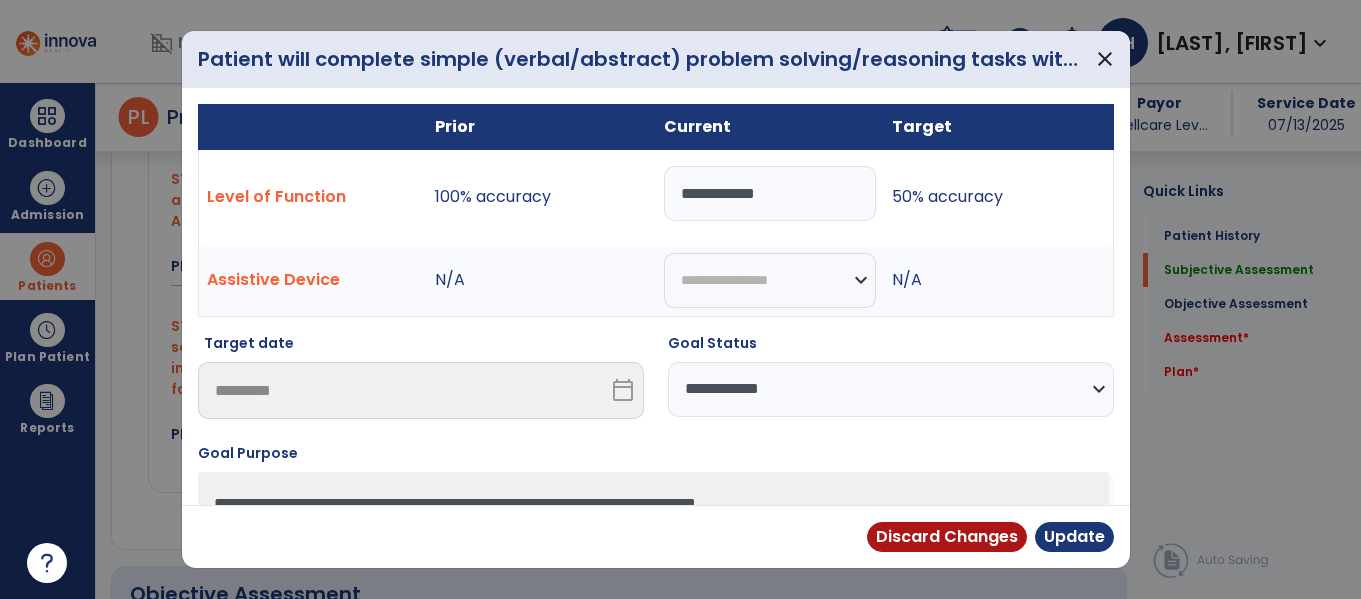 click on "**********" at bounding box center (891, 389) 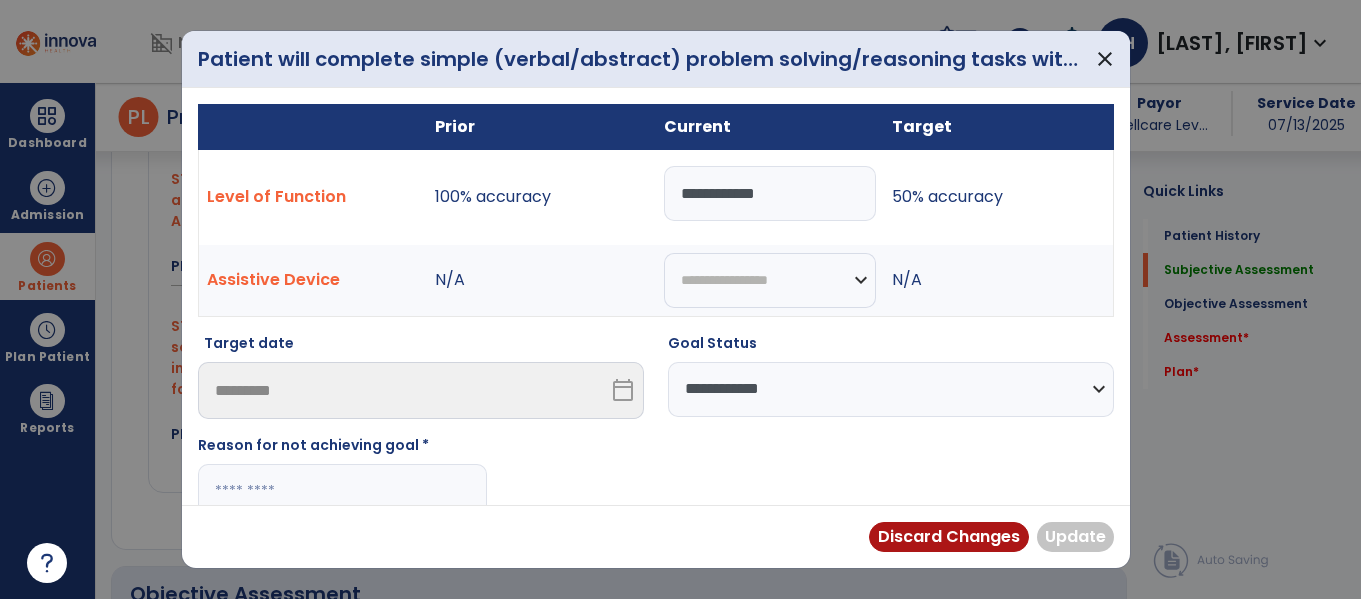 click at bounding box center [342, 491] 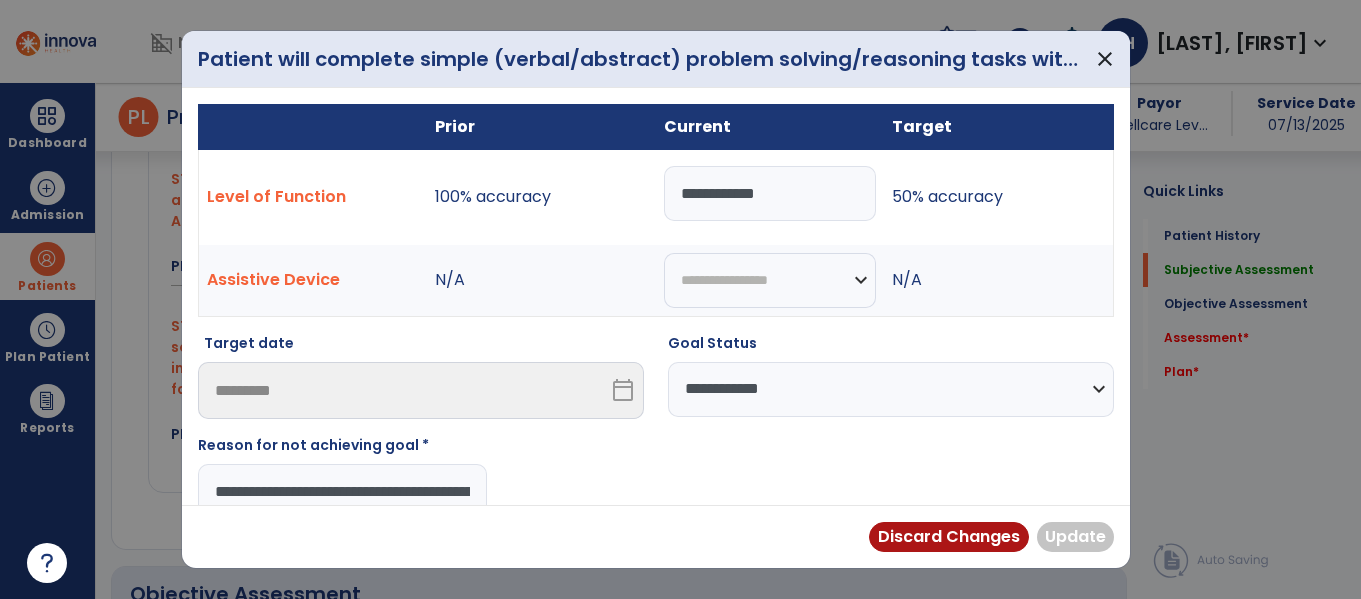scroll, scrollTop: 0, scrollLeft: 279, axis: horizontal 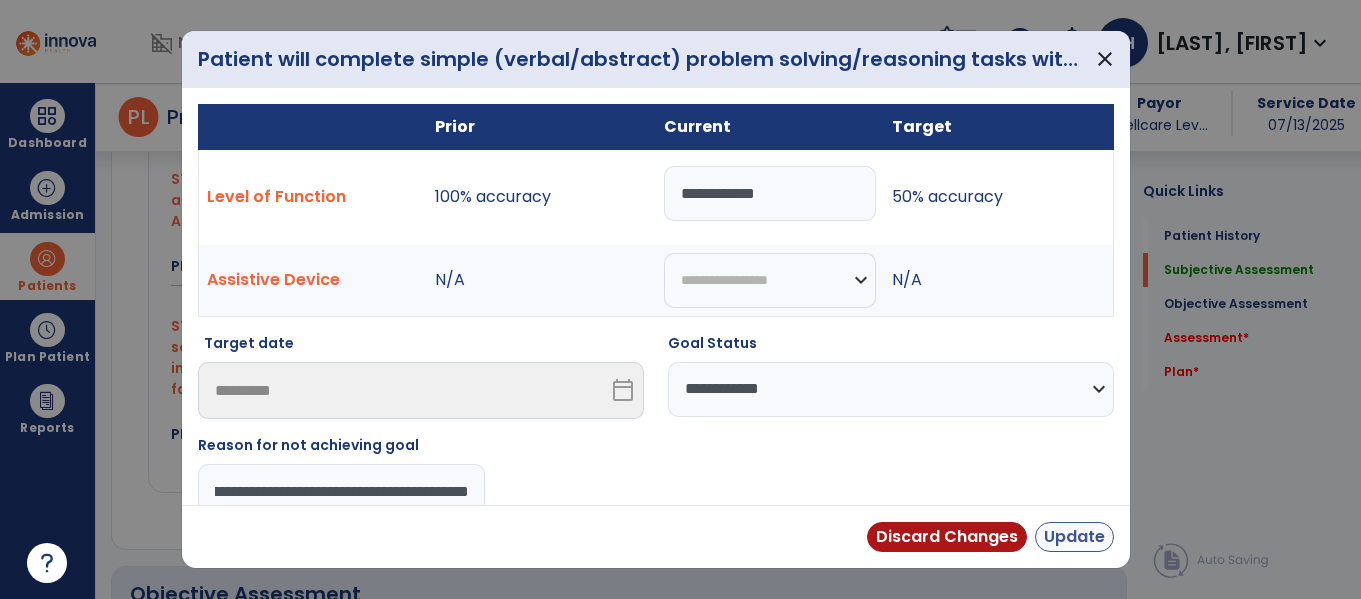 type on "**********" 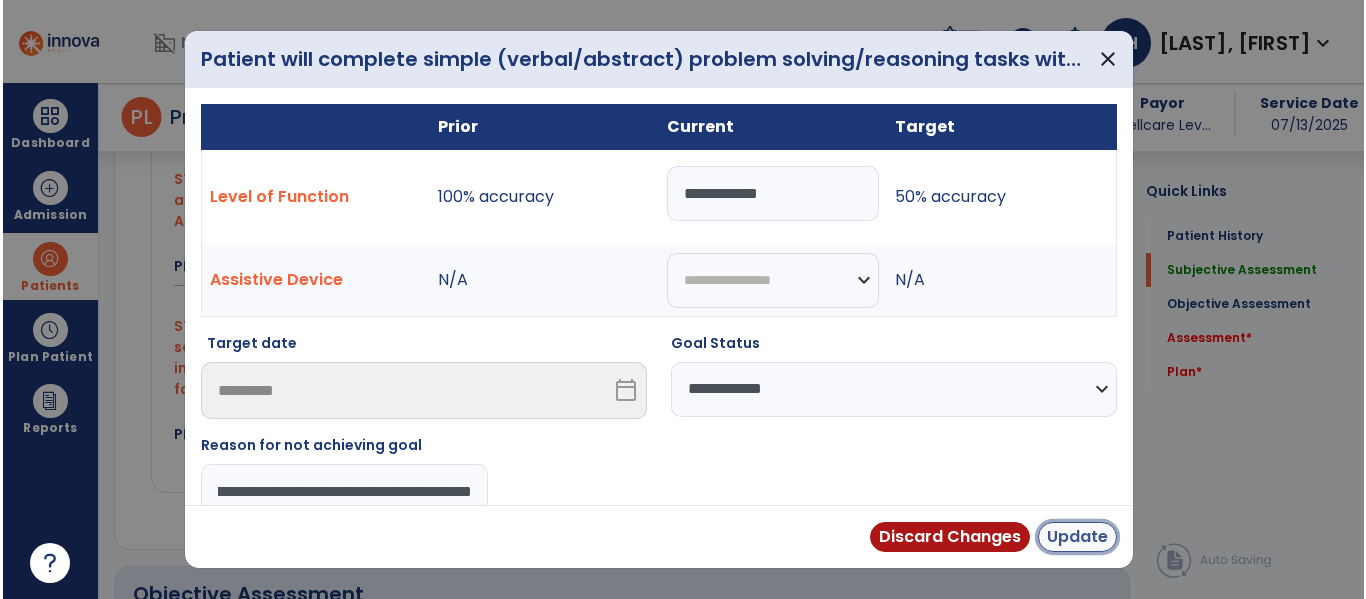 scroll, scrollTop: 0, scrollLeft: 0, axis: both 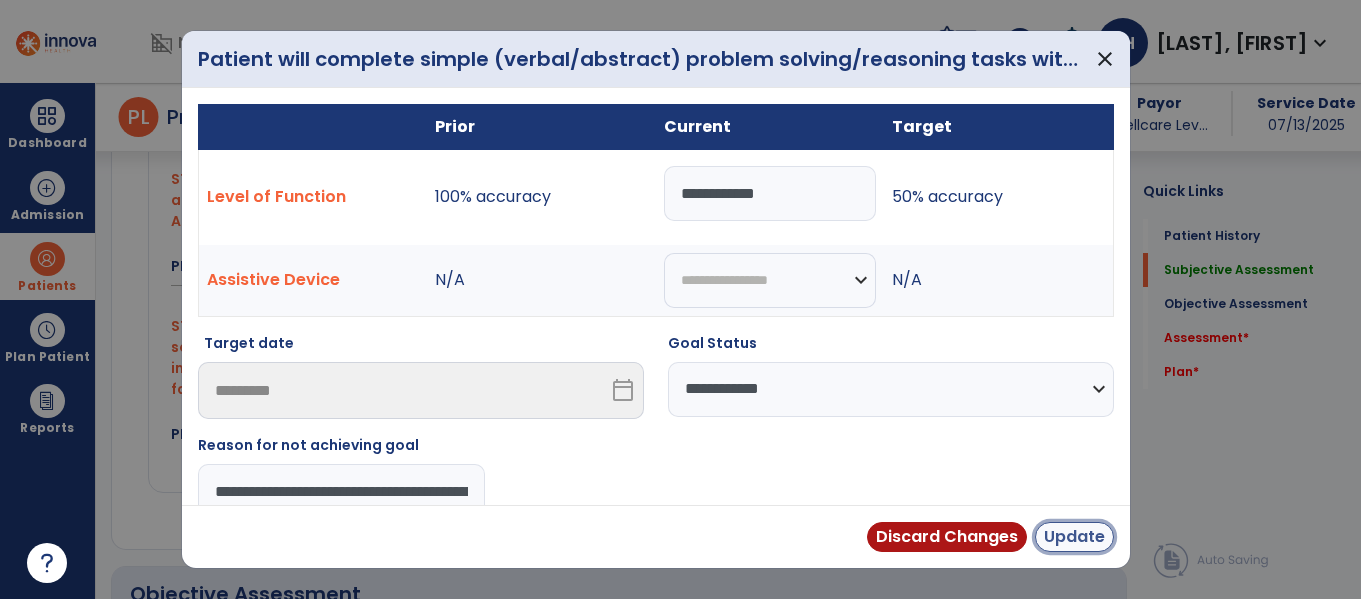 click on "Update" at bounding box center (1074, 537) 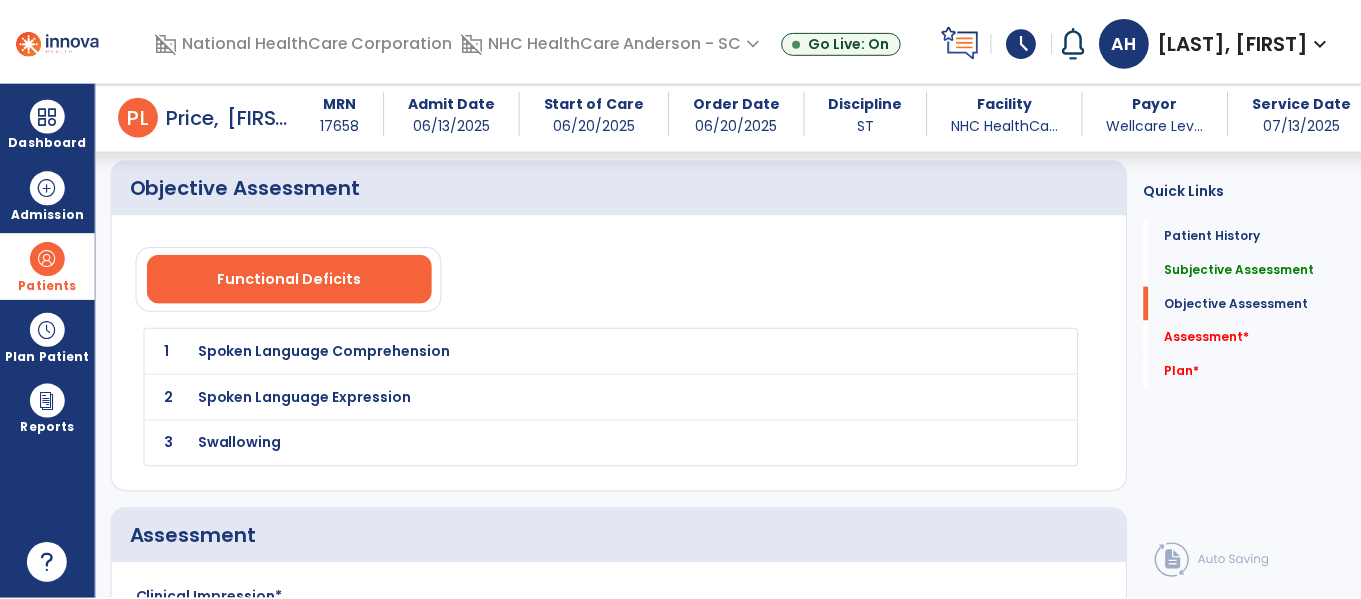 scroll, scrollTop: 2636, scrollLeft: 0, axis: vertical 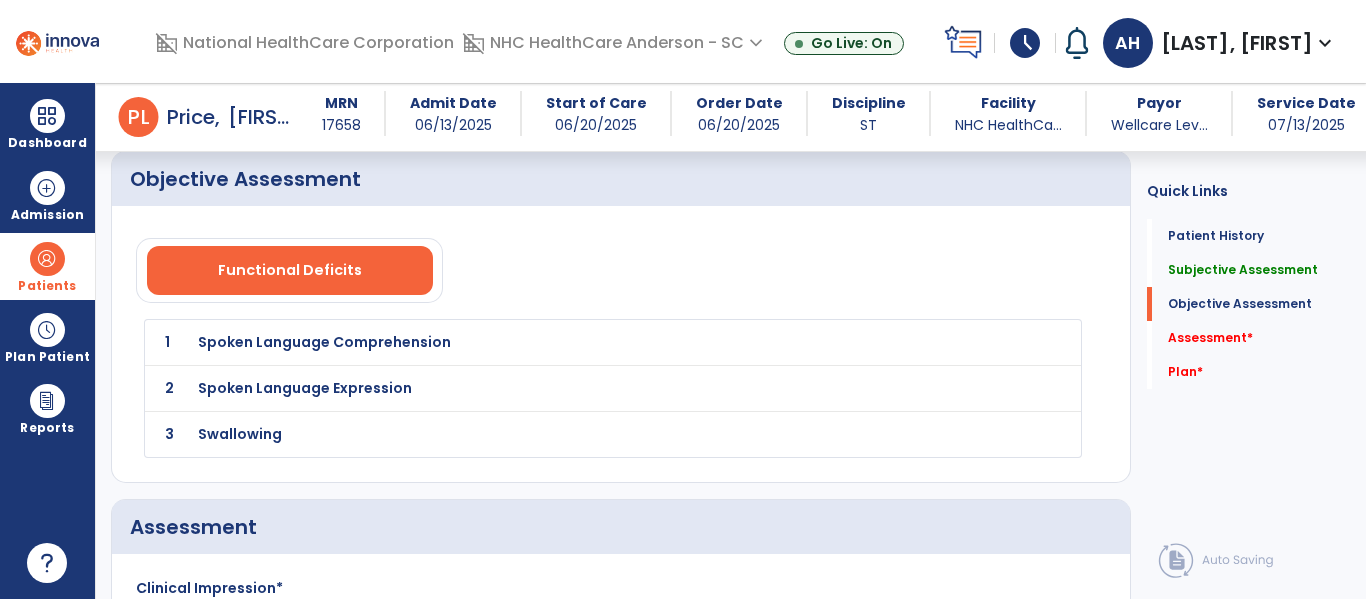 click on "Spoken Language Comprehension" at bounding box center [568, 342] 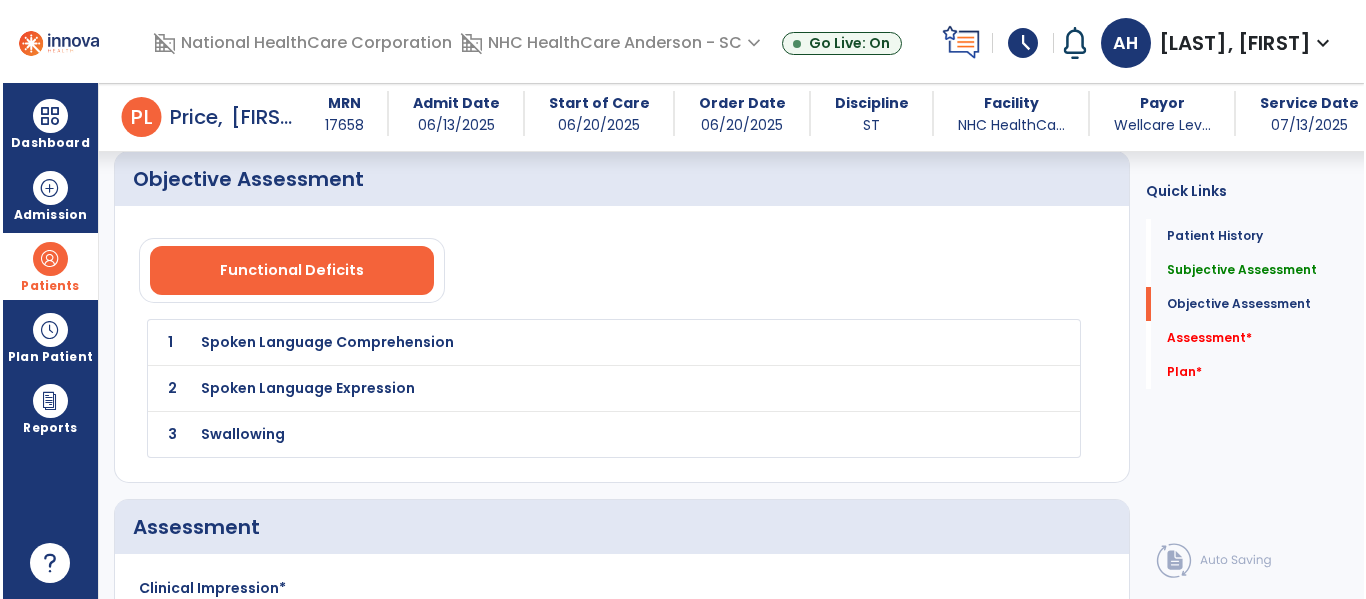 scroll, scrollTop: 2636, scrollLeft: 0, axis: vertical 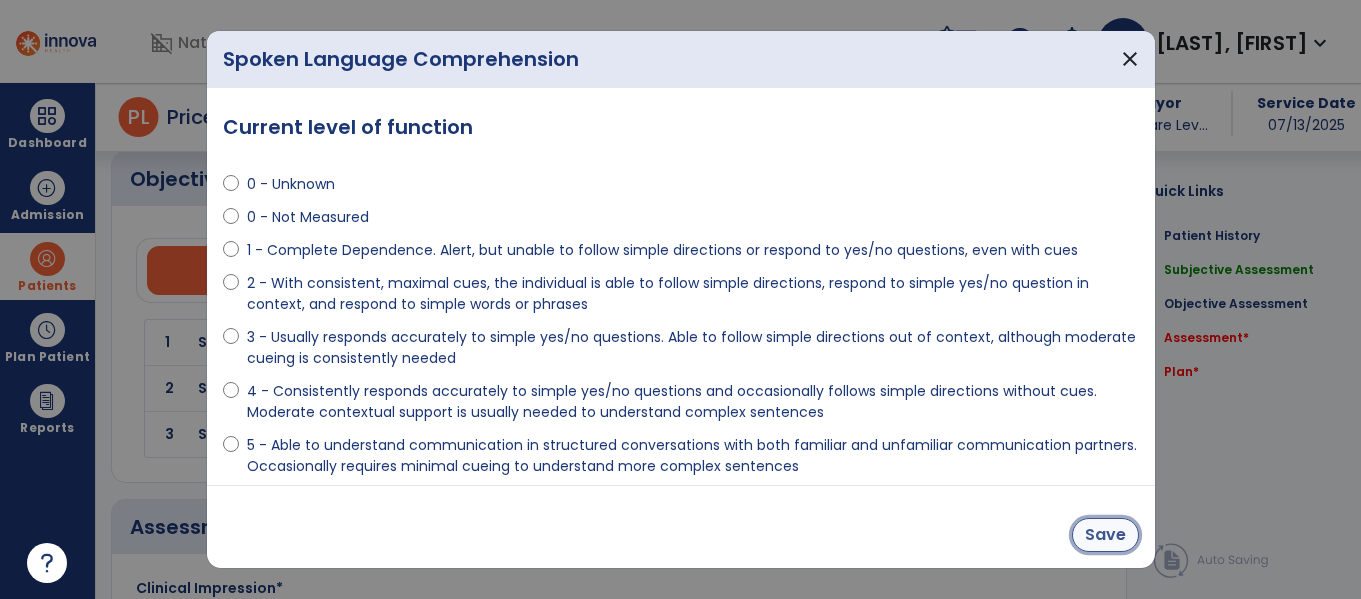 click on "Save" at bounding box center [1105, 535] 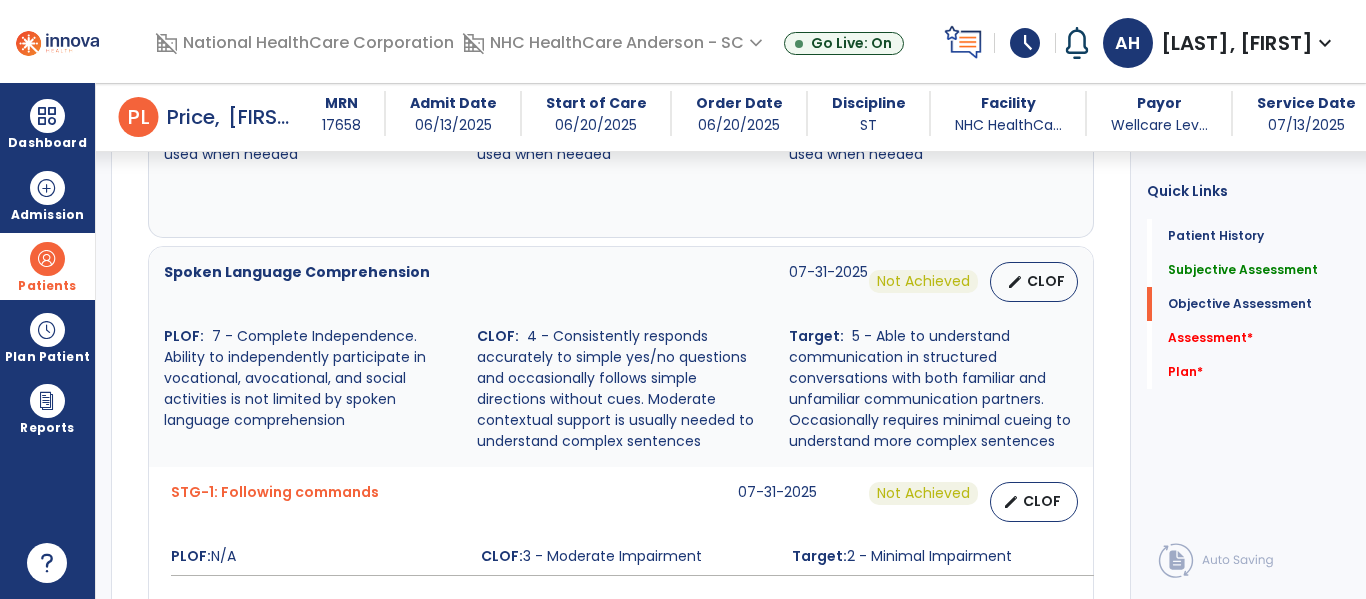 scroll, scrollTop: 1155, scrollLeft: 0, axis: vertical 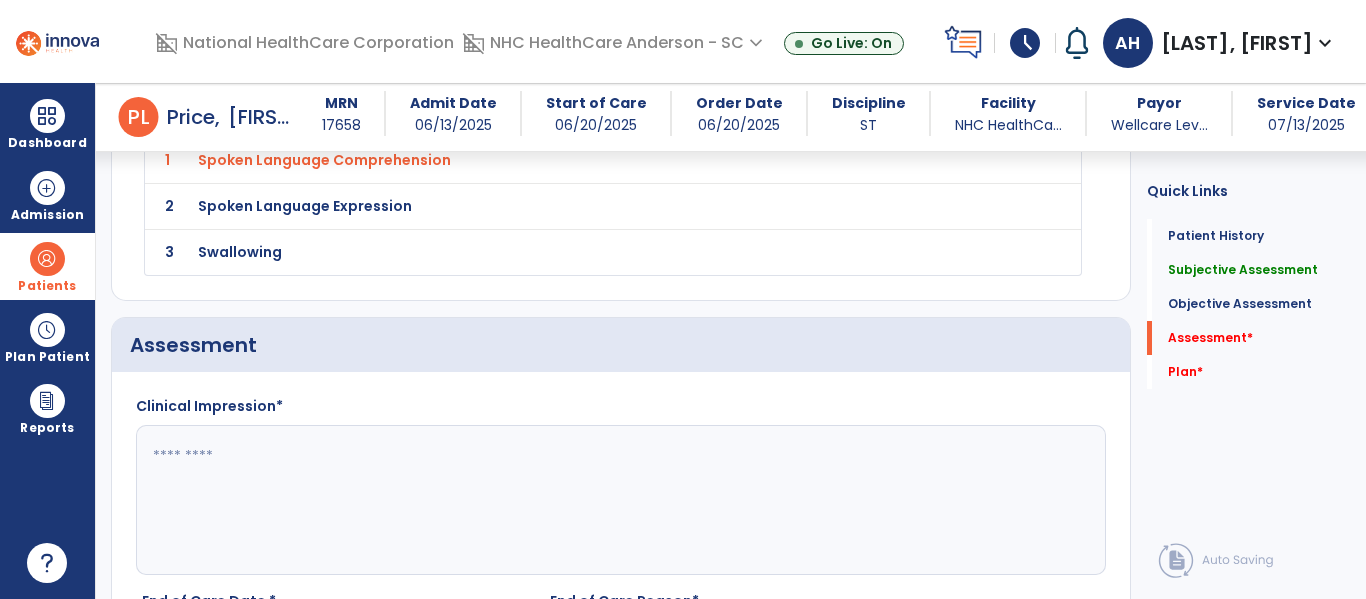 click on "Spoken Language Expression" at bounding box center [568, 160] 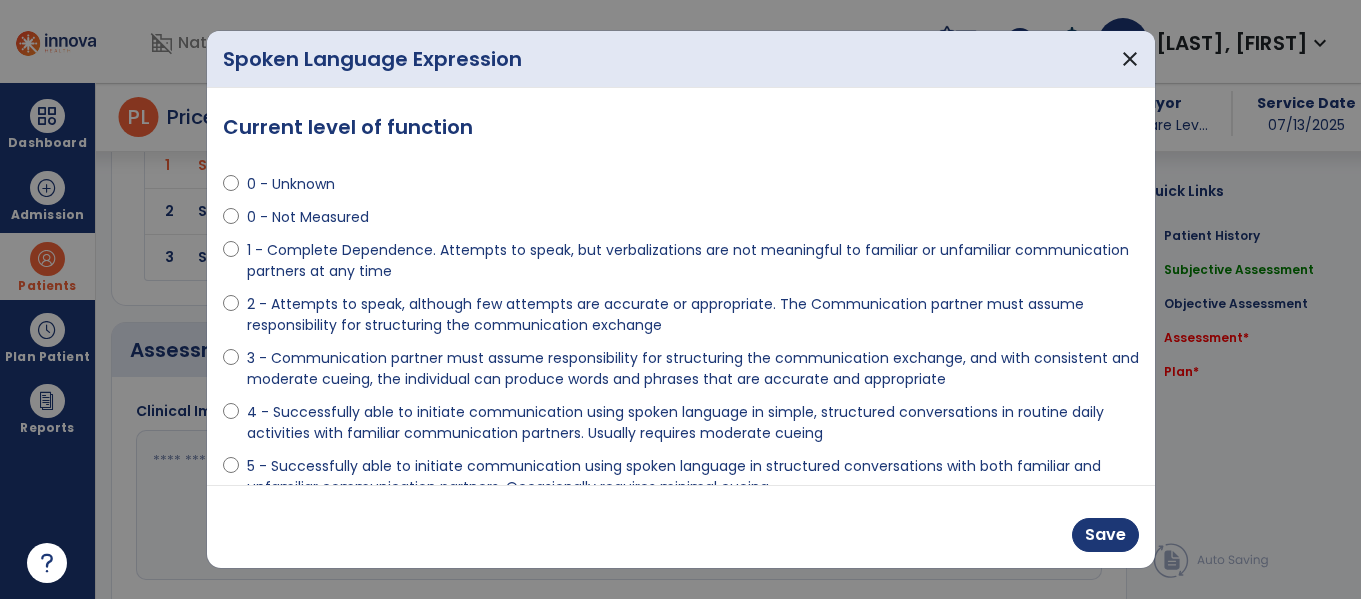 scroll, scrollTop: 2818, scrollLeft: 0, axis: vertical 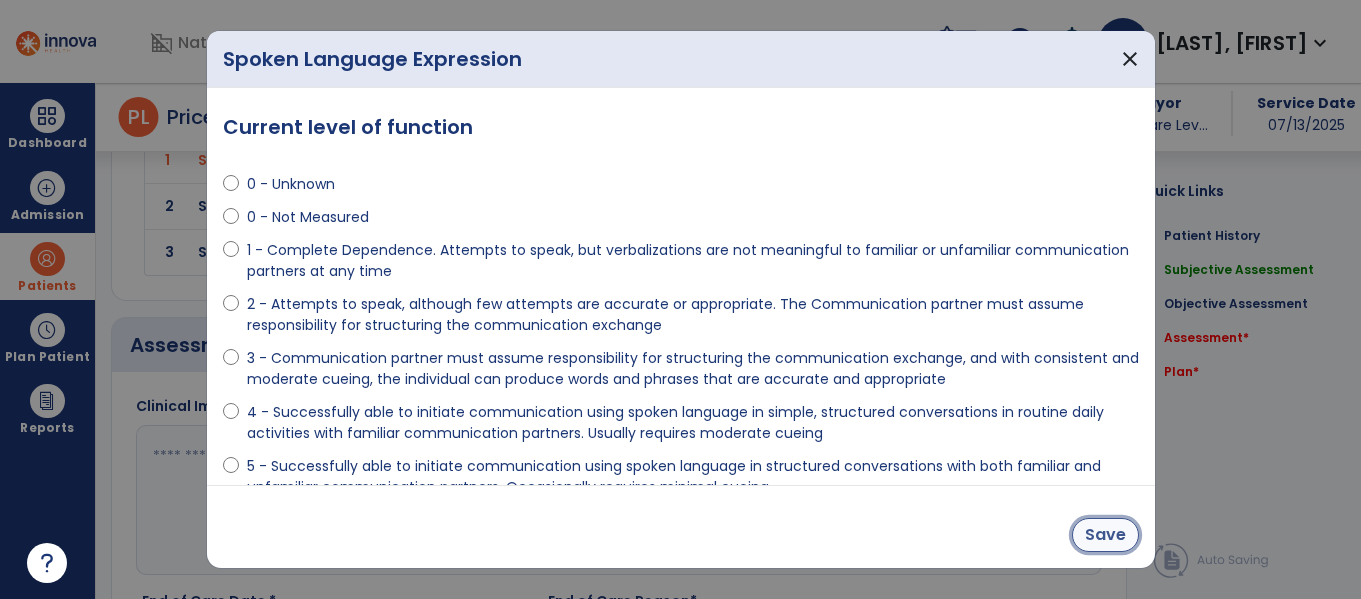 click on "Save" at bounding box center [1105, 535] 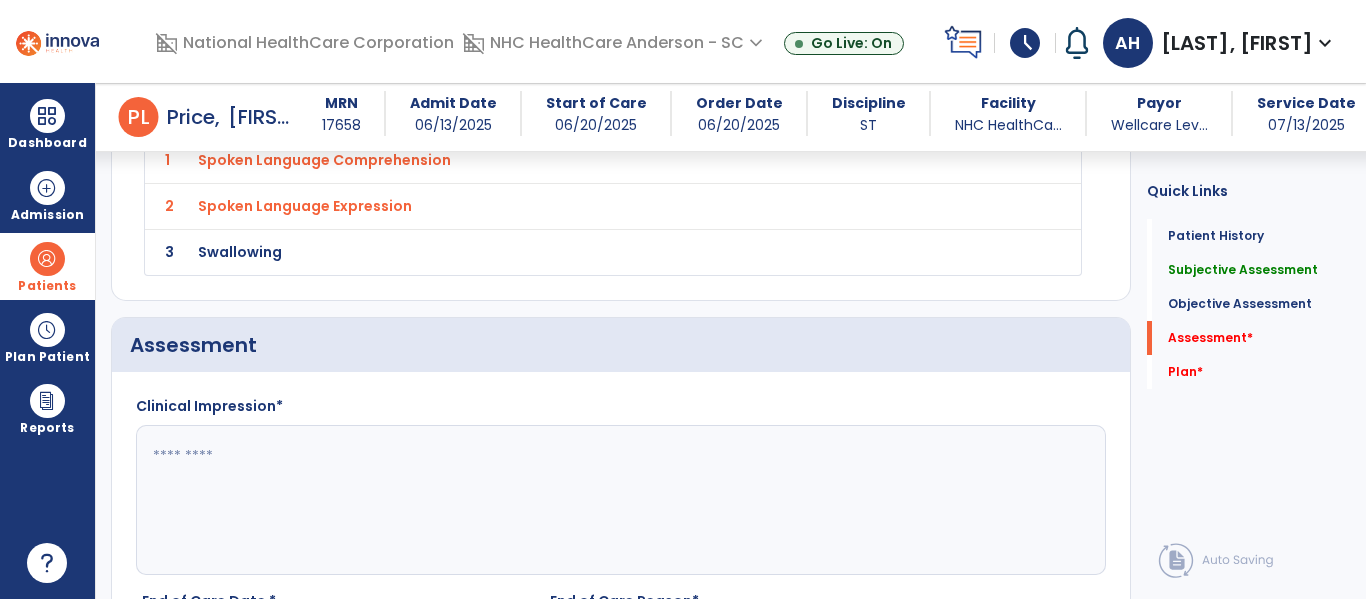 click on "Swallowing" at bounding box center [568, 160] 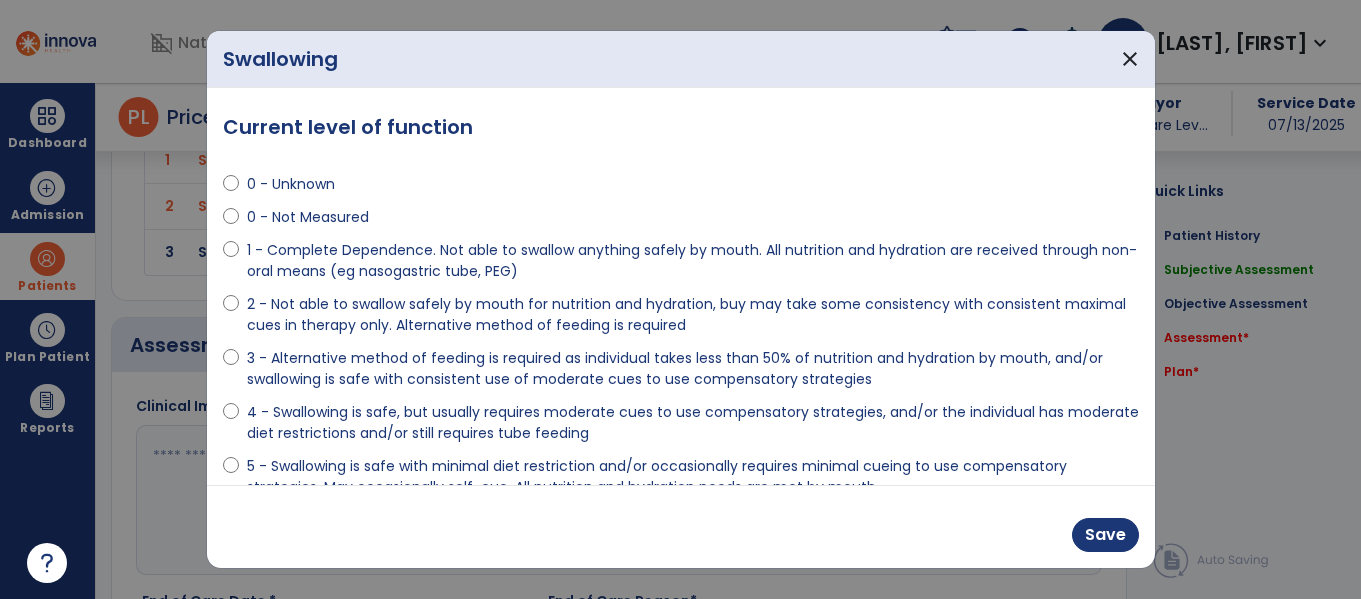 scroll, scrollTop: 2818, scrollLeft: 0, axis: vertical 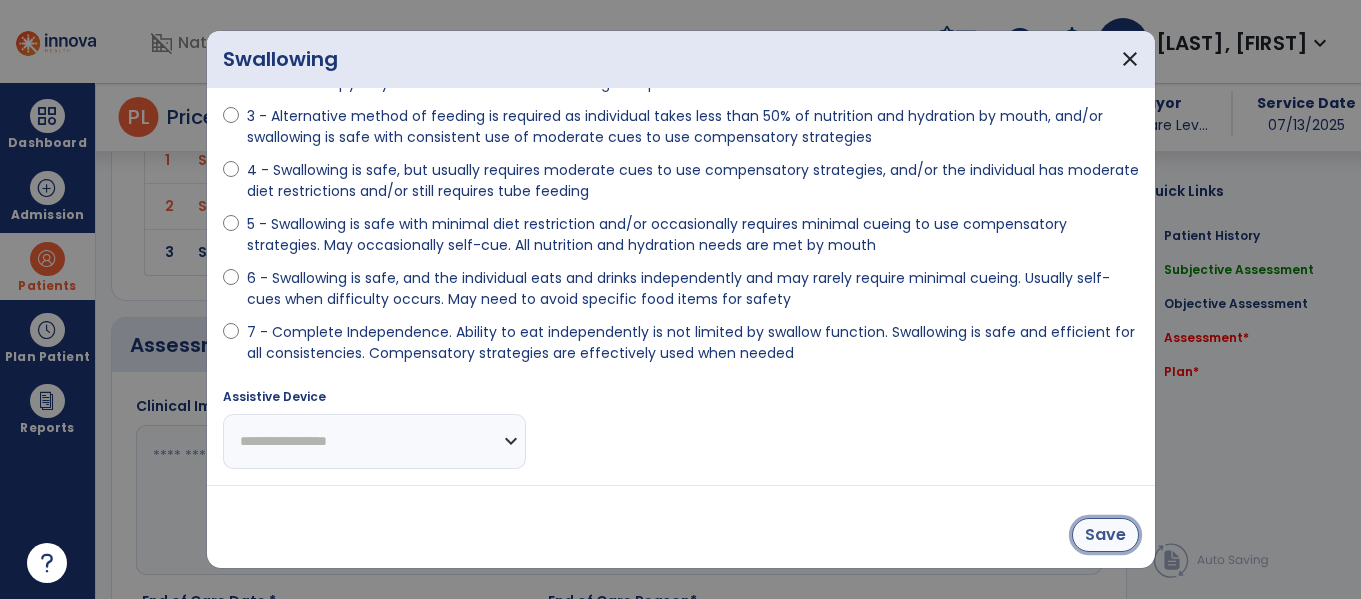 click on "Save" at bounding box center (1105, 535) 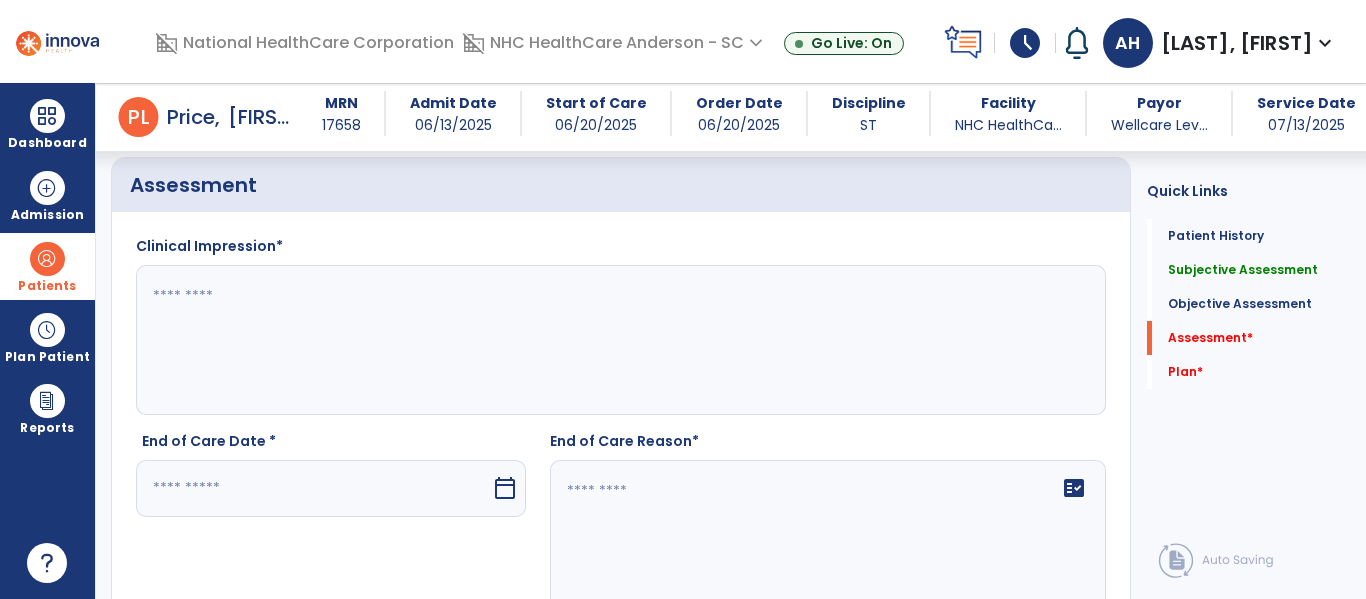 scroll, scrollTop: 3002, scrollLeft: 0, axis: vertical 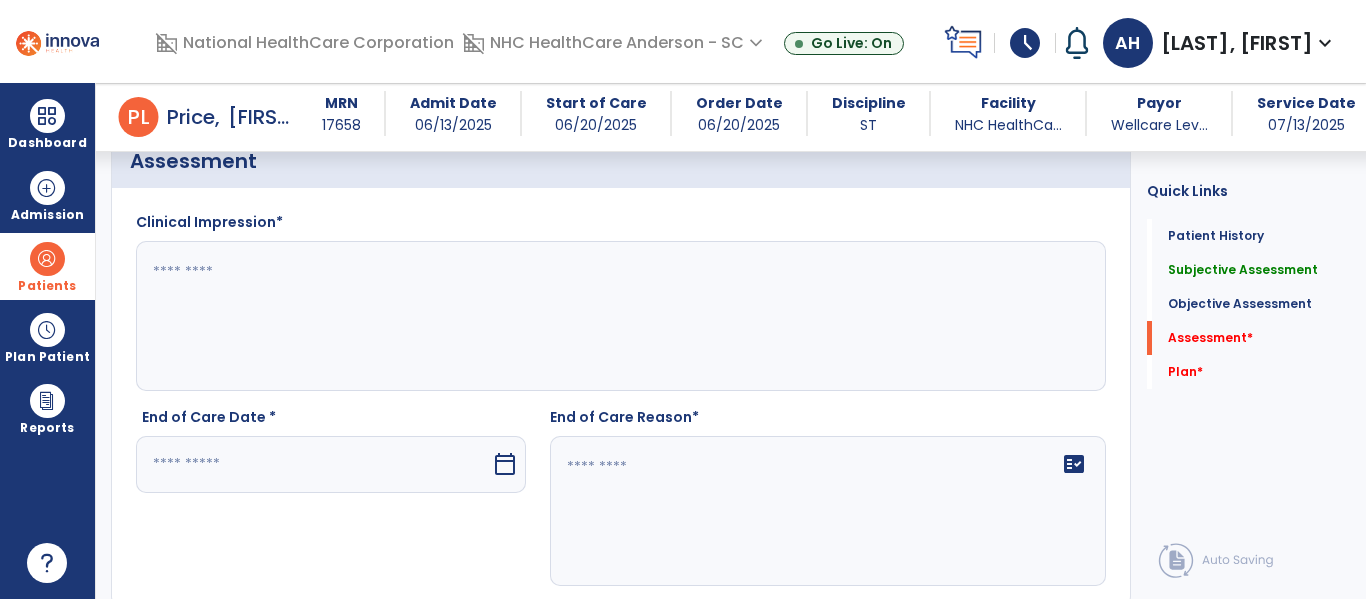 click 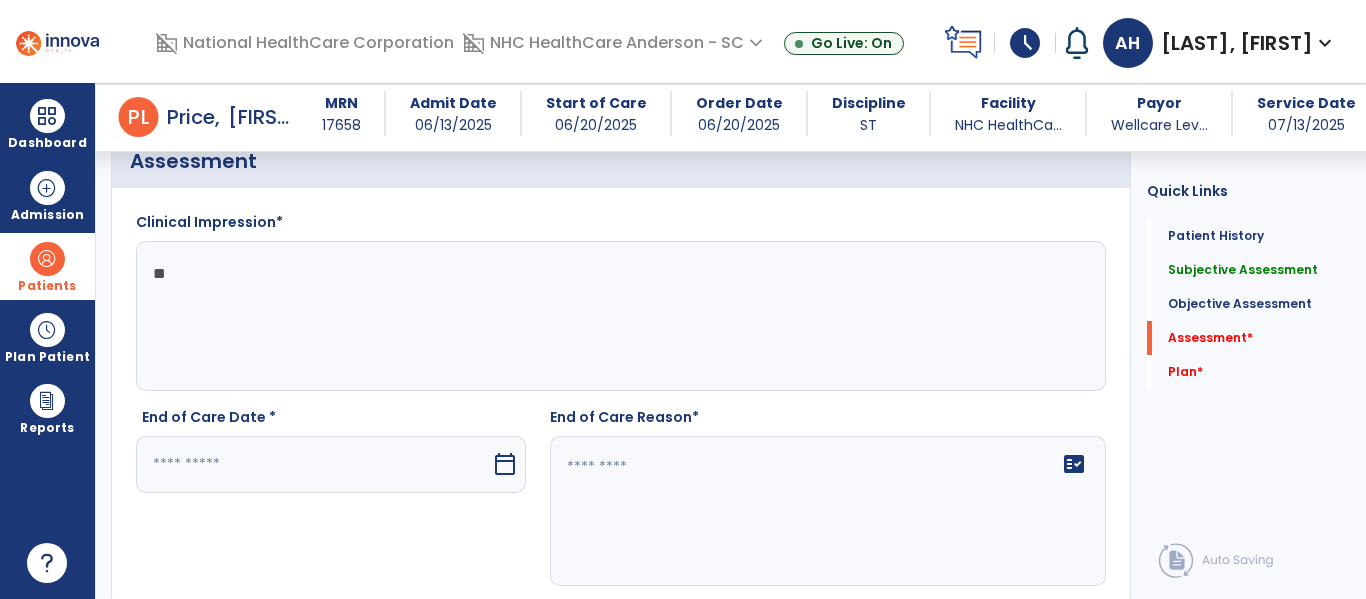 type on "*" 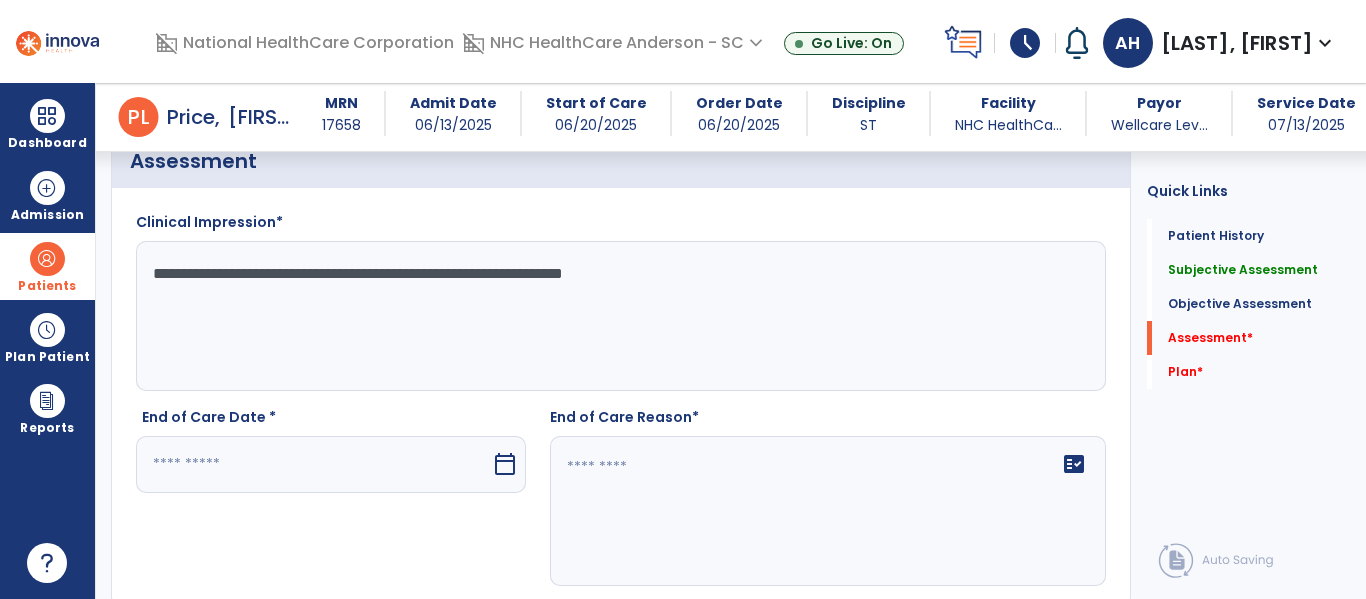 type on "**********" 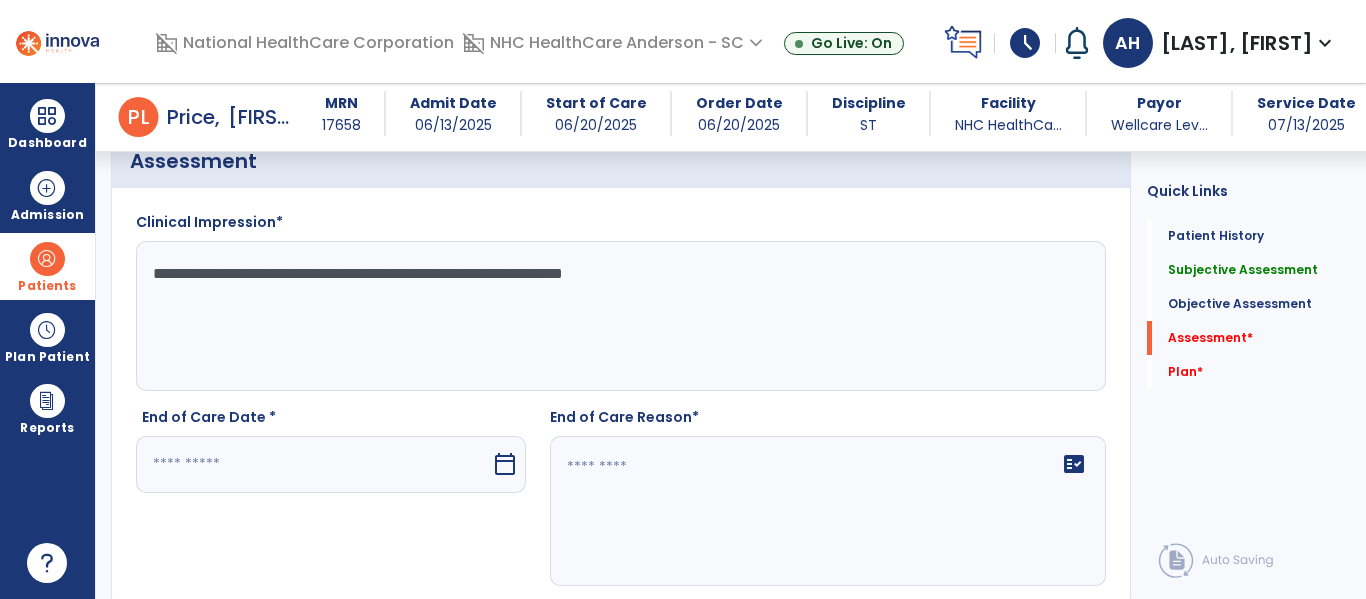 click at bounding box center (313, 464) 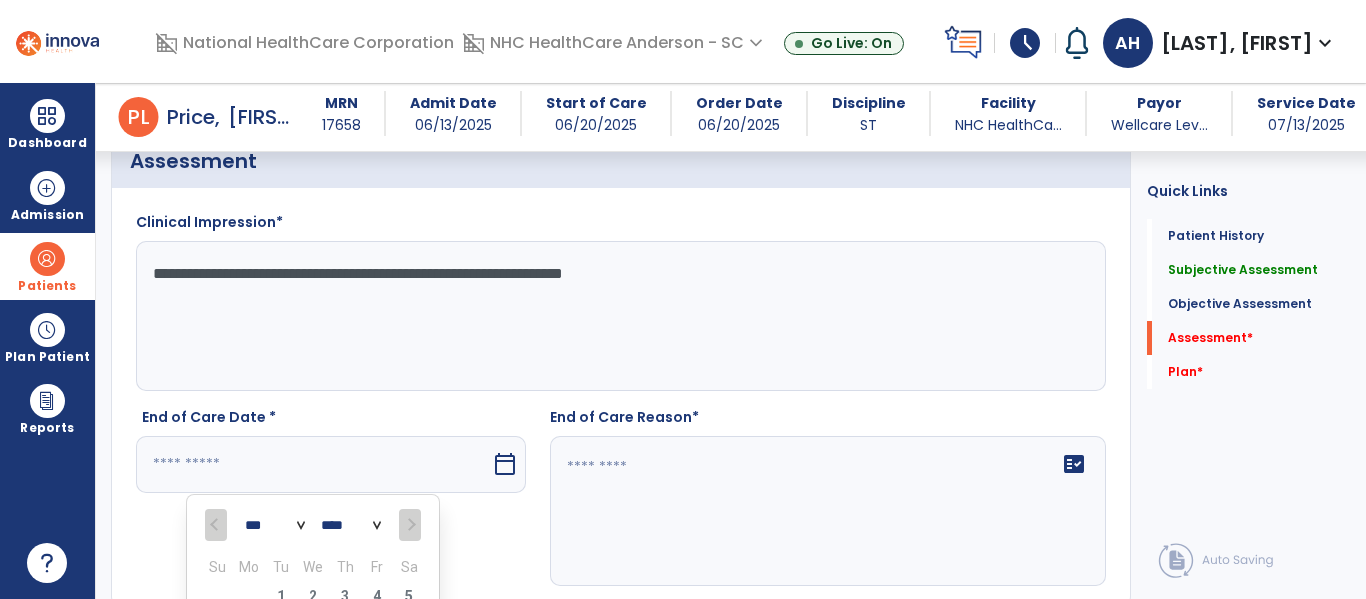 scroll, scrollTop: 3303, scrollLeft: 0, axis: vertical 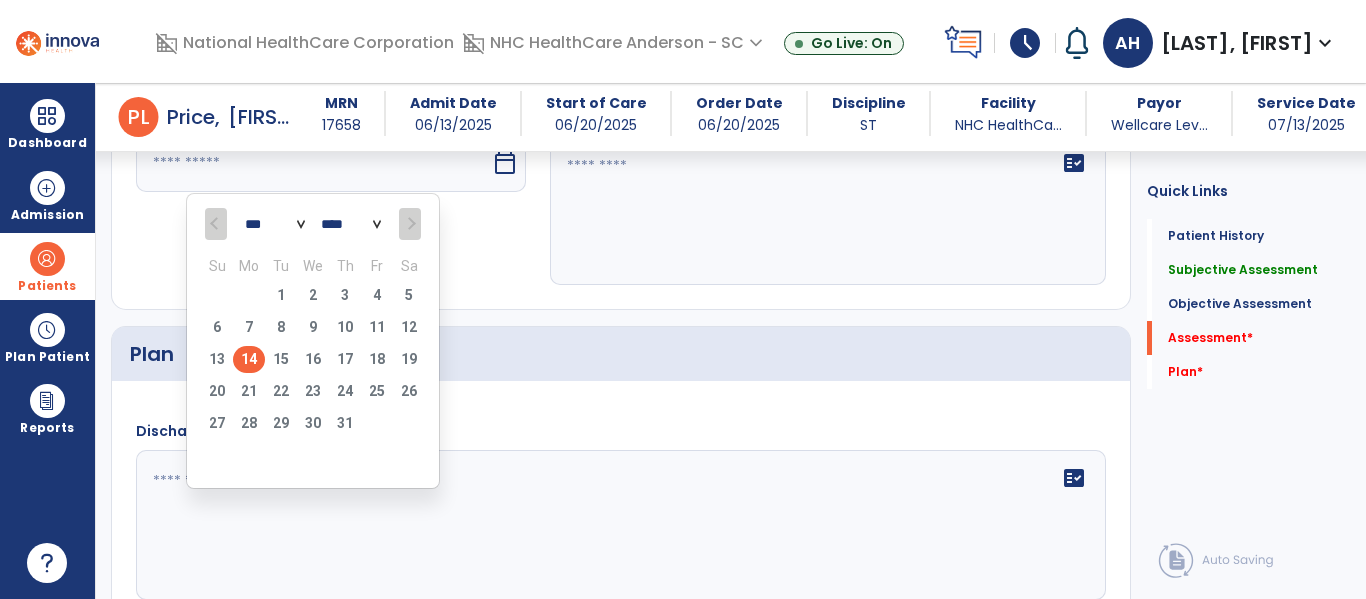 click on "14" at bounding box center (249, 359) 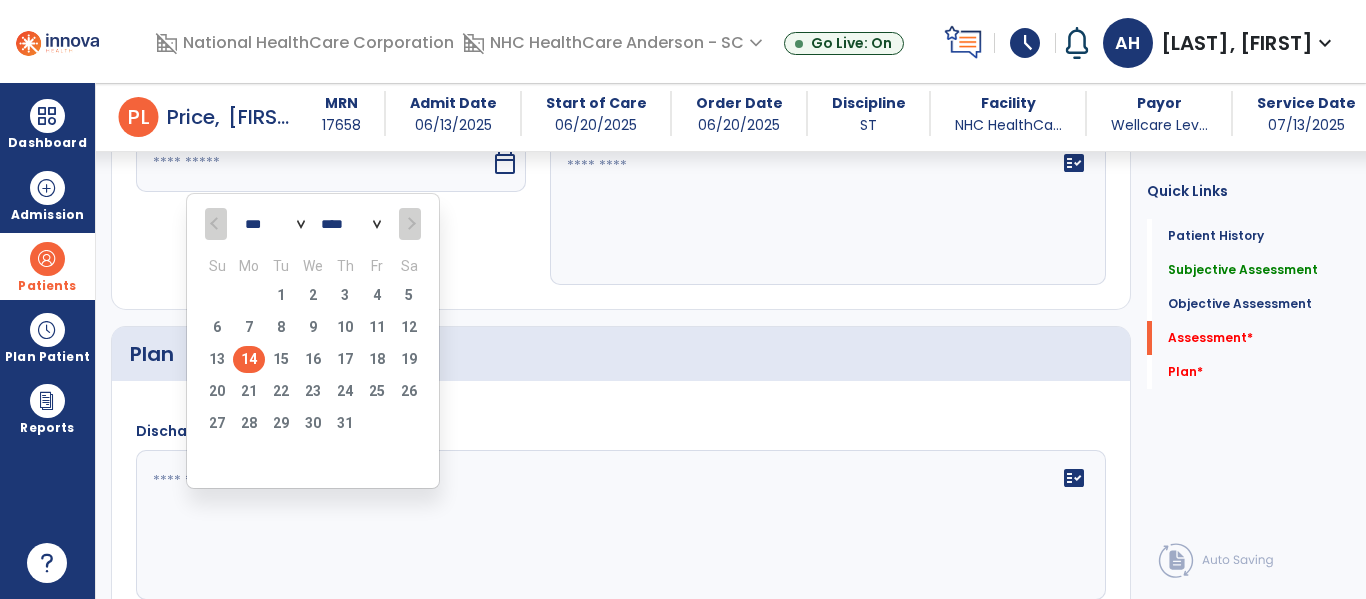 type on "*********" 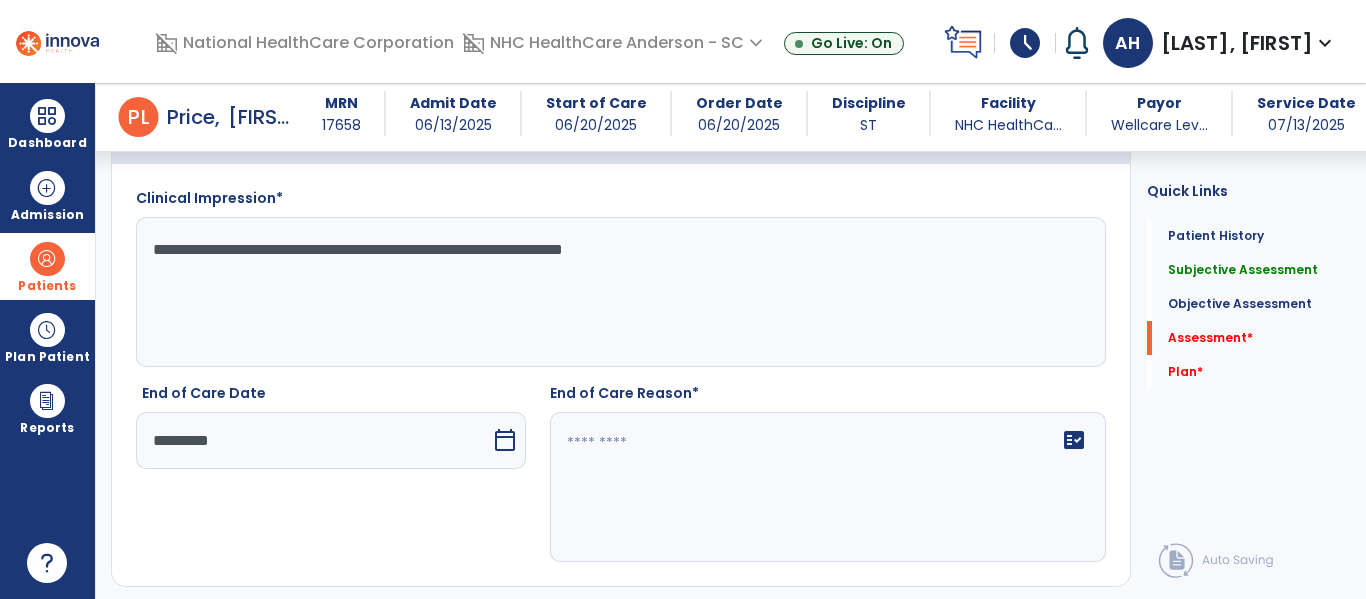 scroll, scrollTop: 3066, scrollLeft: 0, axis: vertical 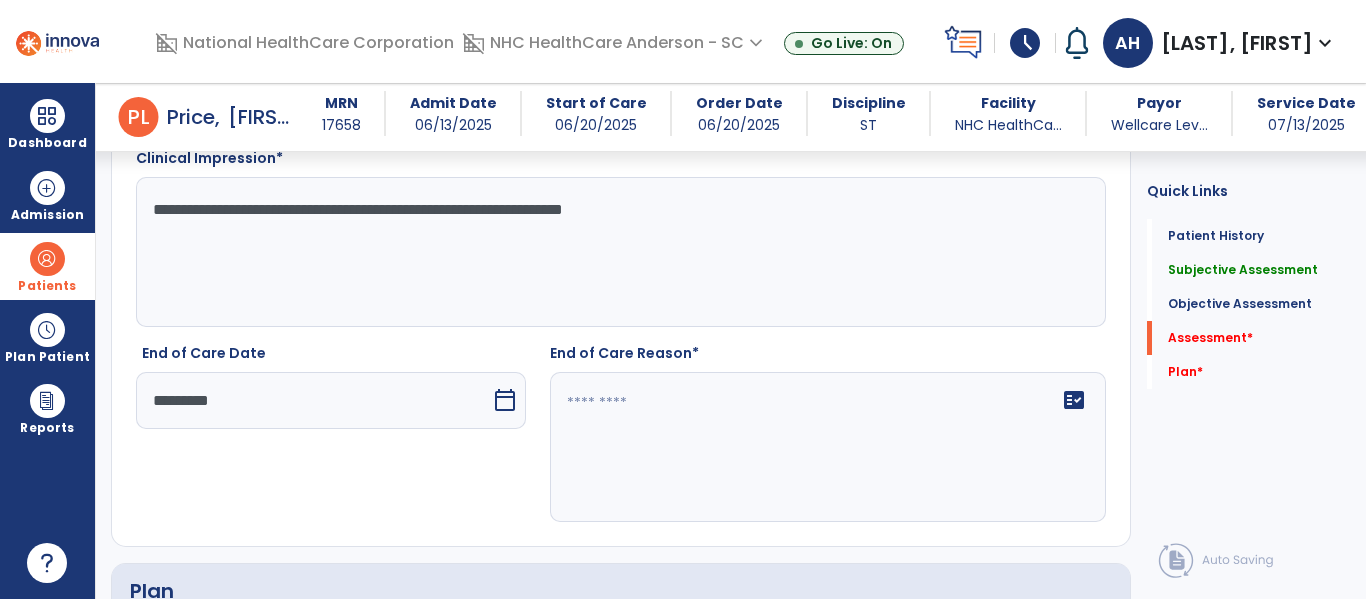 click on "fact_check" 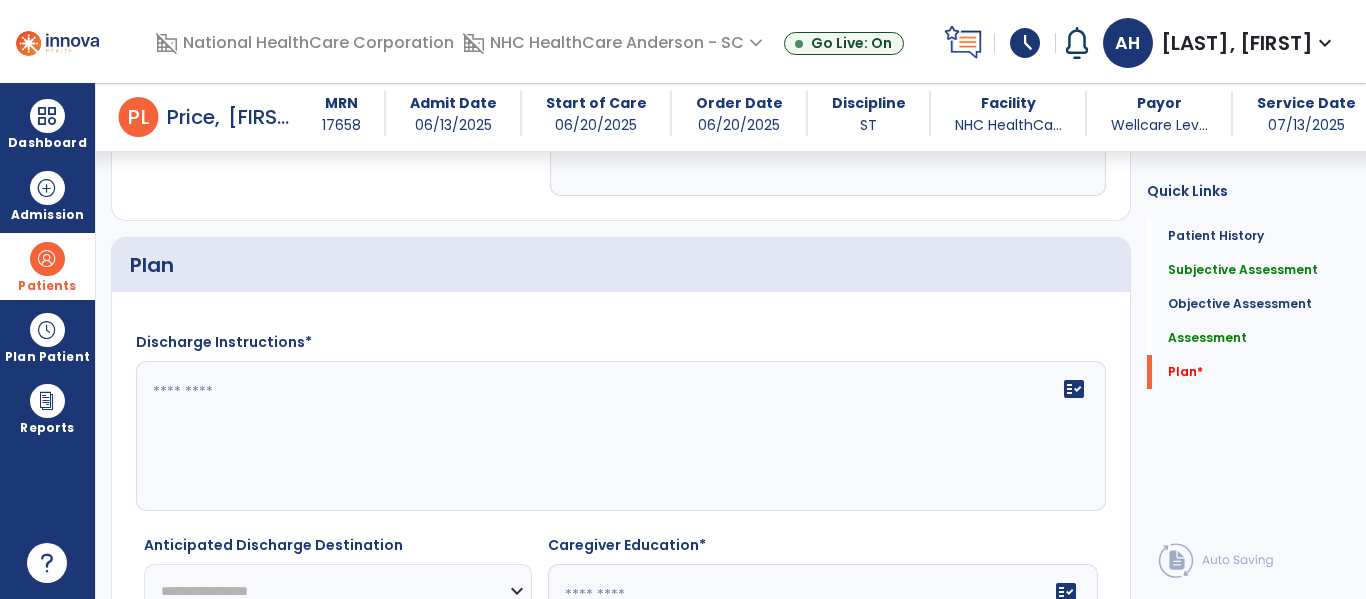 scroll, scrollTop: 3400, scrollLeft: 0, axis: vertical 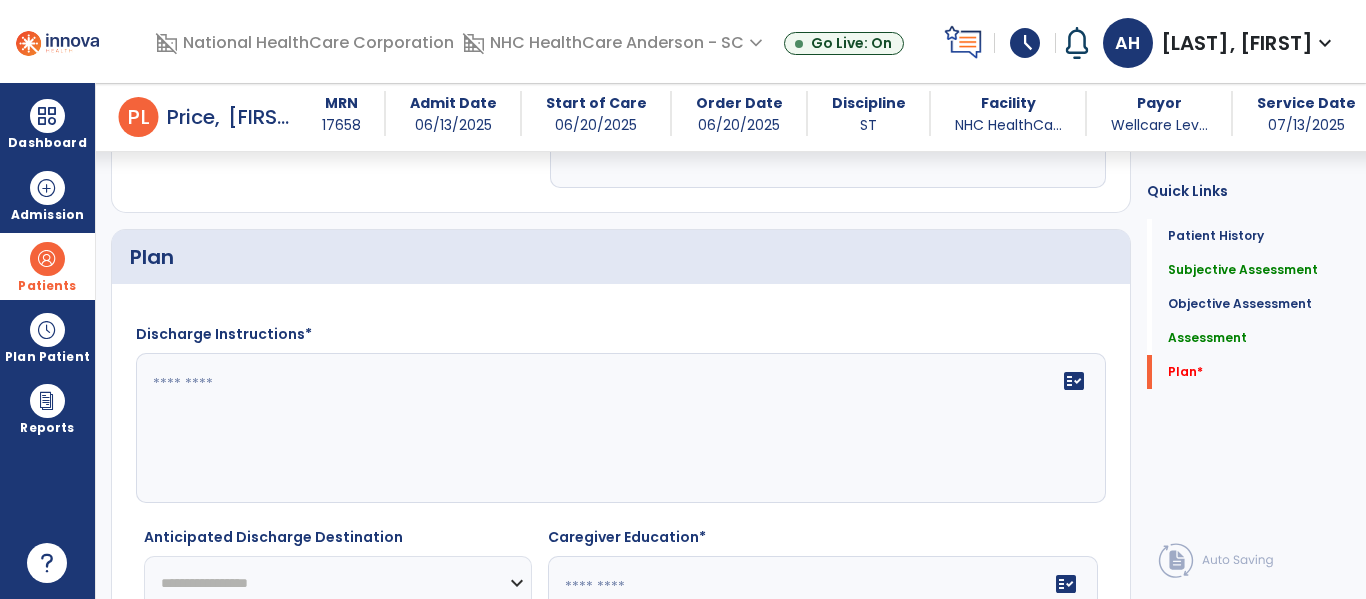 type on "**********" 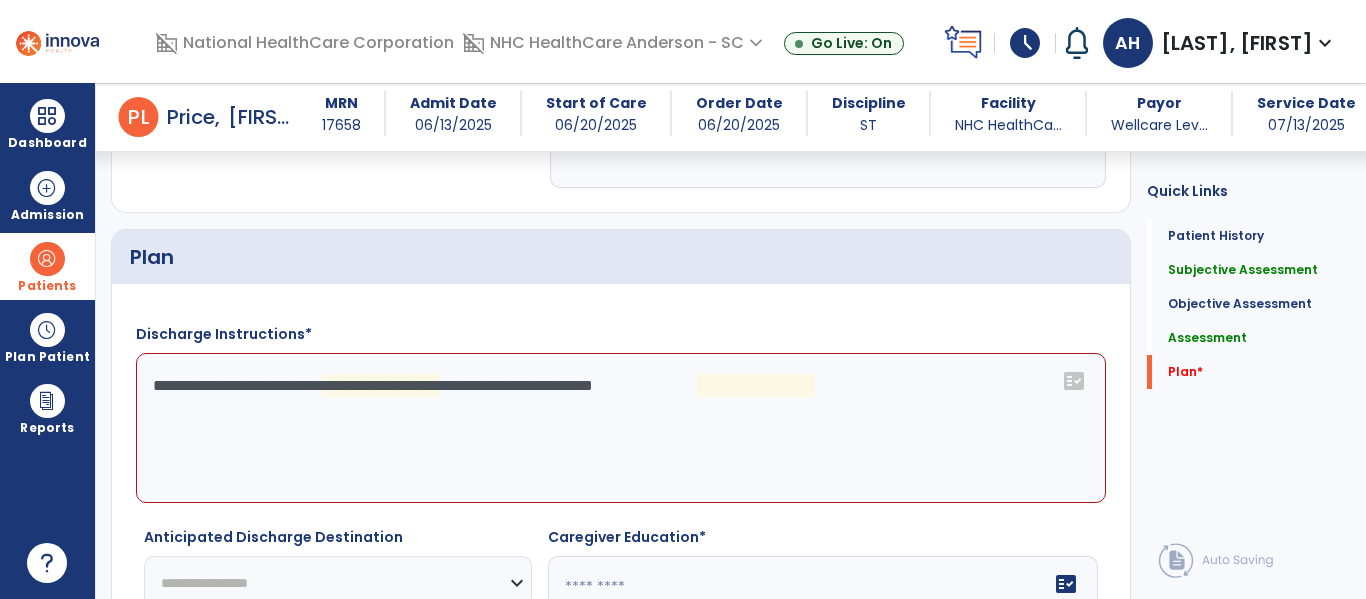click on "**********" 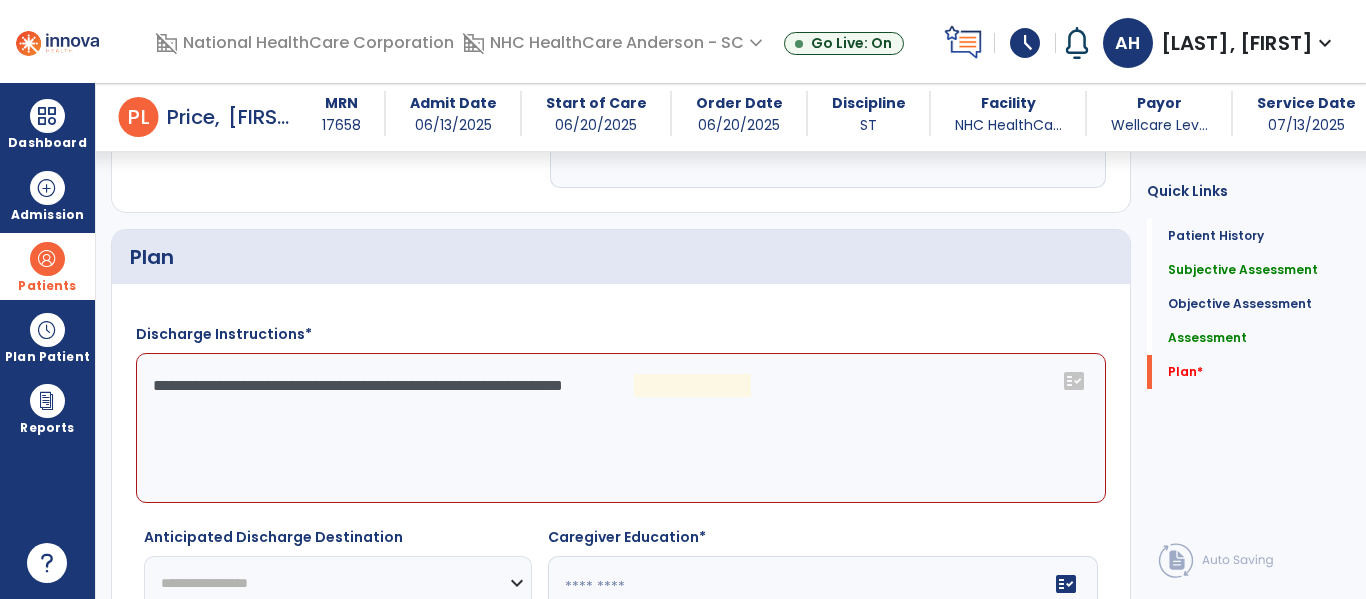 click on "**********" 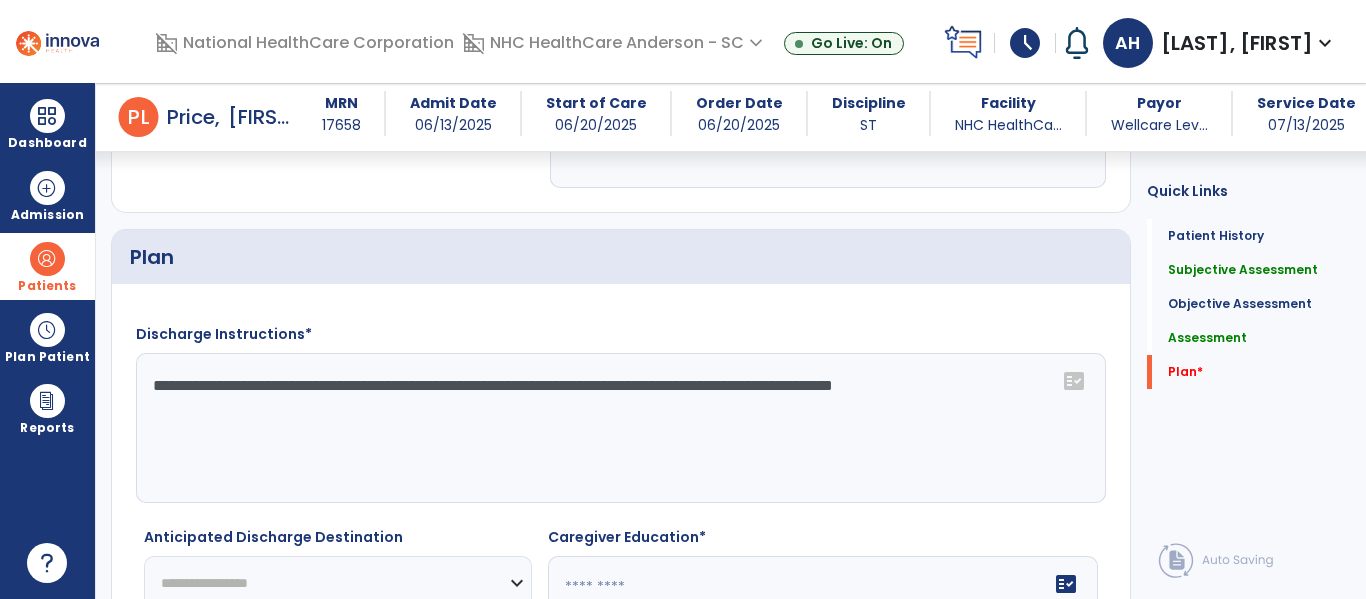 scroll, scrollTop: 3567, scrollLeft: 0, axis: vertical 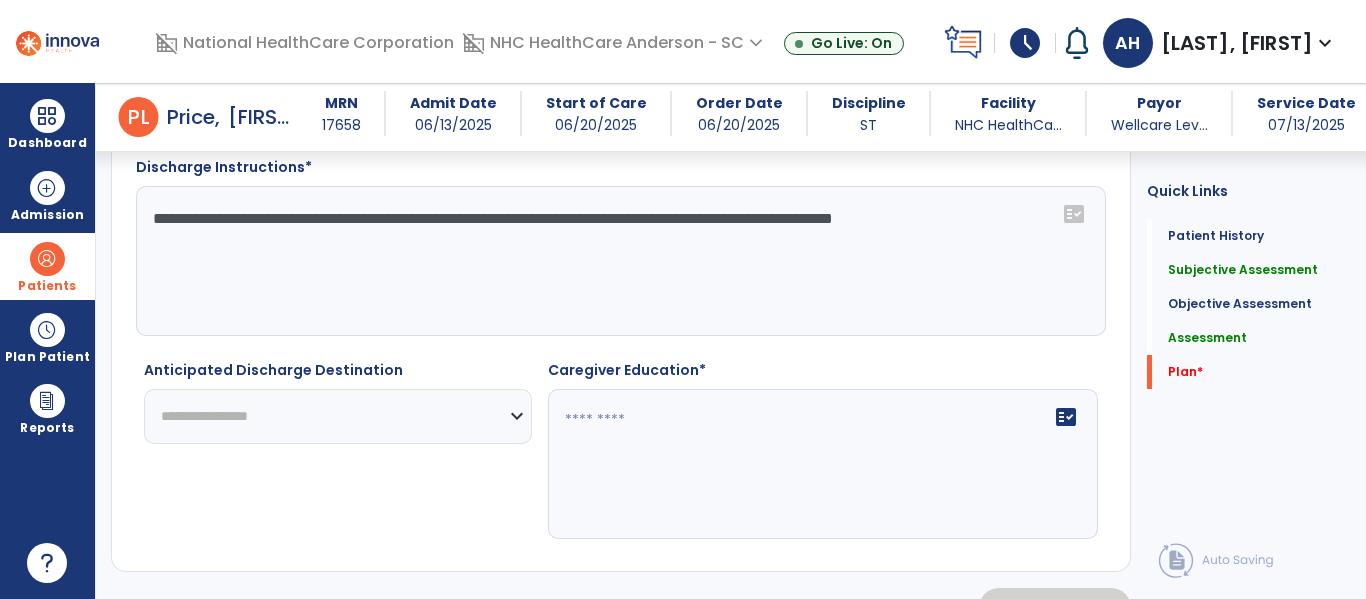 type on "**********" 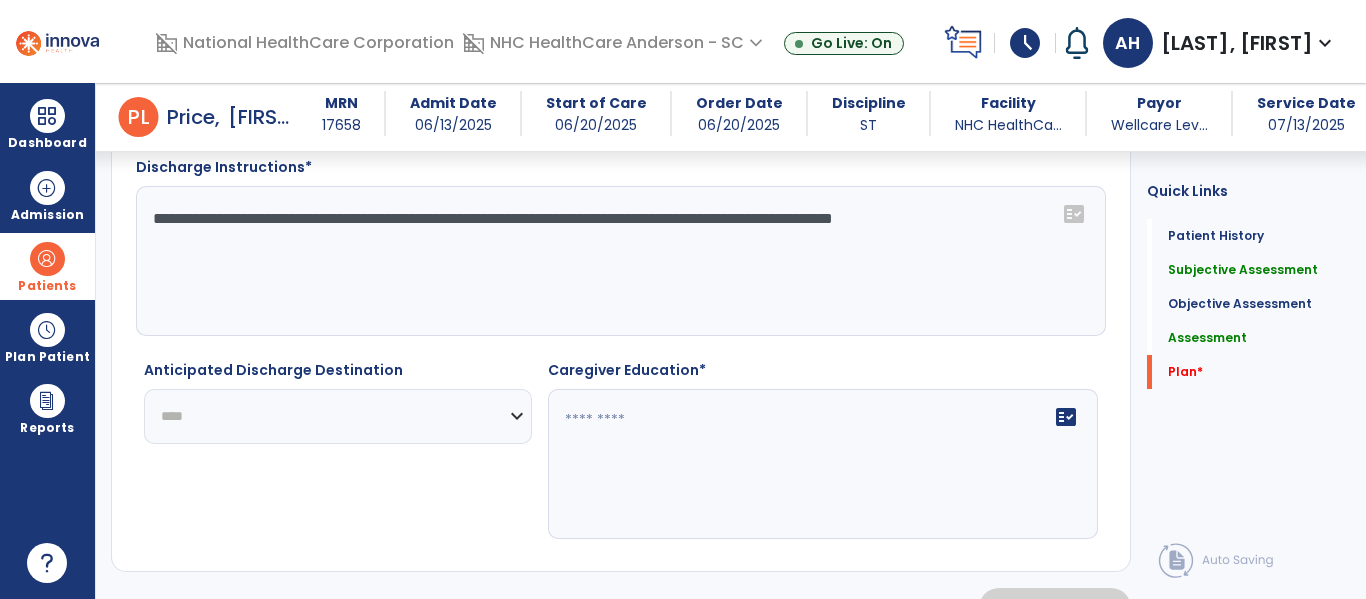 click on "**********" 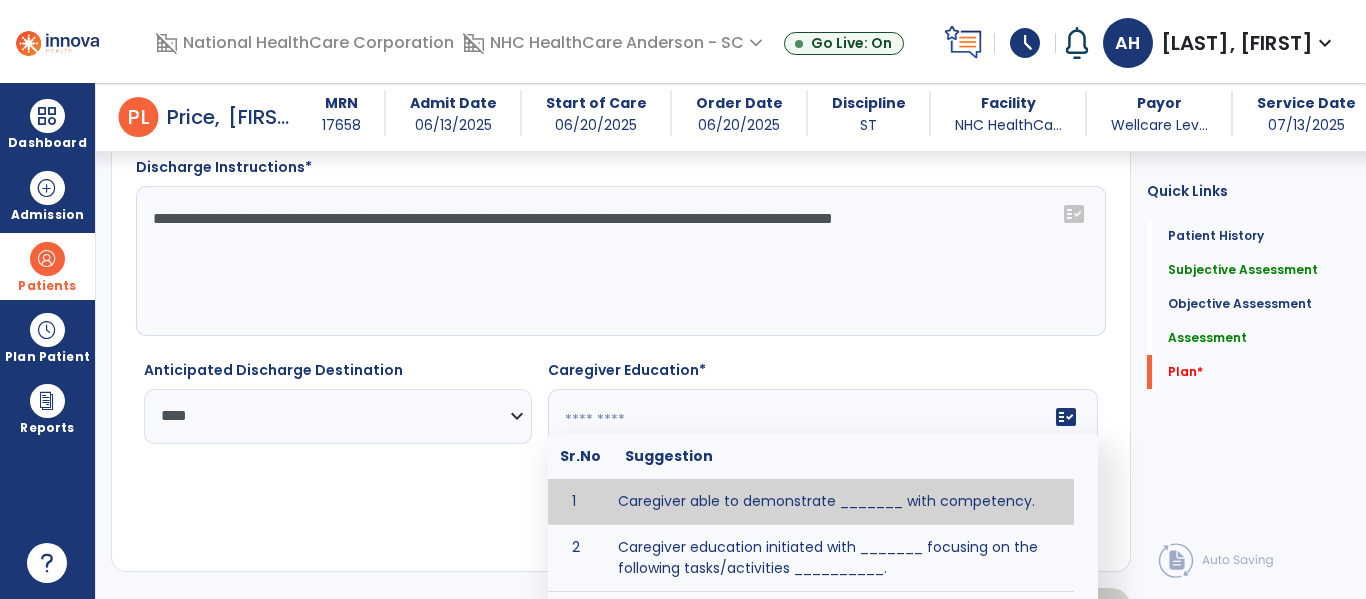 click on "fact_check  Sr.No Suggestion 1 Caregiver able to demonstrate _______ with competency. 2 Caregiver education initiated with _______ focusing on the following tasks/activities __________. 3 Home exercise program initiated with caregiver focusing on __________. 4 Patient educated in precautions and is able to recount information with [VALUE]% accuracy." 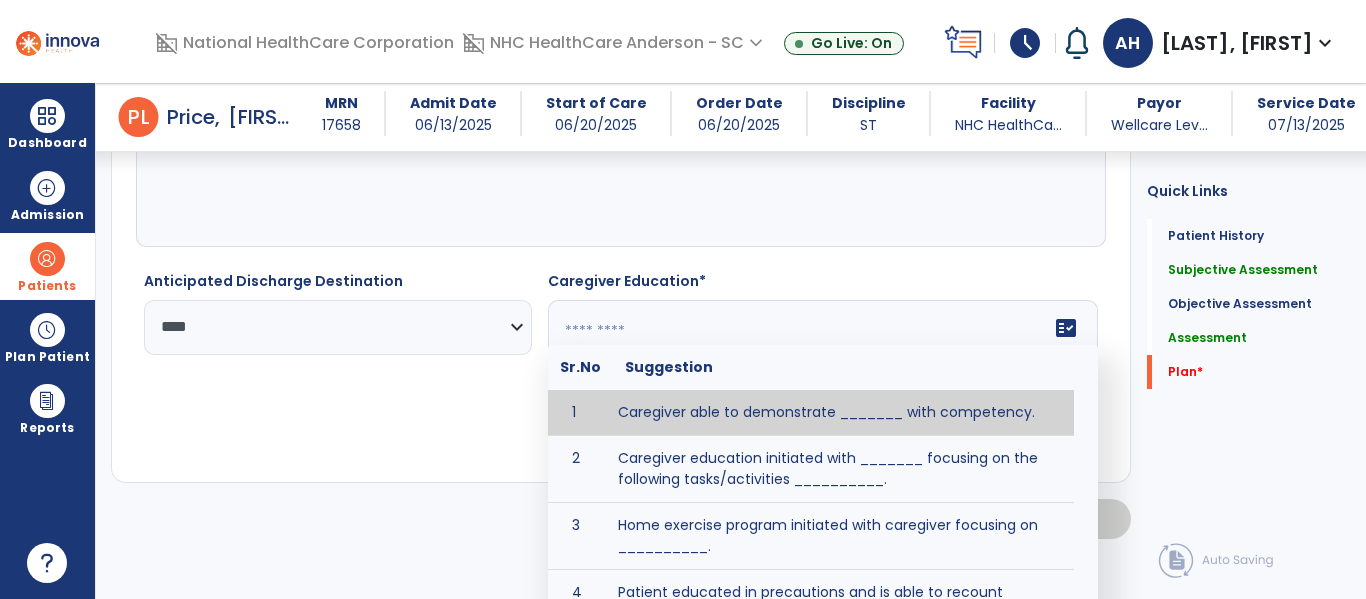 scroll, scrollTop: 3689, scrollLeft: 0, axis: vertical 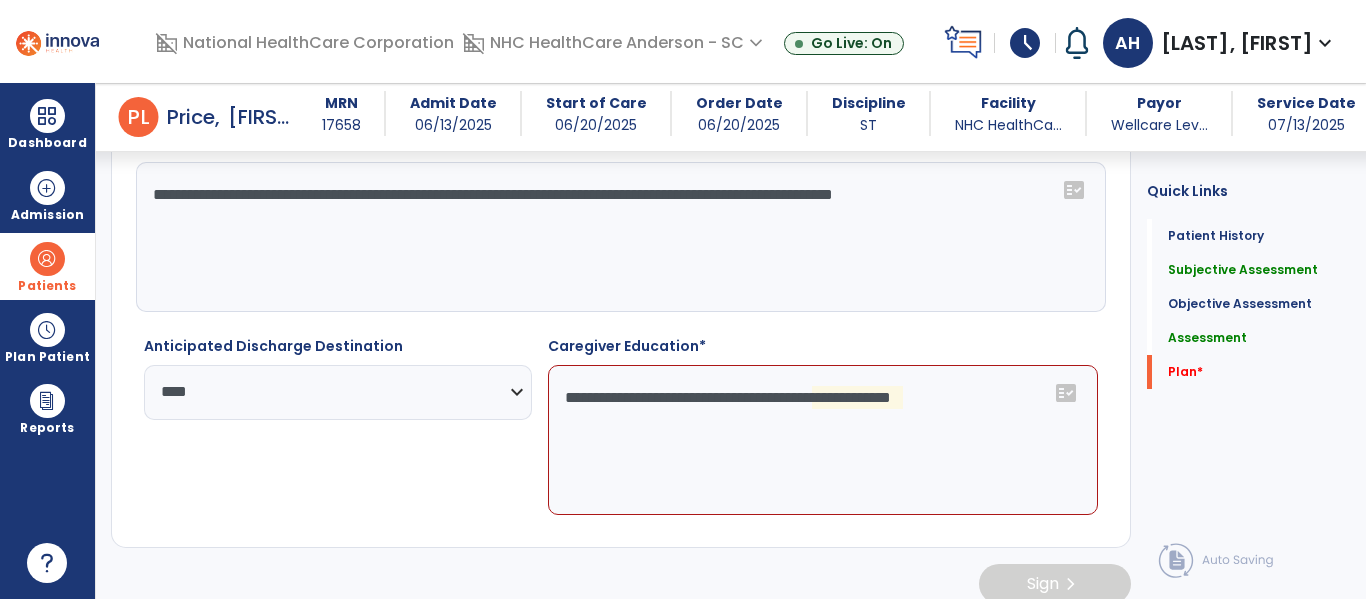 click on "**********" 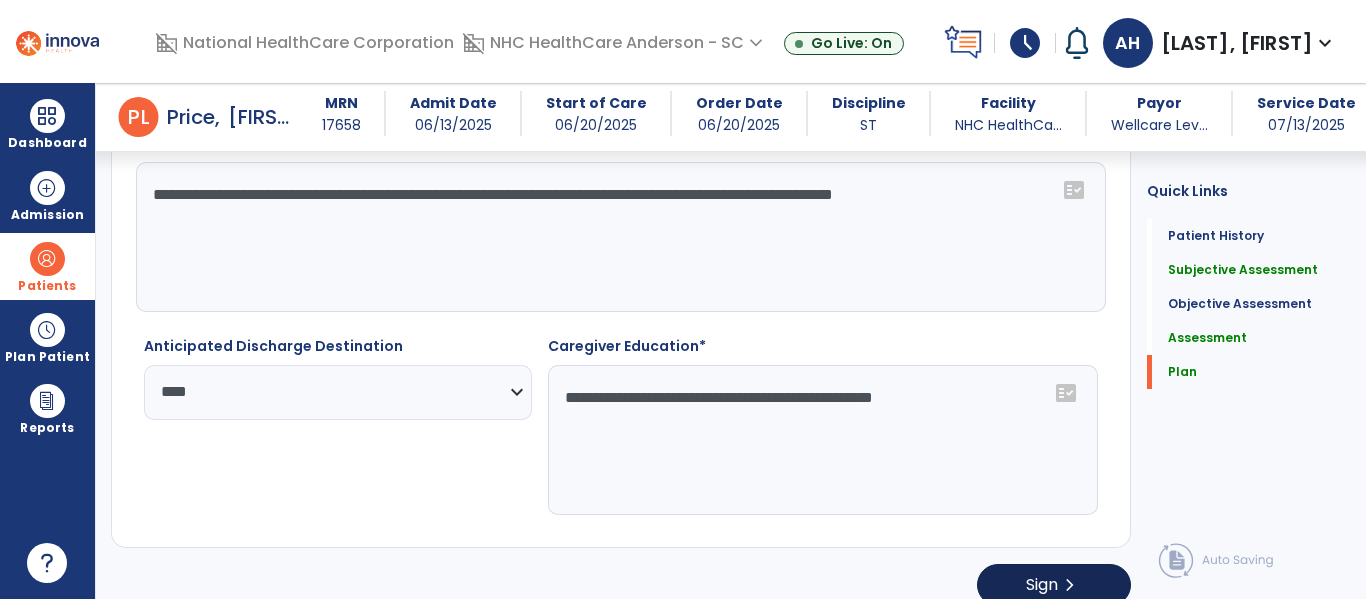 type on "**********" 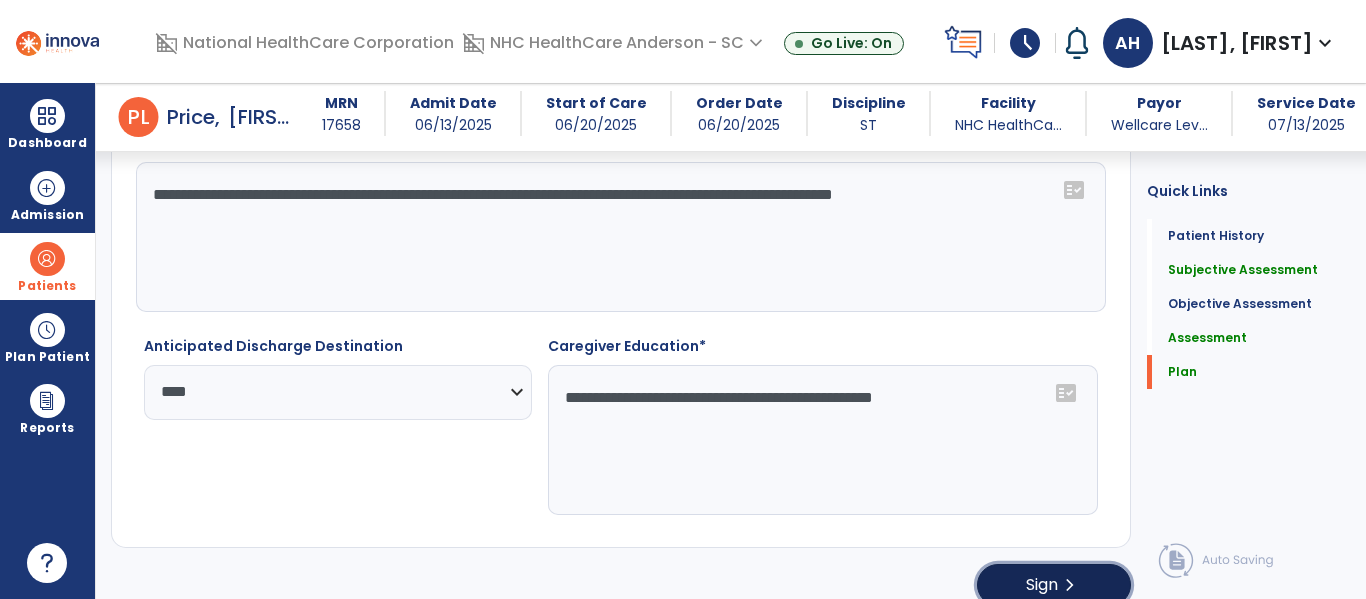 click on "Sign" 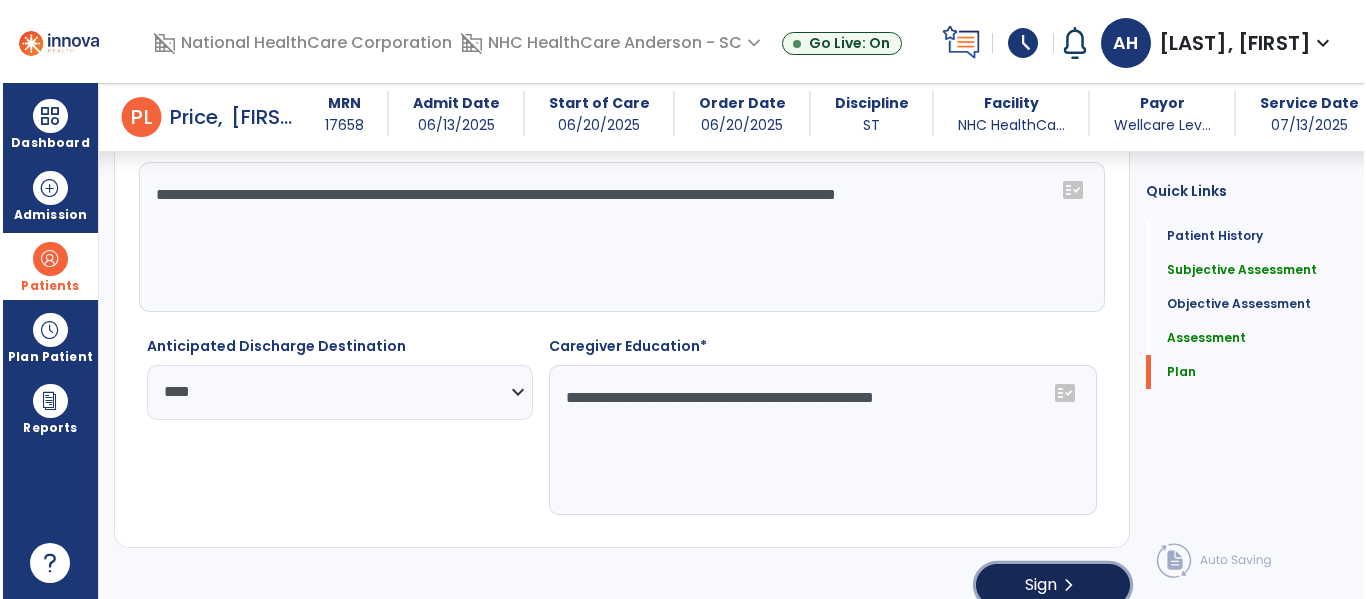 scroll, scrollTop: 3591, scrollLeft: 0, axis: vertical 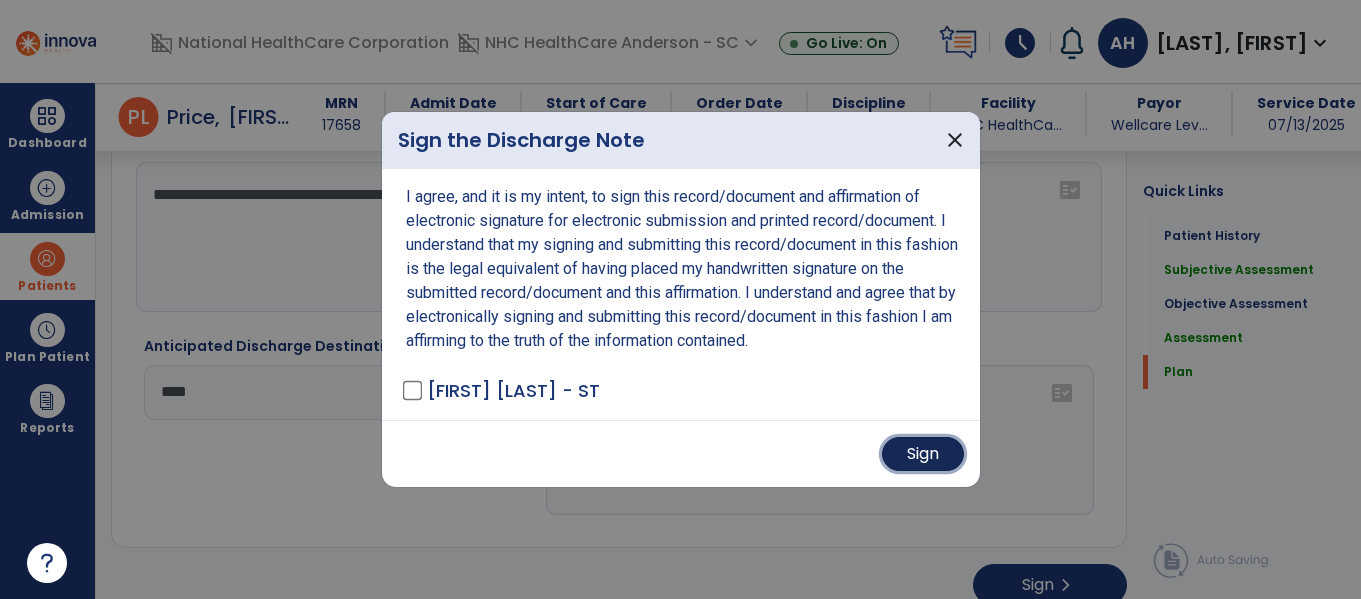 click on "Sign" at bounding box center [923, 454] 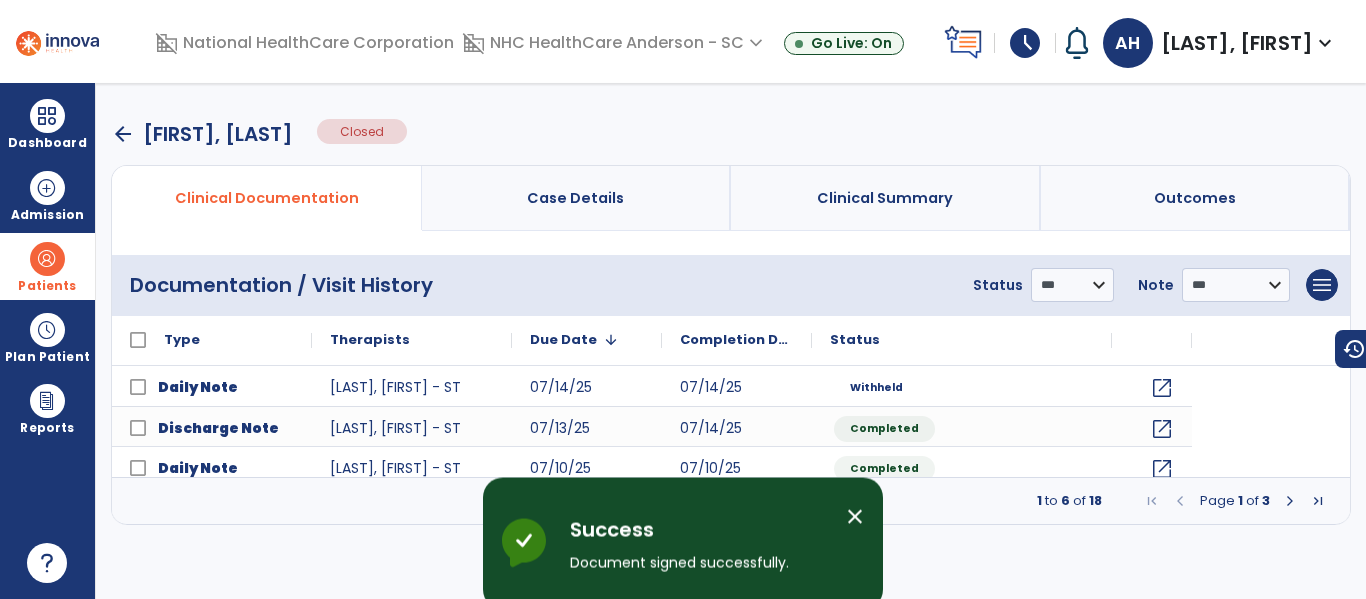 scroll, scrollTop: 0, scrollLeft: 0, axis: both 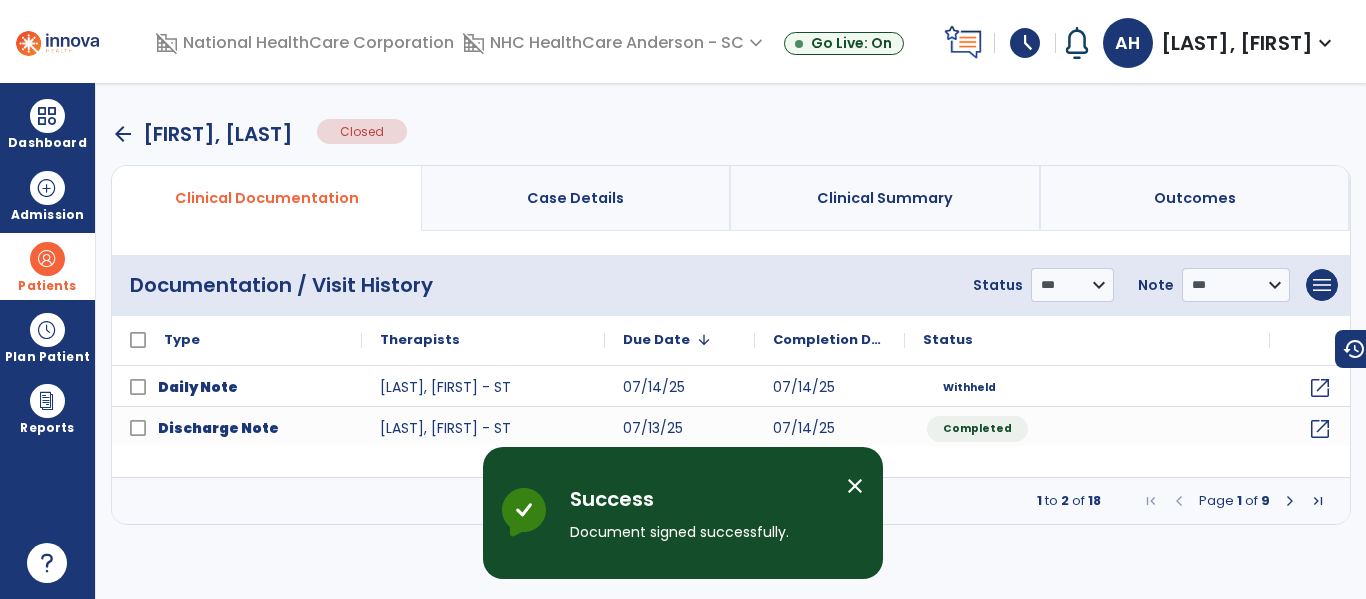 click on "close" at bounding box center [855, 486] 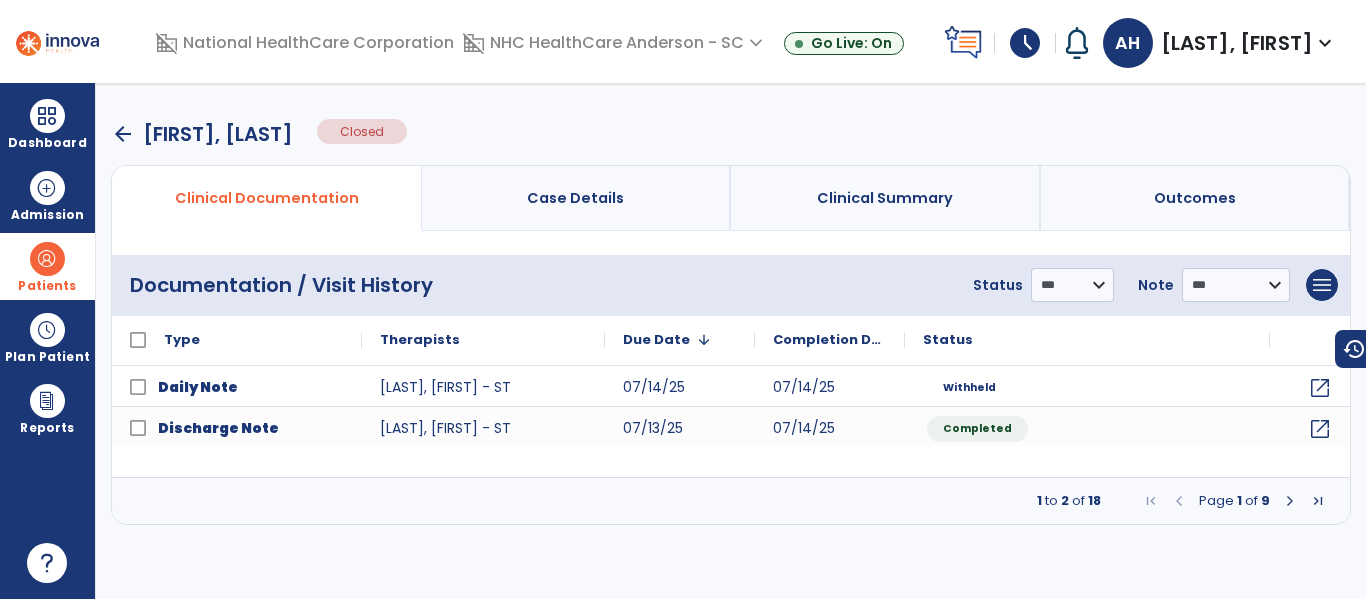 click on "arrow_back" at bounding box center [123, 134] 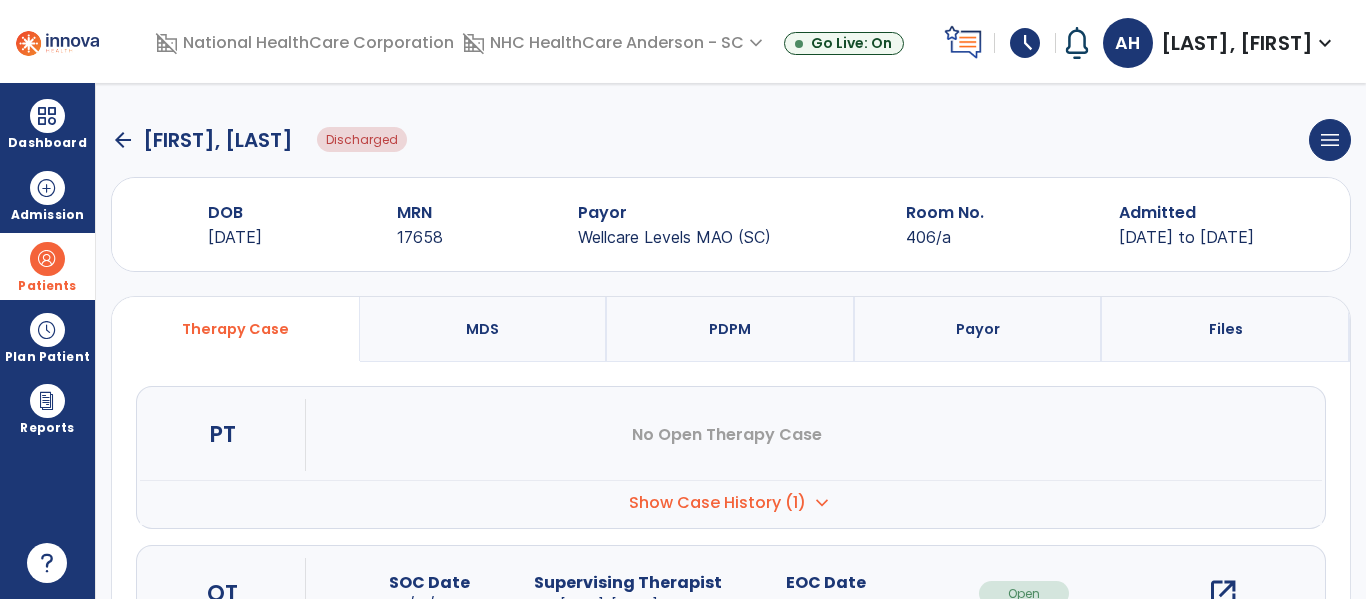 click on "arrow_back" 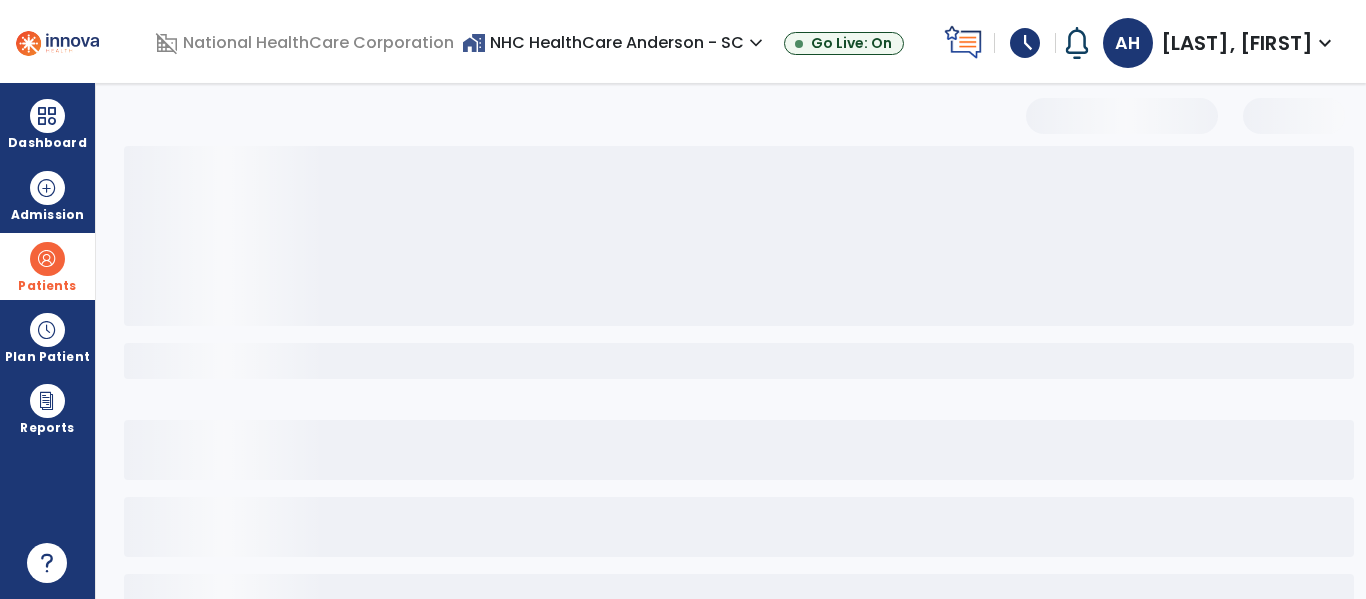 select on "***" 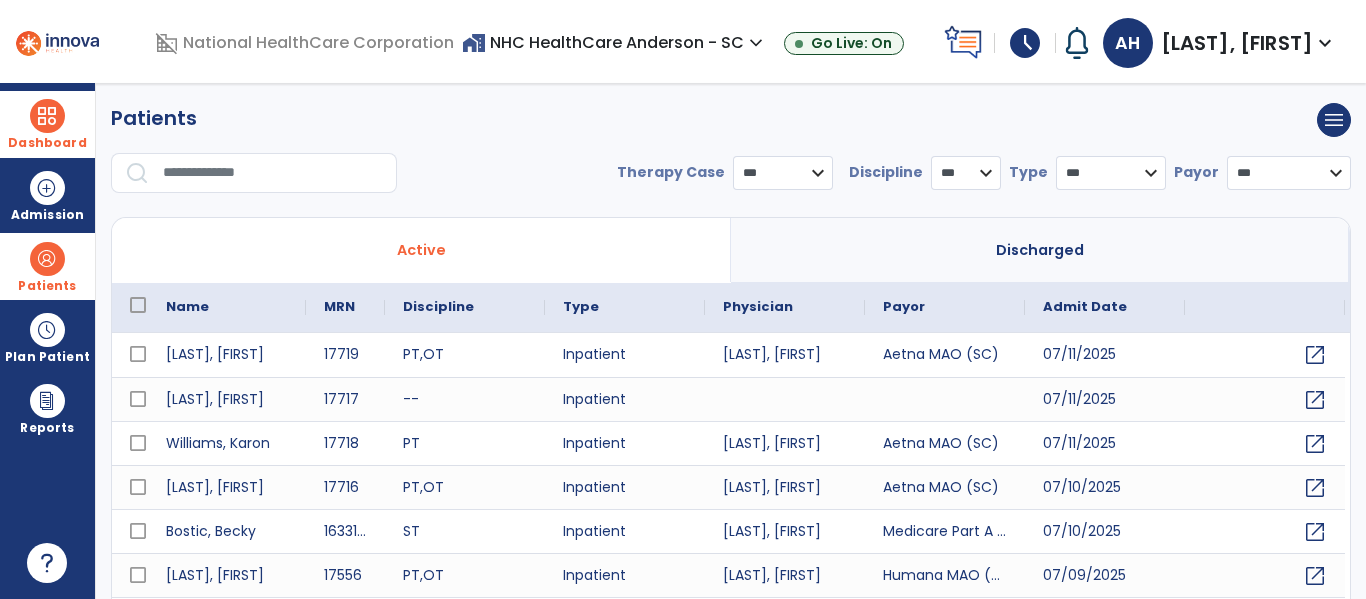 click at bounding box center (47, 116) 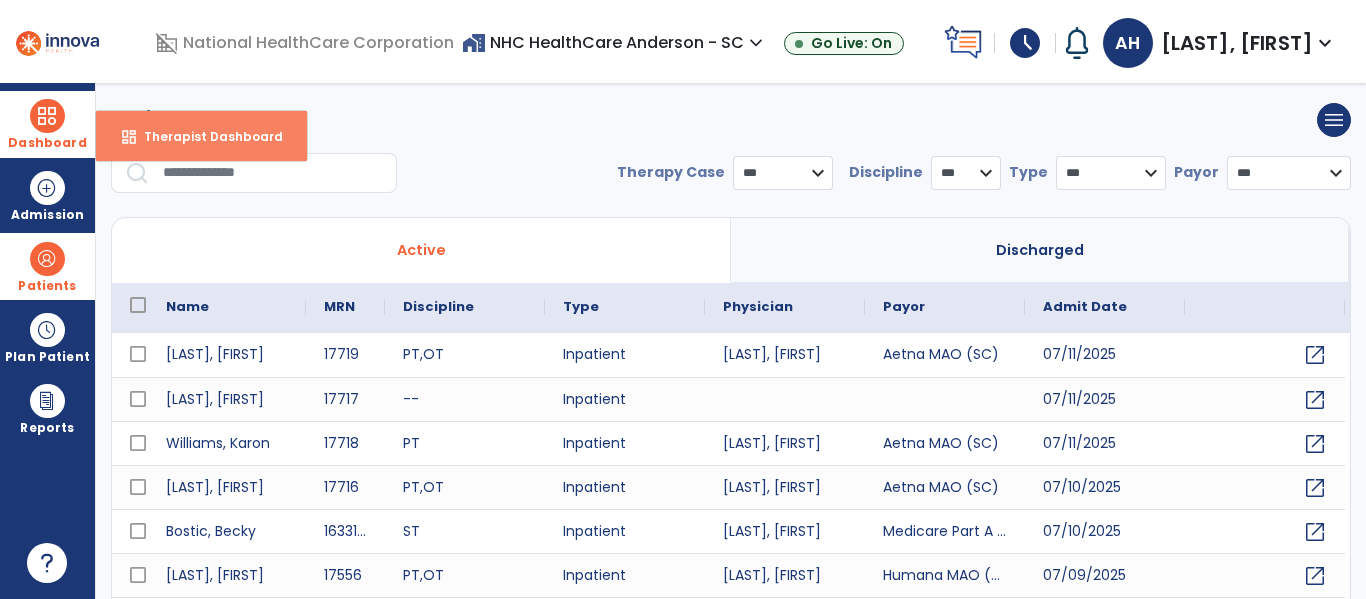 click on "dashboard  Therapist Dashboard" at bounding box center (201, 136) 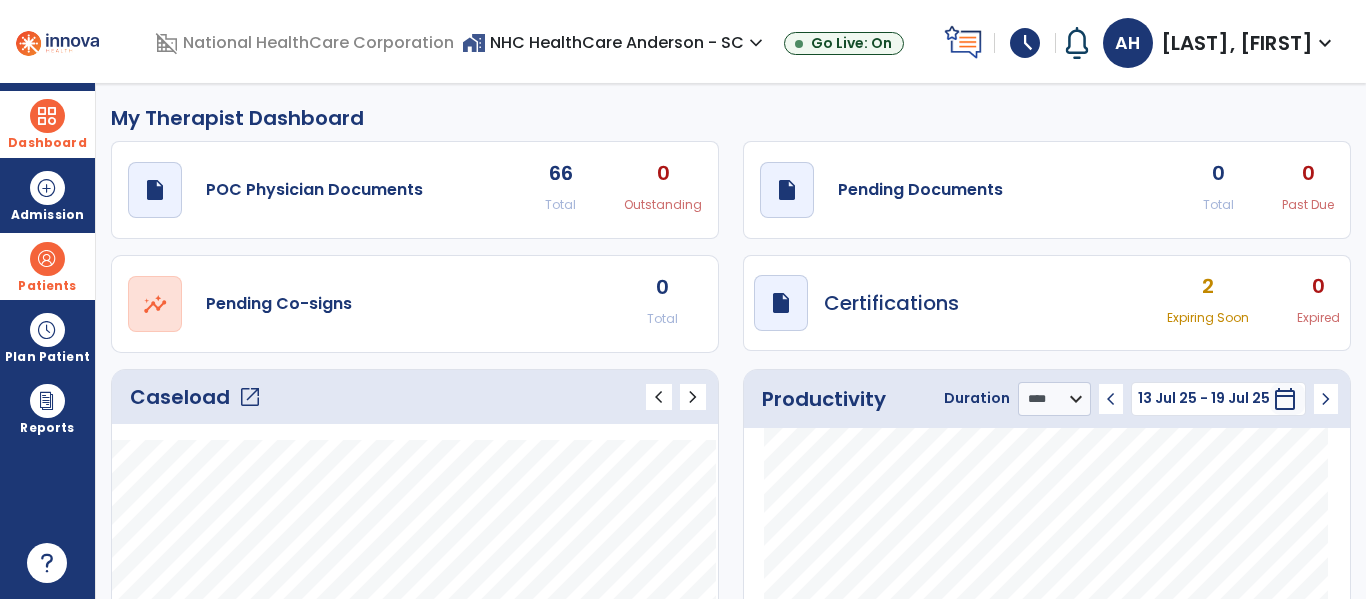 click on "Caseload   open_in_new" 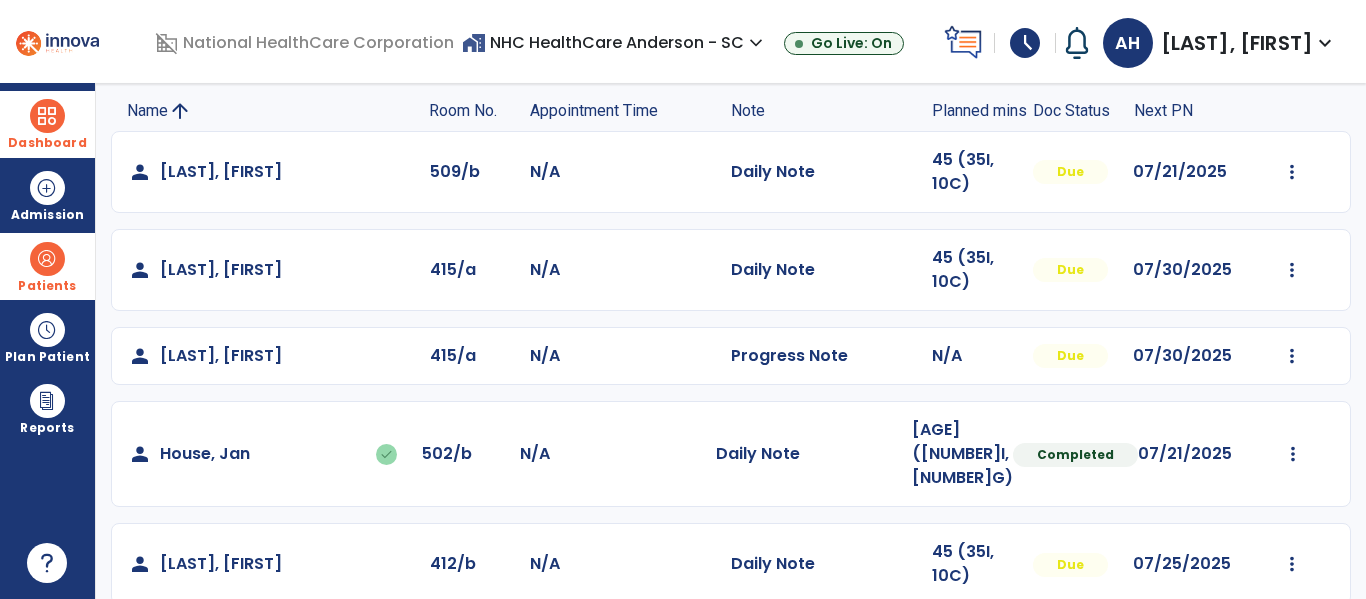 scroll, scrollTop: 121, scrollLeft: 0, axis: vertical 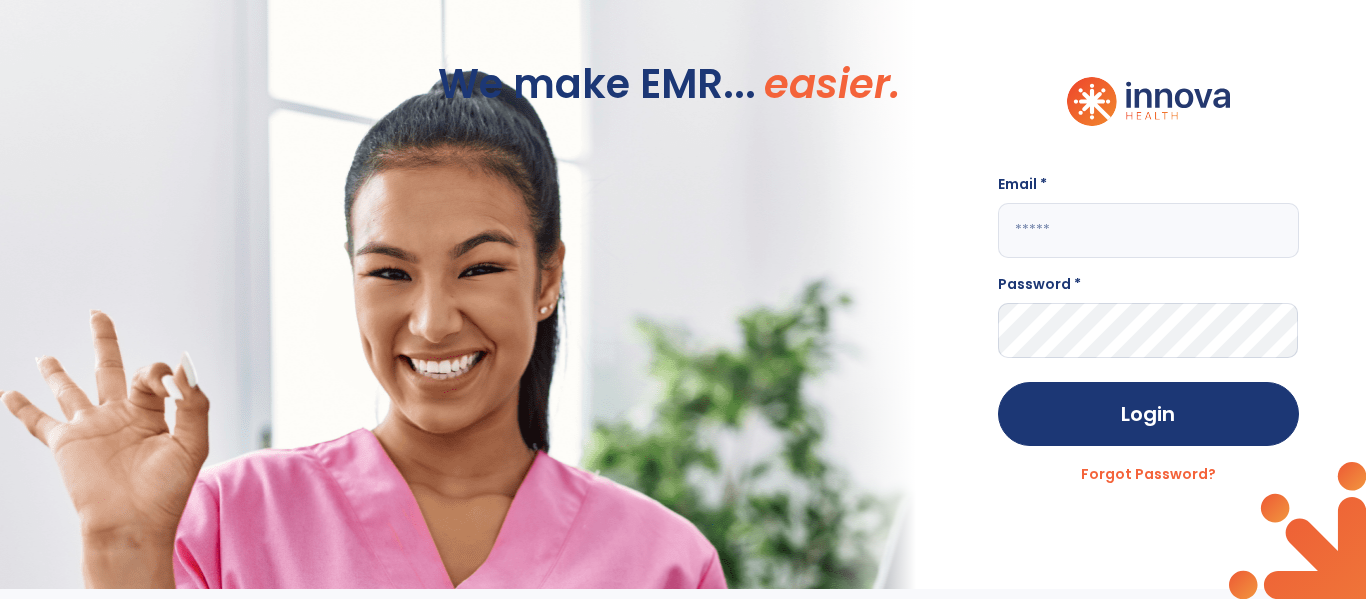 click 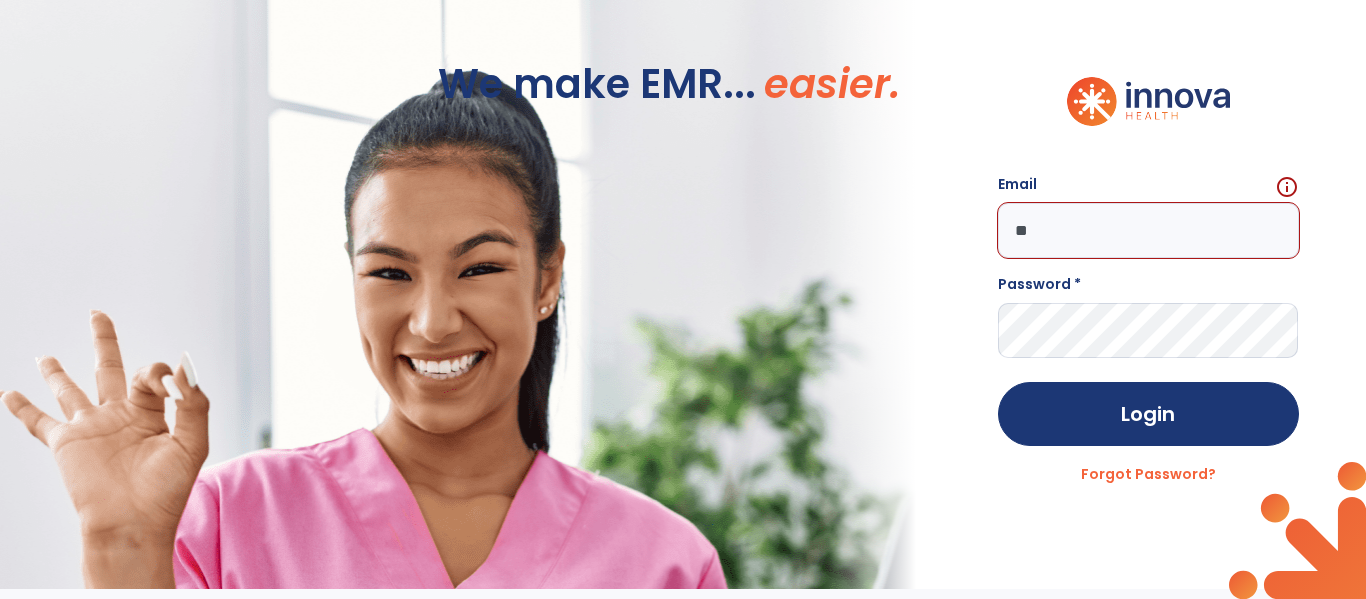 type on "*" 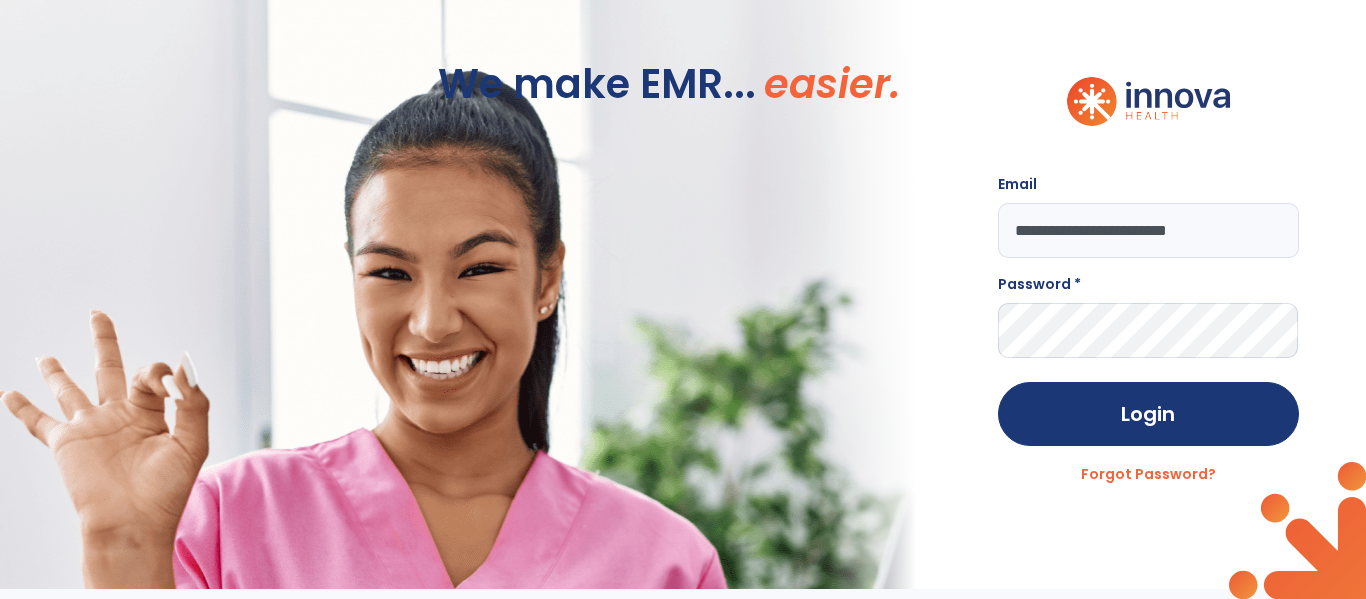 type on "**********" 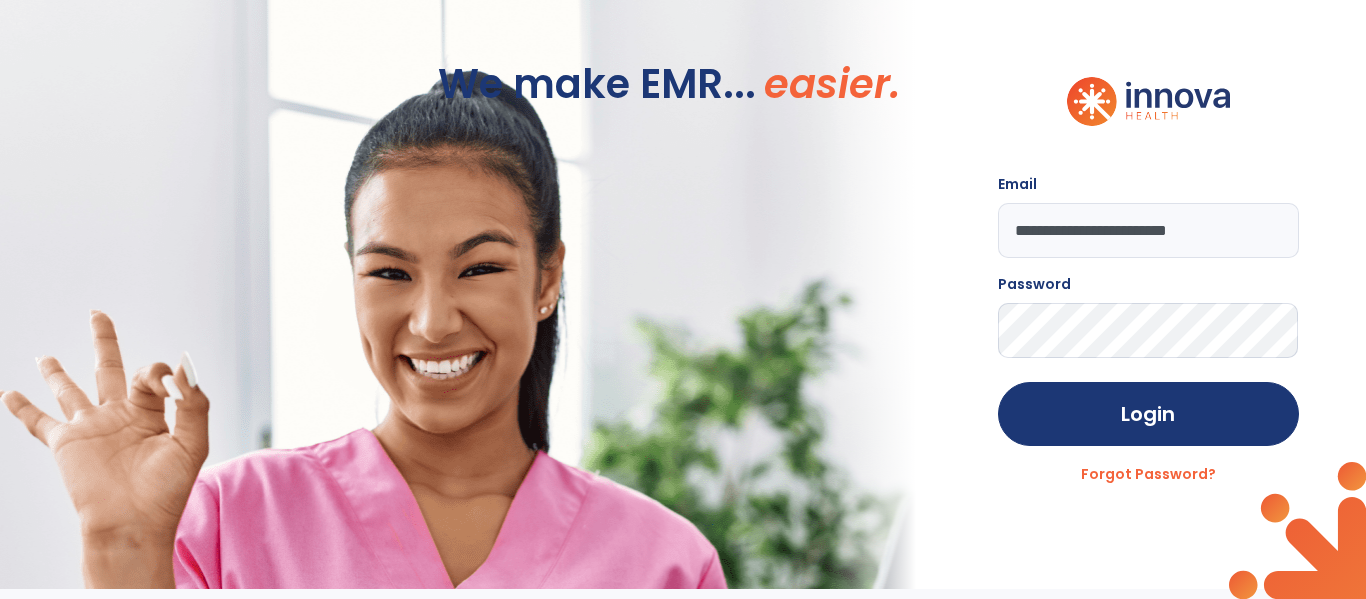 click on "Login" 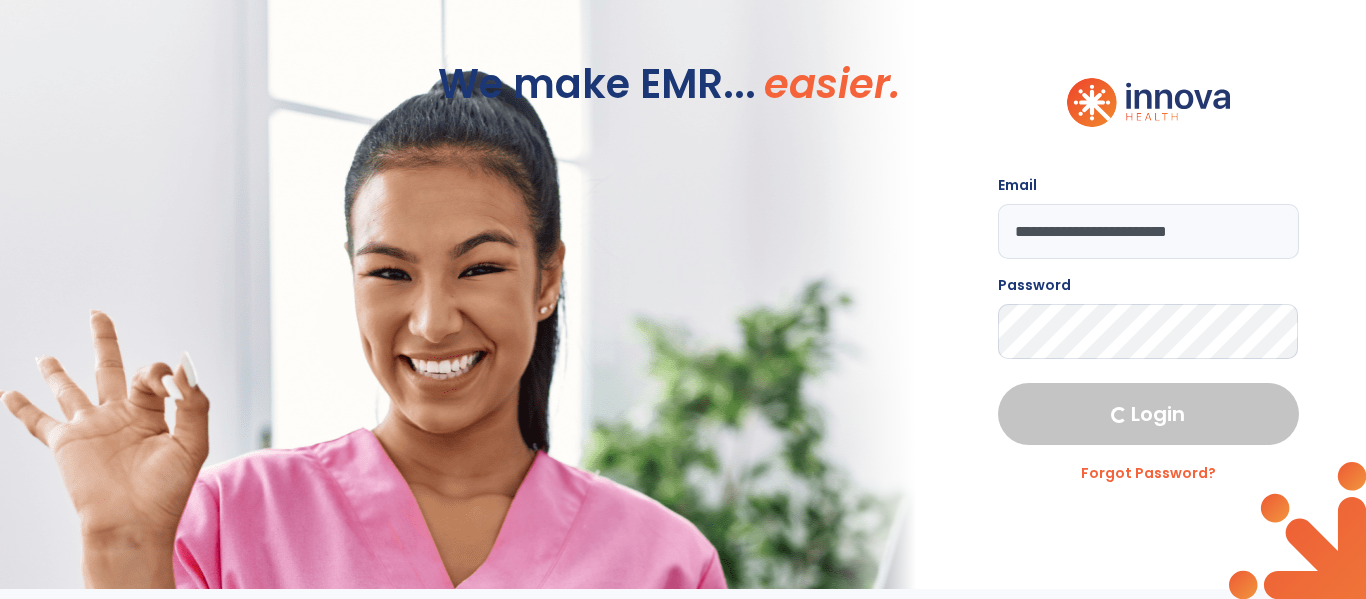 select on "****" 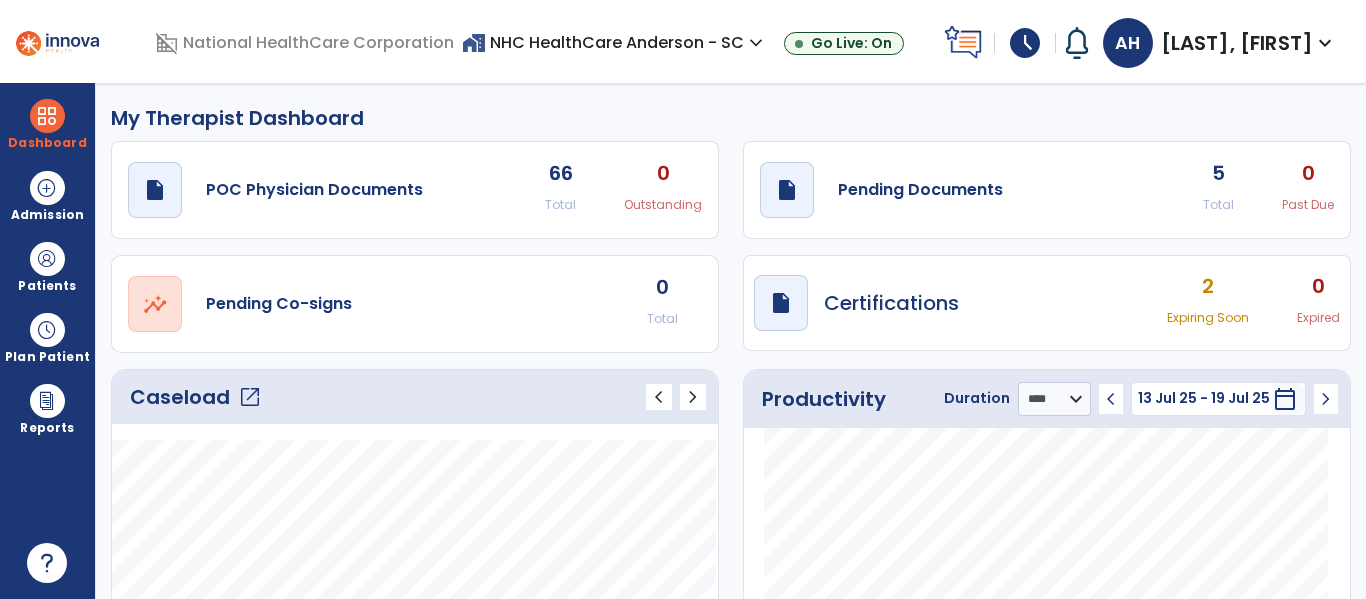 click on "Caseload   open_in_new" 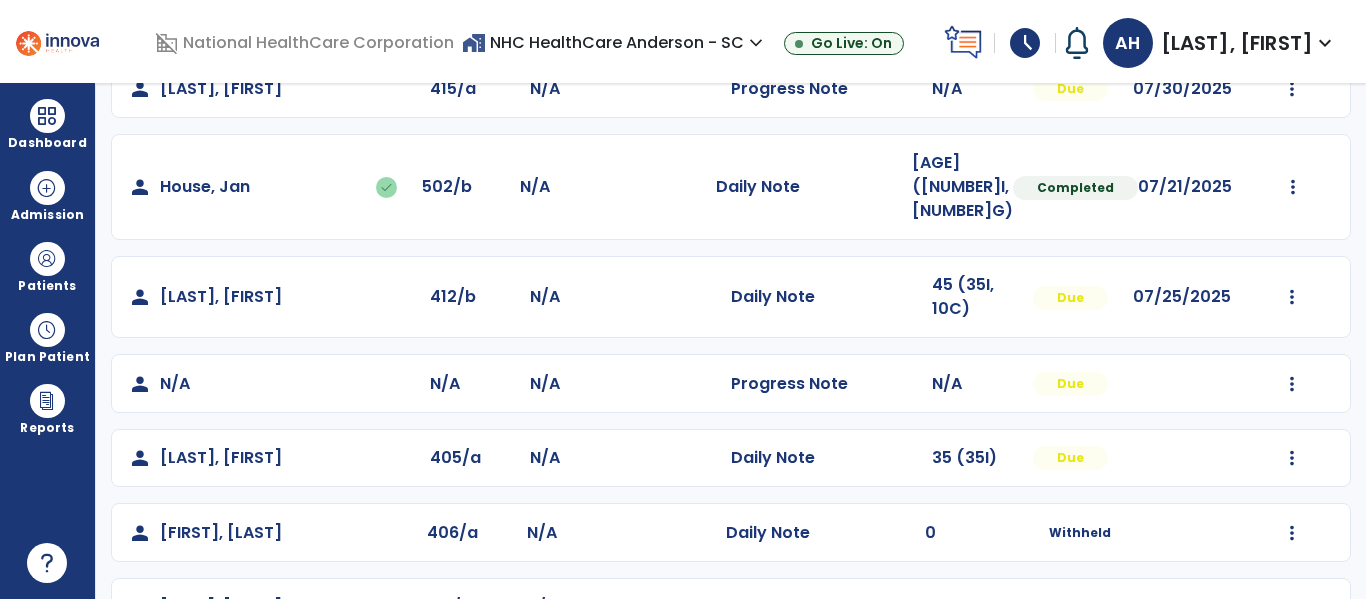 scroll, scrollTop: 402, scrollLeft: 0, axis: vertical 